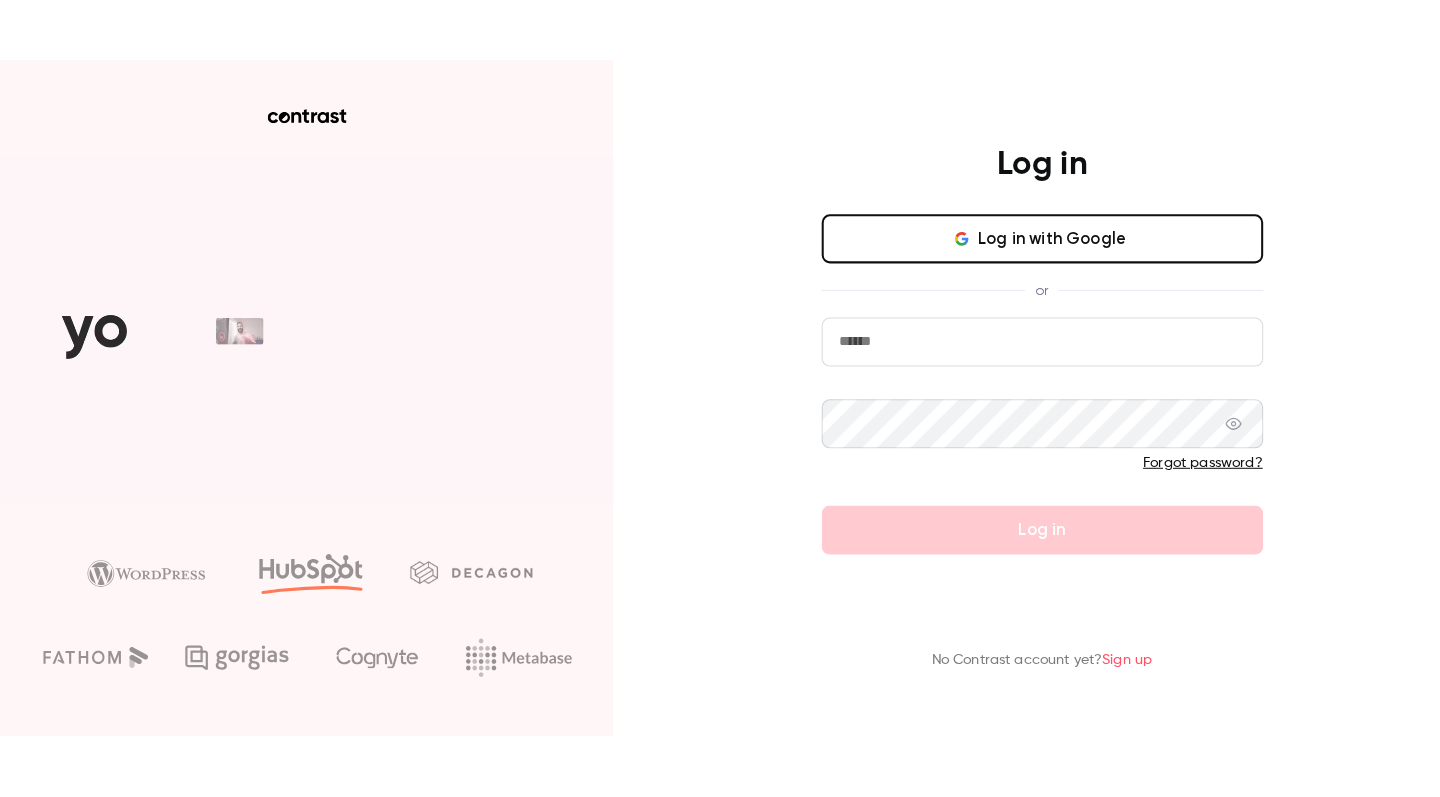 scroll, scrollTop: 0, scrollLeft: 0, axis: both 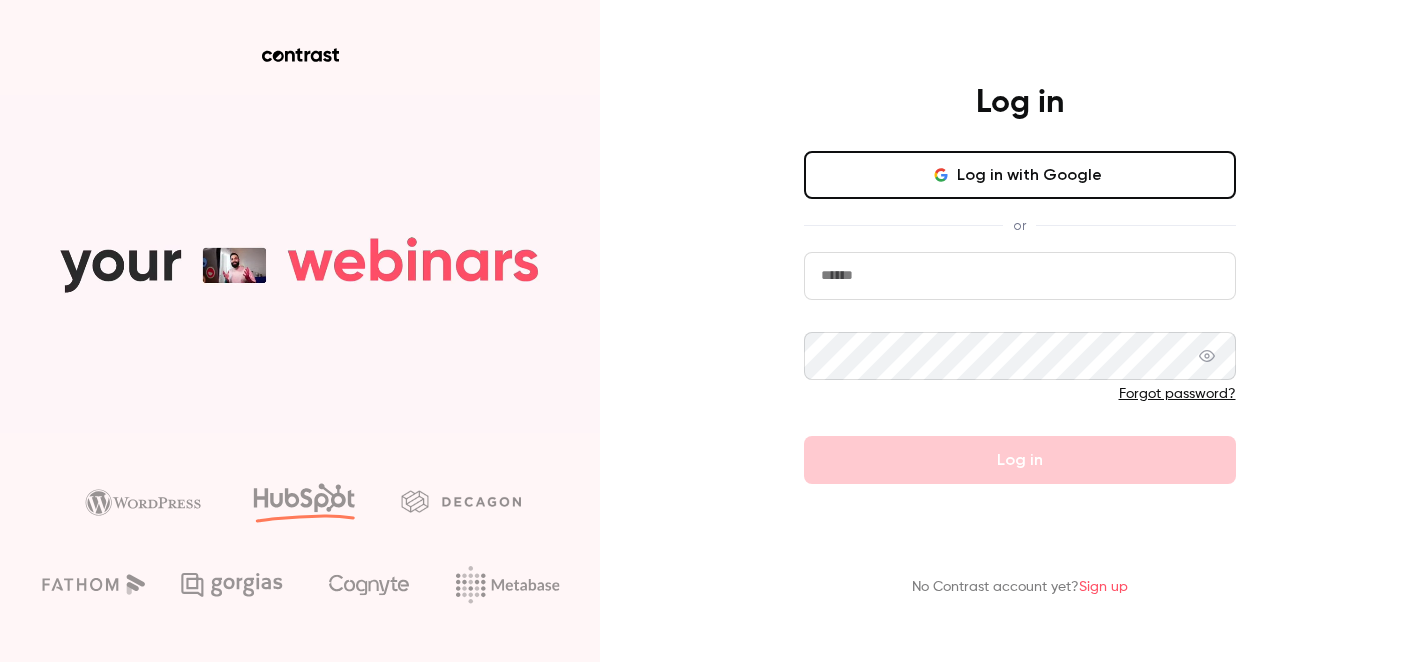 type on "*****" 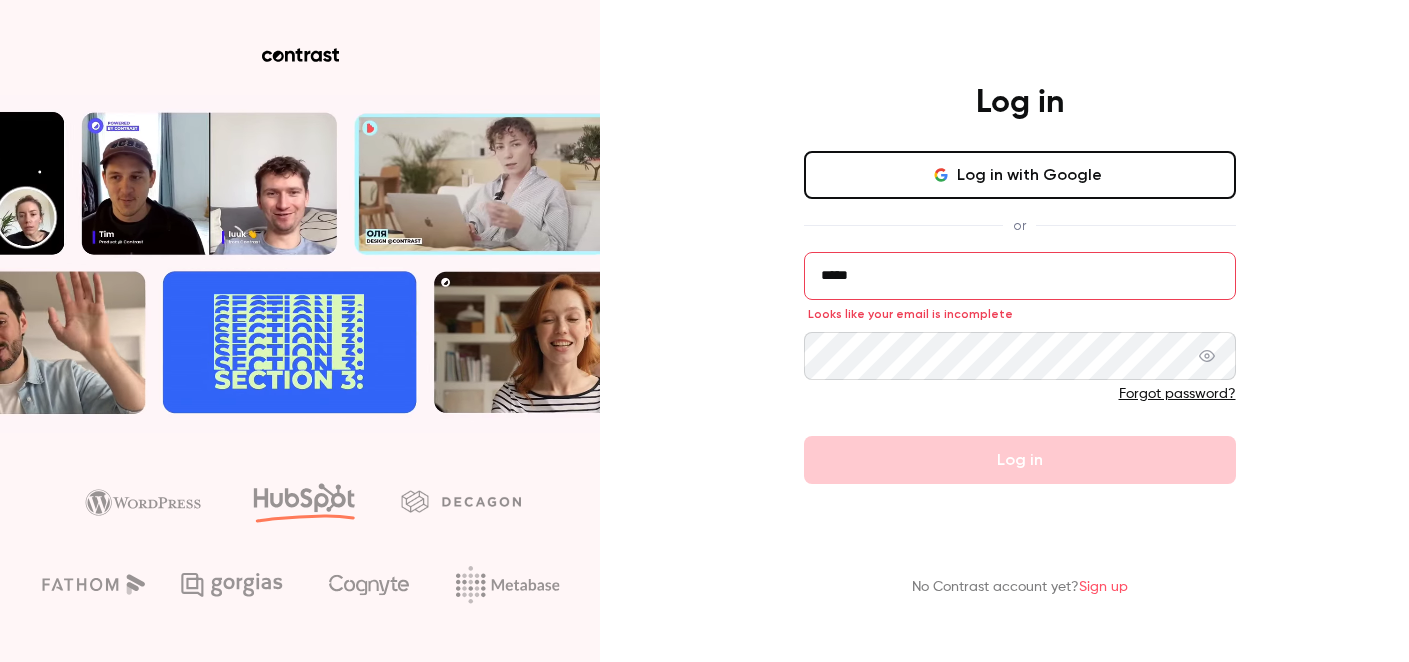 click on "*****" at bounding box center (1020, 276) 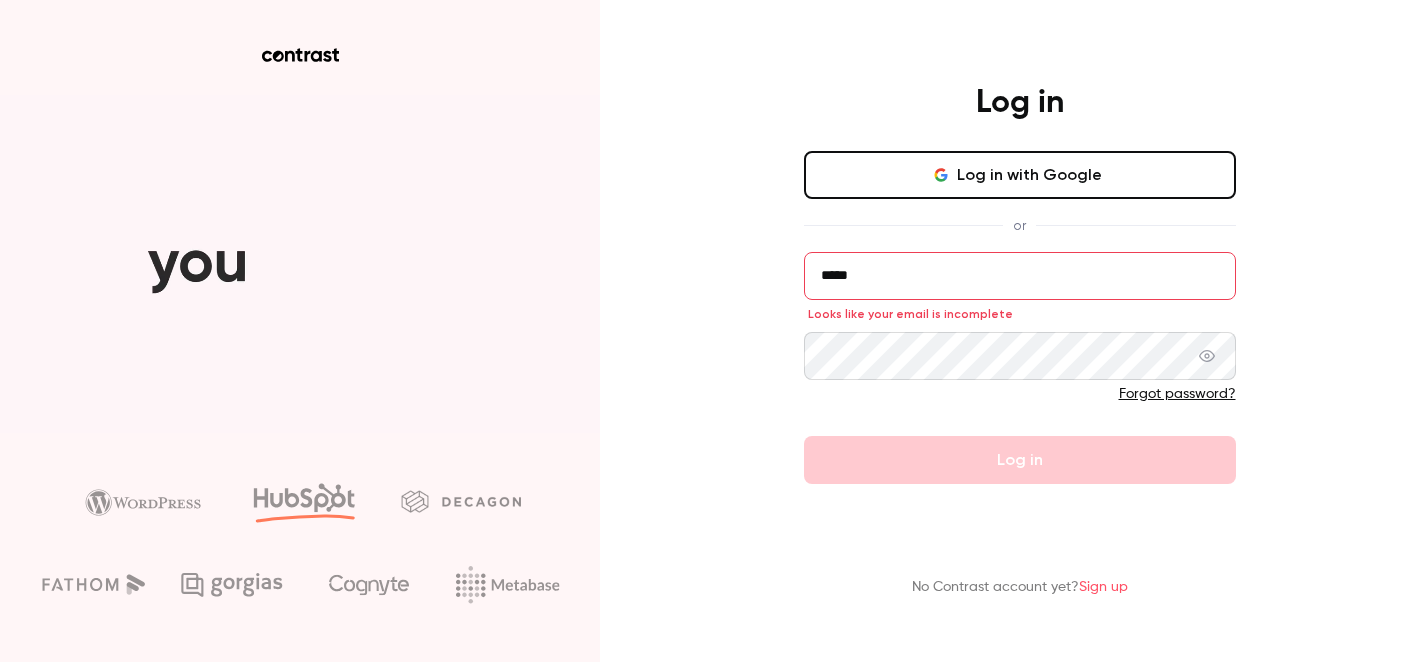 click on "*****" at bounding box center [1020, 276] 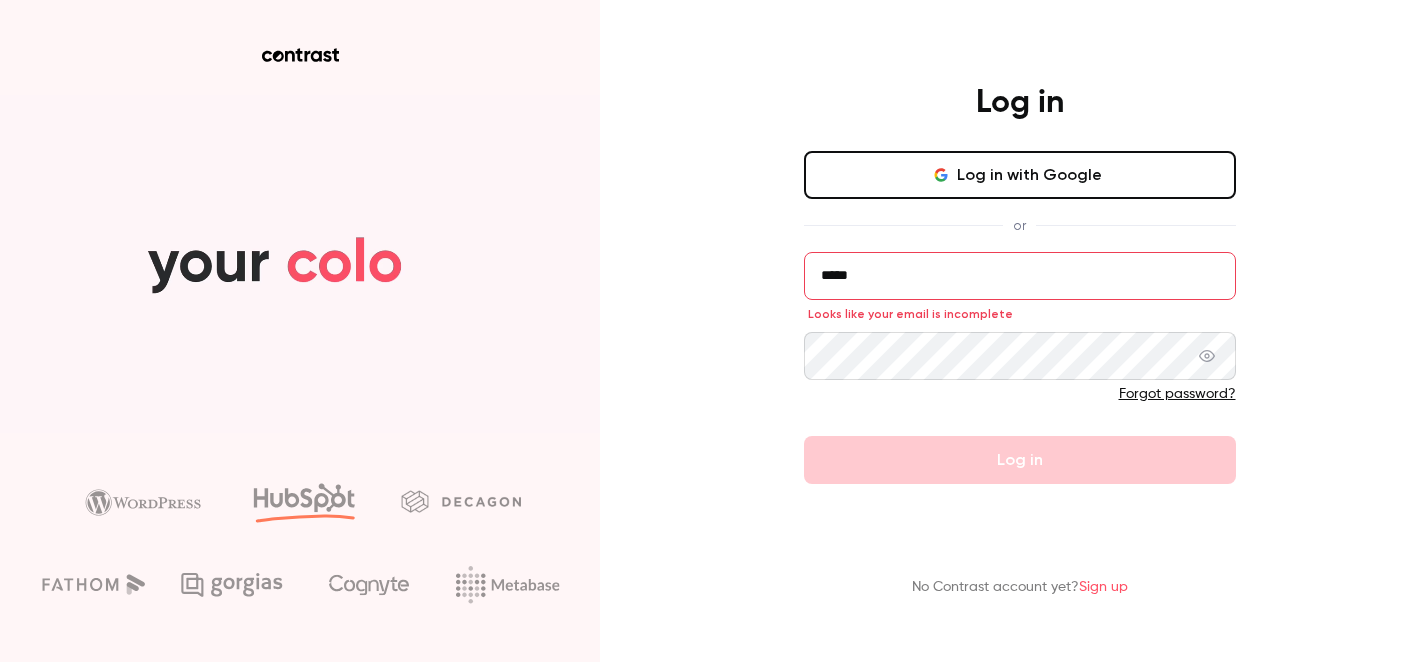 click on "*****" at bounding box center (1020, 276) 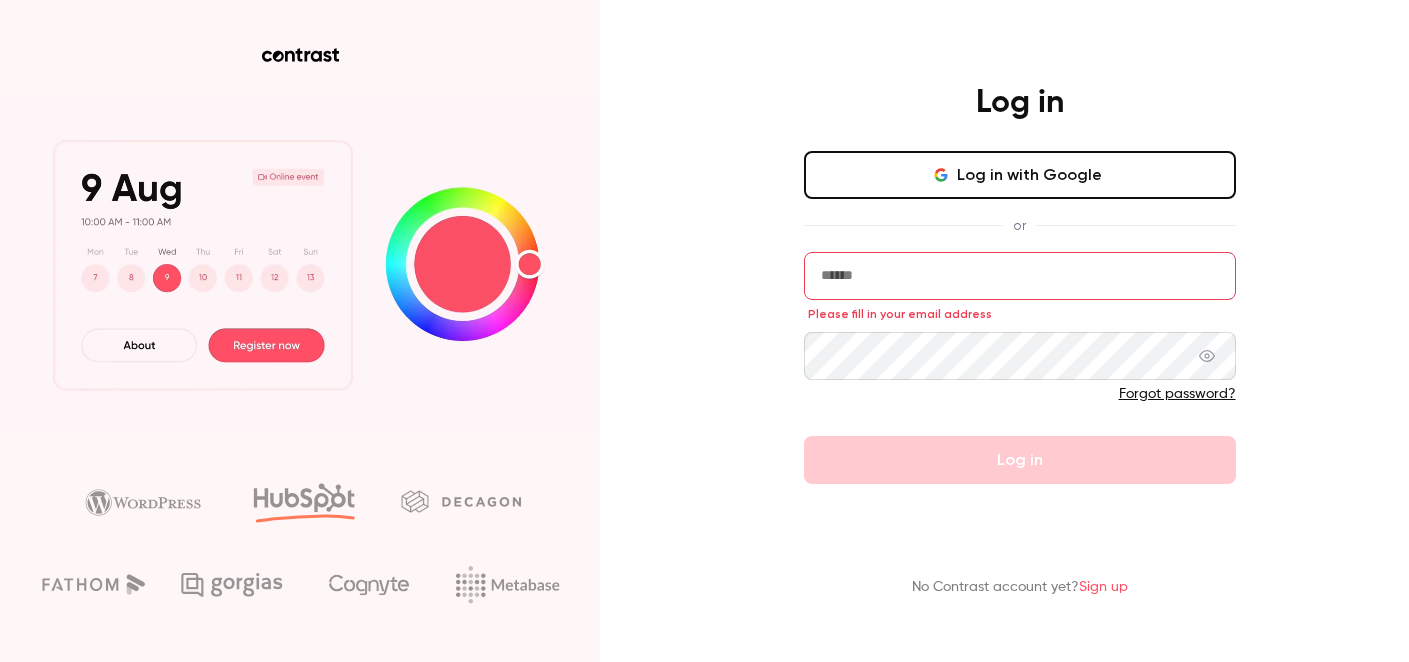 click at bounding box center [1020, 276] 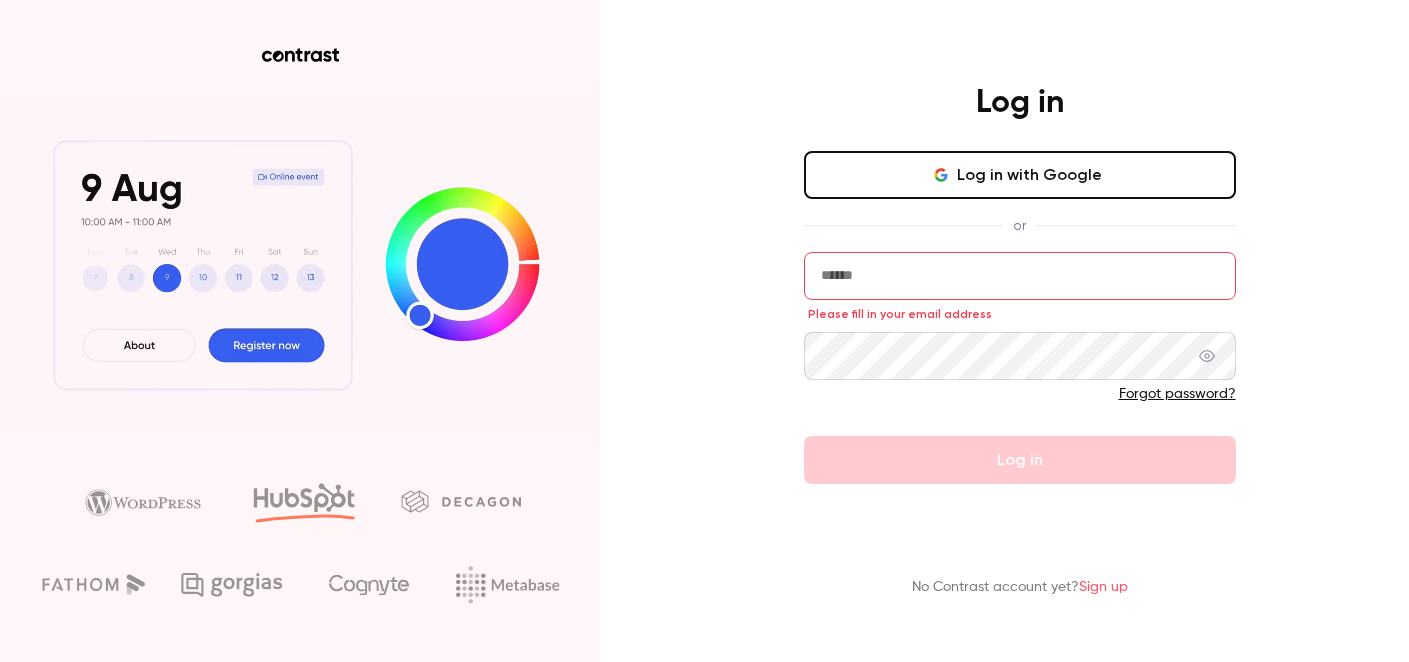 click on "Please fill in your email address Forgot password? Log in" at bounding box center (1020, 368) 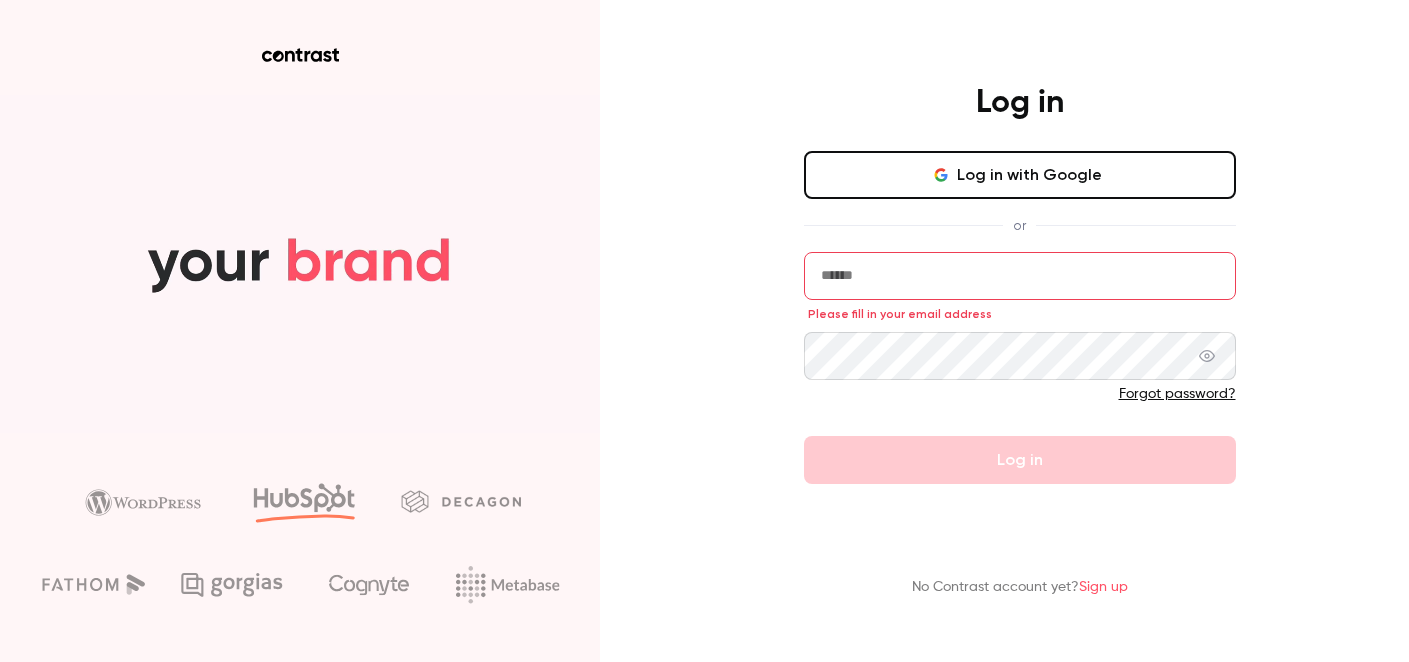 click at bounding box center [1020, 276] 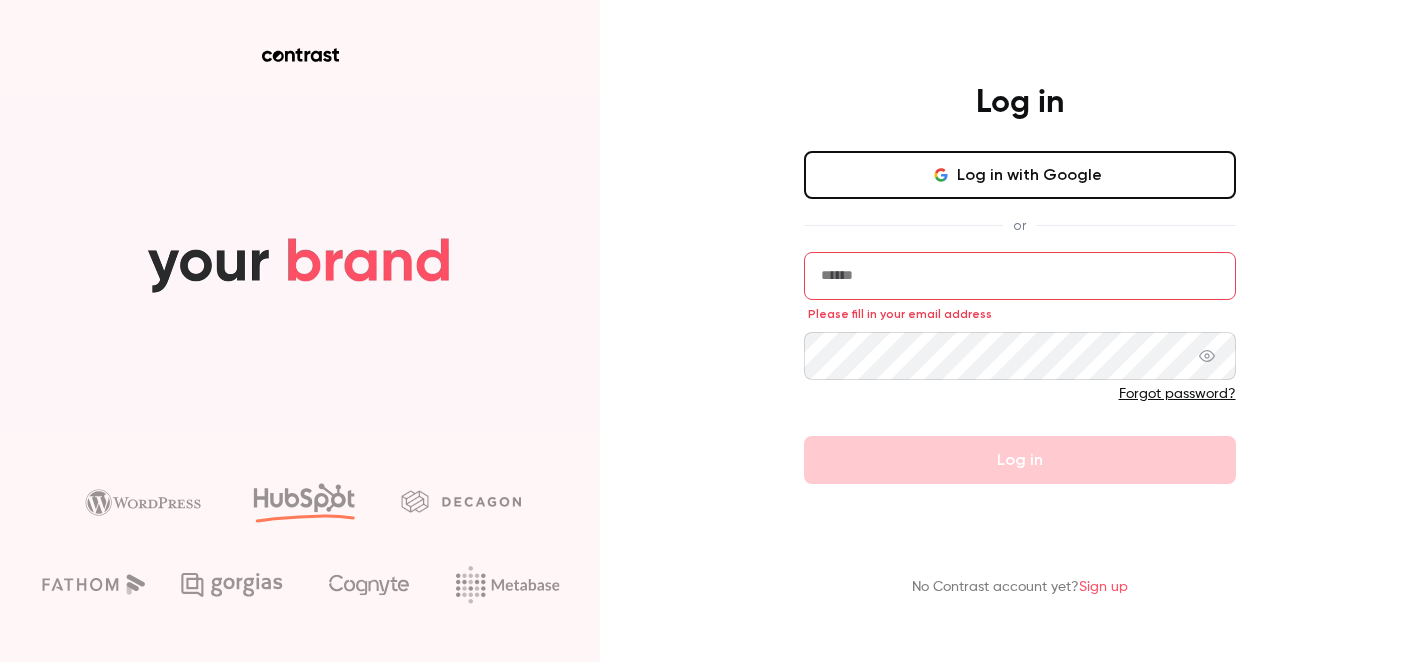 paste on "**********" 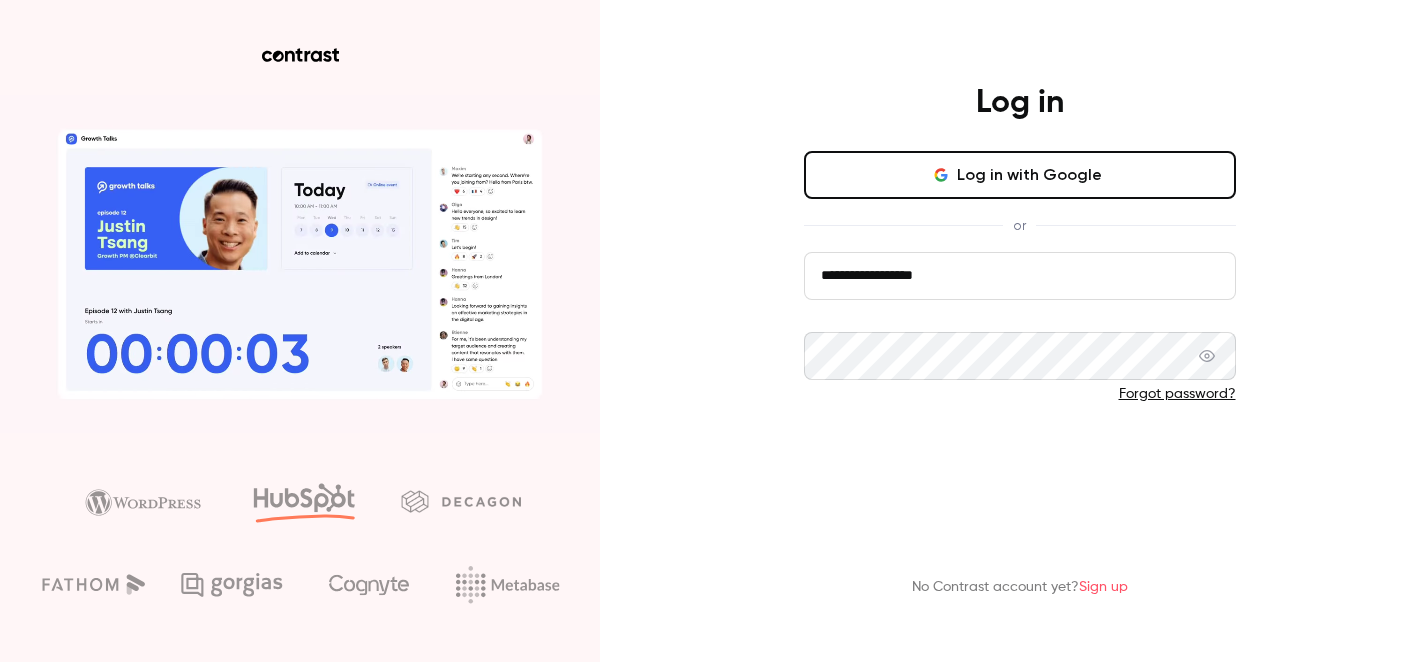 type on "**********" 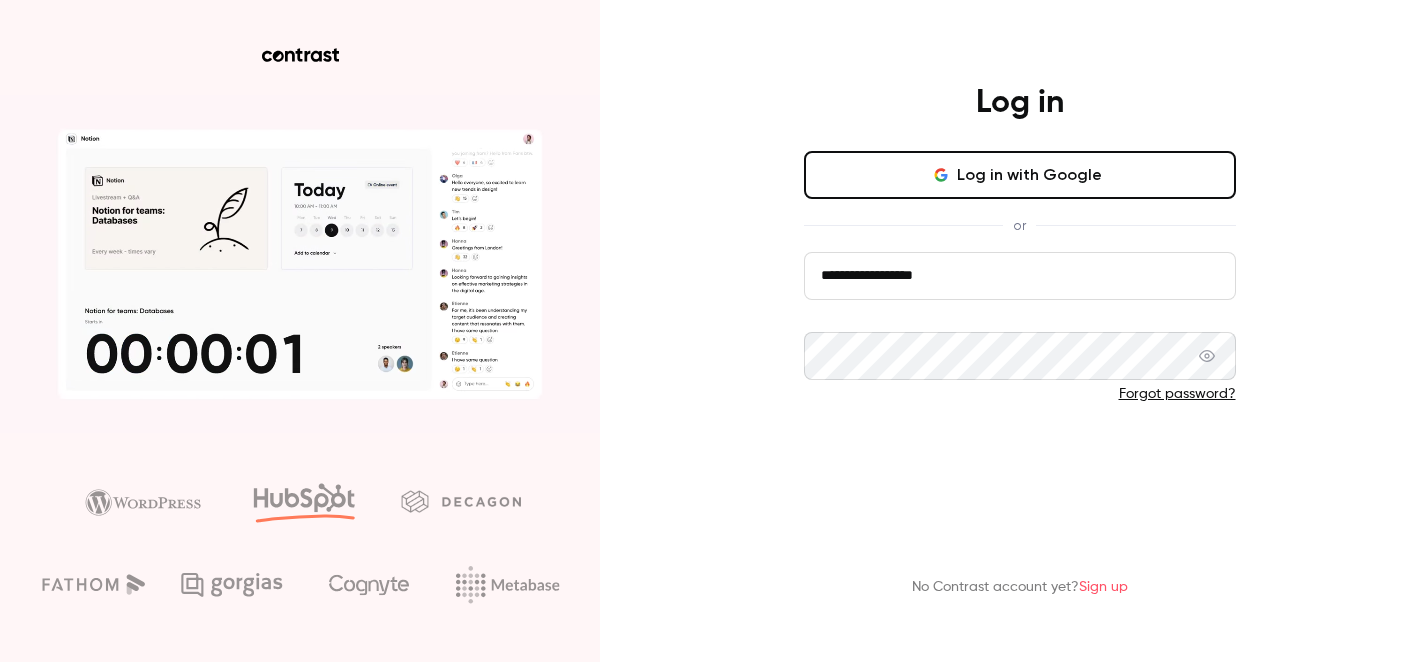 click on "Log in" at bounding box center [1020, 460] 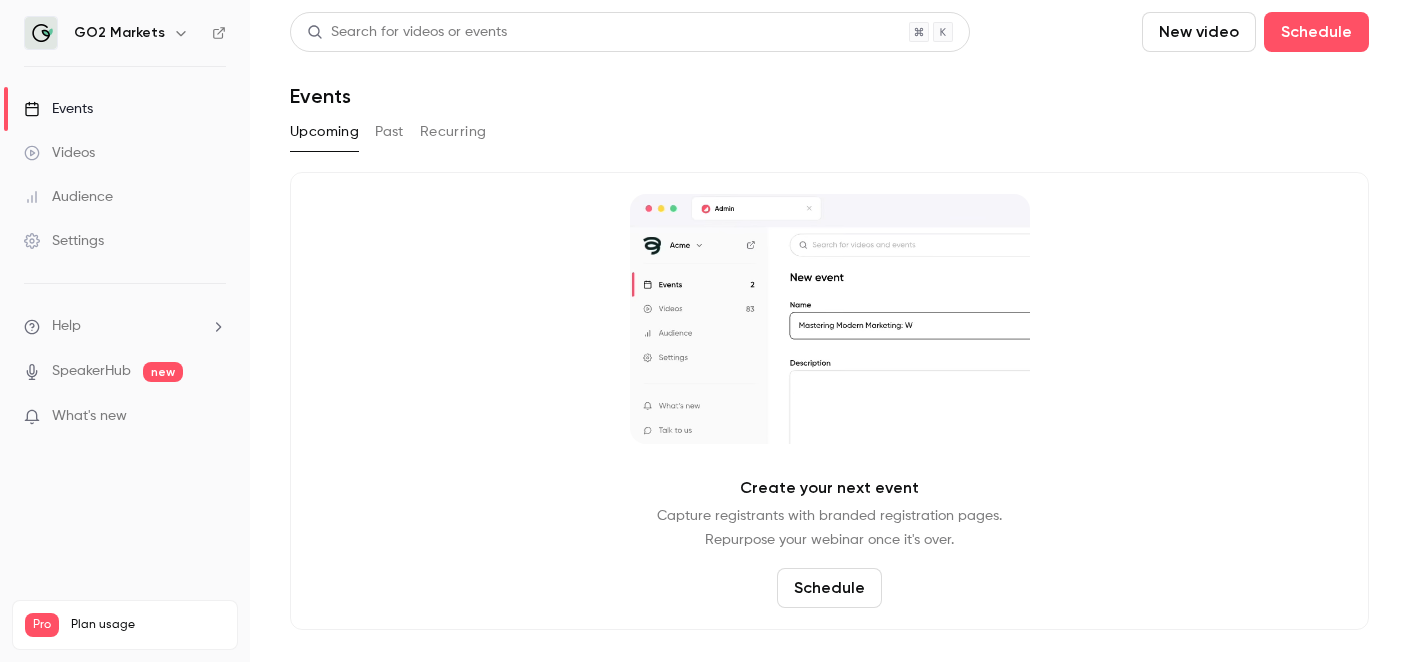 click on "Create your next event Capture registrants with branded registration pages.
Repurpose your webinar once it's over. Schedule" at bounding box center [829, 401] 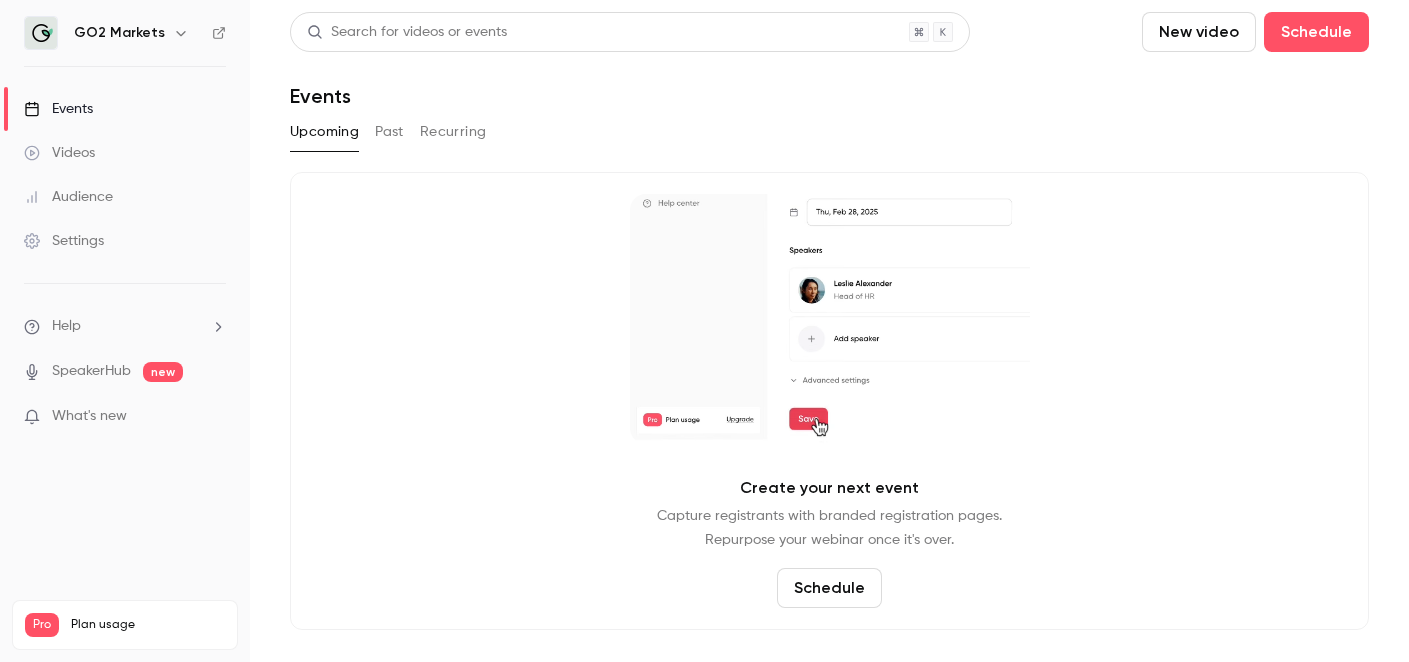 click on "Past" at bounding box center (389, 132) 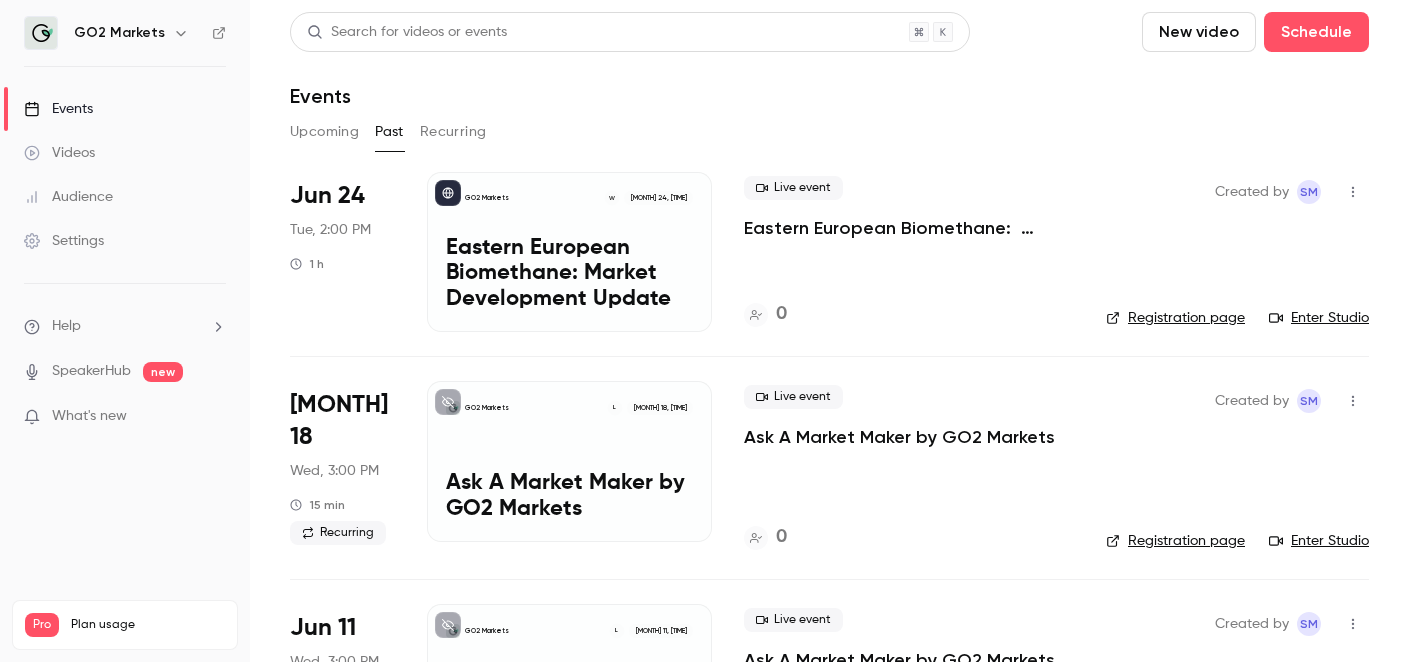 click on "Past" at bounding box center [389, 132] 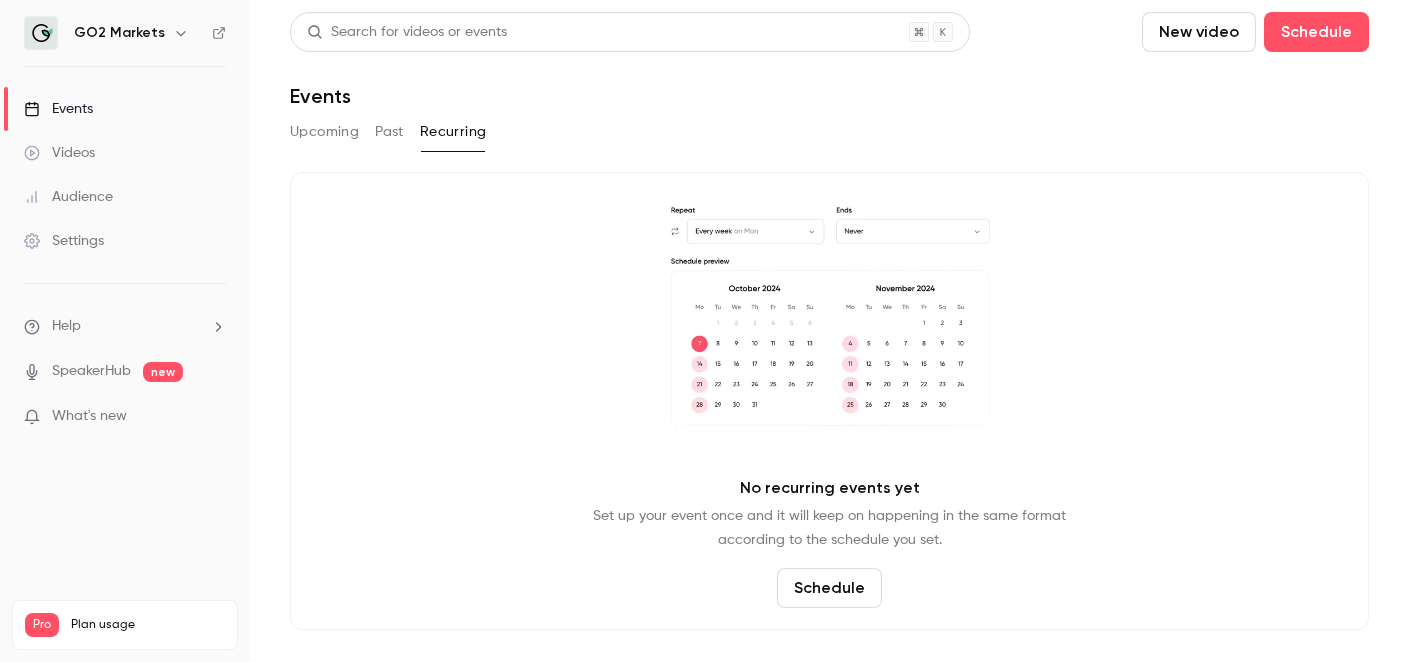 click on "Upcoming Past Recurring" at bounding box center (829, 132) 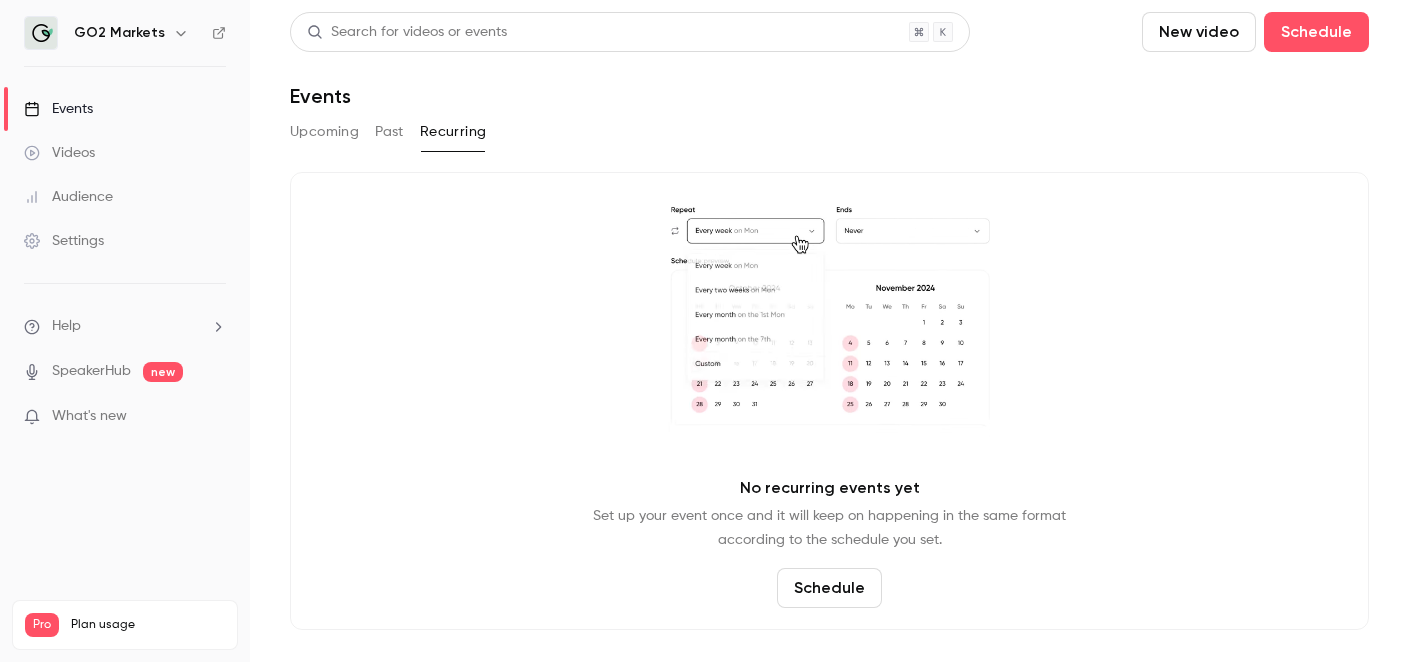 click on "Past" at bounding box center [389, 132] 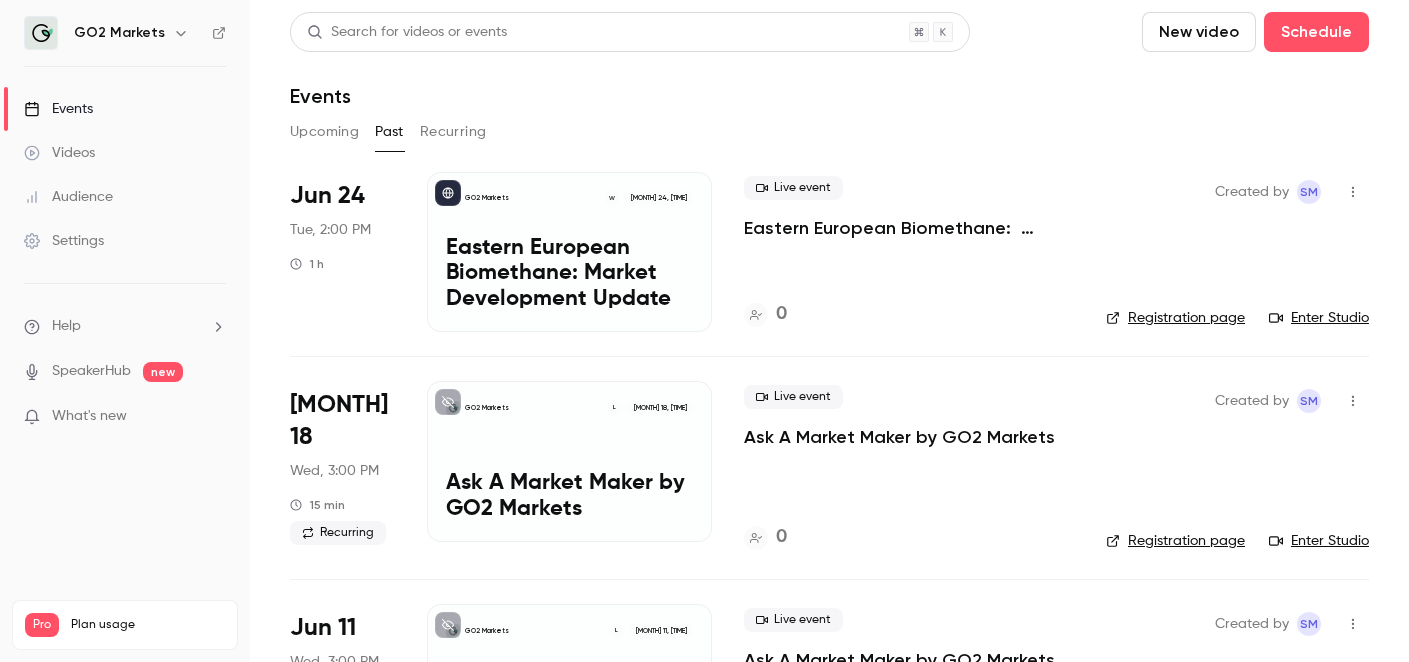 click on "Recurring" at bounding box center [453, 132] 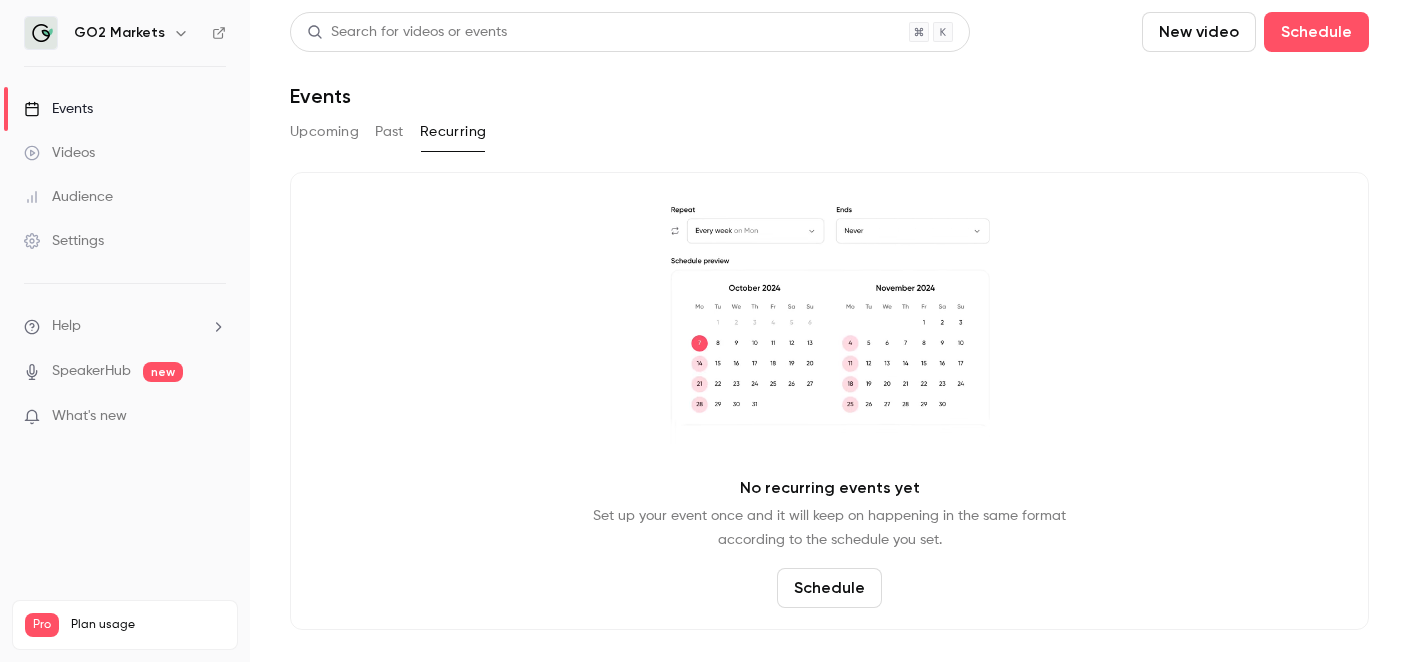 click on "Upcoming Past Recurring" at bounding box center (829, 136) 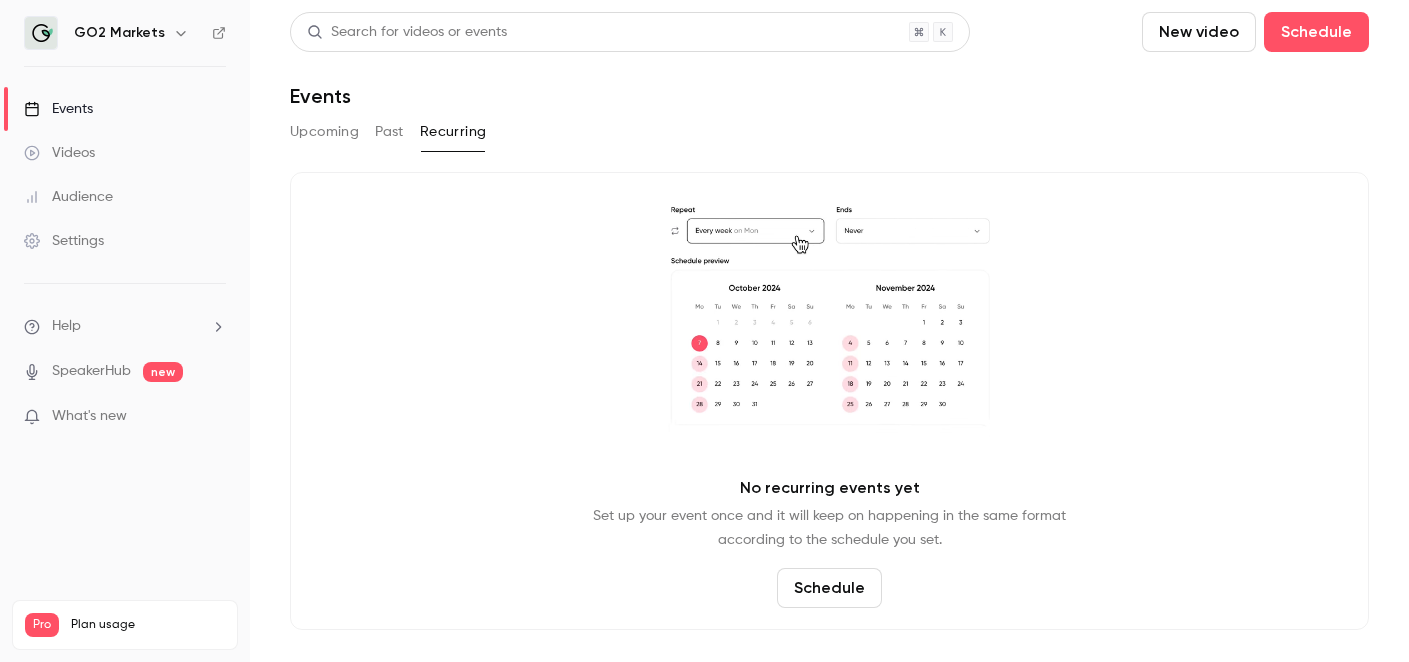 click on "Upcoming" at bounding box center (324, 132) 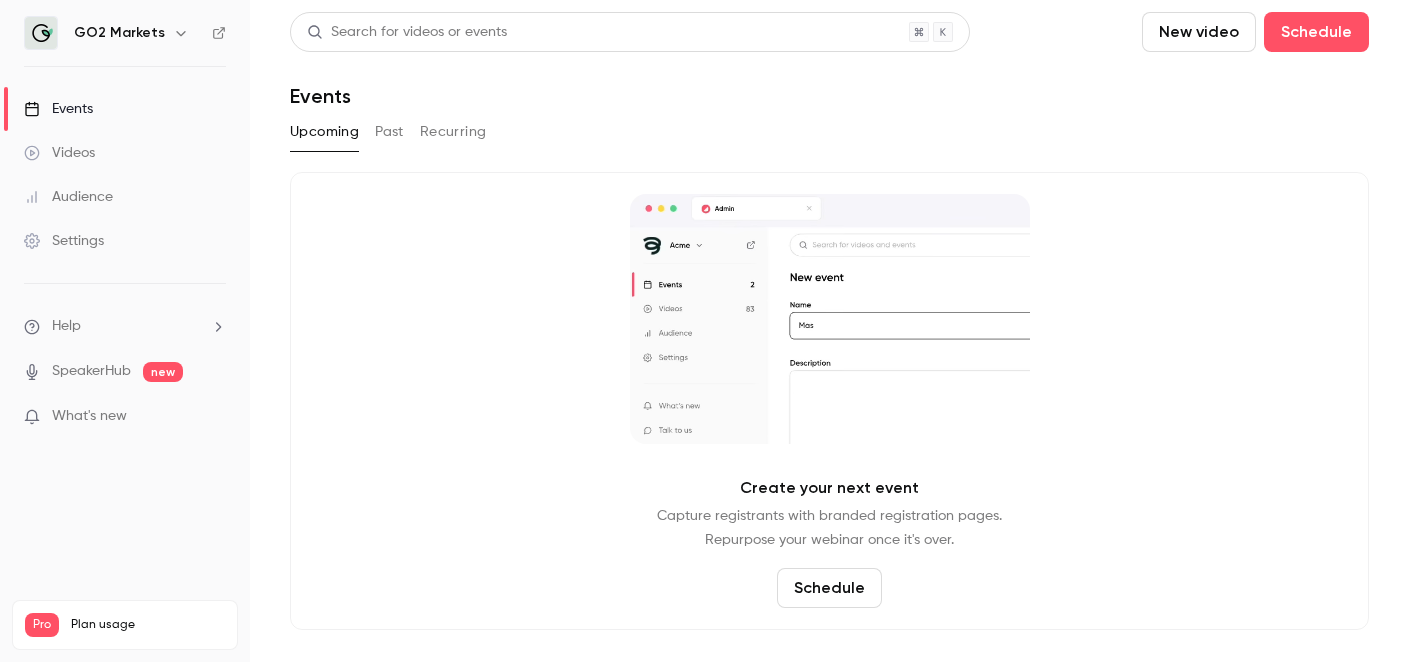 click on "Recurring" at bounding box center [453, 132] 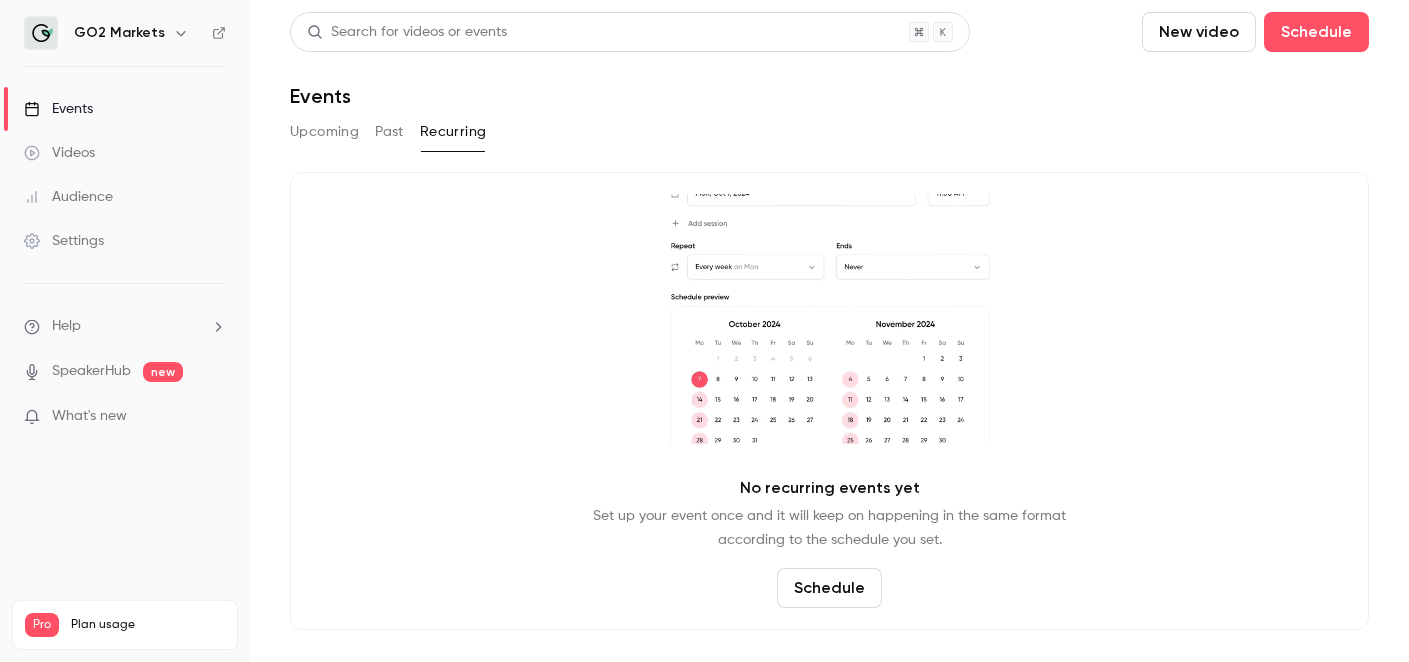 click on "Upcoming" at bounding box center [324, 132] 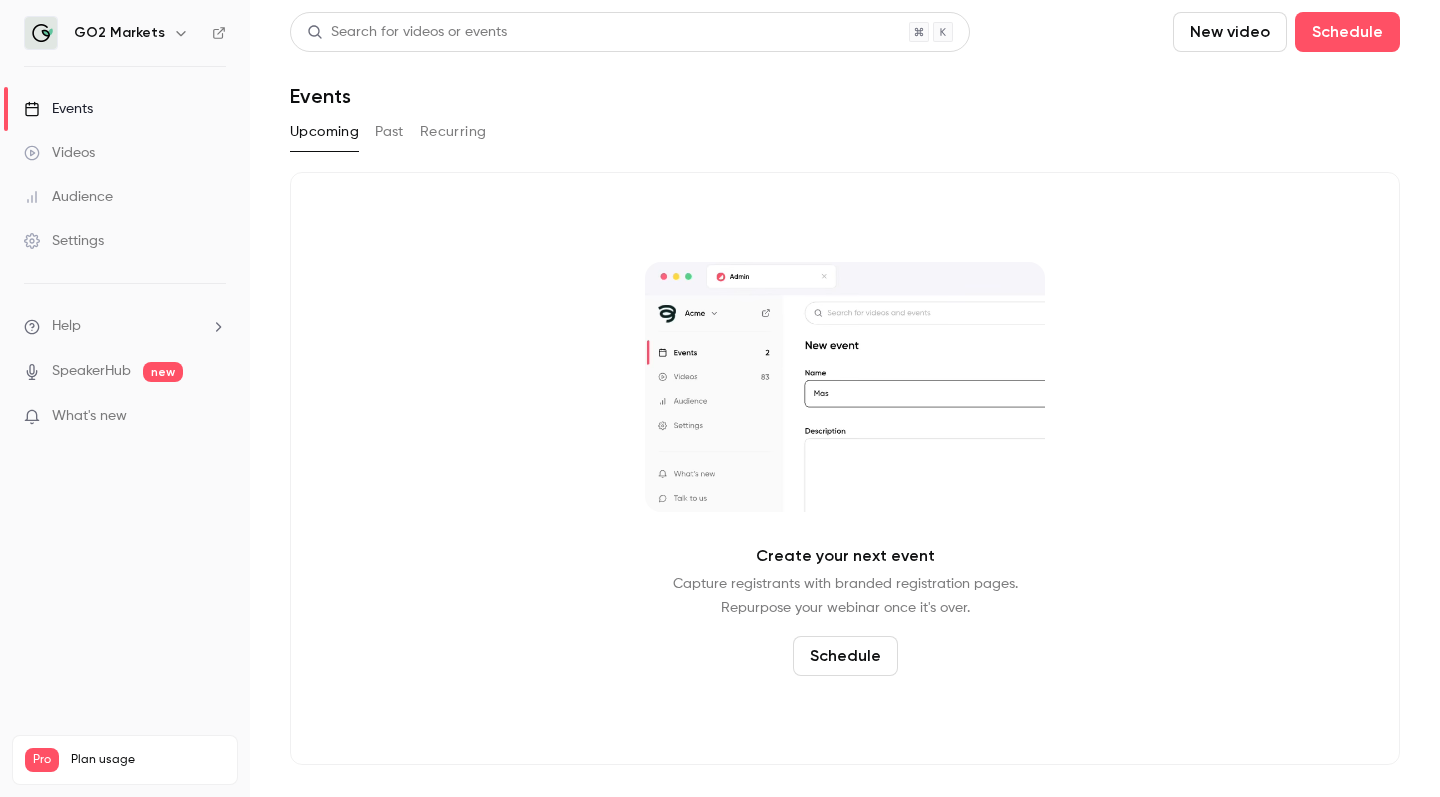 click on "Schedule" at bounding box center (845, 656) 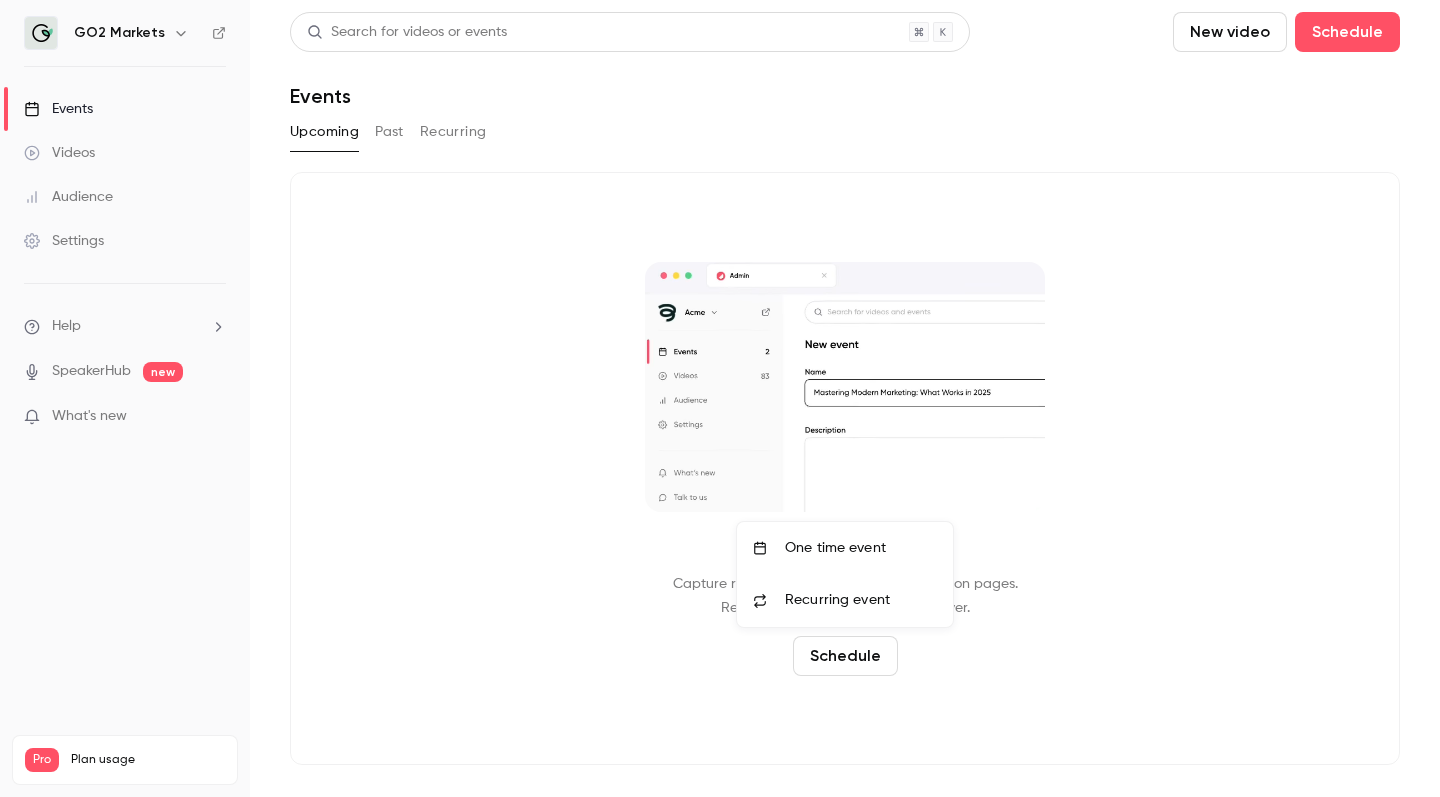 click on "One time event" at bounding box center [861, 548] 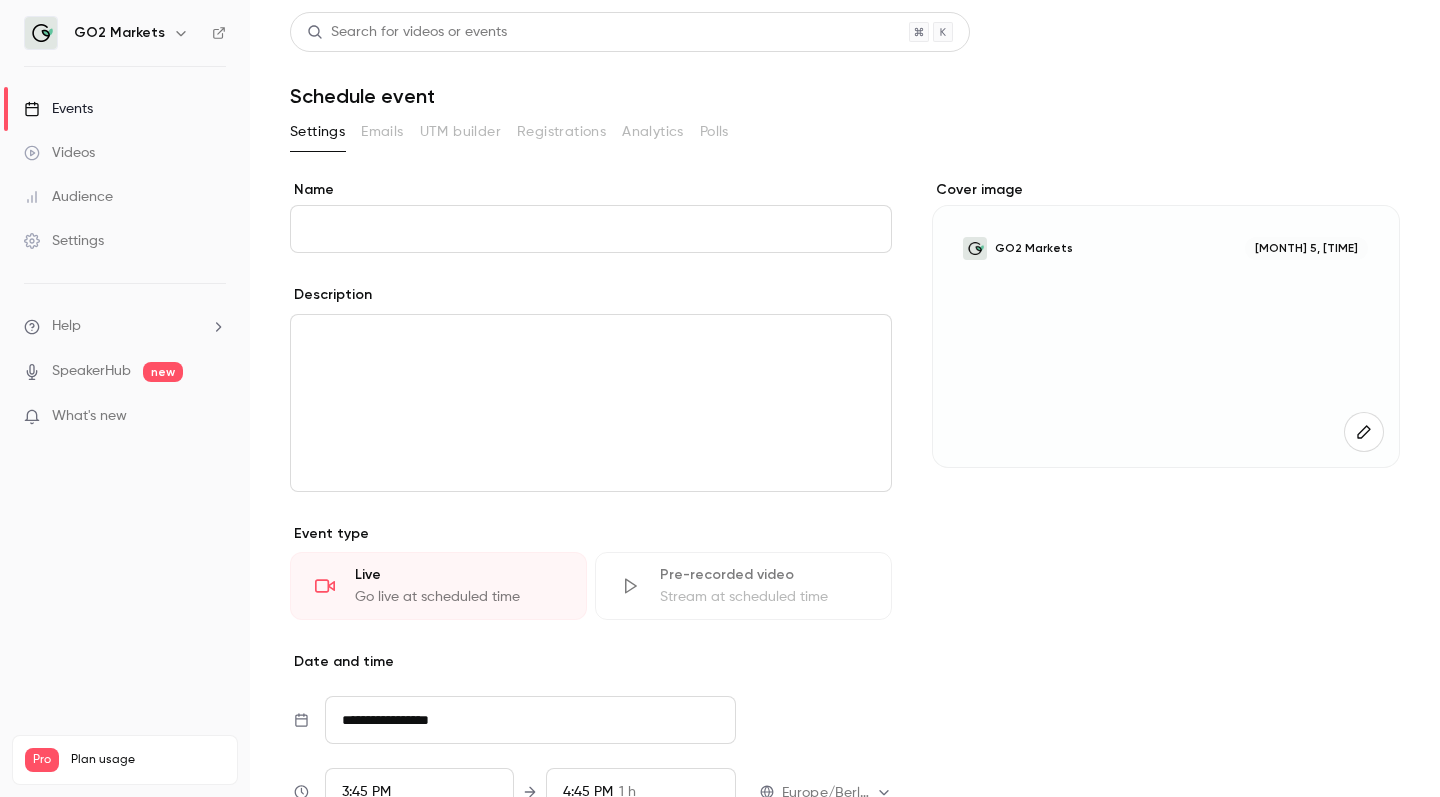 click on "**********" at bounding box center (530, 720) 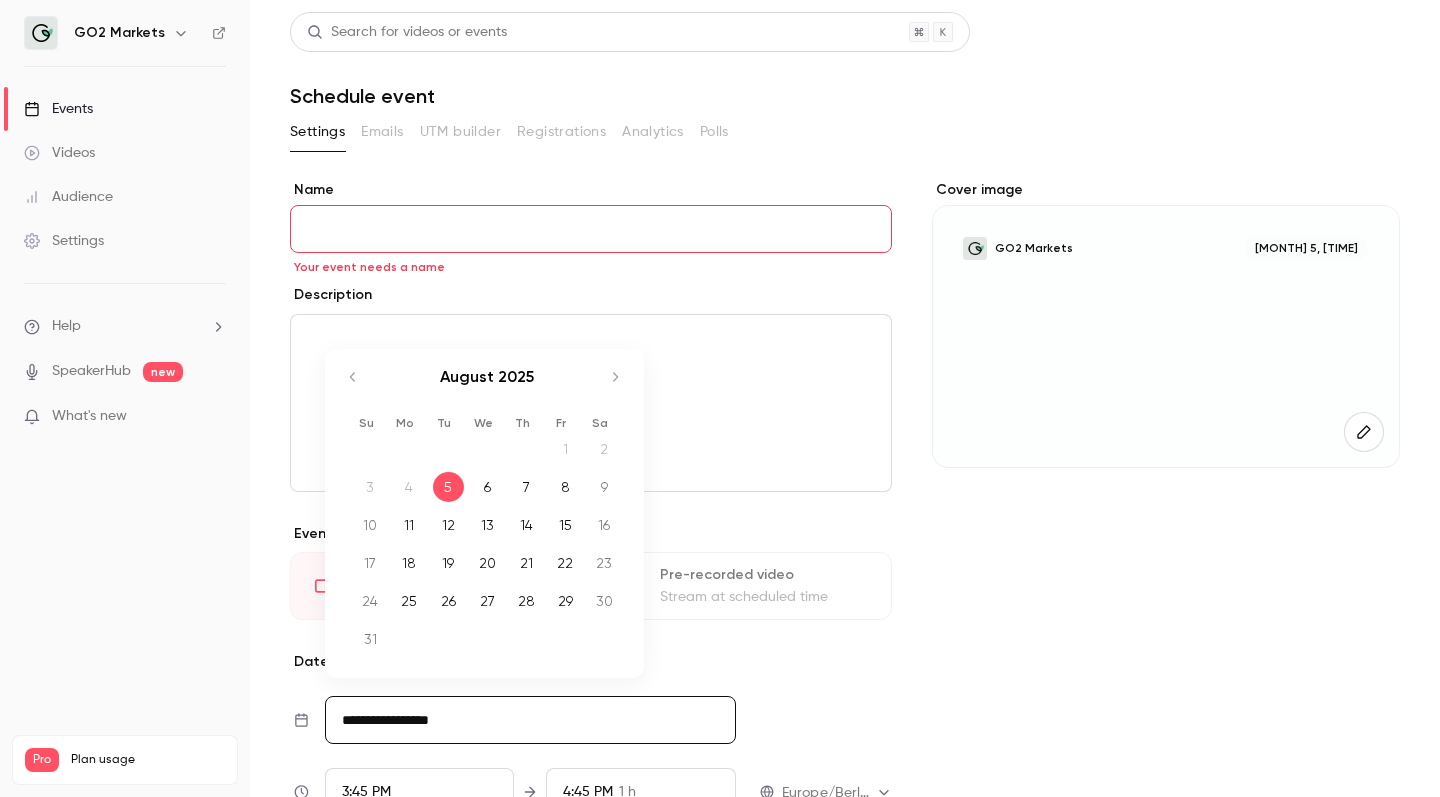 click 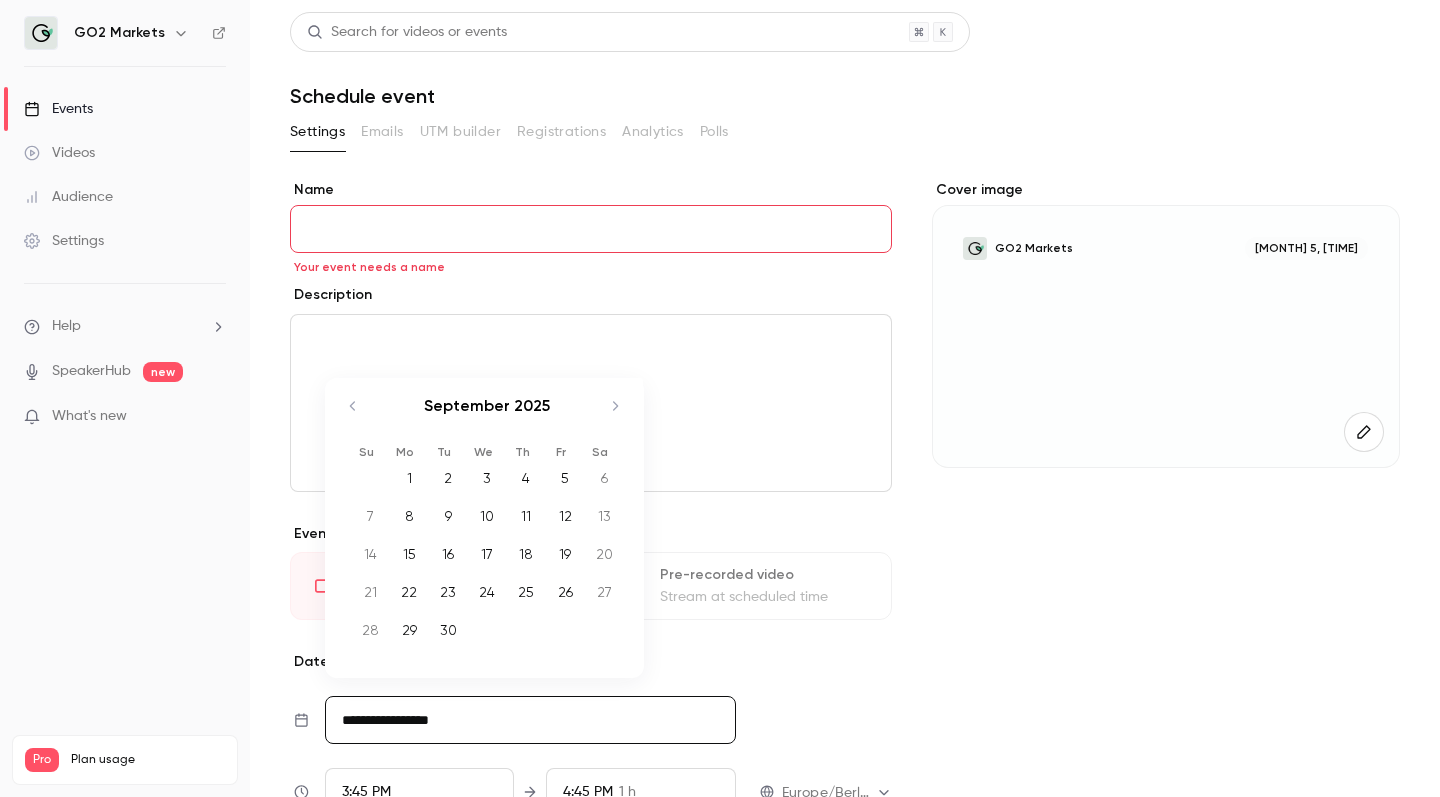 click on "17" at bounding box center [487, 554] 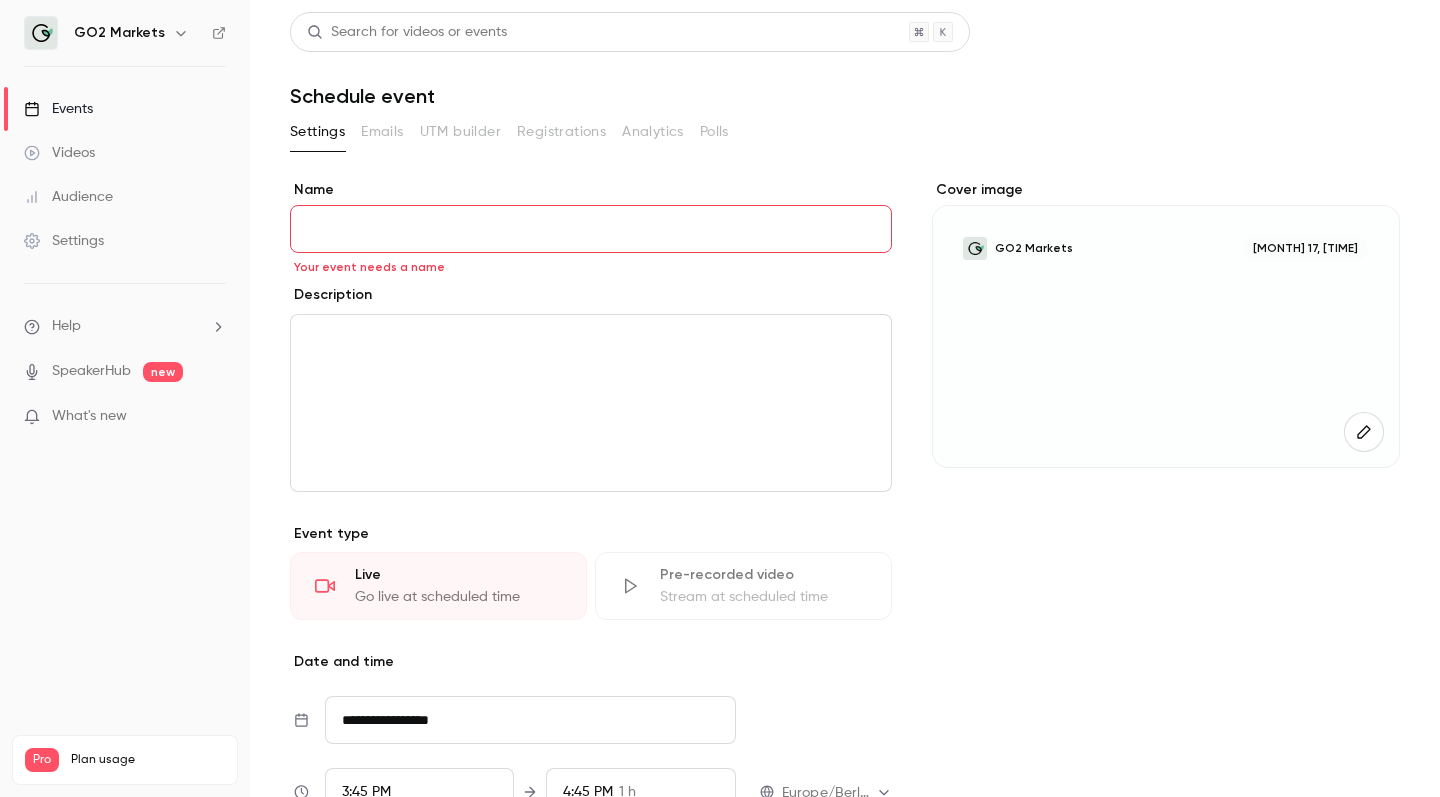 click on "Date and time" at bounding box center (591, 662) 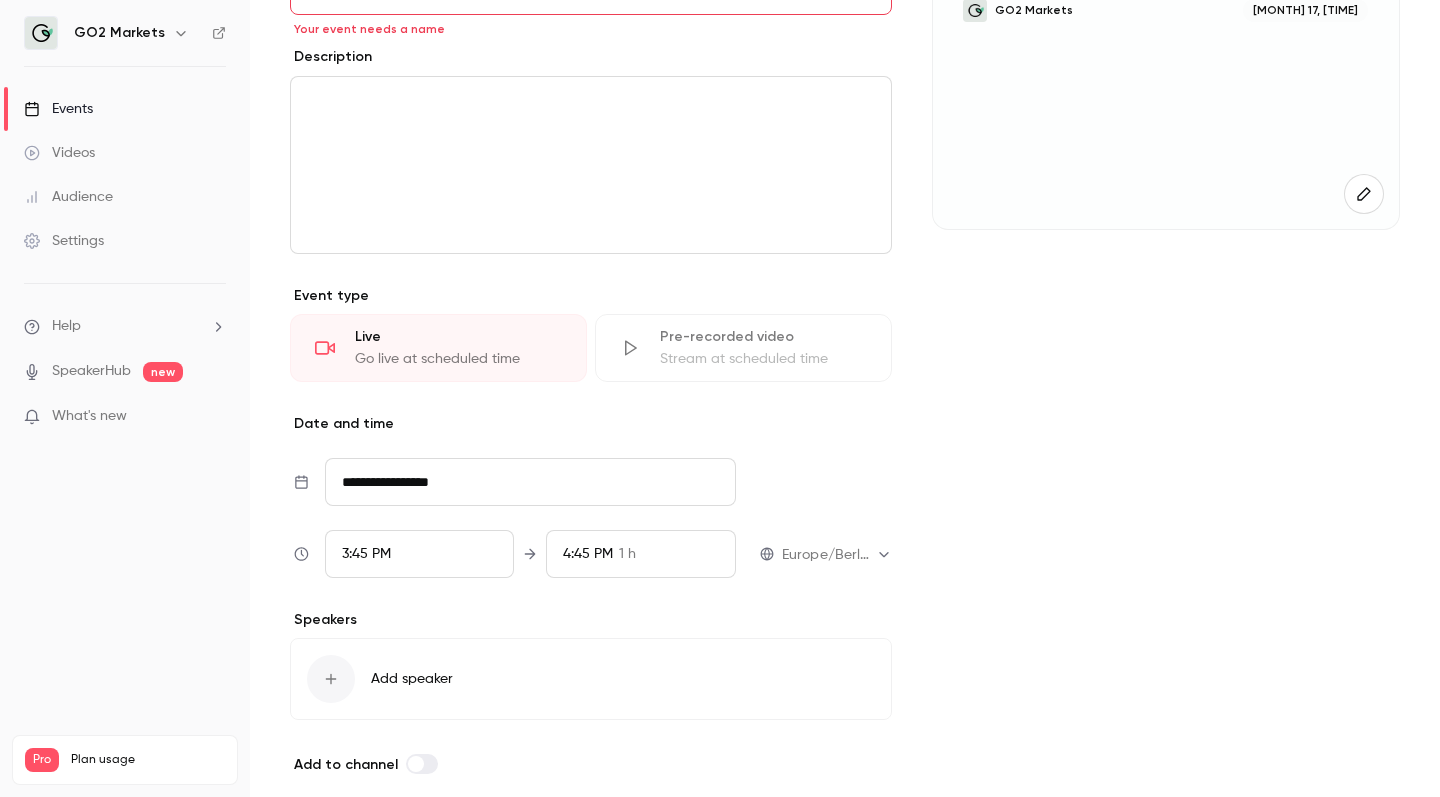 scroll, scrollTop: 239, scrollLeft: 0, axis: vertical 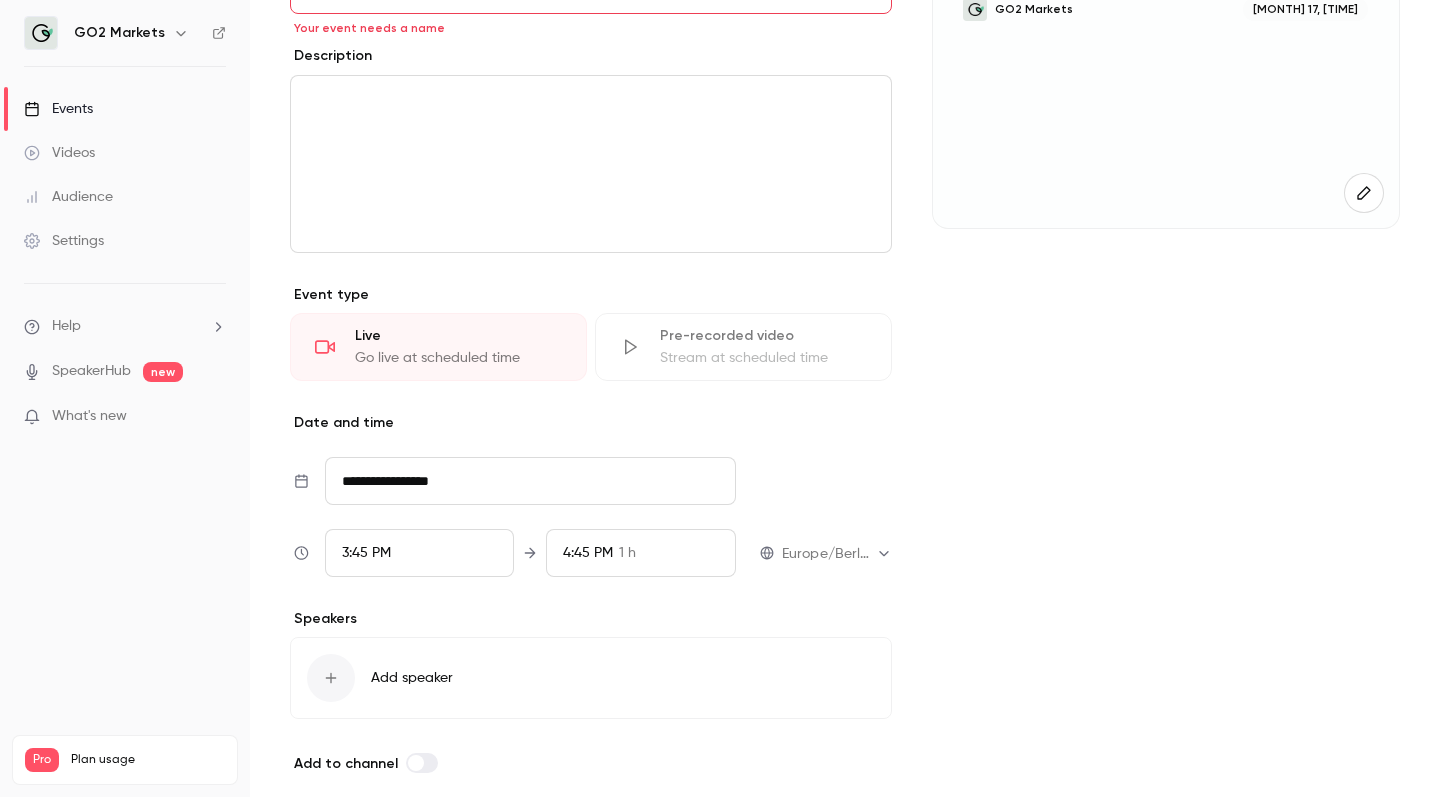 click on "3:45 PM" at bounding box center (420, 553) 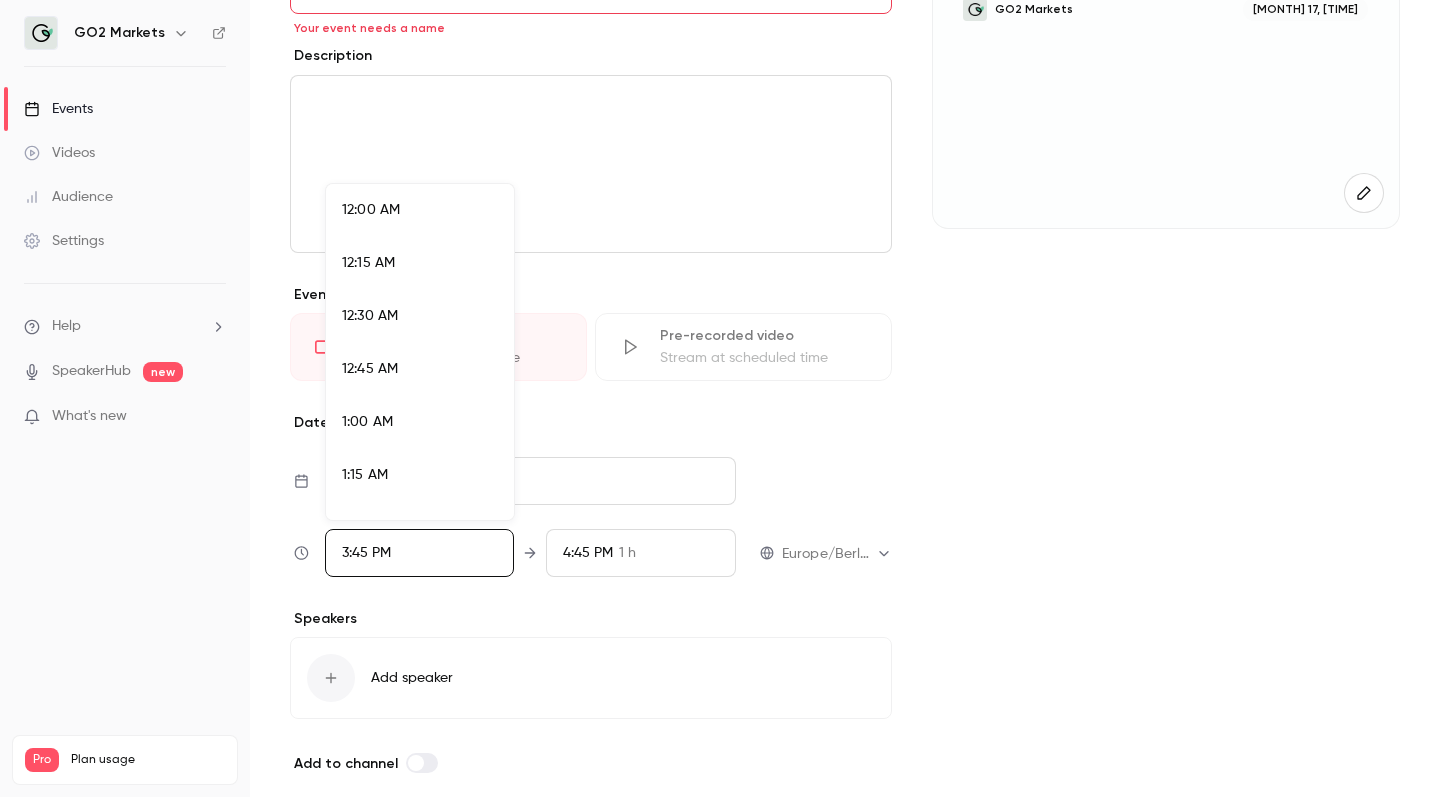 scroll, scrollTop: 3198, scrollLeft: 0, axis: vertical 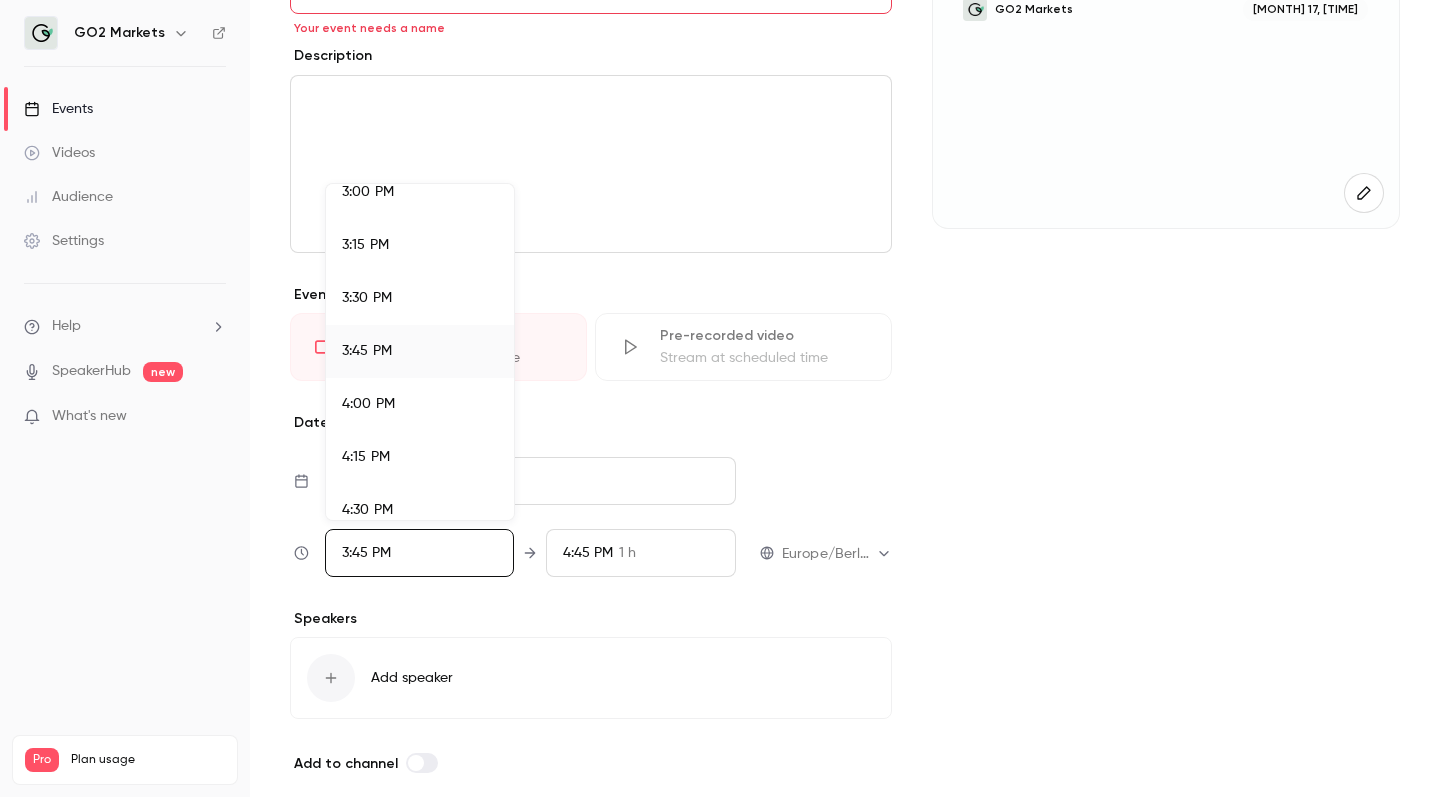 type 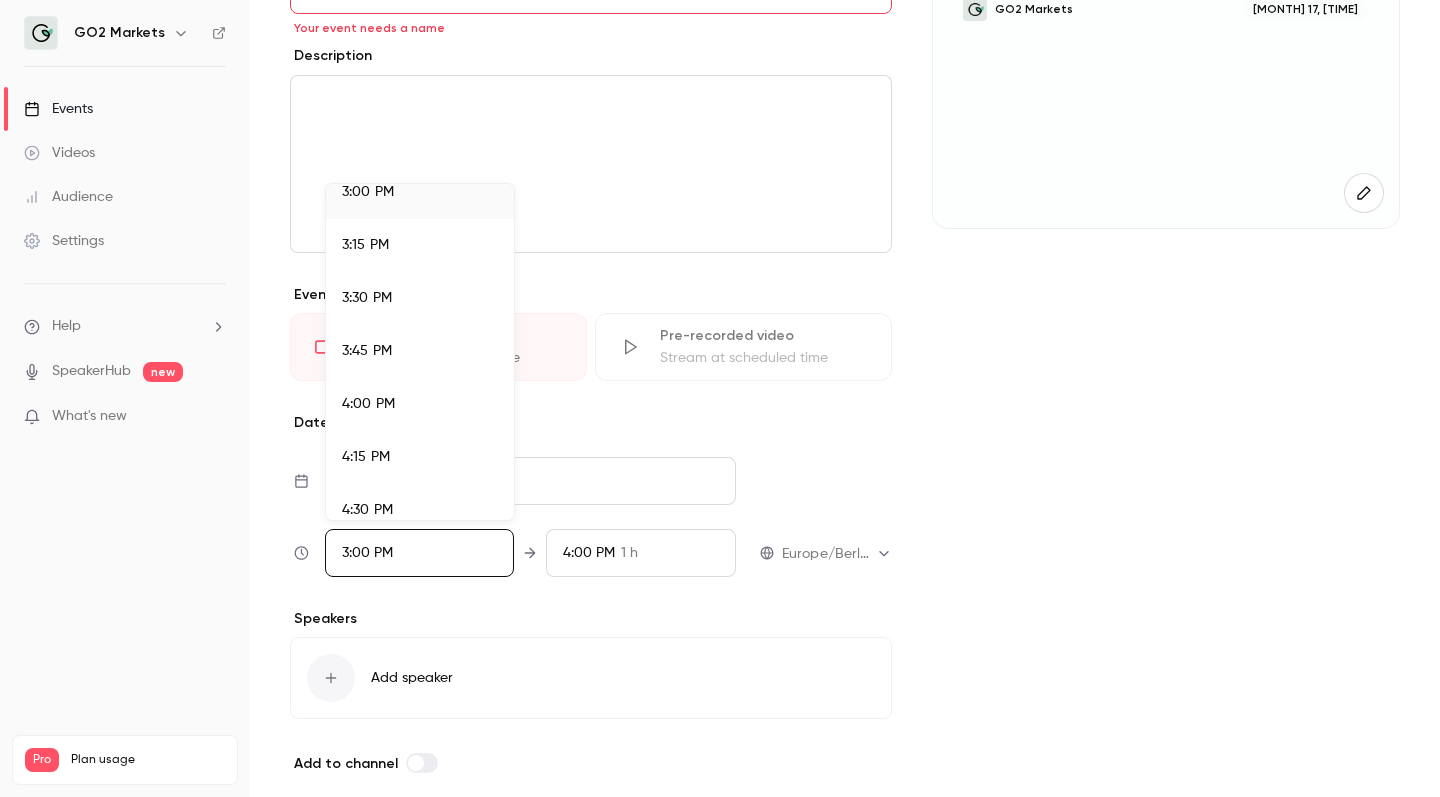 click at bounding box center [720, 398] 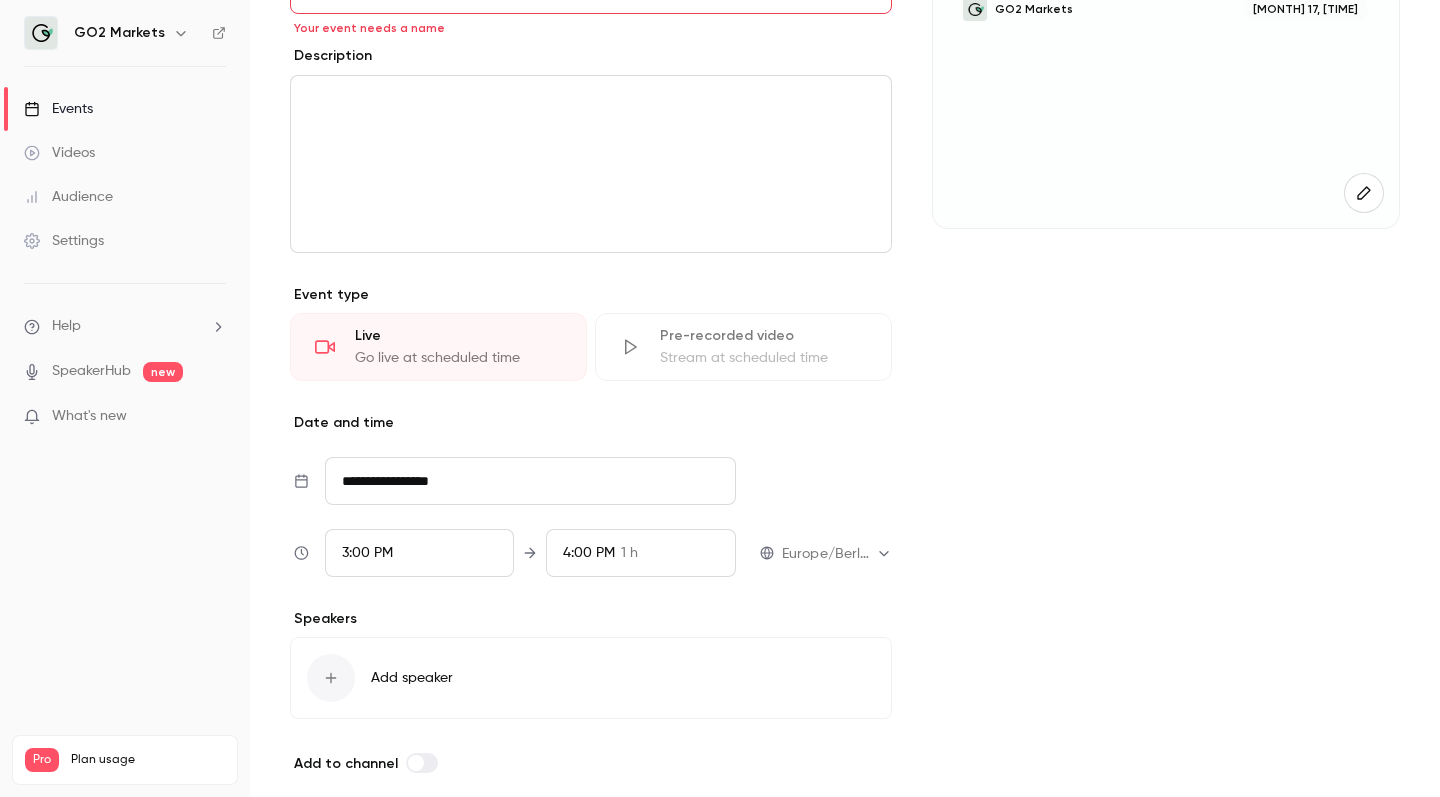 click on "3:00 PM" at bounding box center (420, 553) 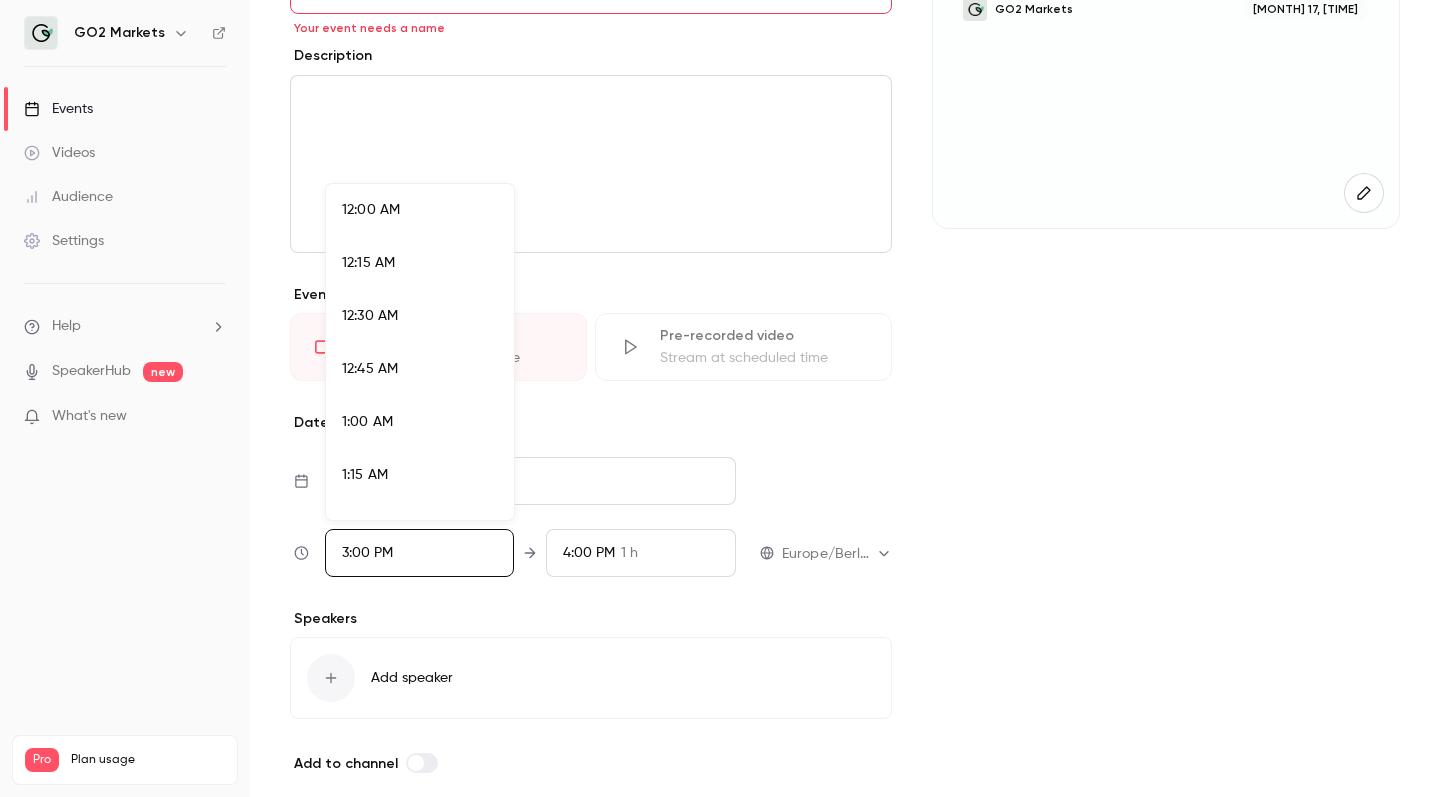 scroll, scrollTop: 3039, scrollLeft: 0, axis: vertical 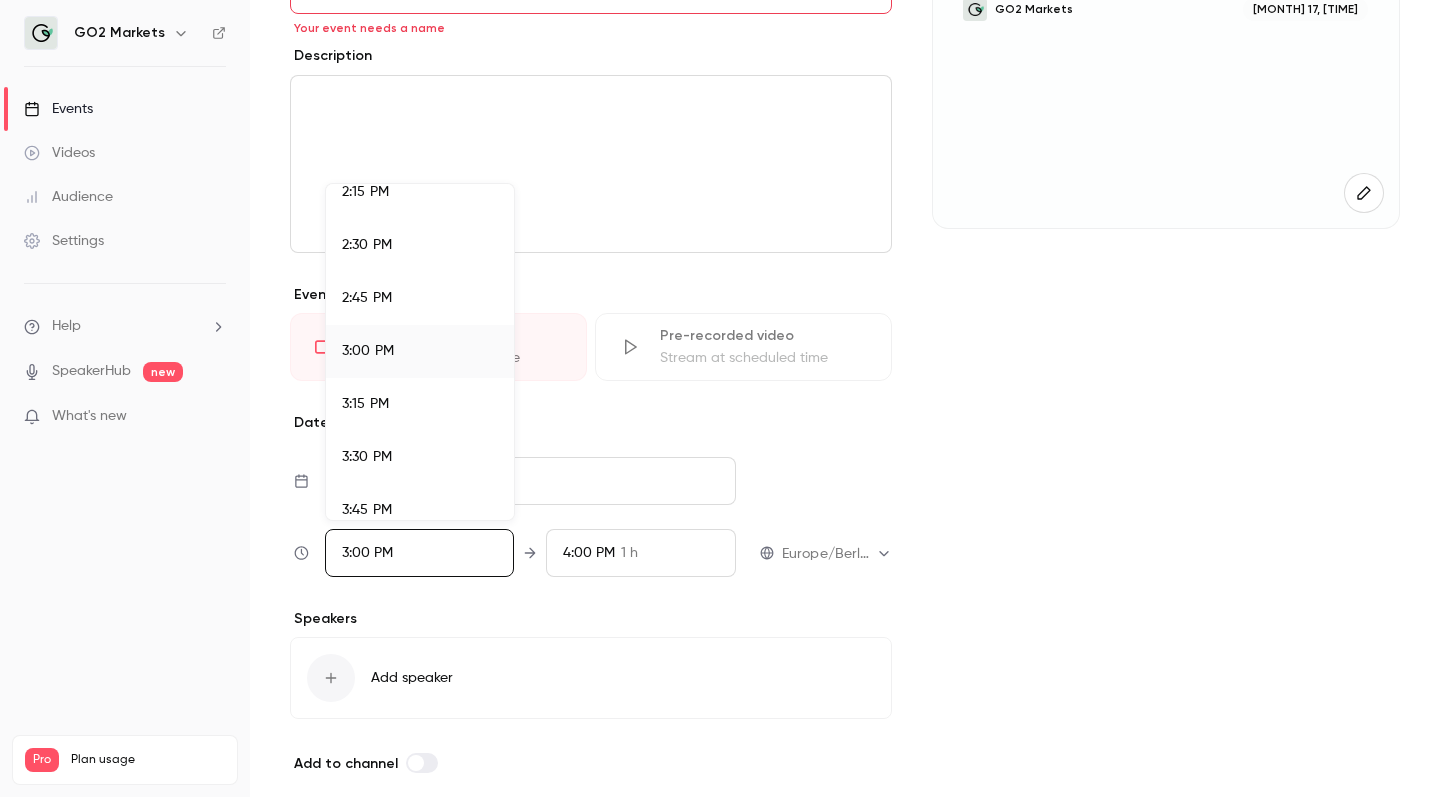 click on "2:15 PM" at bounding box center (420, 192) 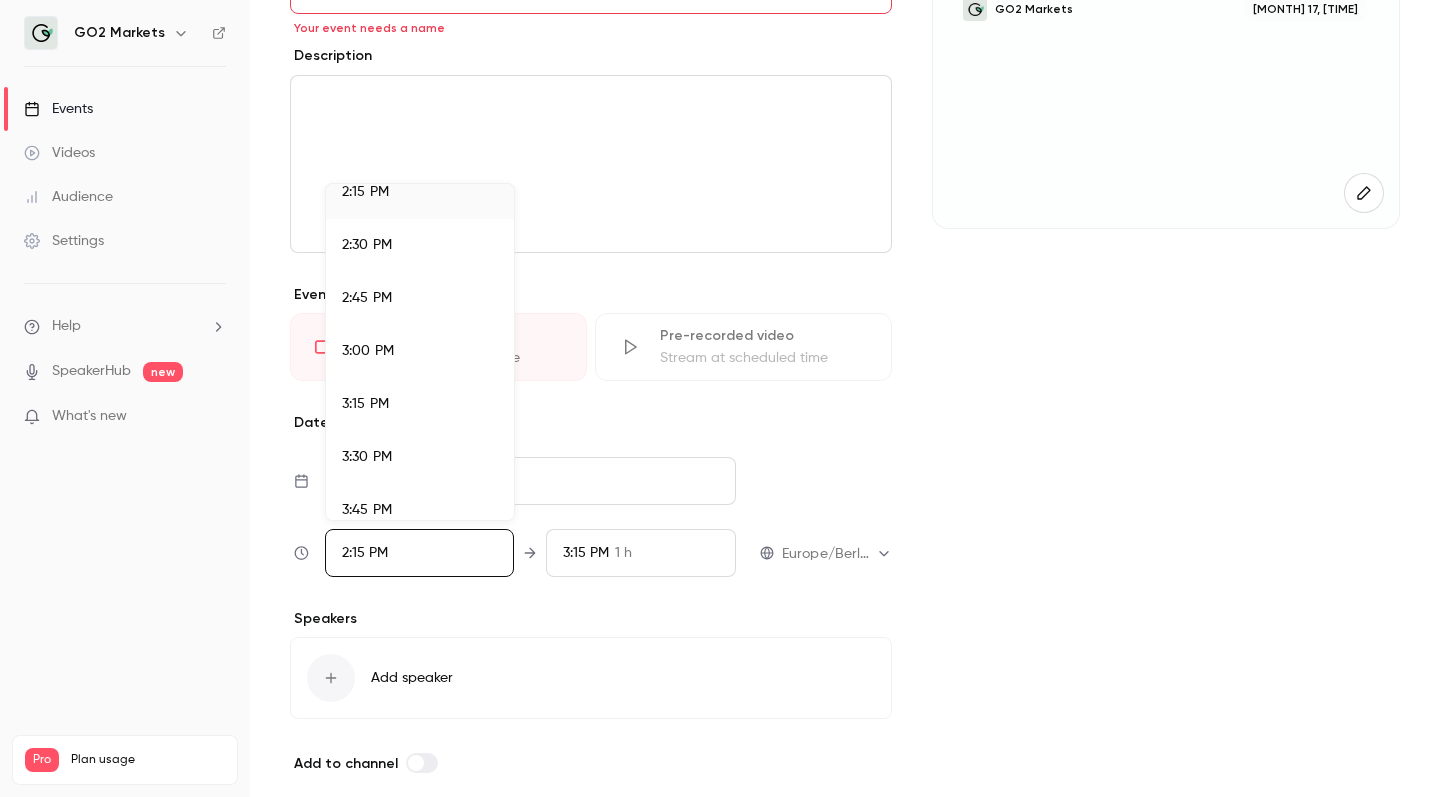 click at bounding box center (720, 398) 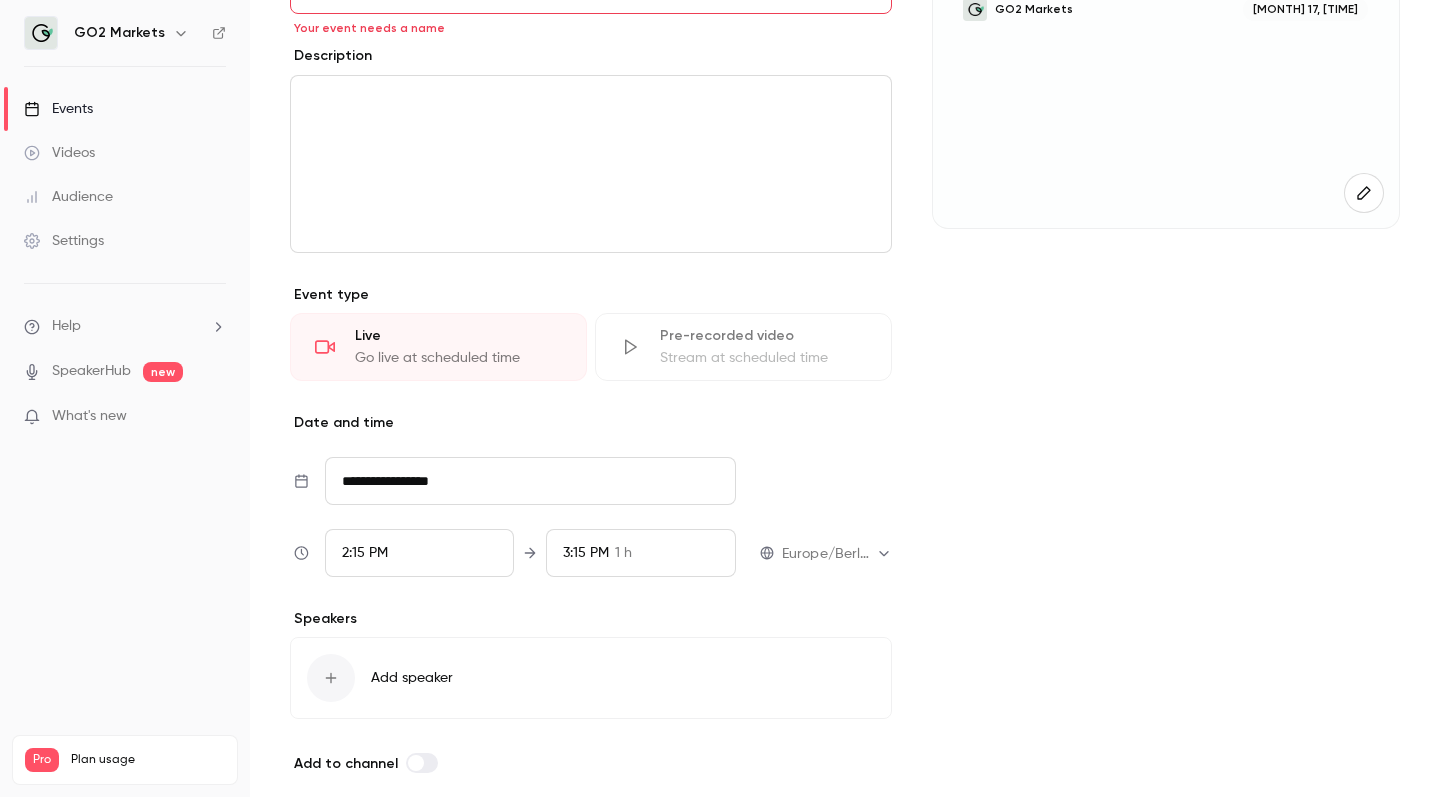 click on "2:15 PM" at bounding box center [420, 553] 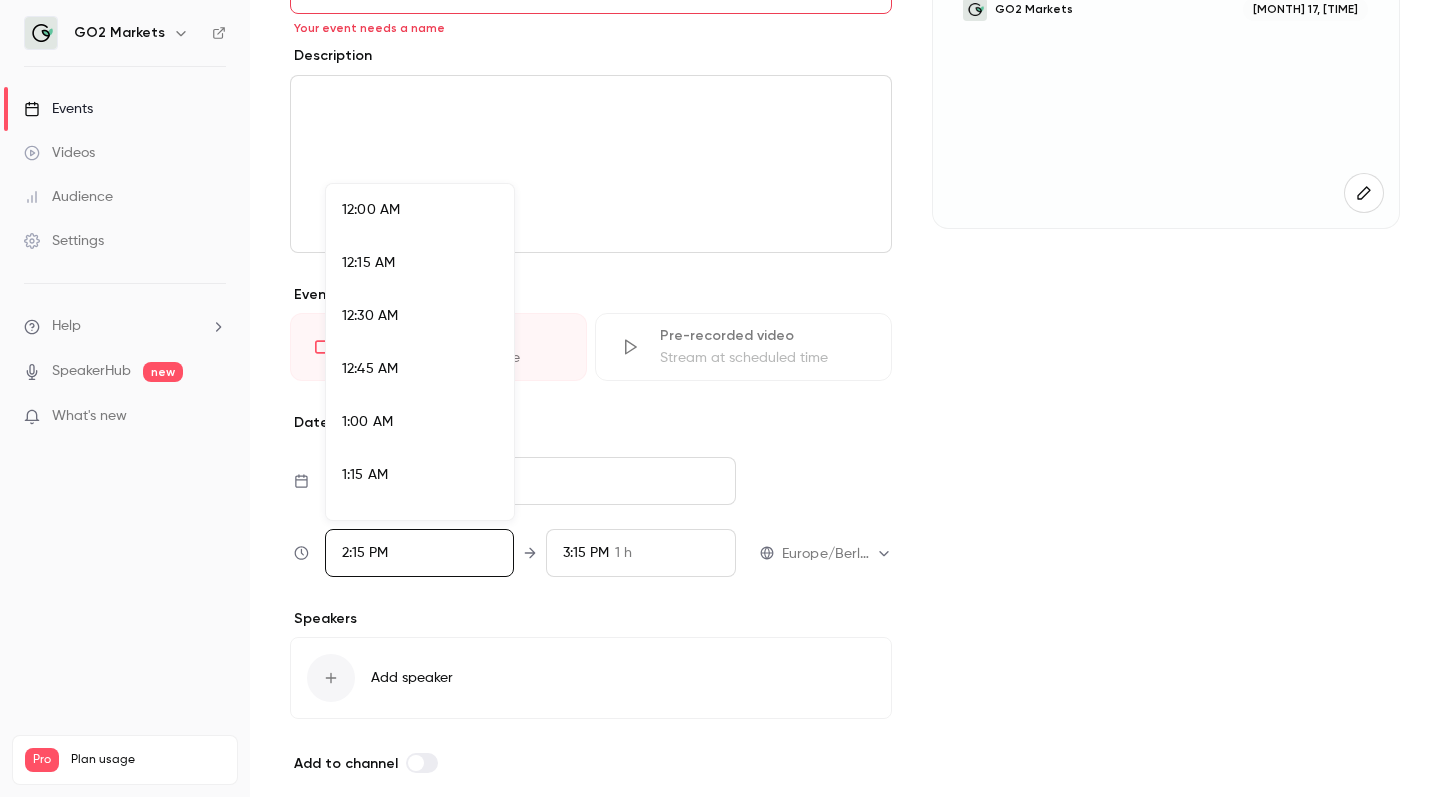 scroll, scrollTop: 2880, scrollLeft: 0, axis: vertical 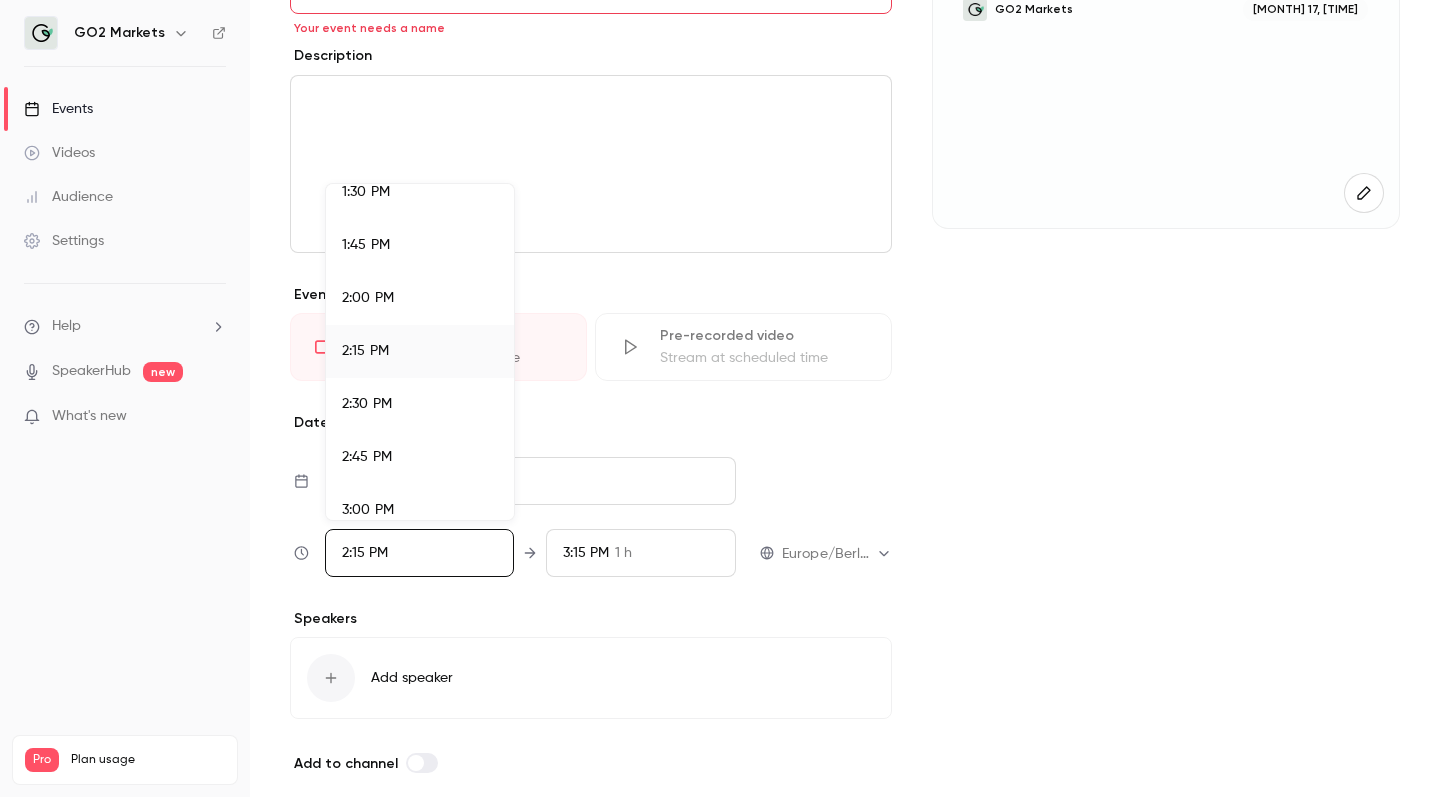 click on "2:00 PM" at bounding box center [420, 298] 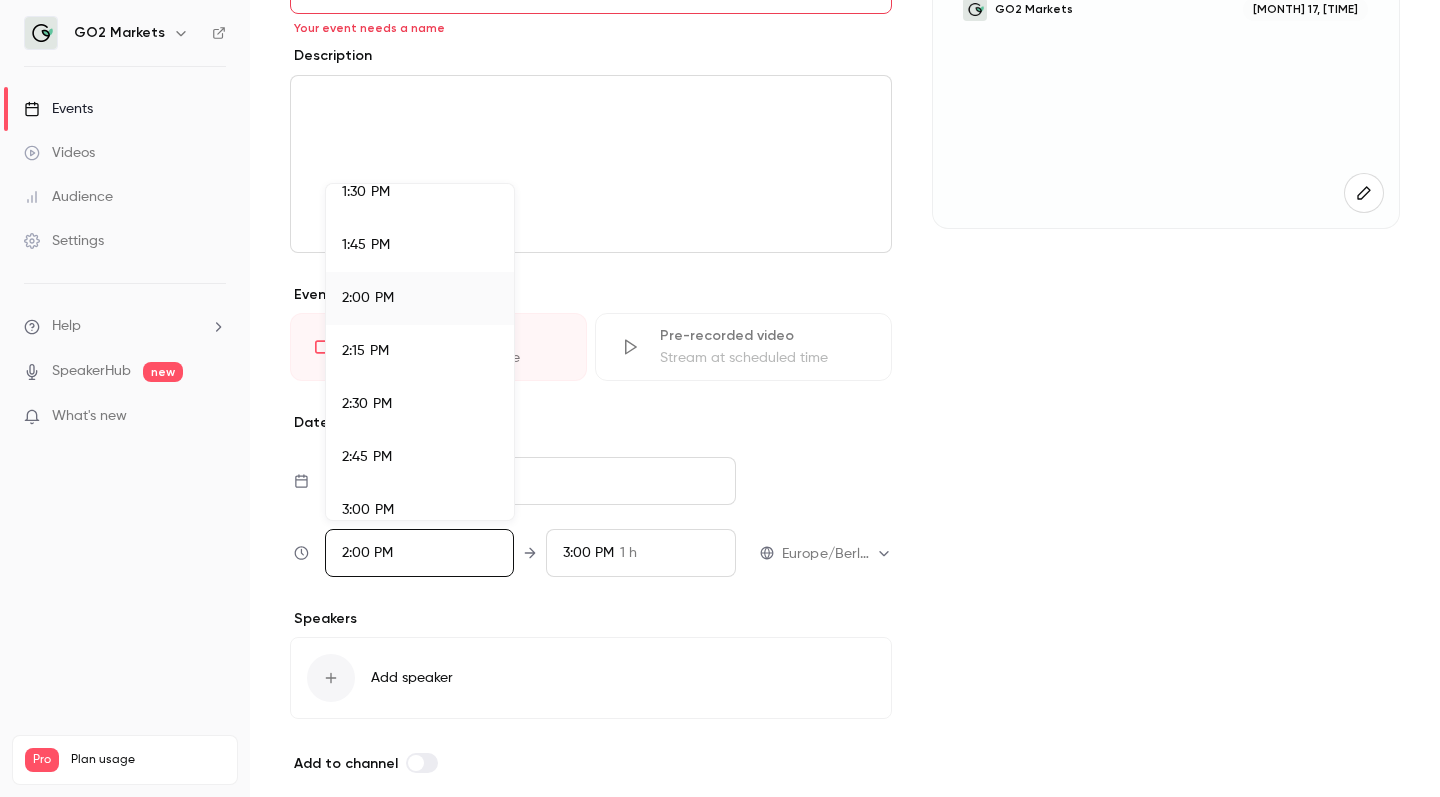 click at bounding box center [720, 398] 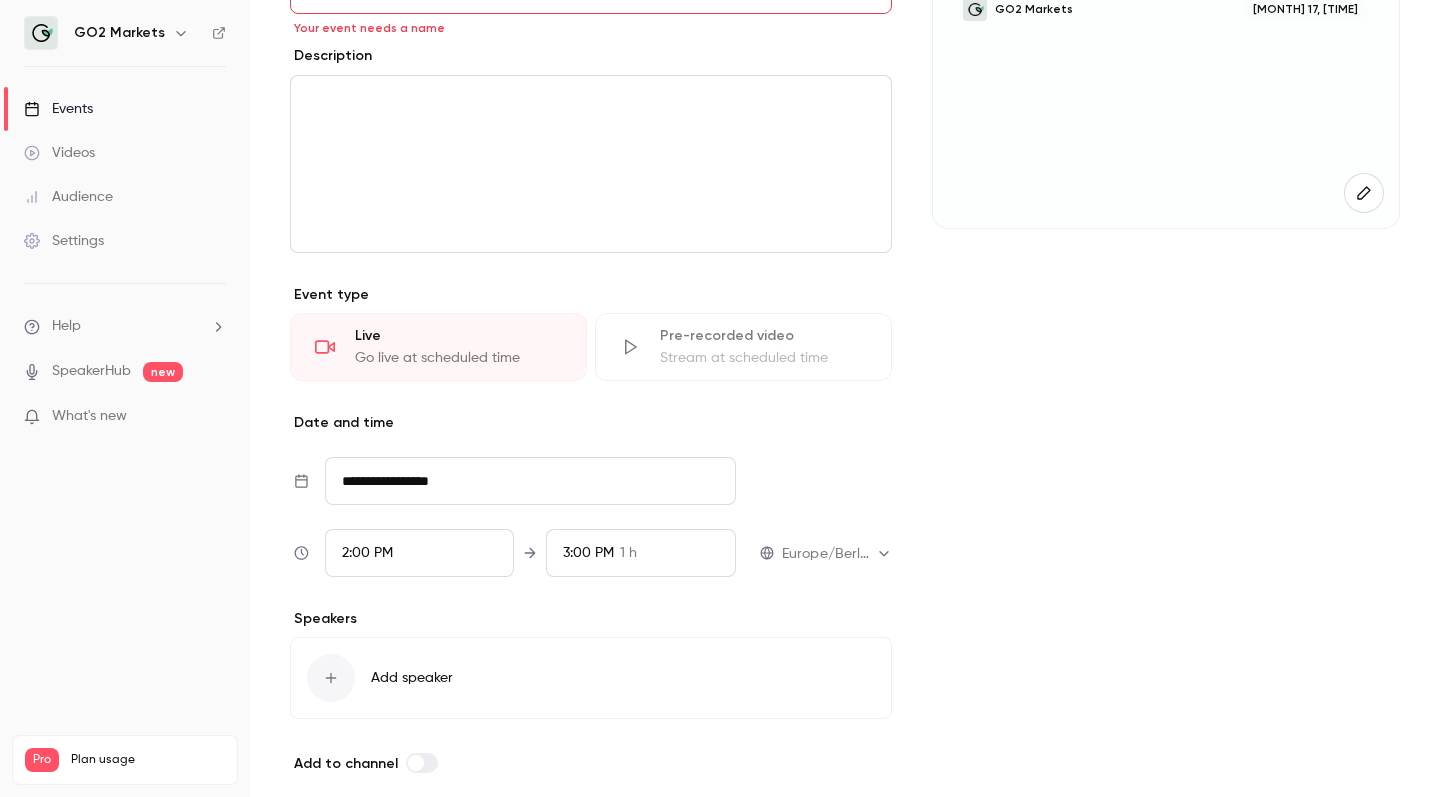click on "Add speaker" at bounding box center (591, 678) 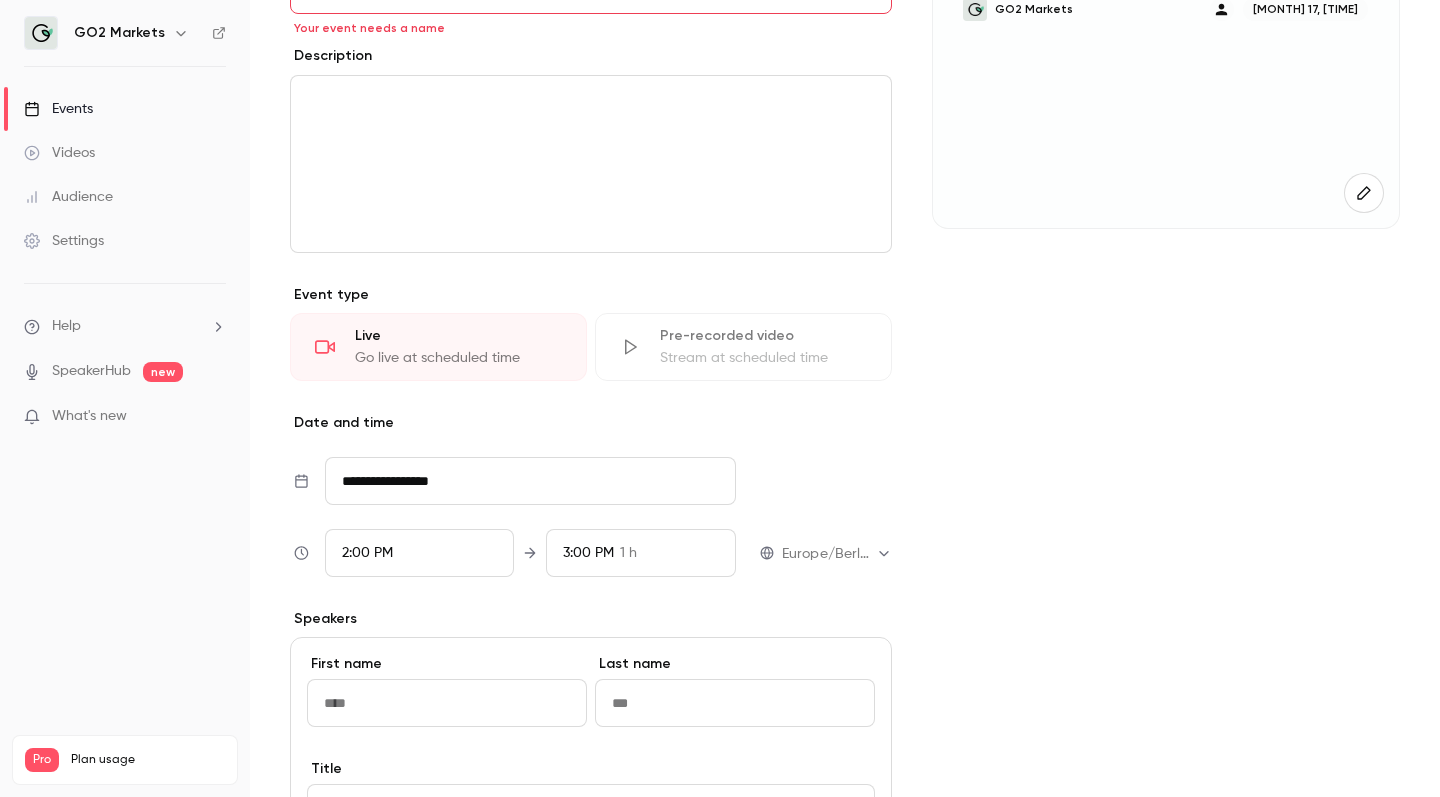 type on "*" 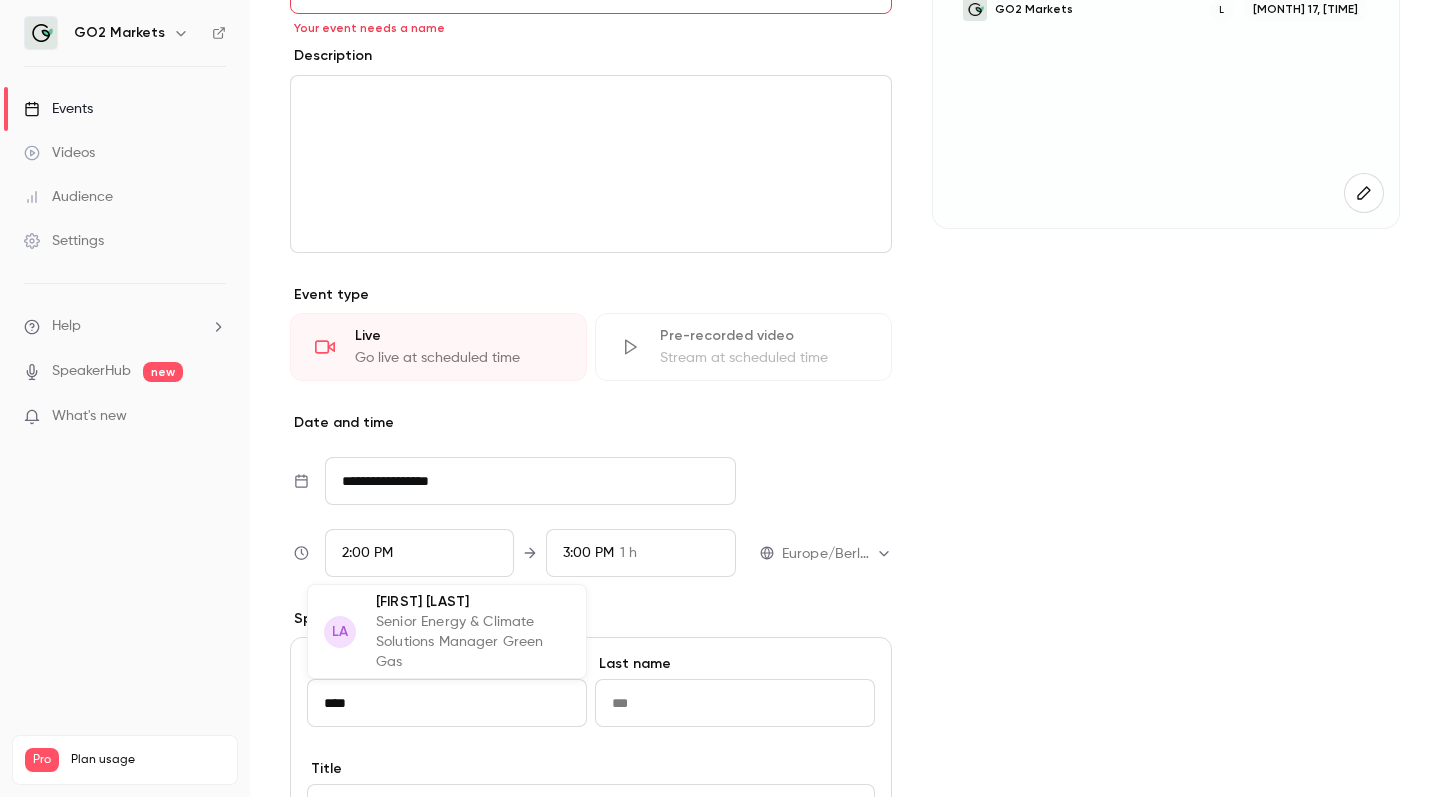 type on "****" 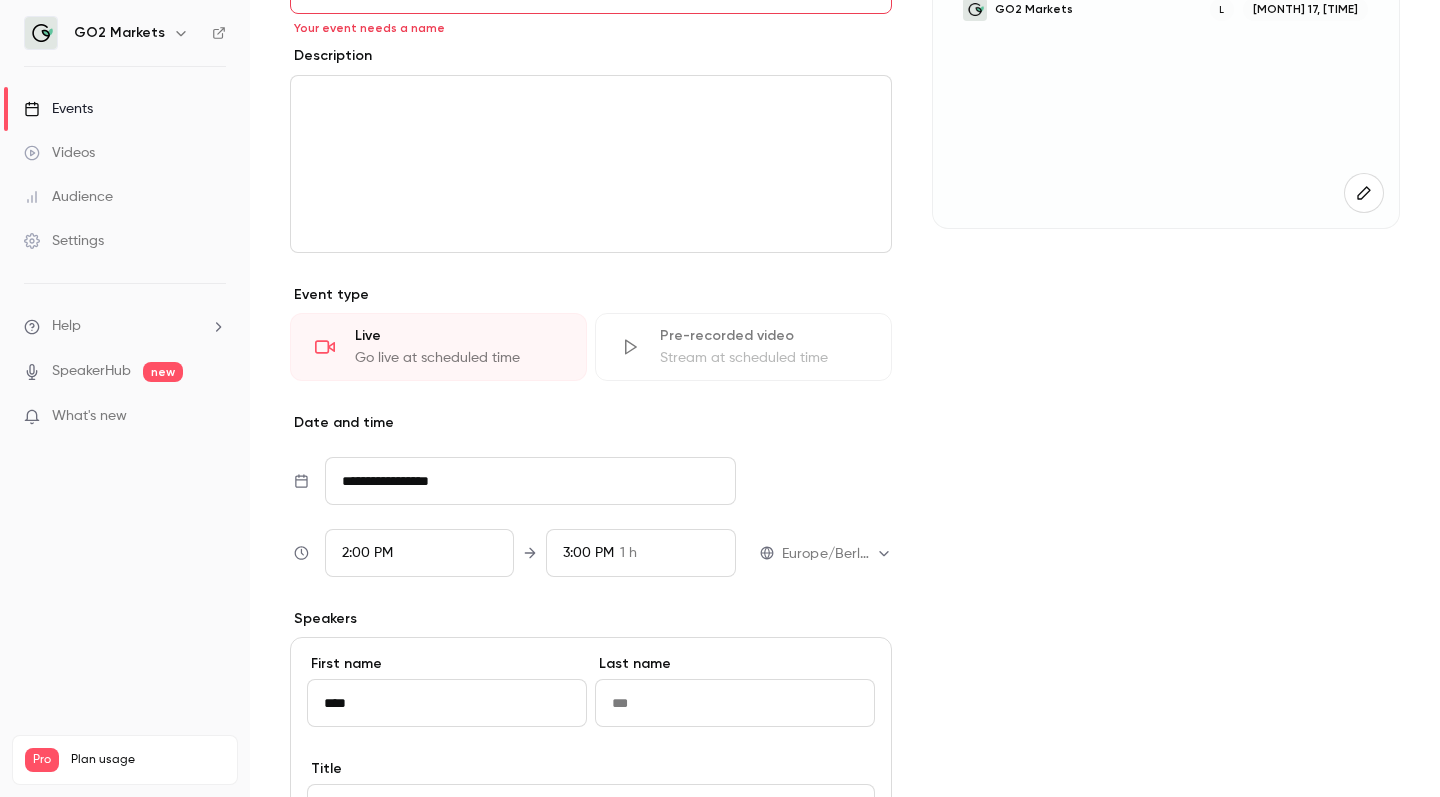 click on "****" at bounding box center [447, 703] 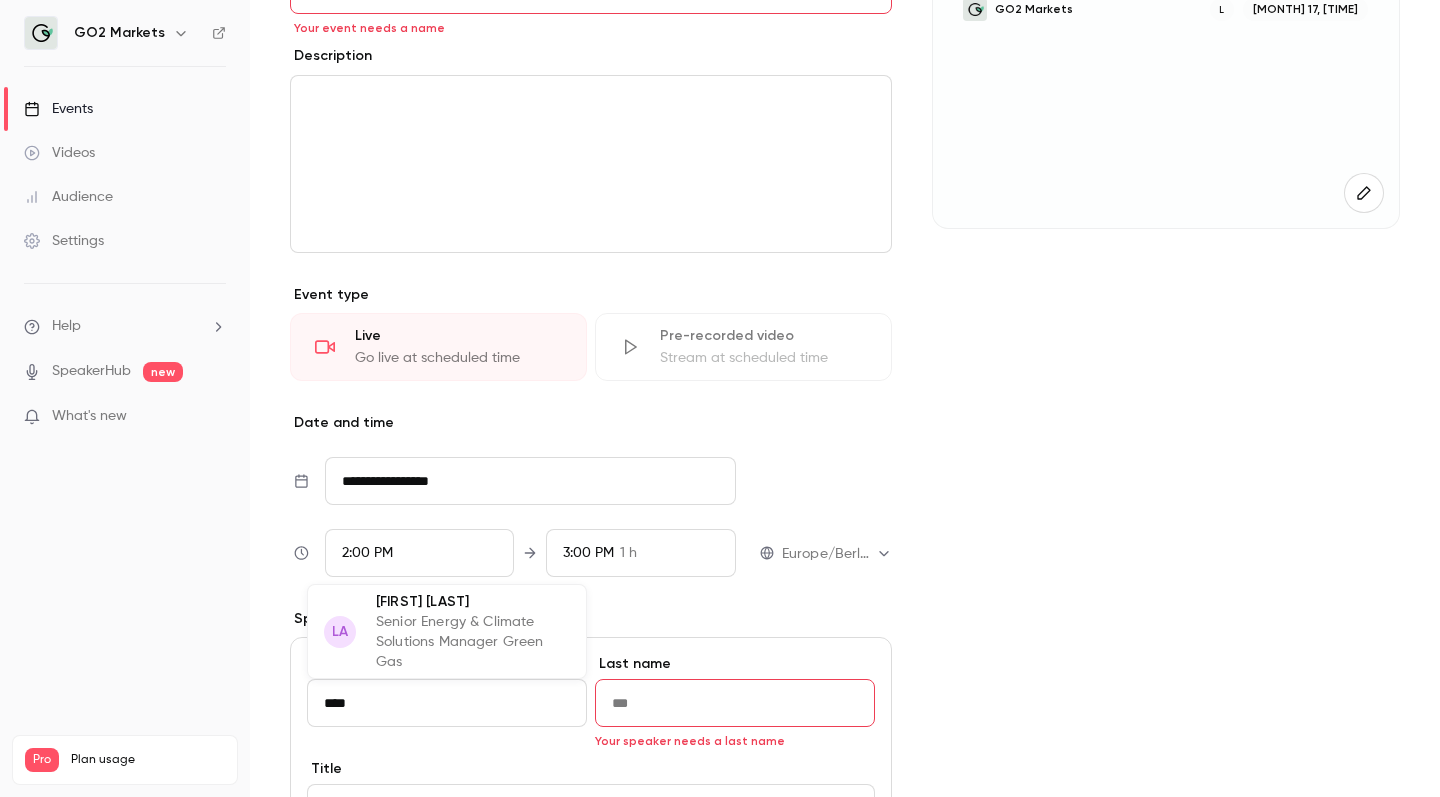 click on "Senior Energy & Climate Solutions Manager Green Gas" at bounding box center [473, 642] 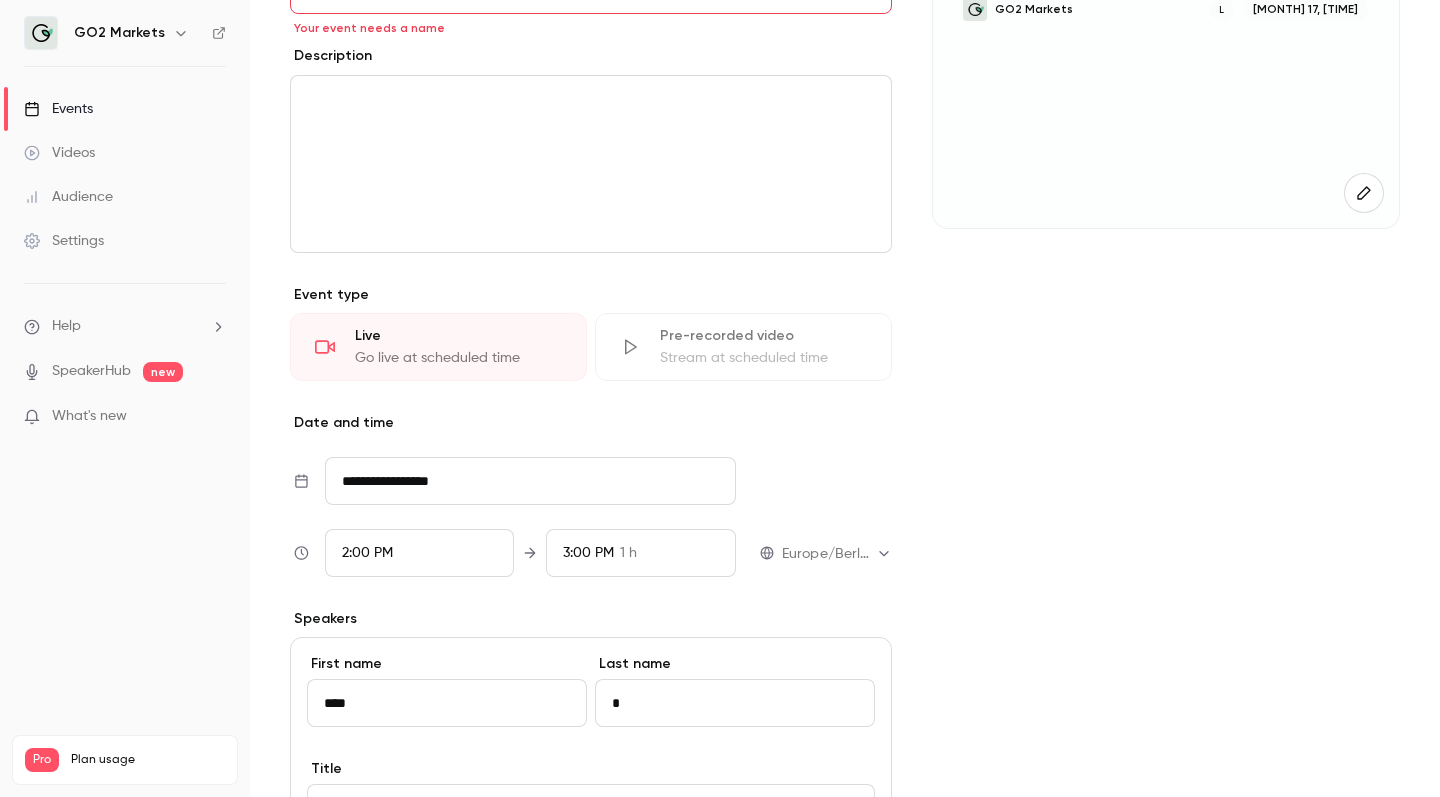 click on "*" at bounding box center (735, 703) 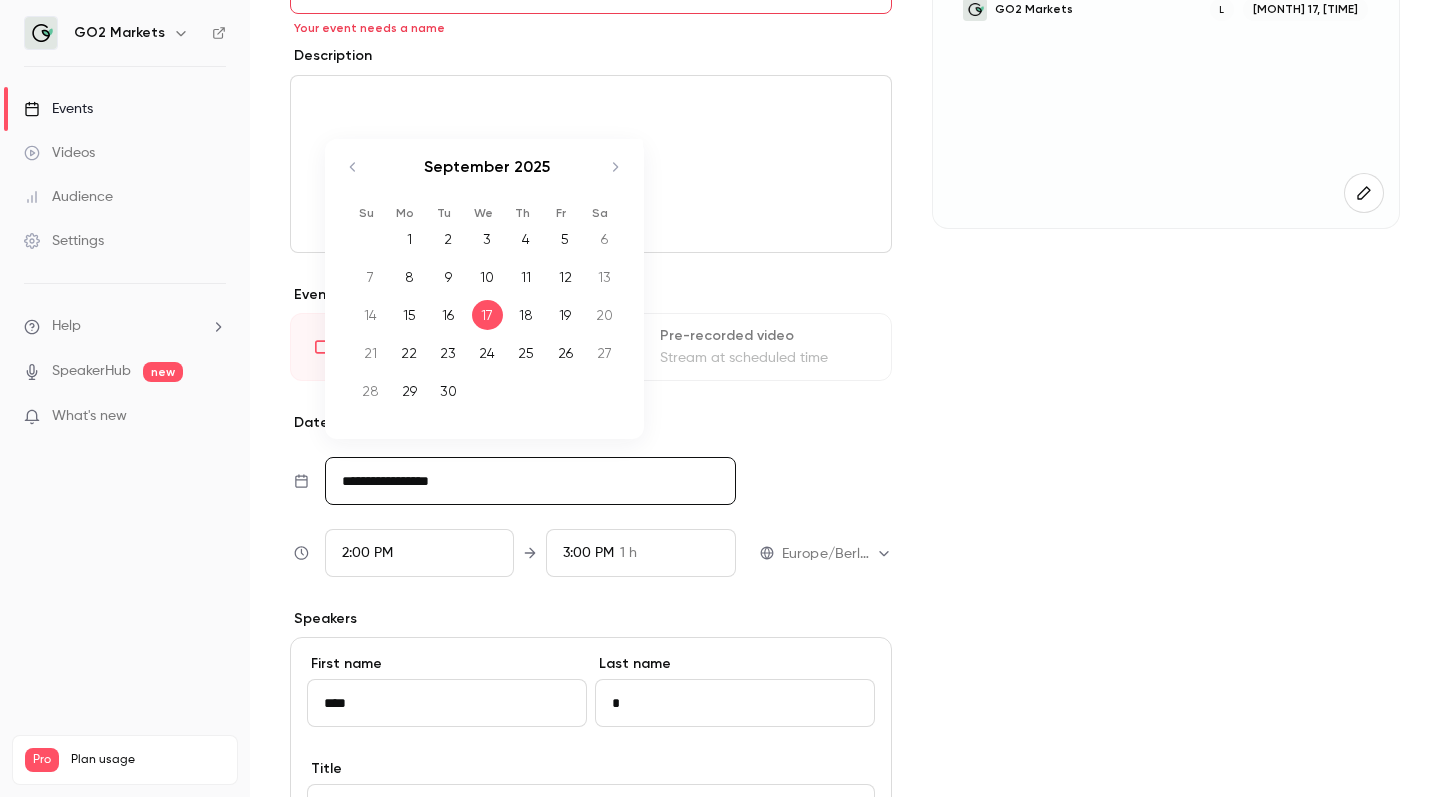 click on "*" at bounding box center [735, 703] 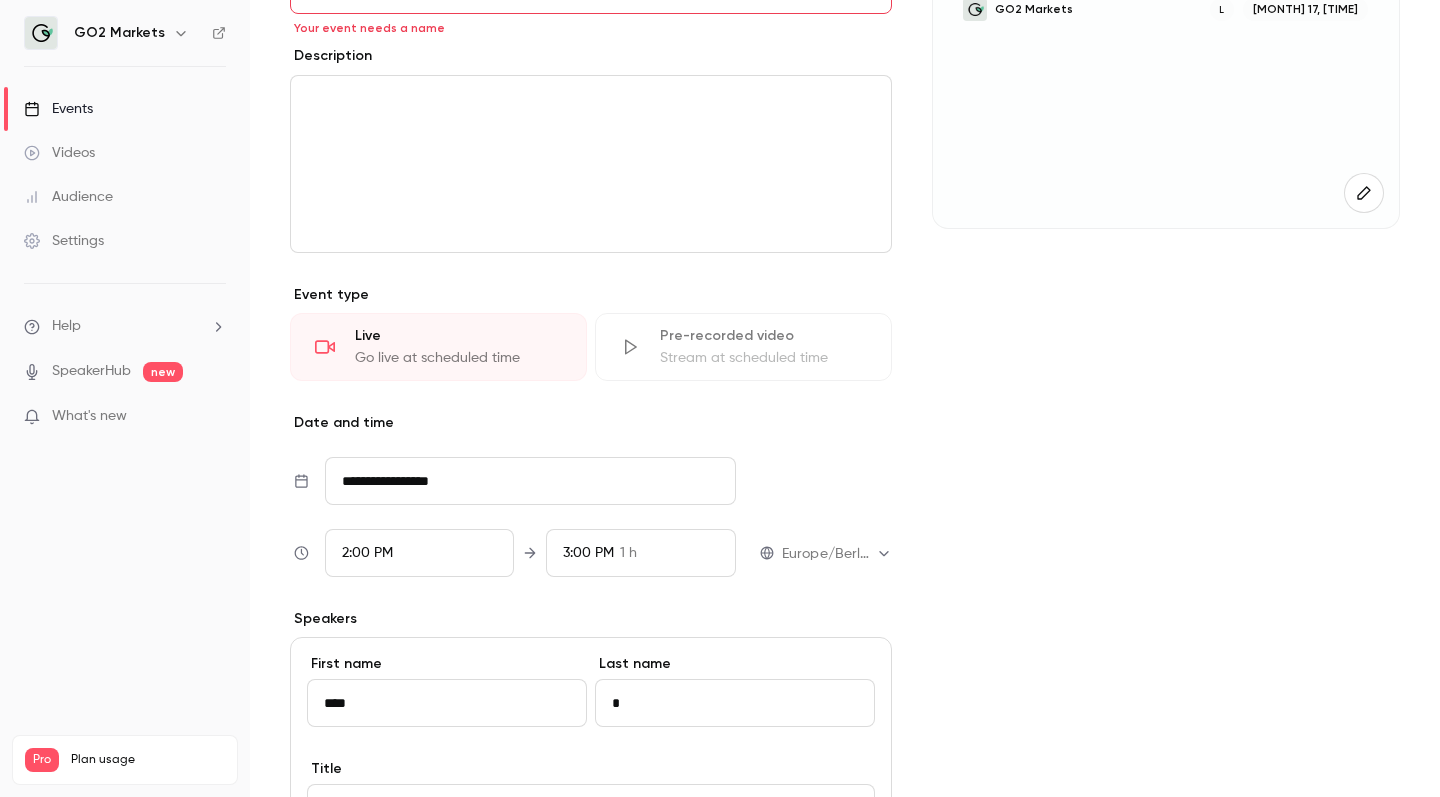 click on "*" at bounding box center (735, 703) 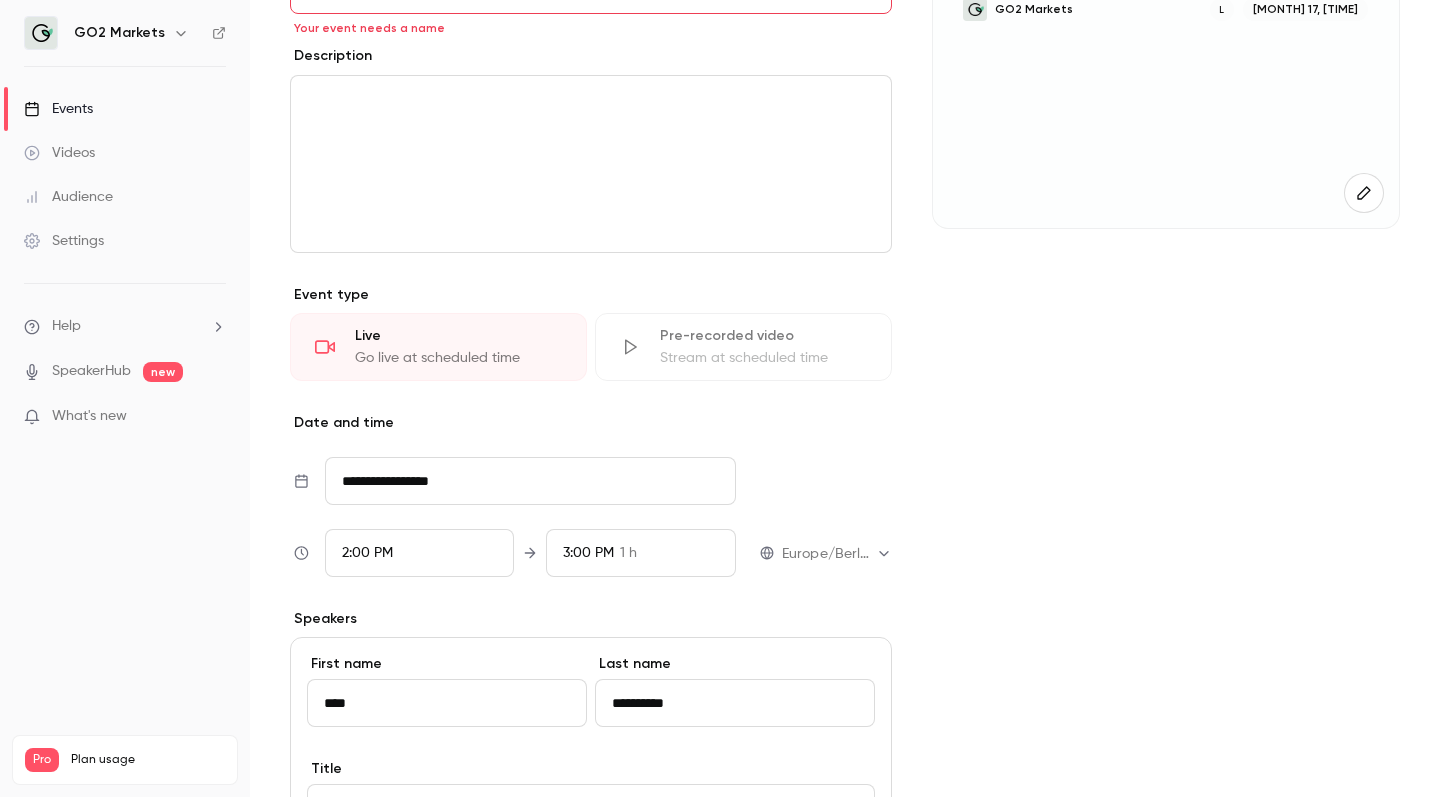 type on "**********" 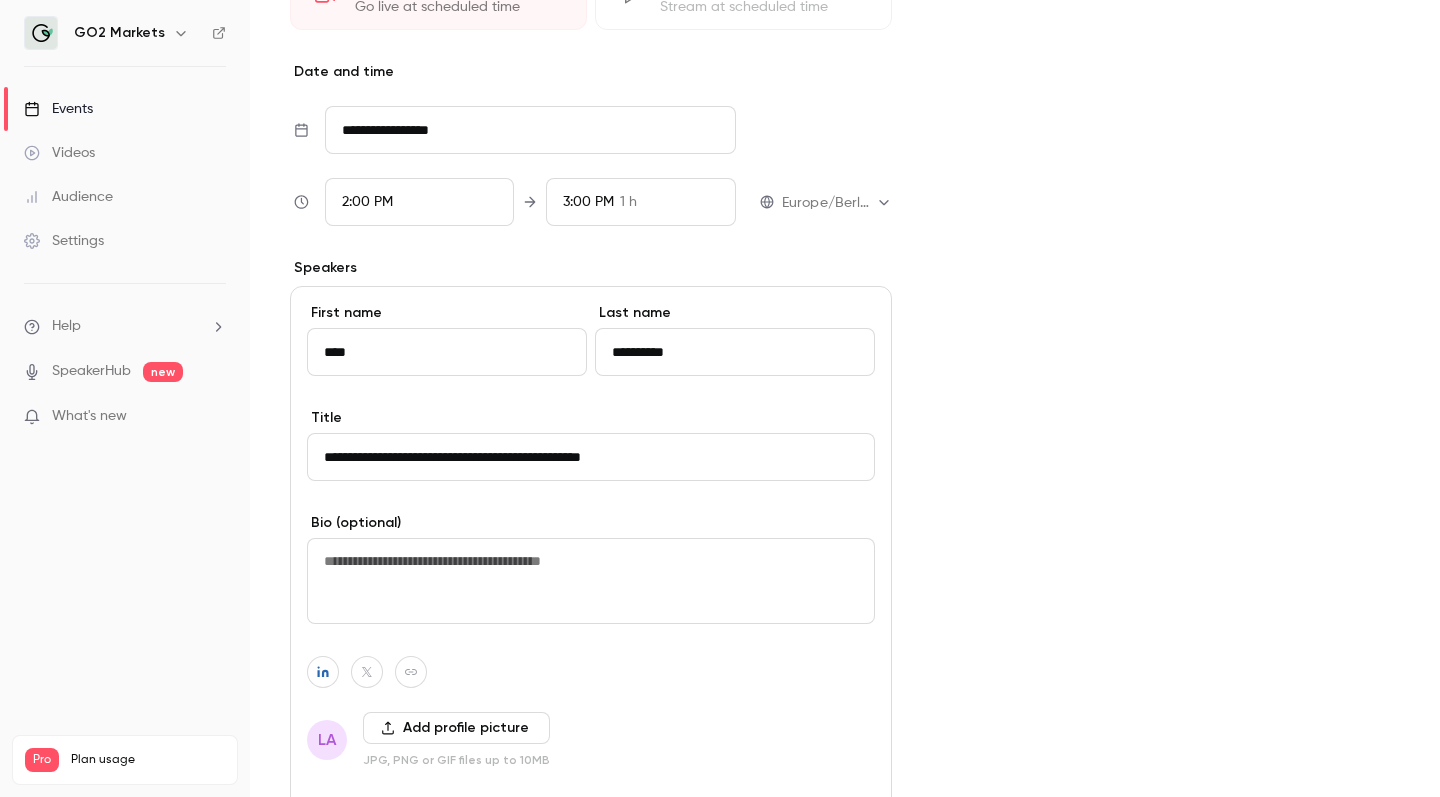 scroll, scrollTop: 594, scrollLeft: 0, axis: vertical 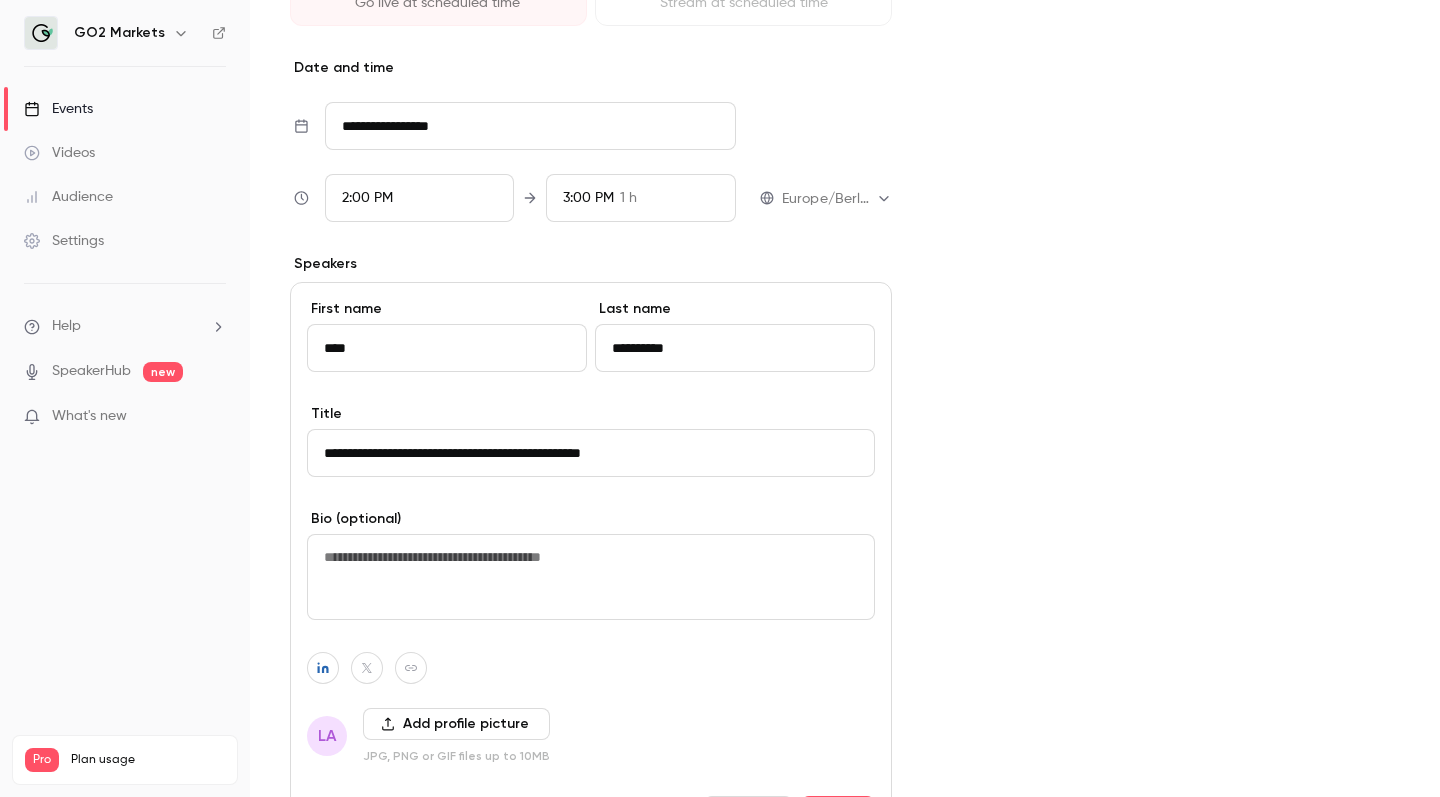 click on "**********" at bounding box center [591, 453] 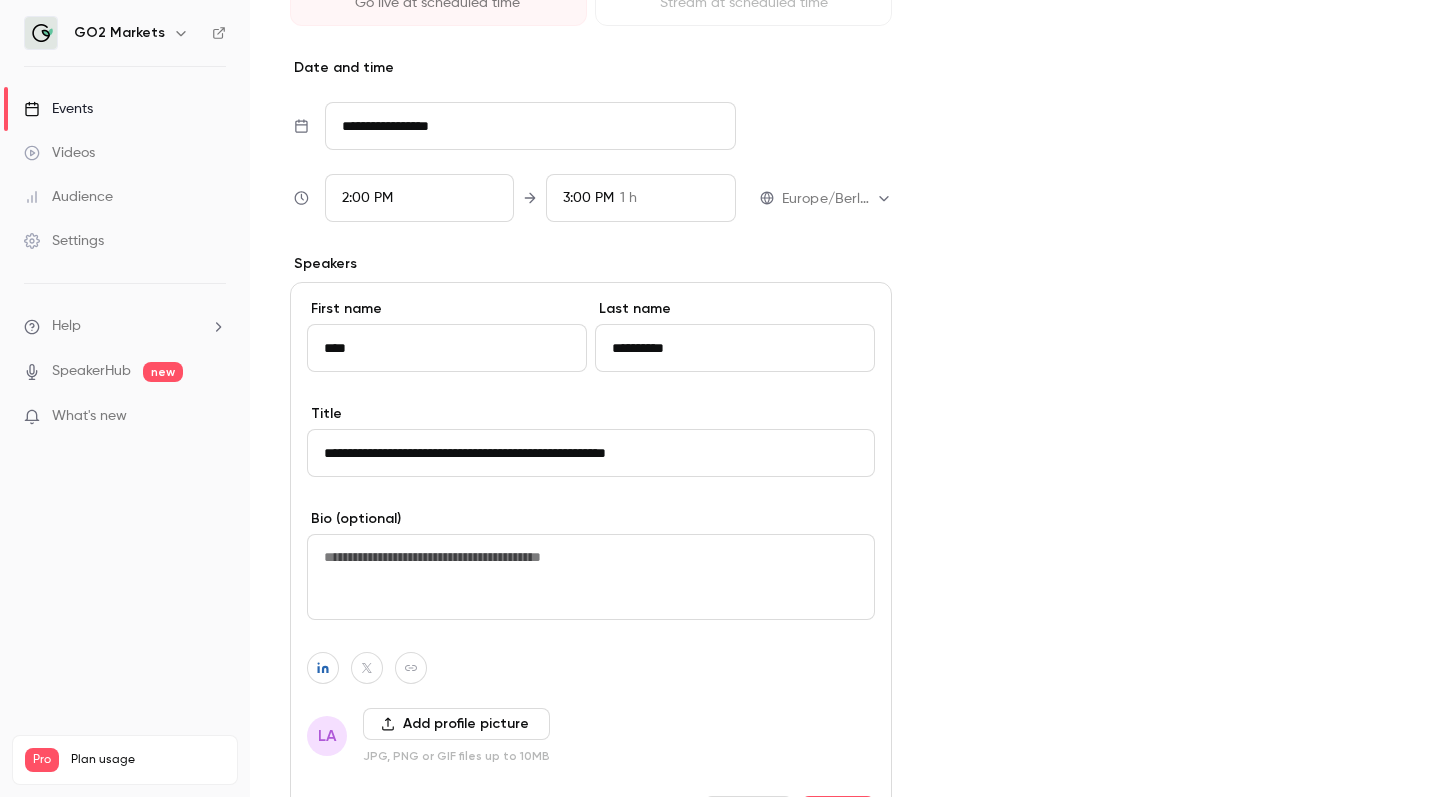 drag, startPoint x: 607, startPoint y: 447, endPoint x: 250, endPoint y: 382, distance: 362.8691 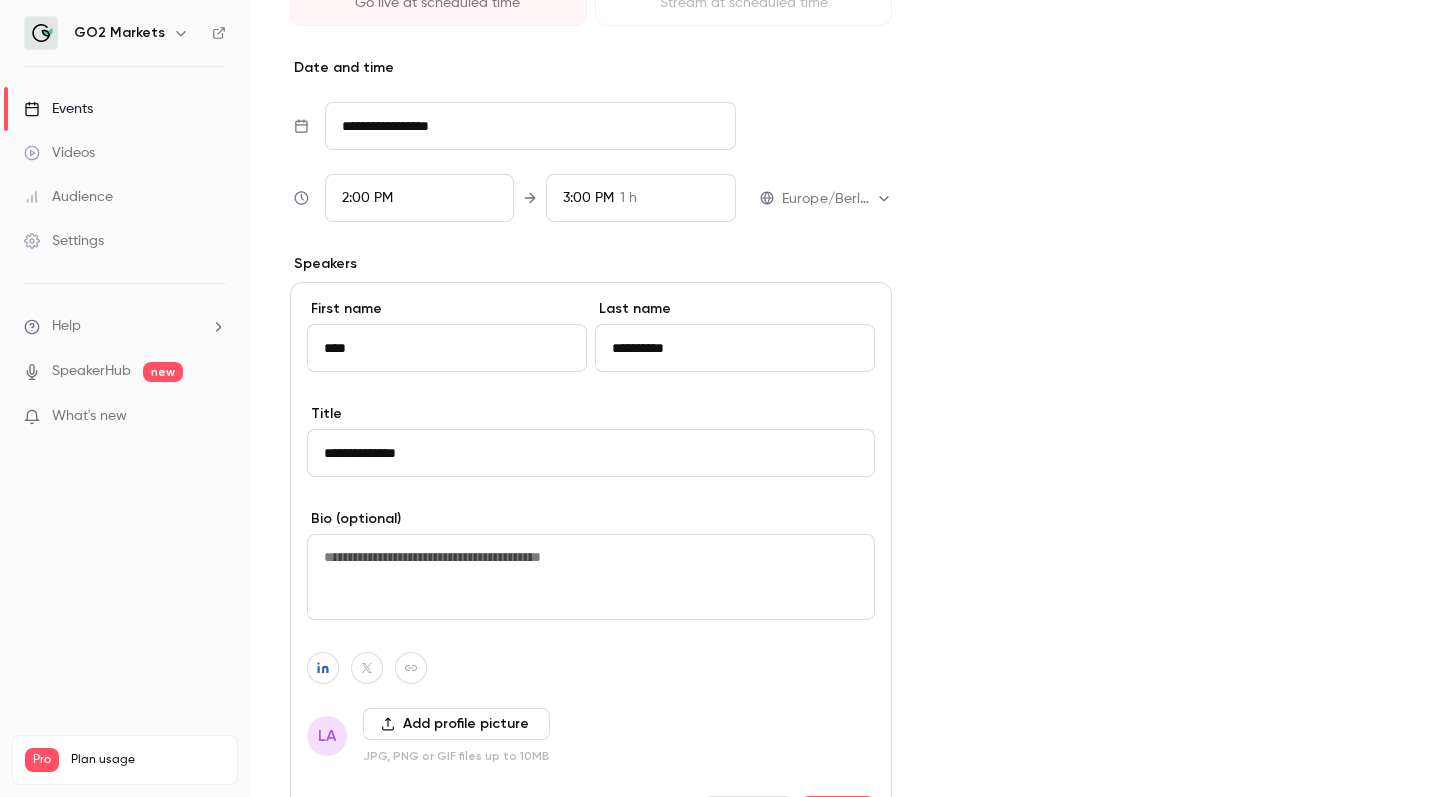 type on "**********" 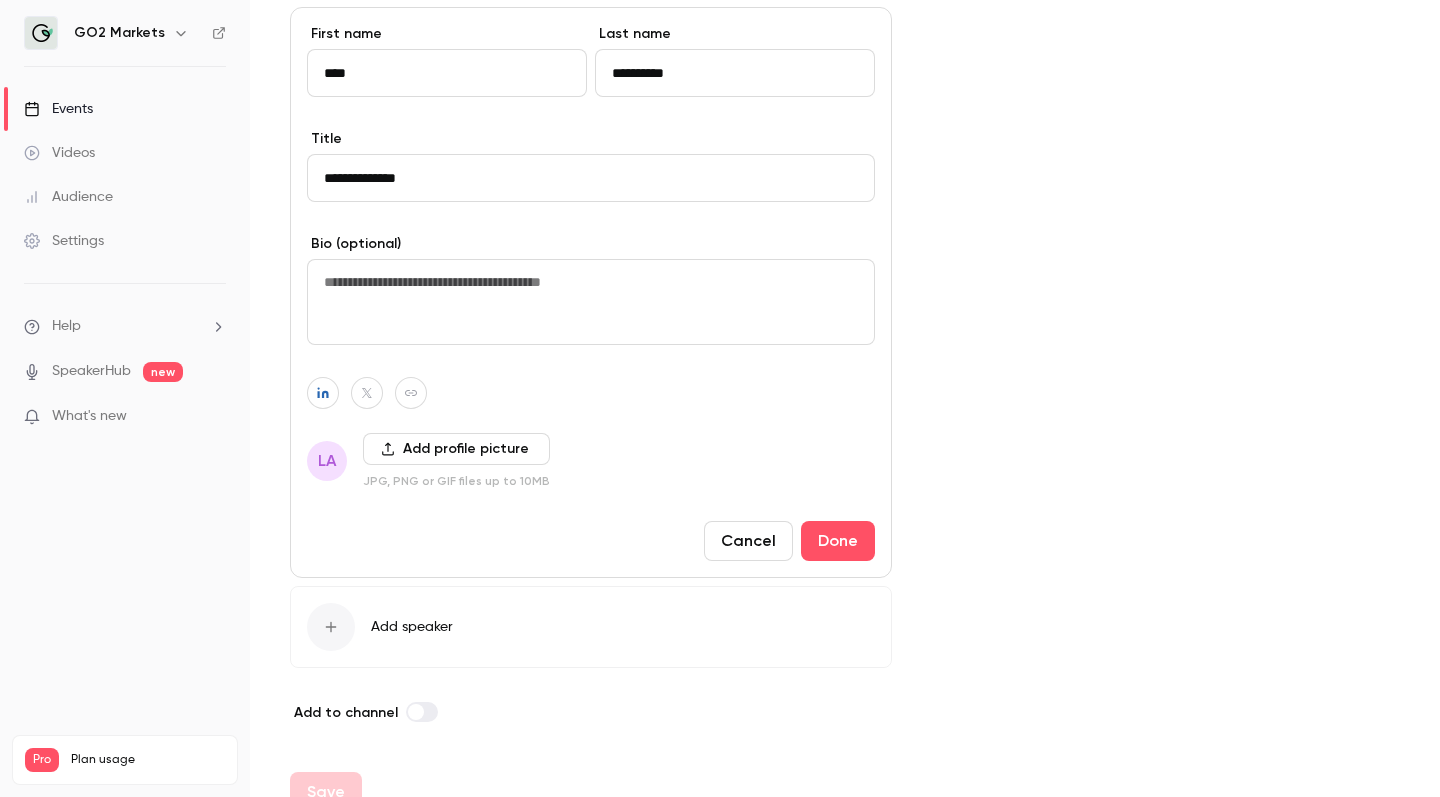 scroll, scrollTop: 874, scrollLeft: 0, axis: vertical 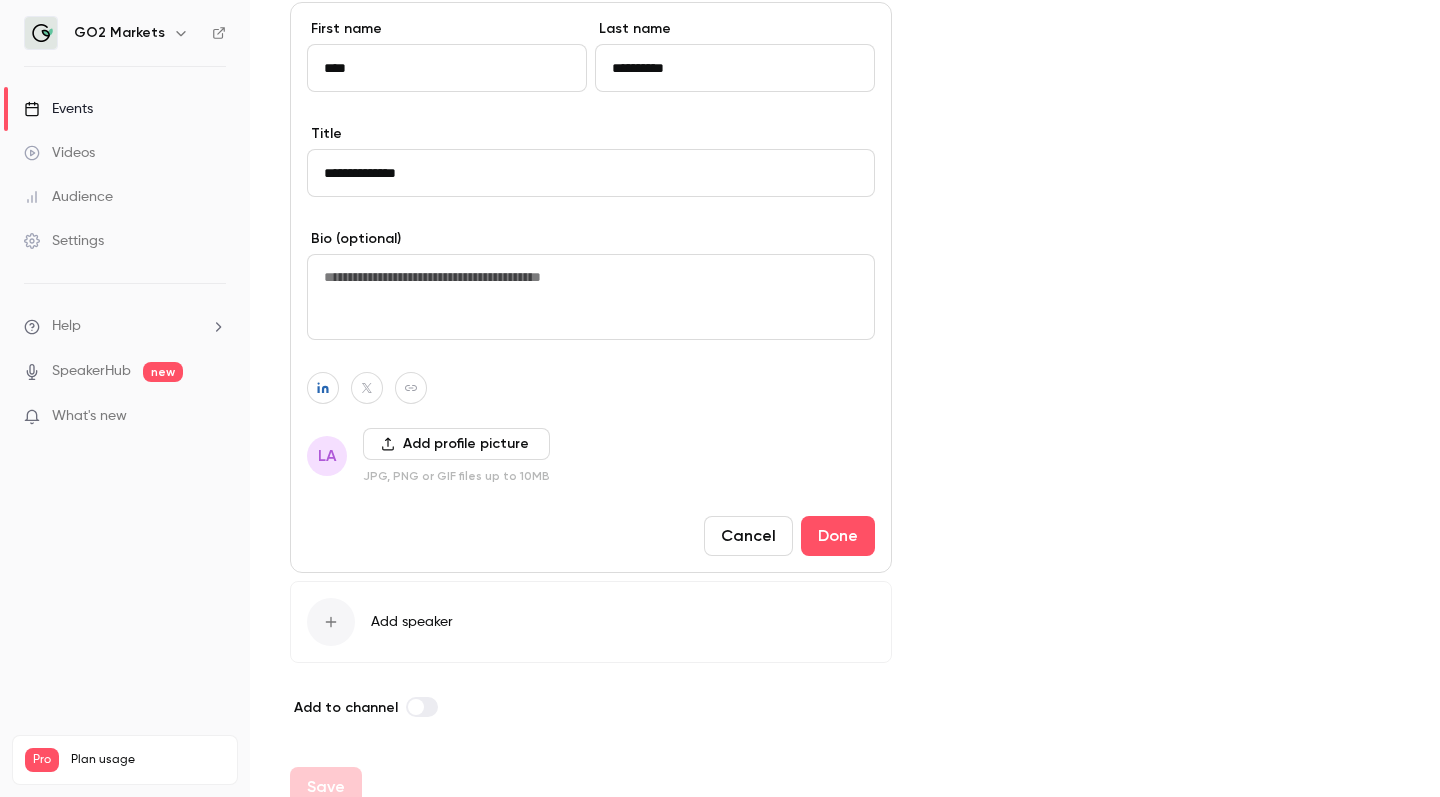 click on "**********" at bounding box center [591, 173] 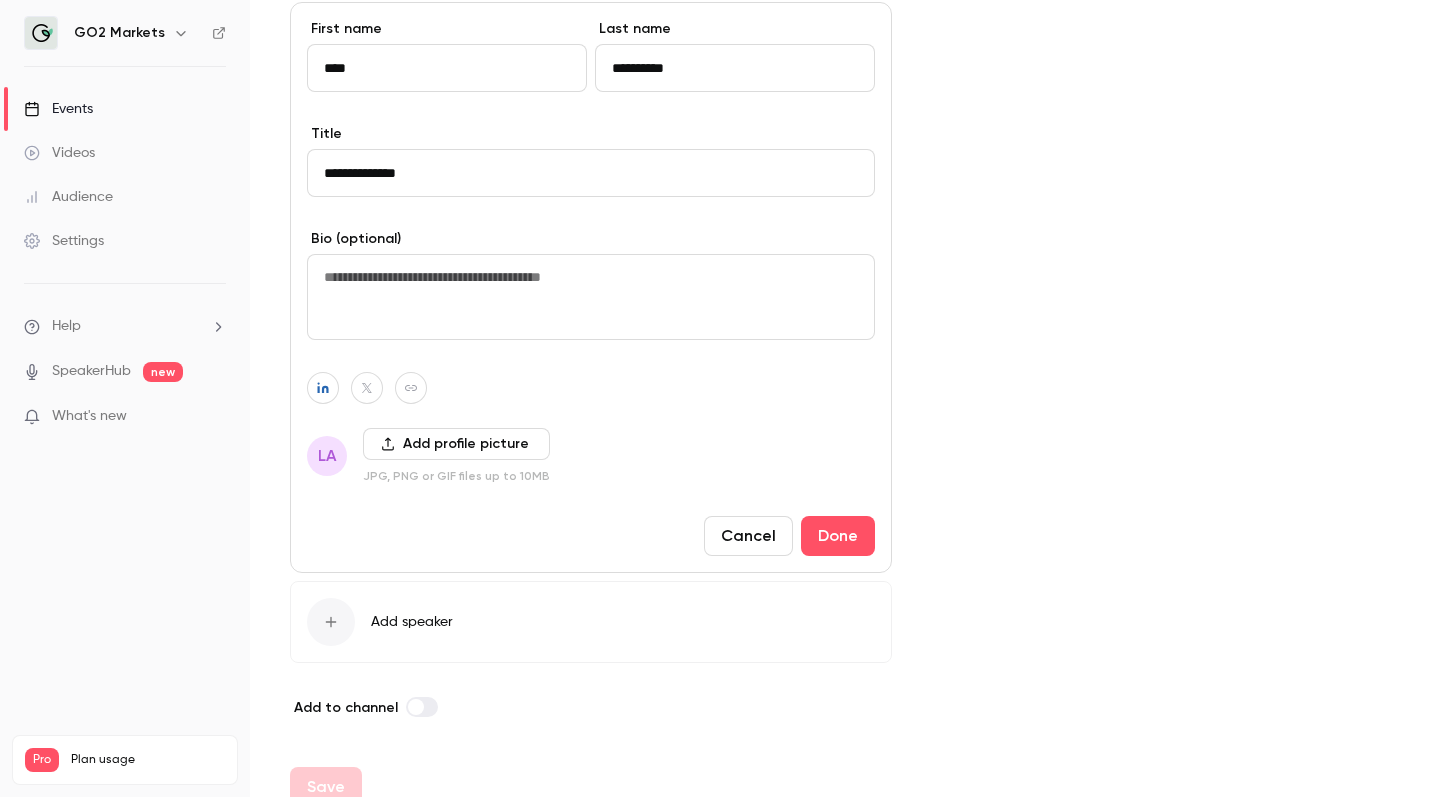 click on "**********" at bounding box center [591, 71] 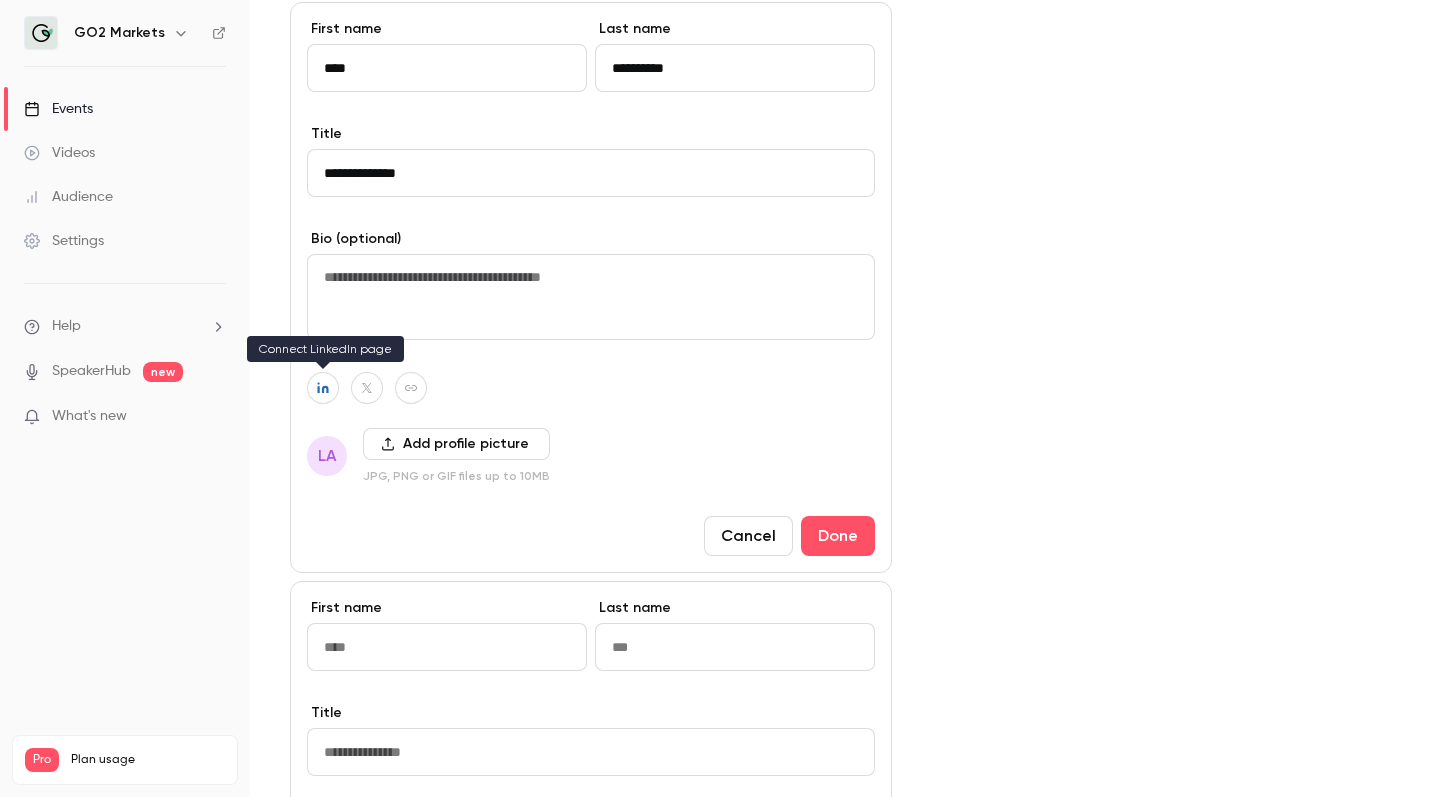 click at bounding box center [323, 388] 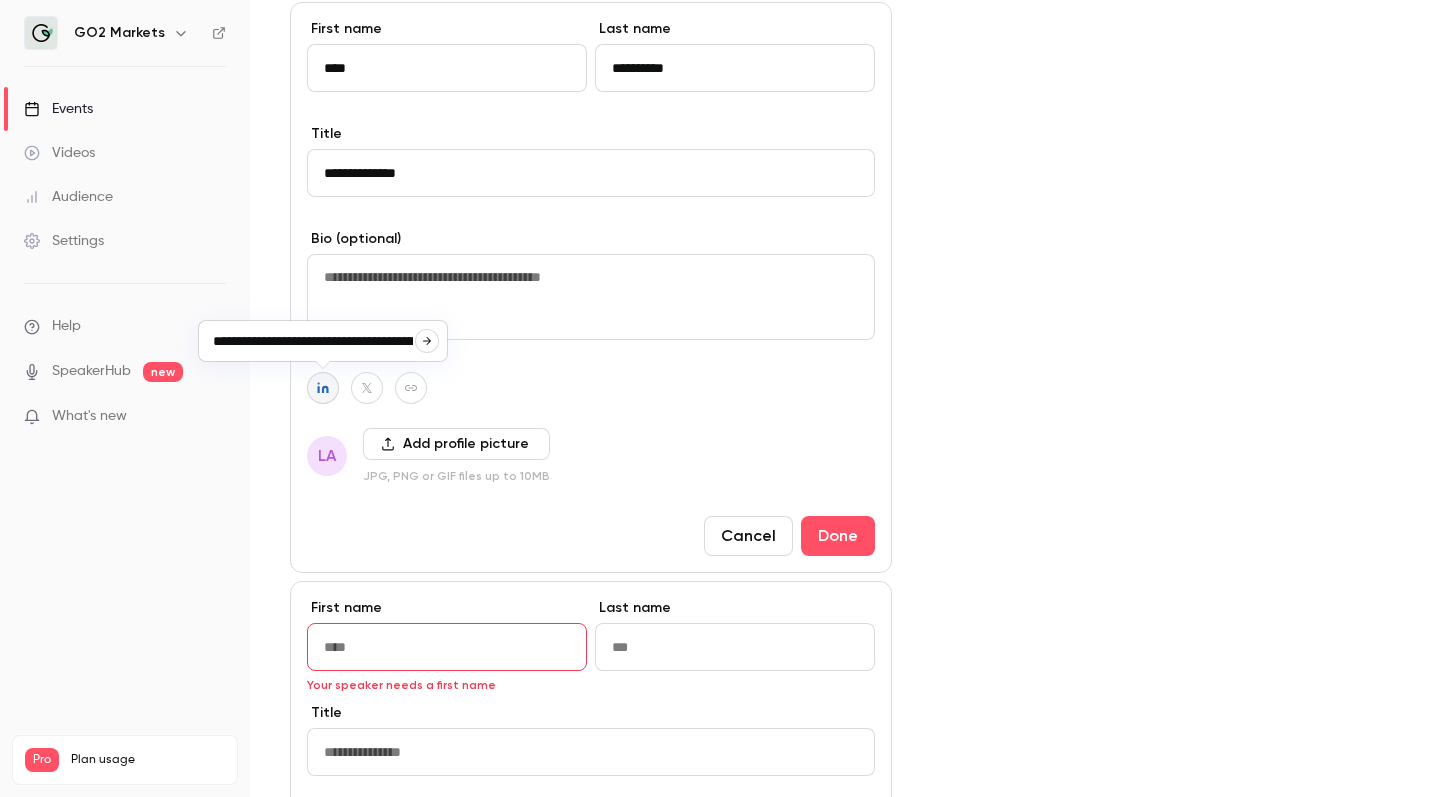 scroll, scrollTop: 0, scrollLeft: 151, axis: horizontal 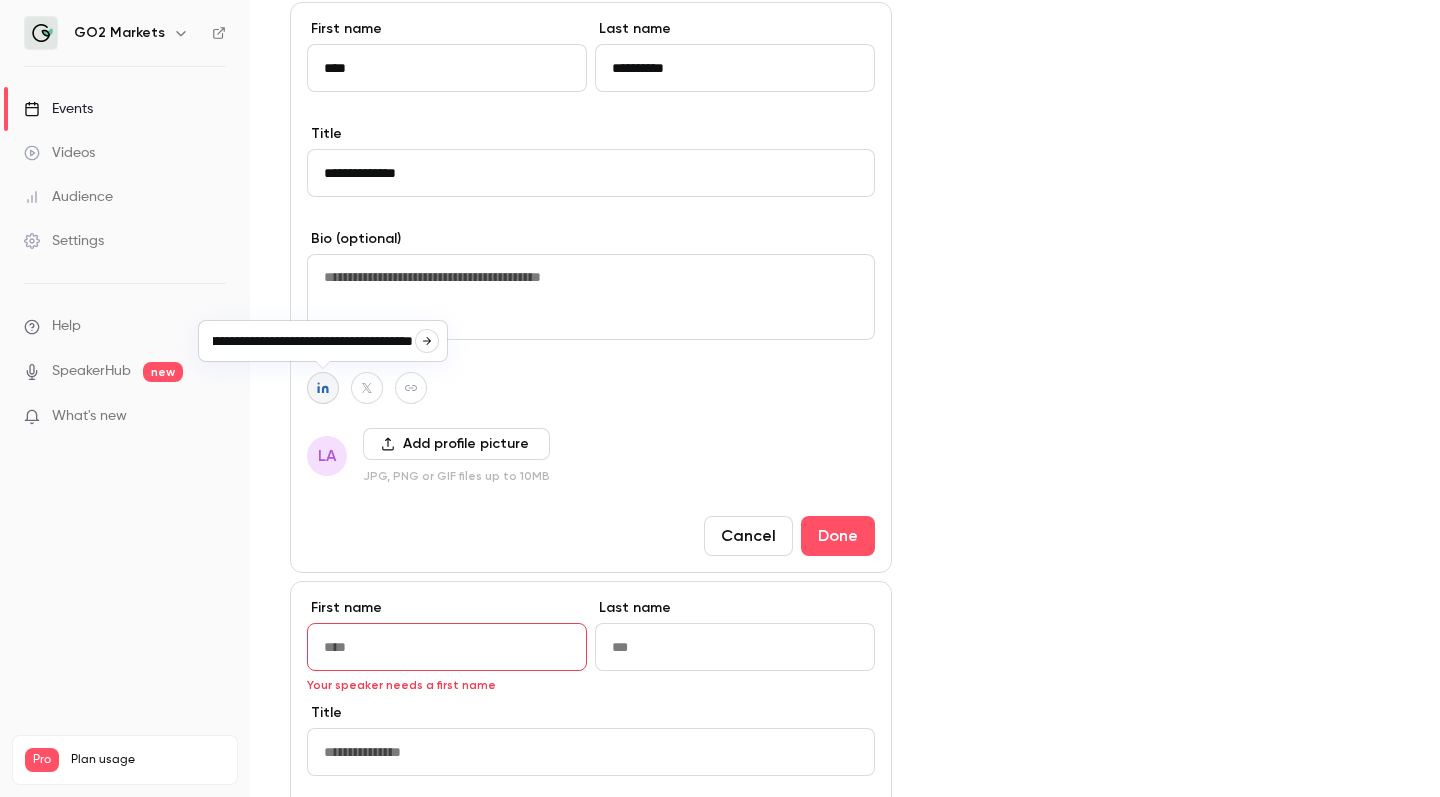 click 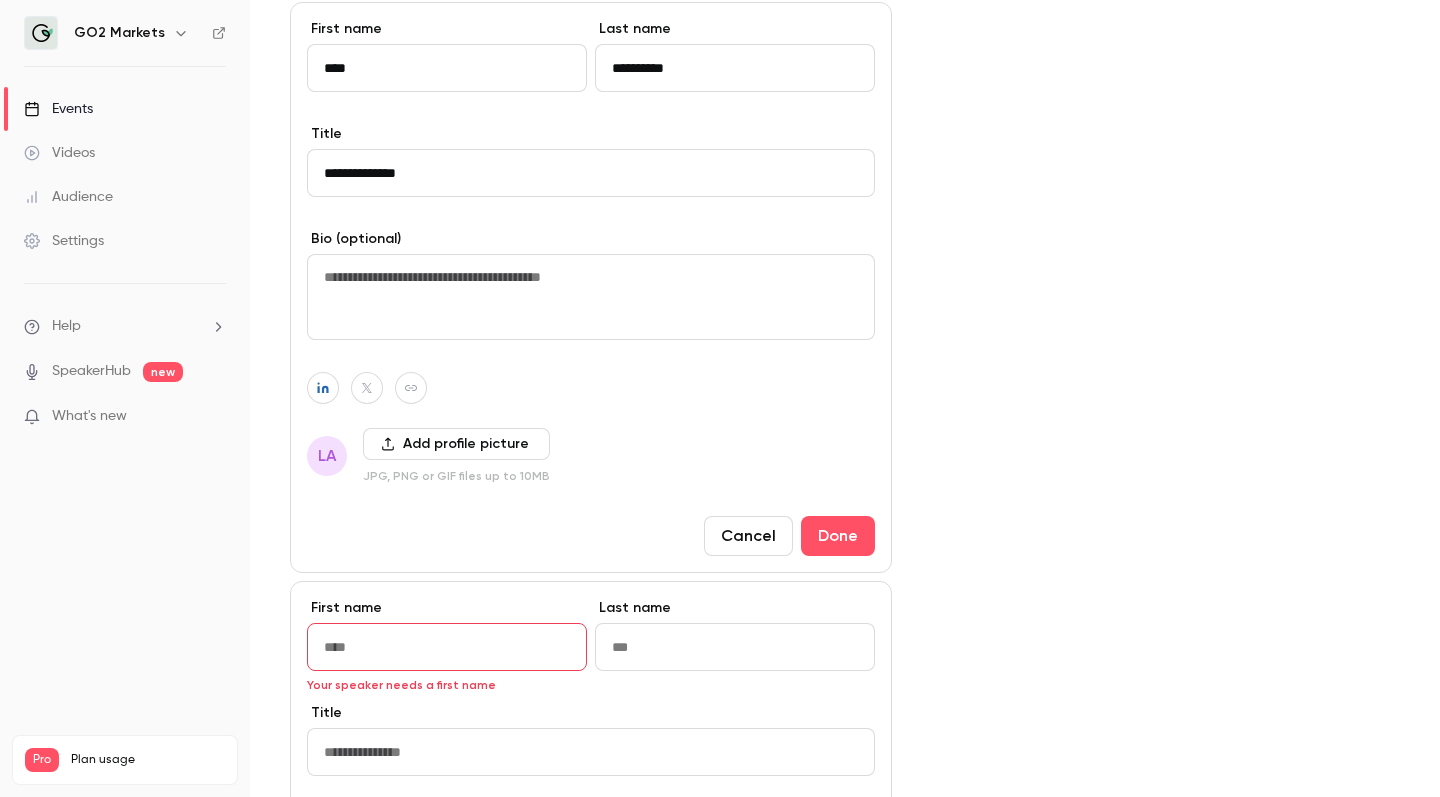 click at bounding box center (447, 647) 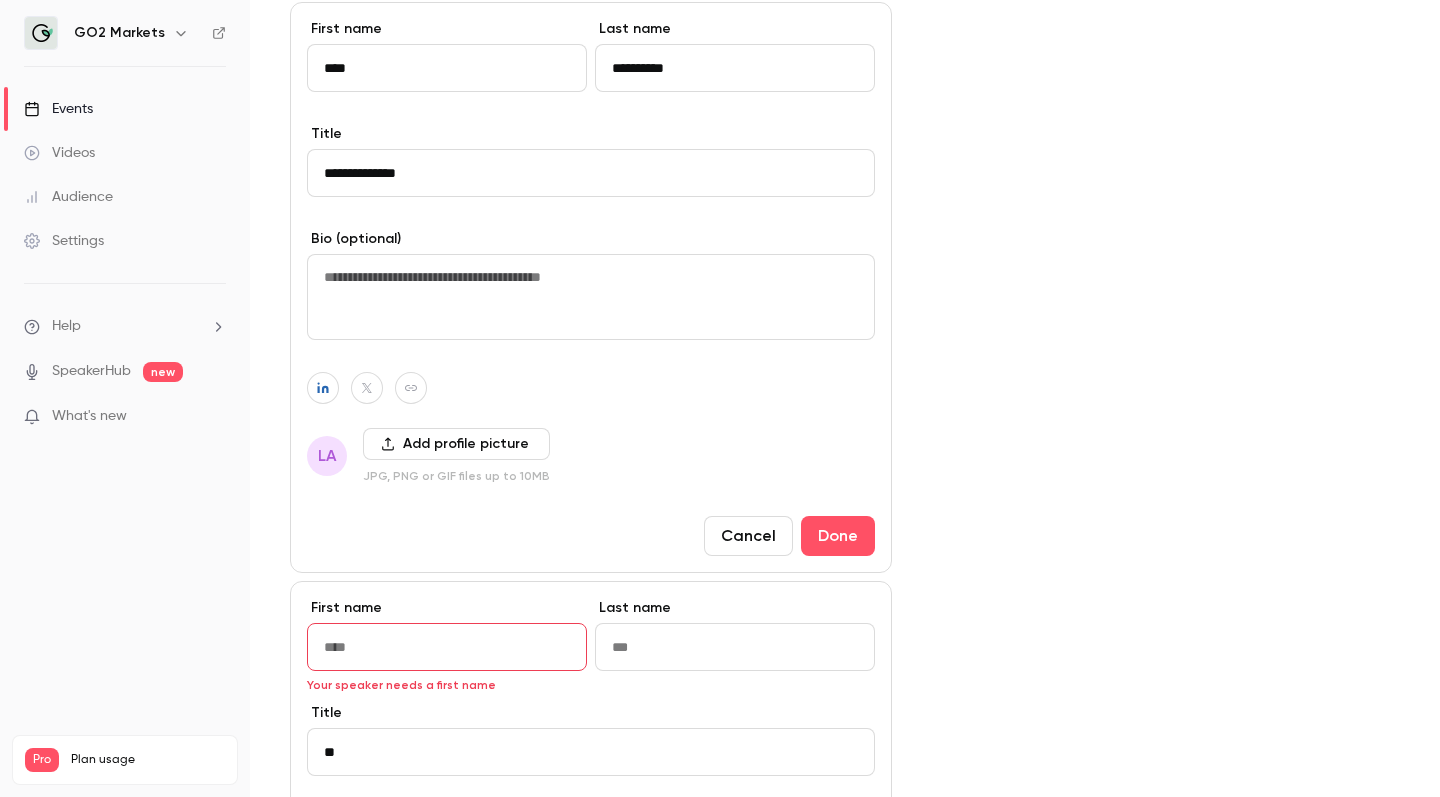 type on "*" 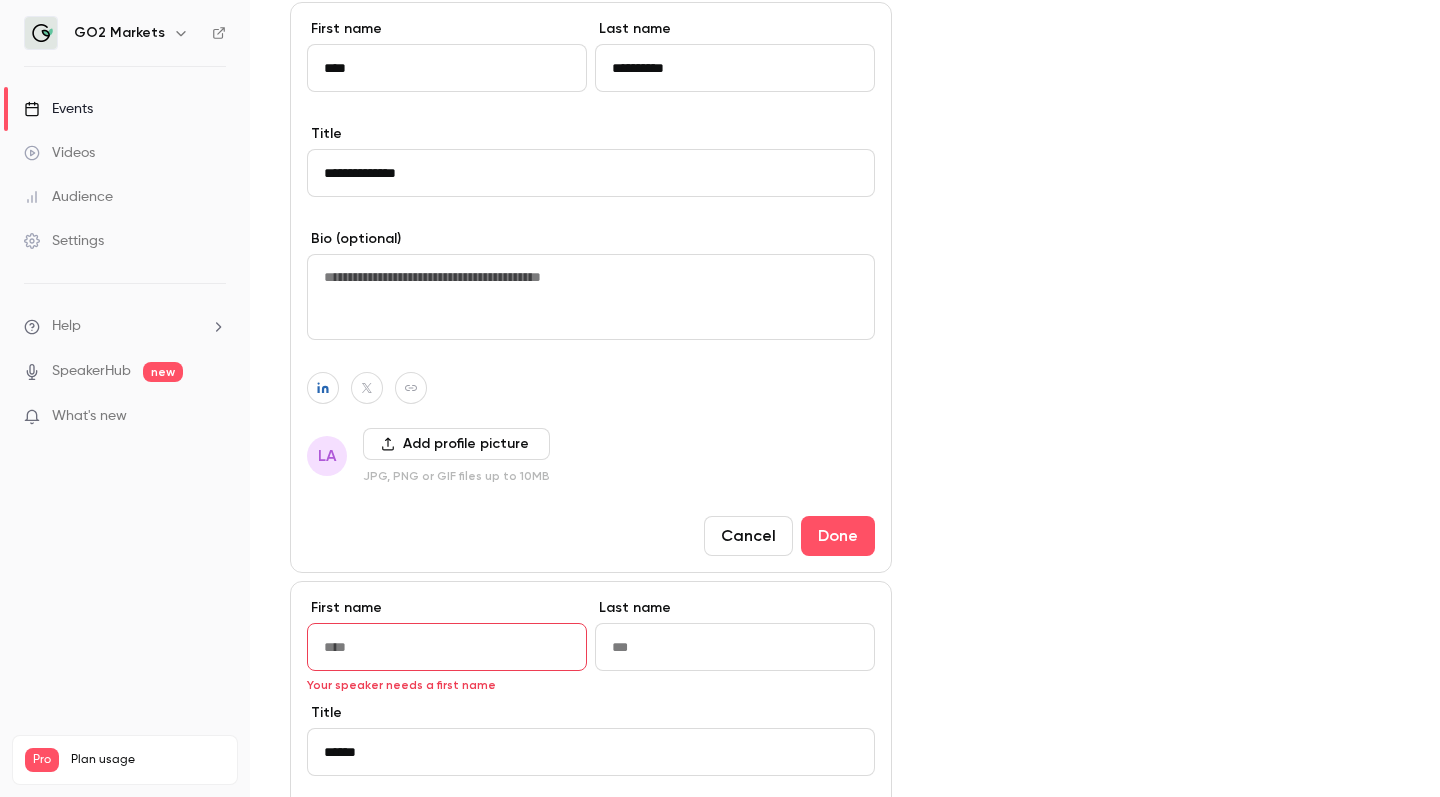 paste on "**********" 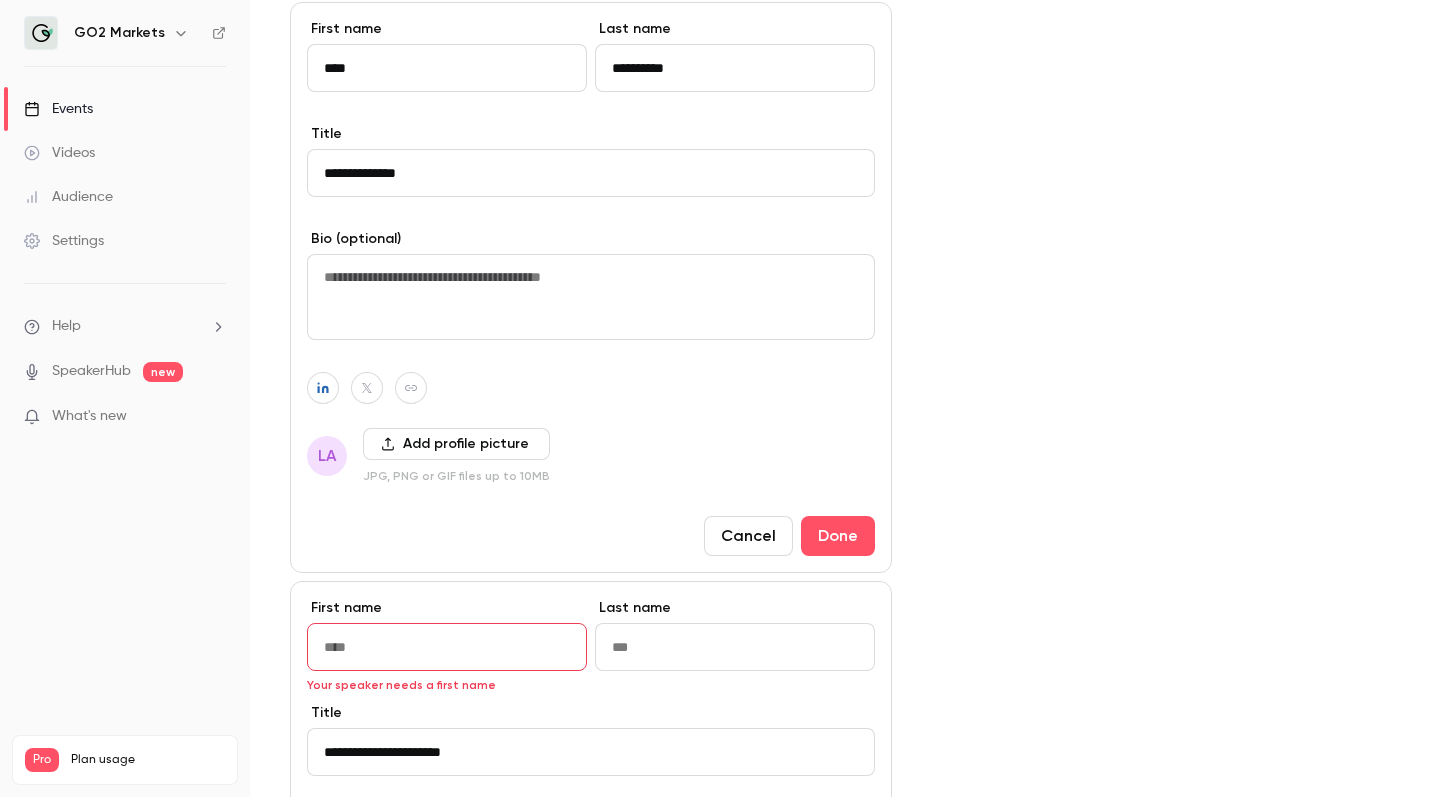 type on "**********" 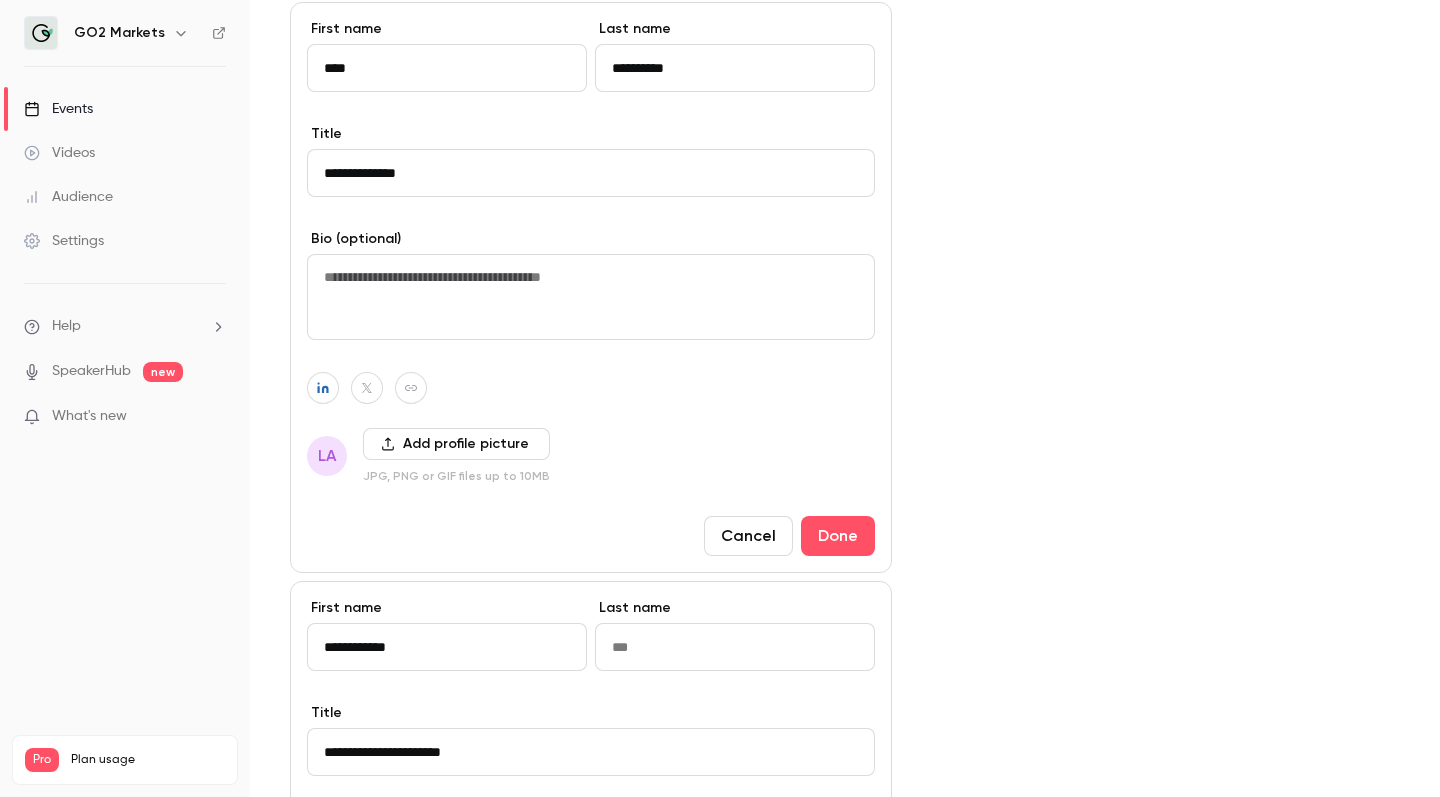 click on "**********" at bounding box center [447, 647] 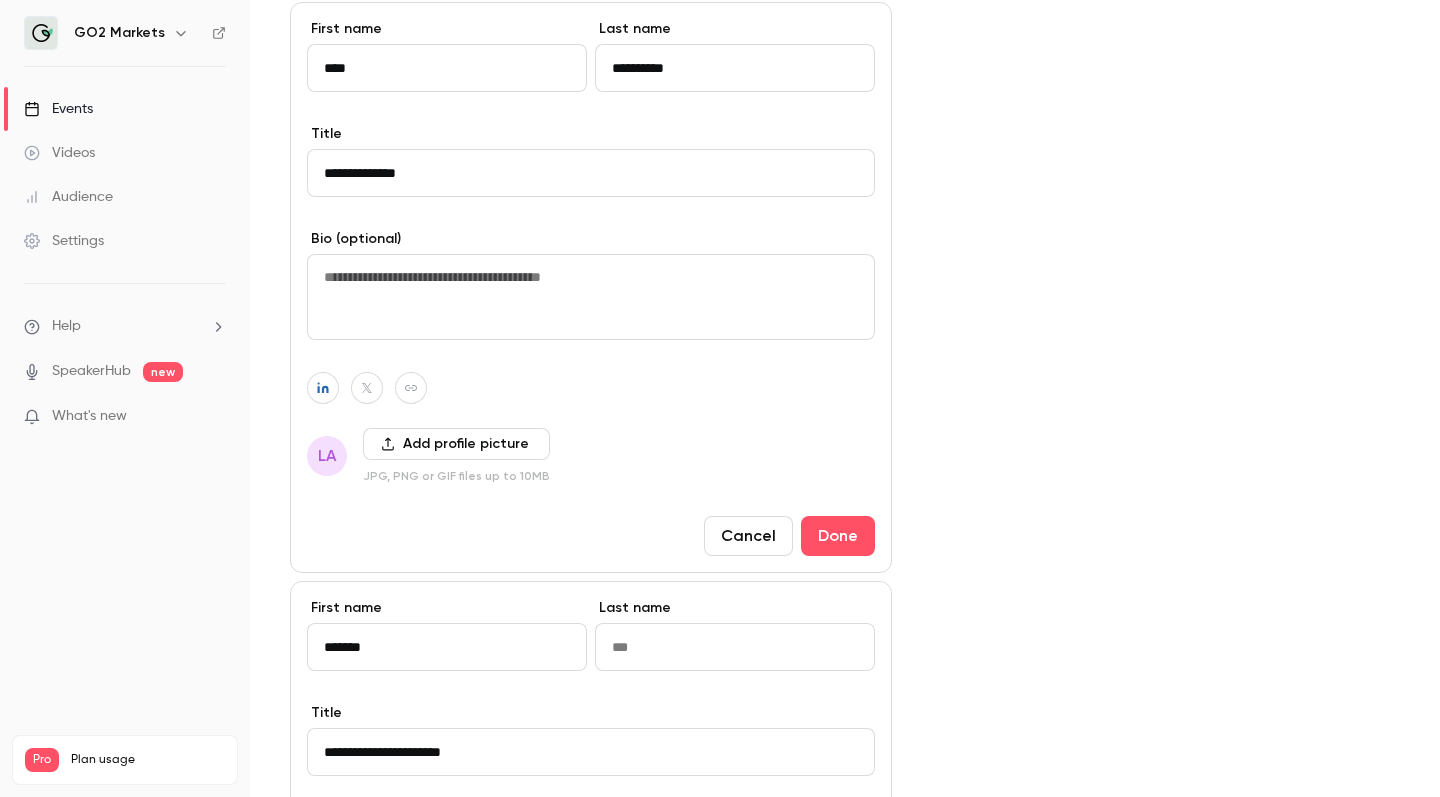 type on "*******" 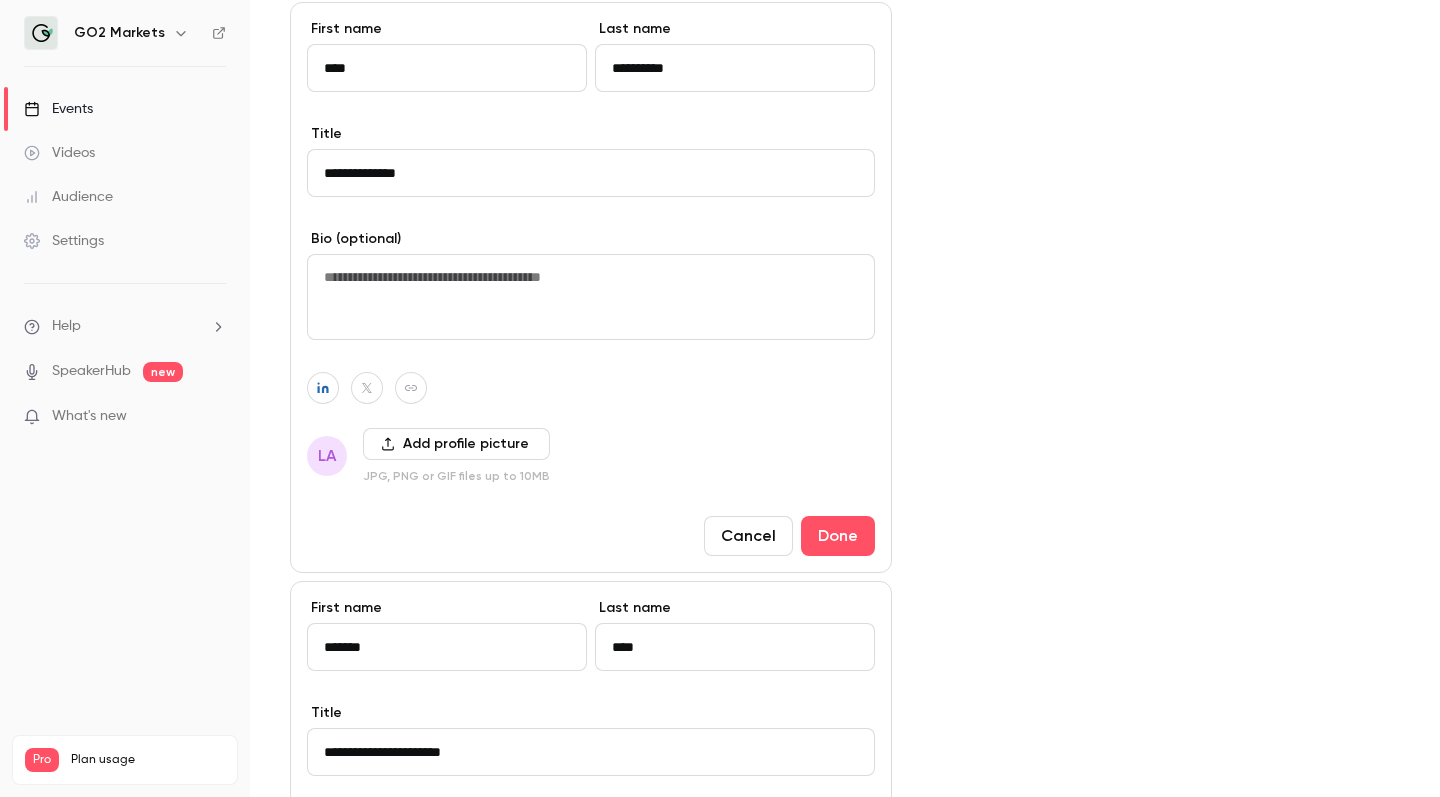 type on "****" 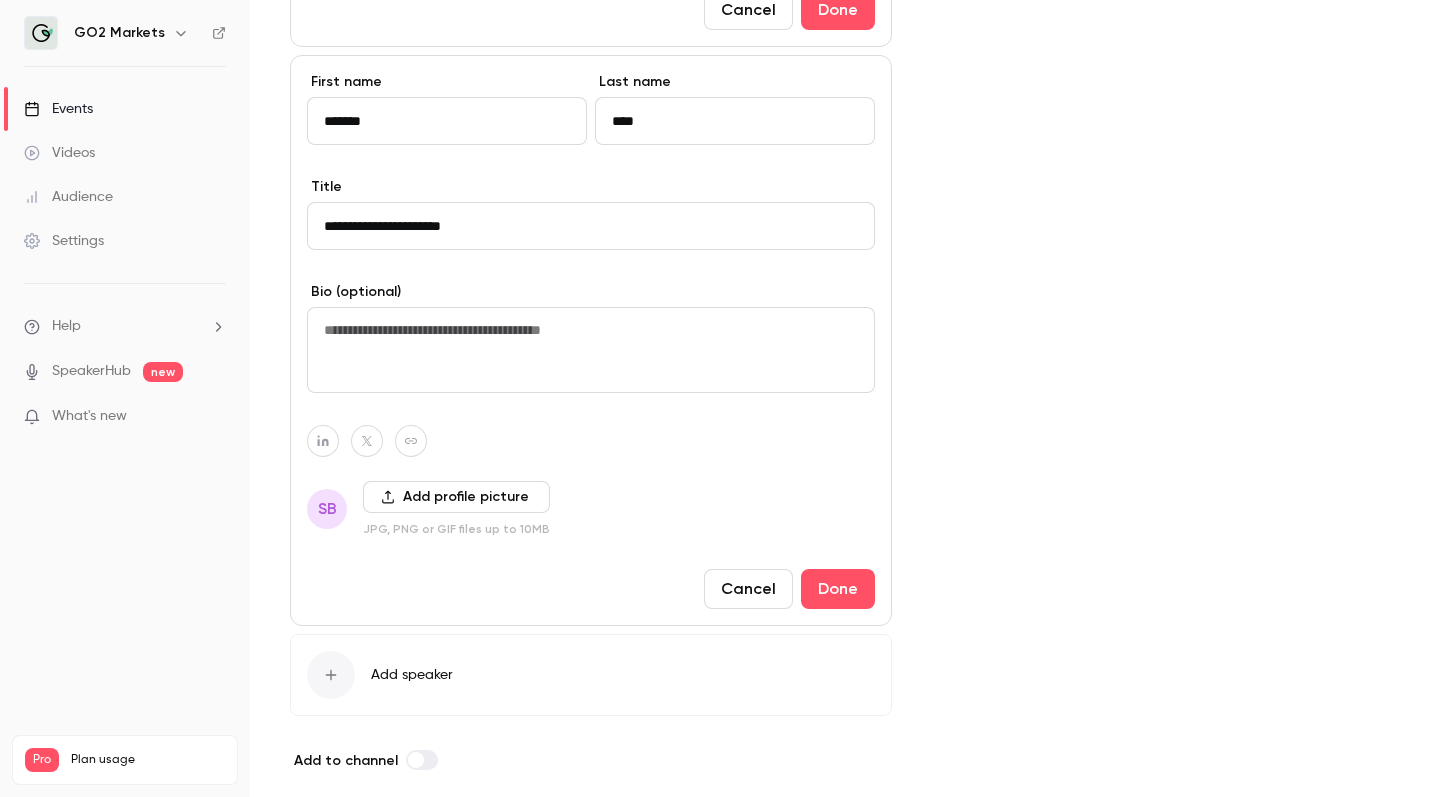 scroll, scrollTop: 1411, scrollLeft: 0, axis: vertical 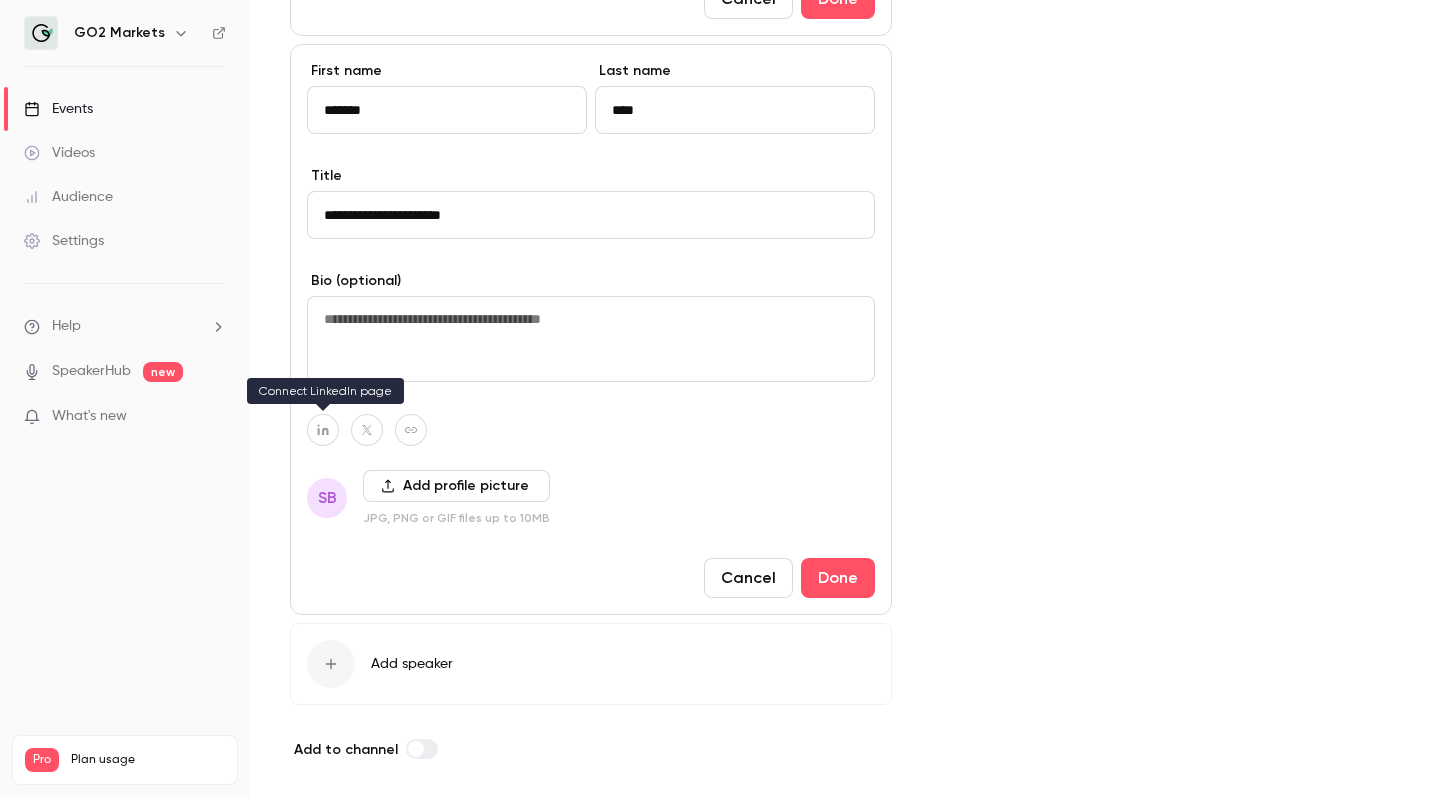 click 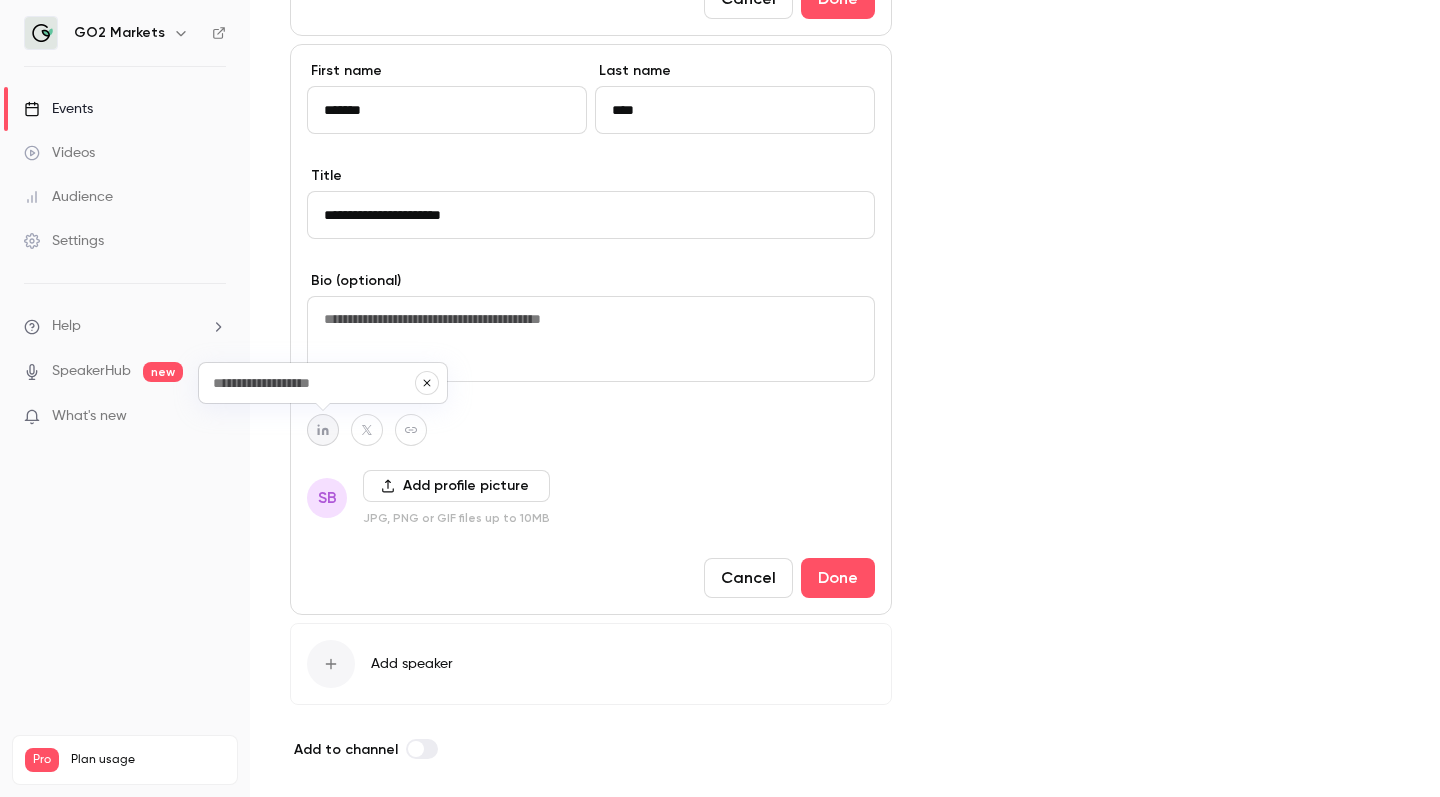 type on "**********" 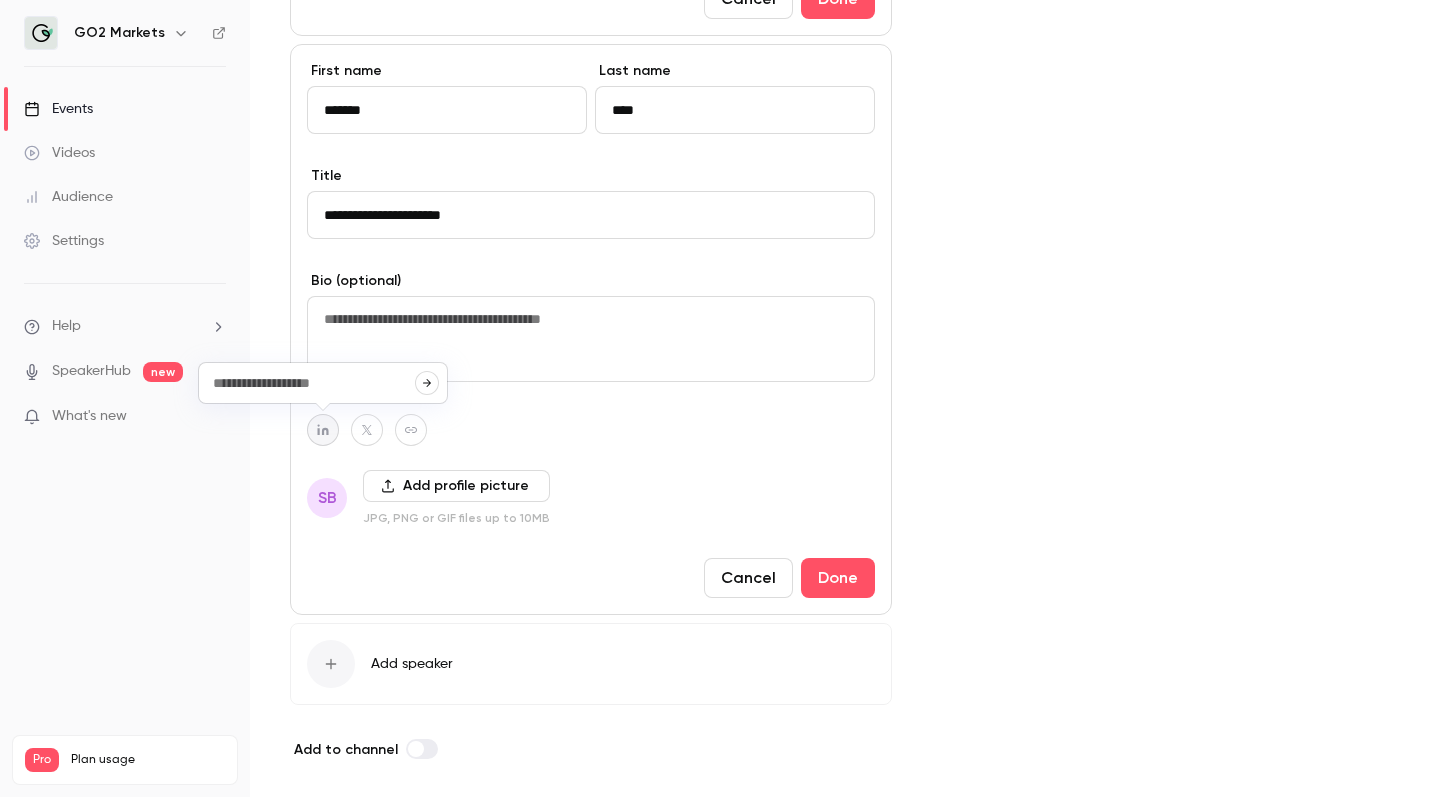 type on "**********" 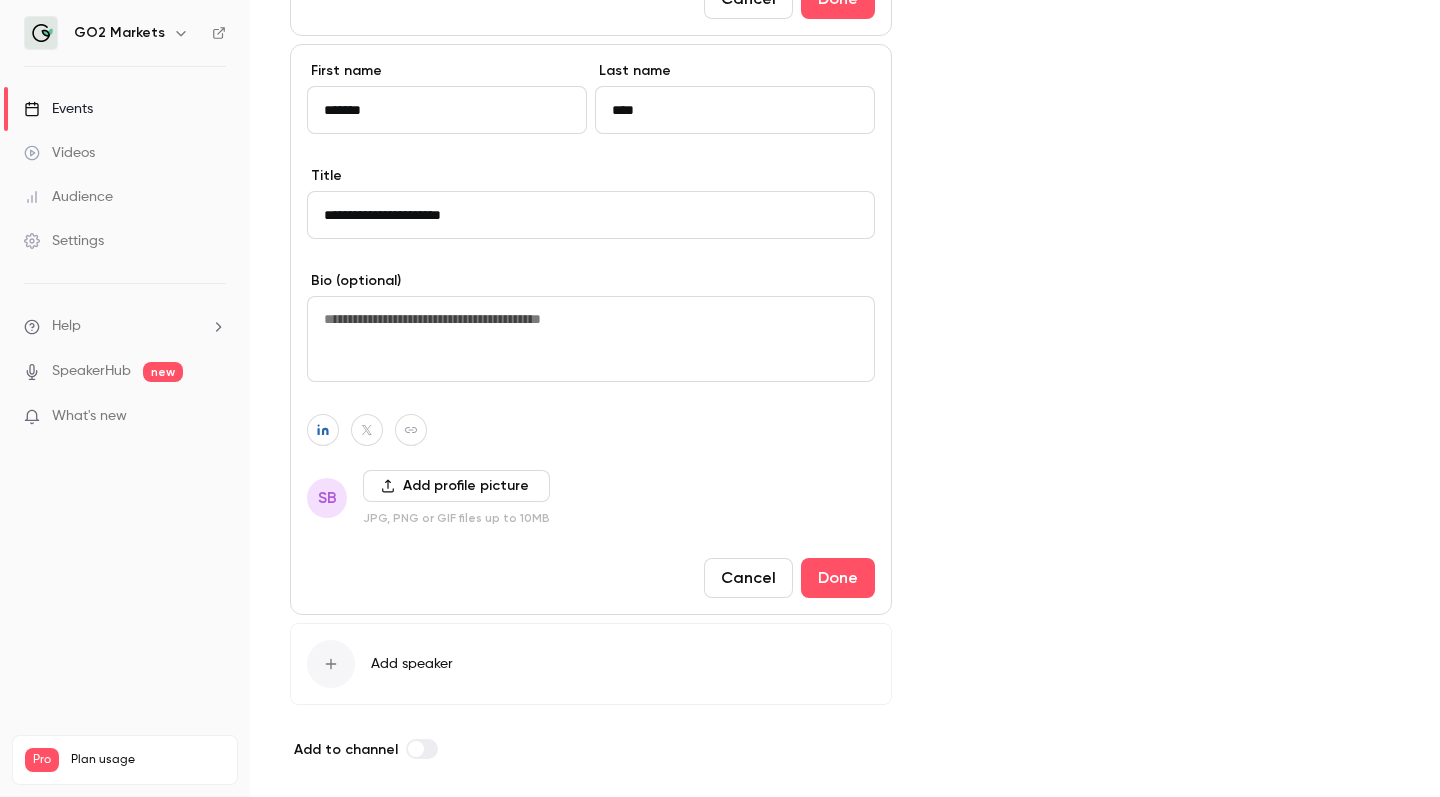 click on "SB Add profile picture JPG, PNG or GIF files up to 10MB" at bounding box center (591, 498) 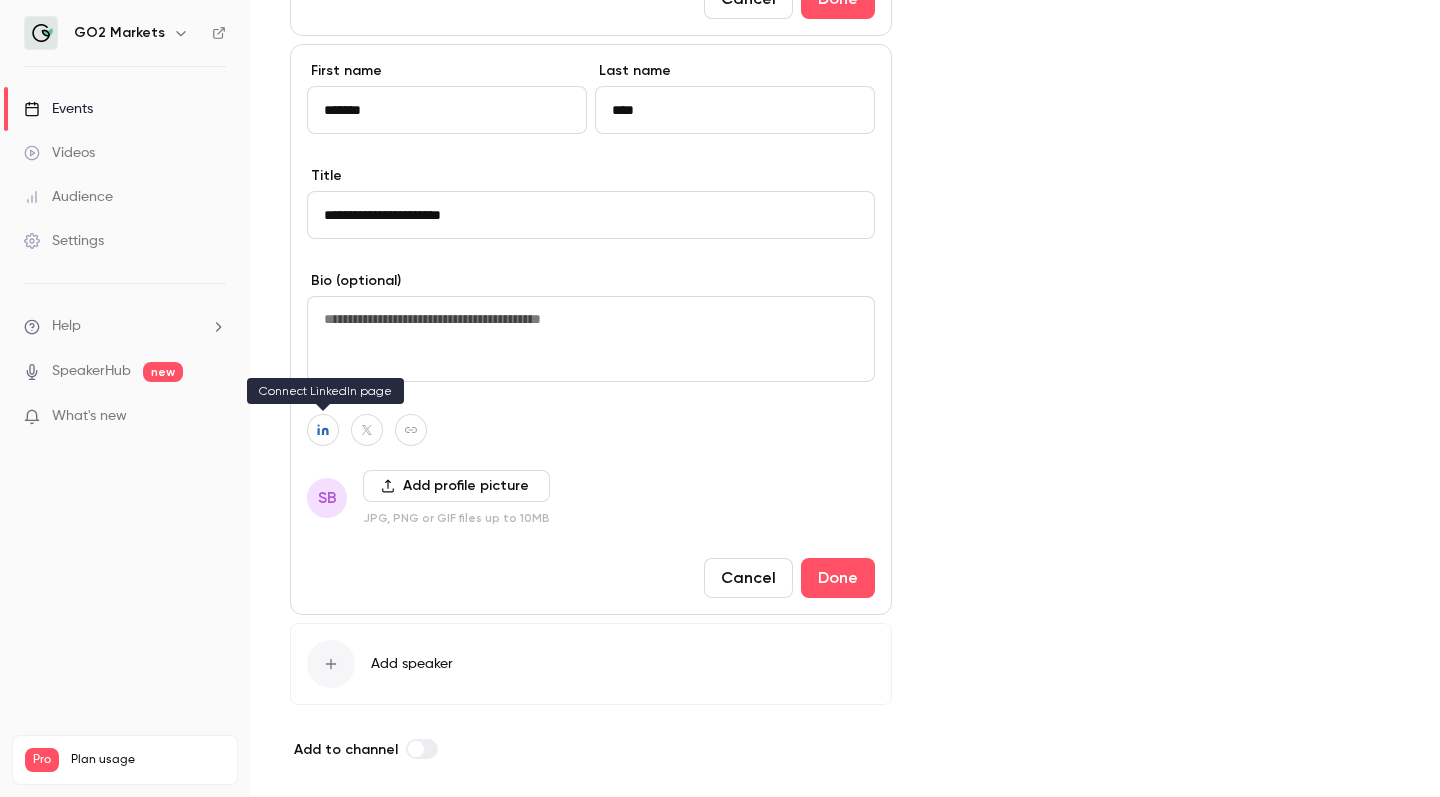 click at bounding box center (323, 430) 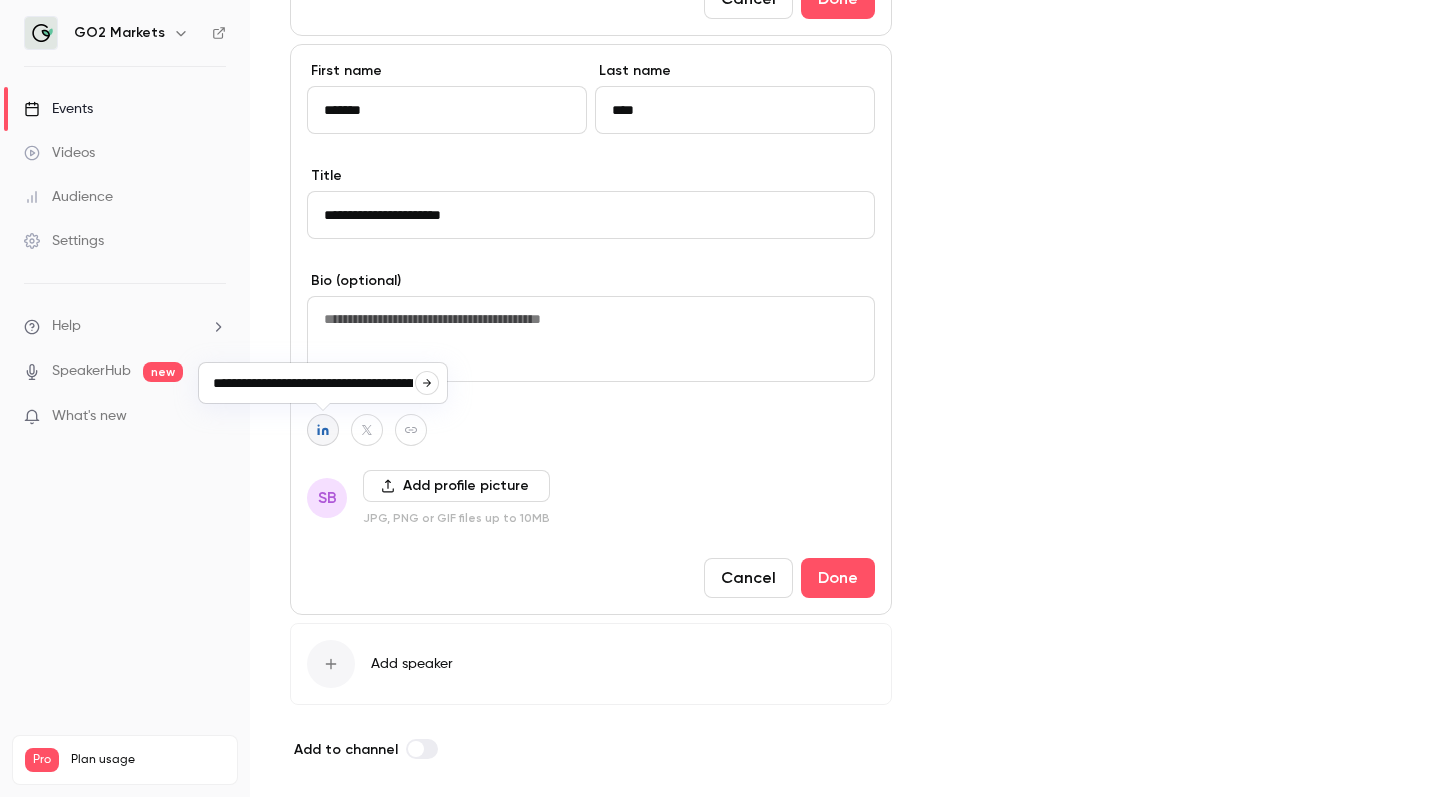 scroll, scrollTop: 0, scrollLeft: 309, axis: horizontal 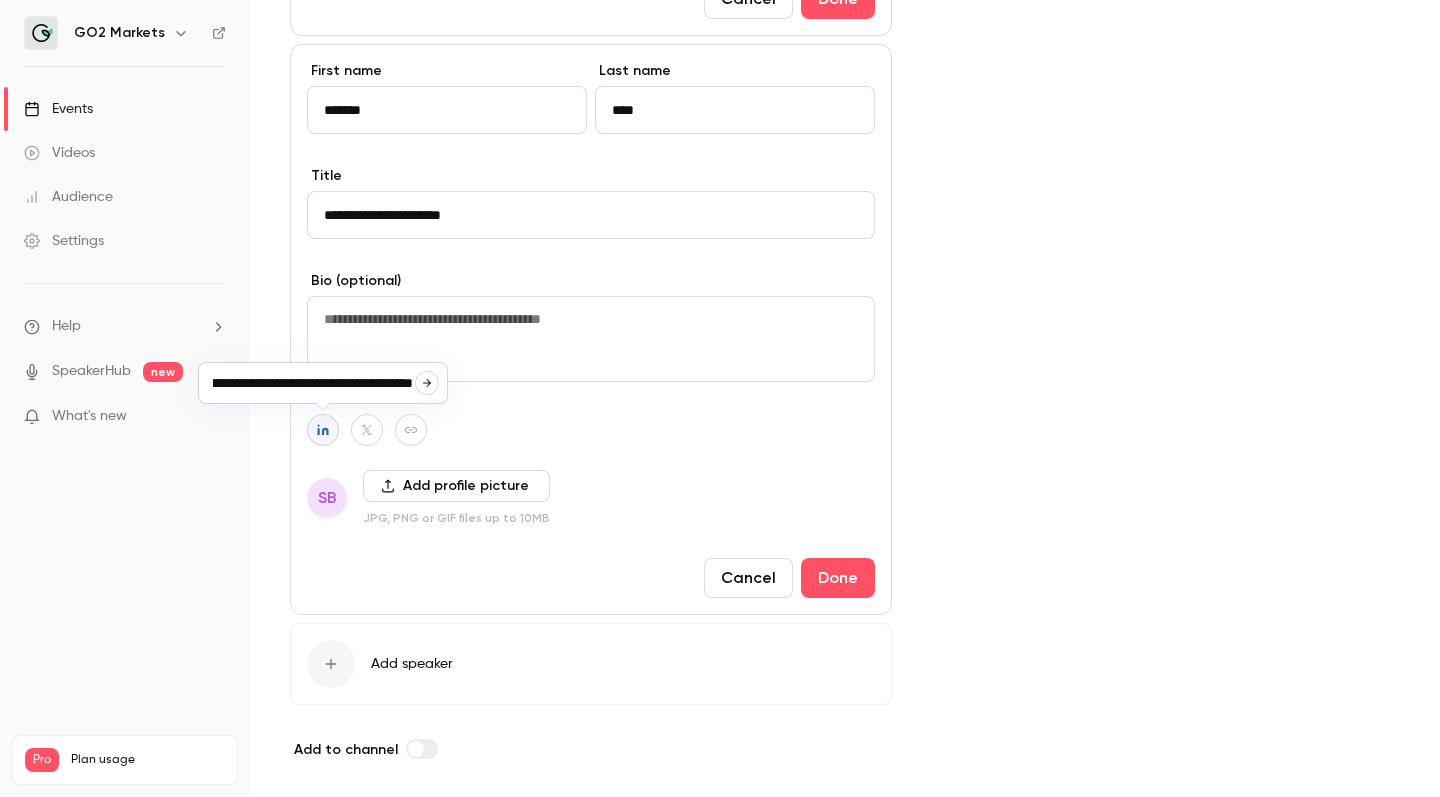click at bounding box center [591, 430] 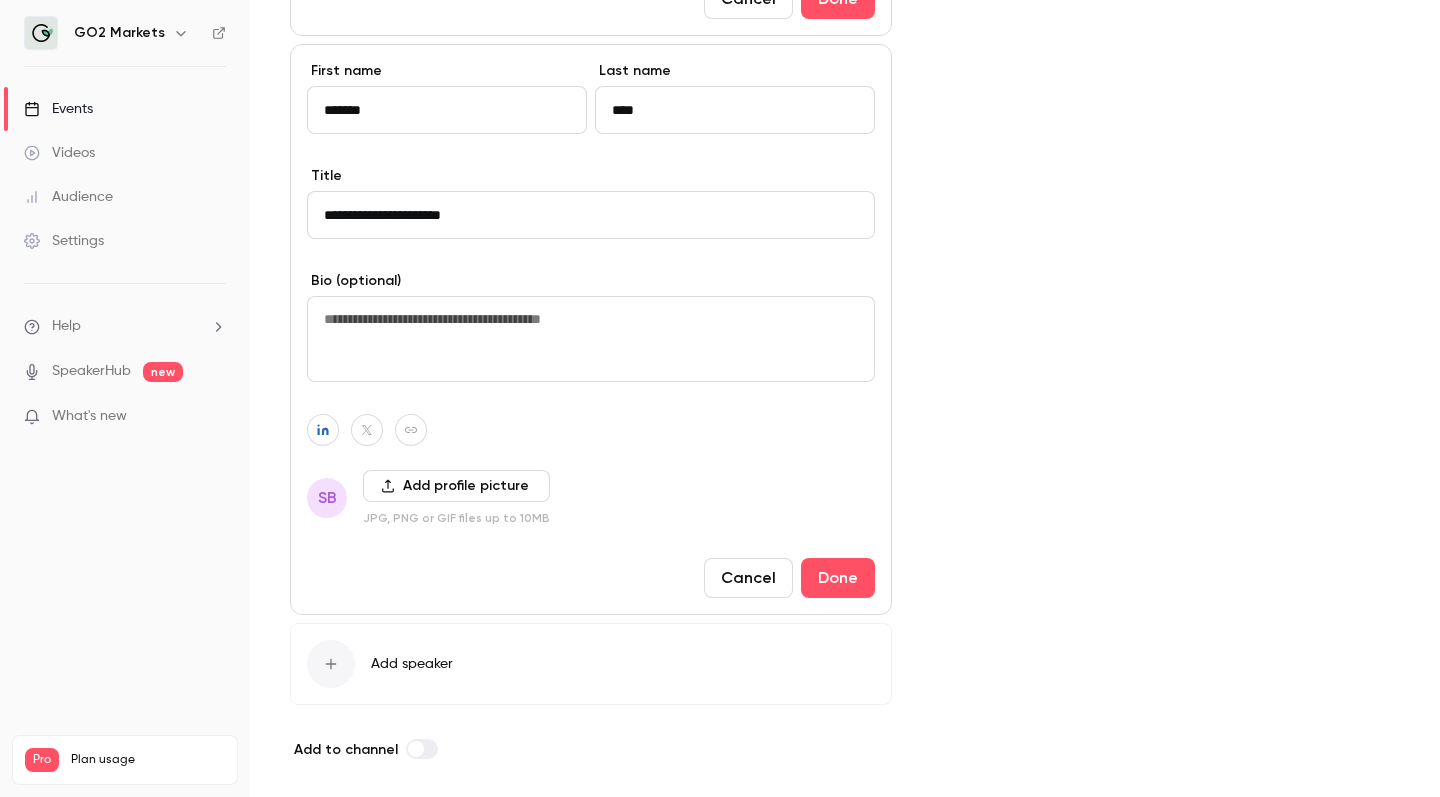 click on "SB Add profile picture JPG, PNG or GIF files up to 10MB" at bounding box center (591, 498) 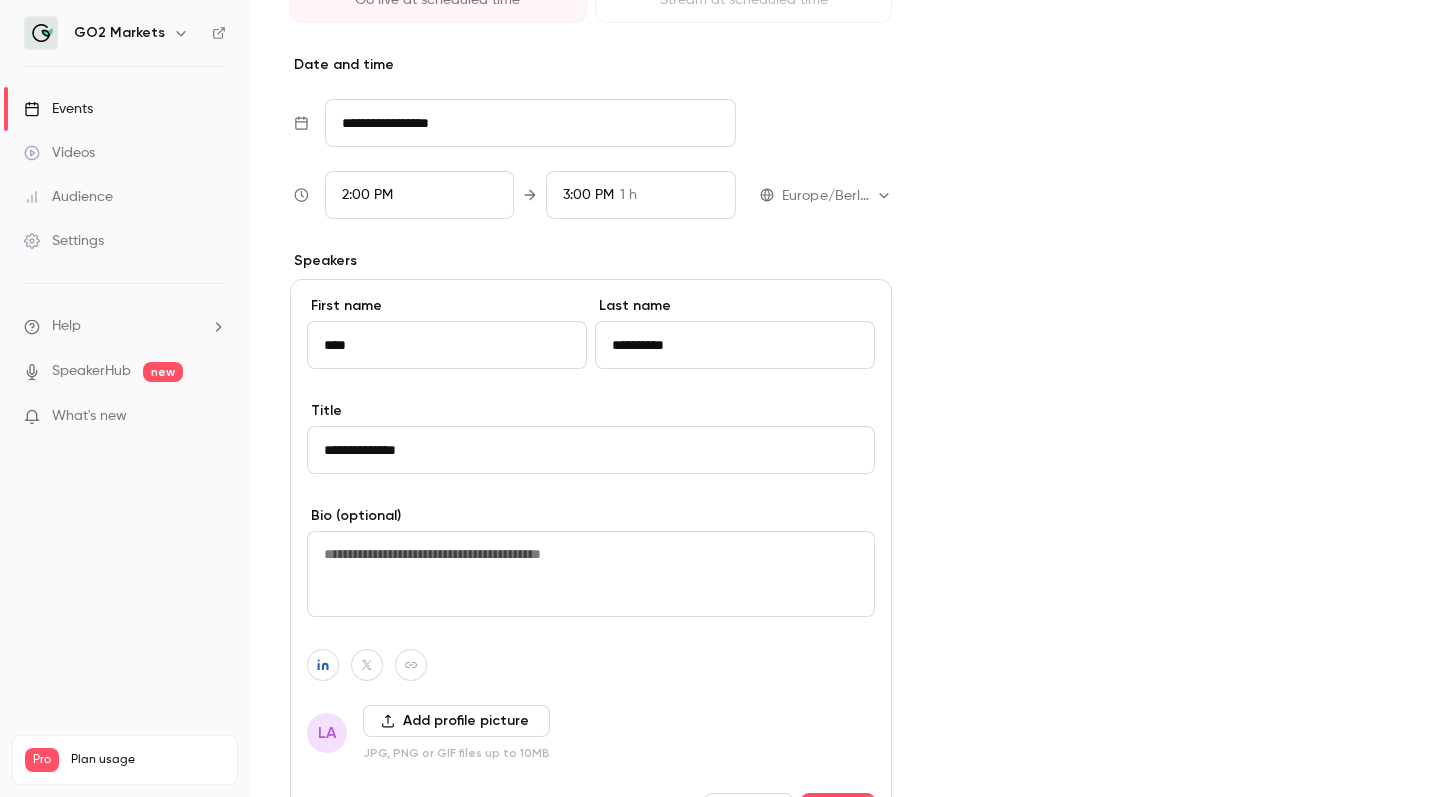 scroll, scrollTop: 577, scrollLeft: 0, axis: vertical 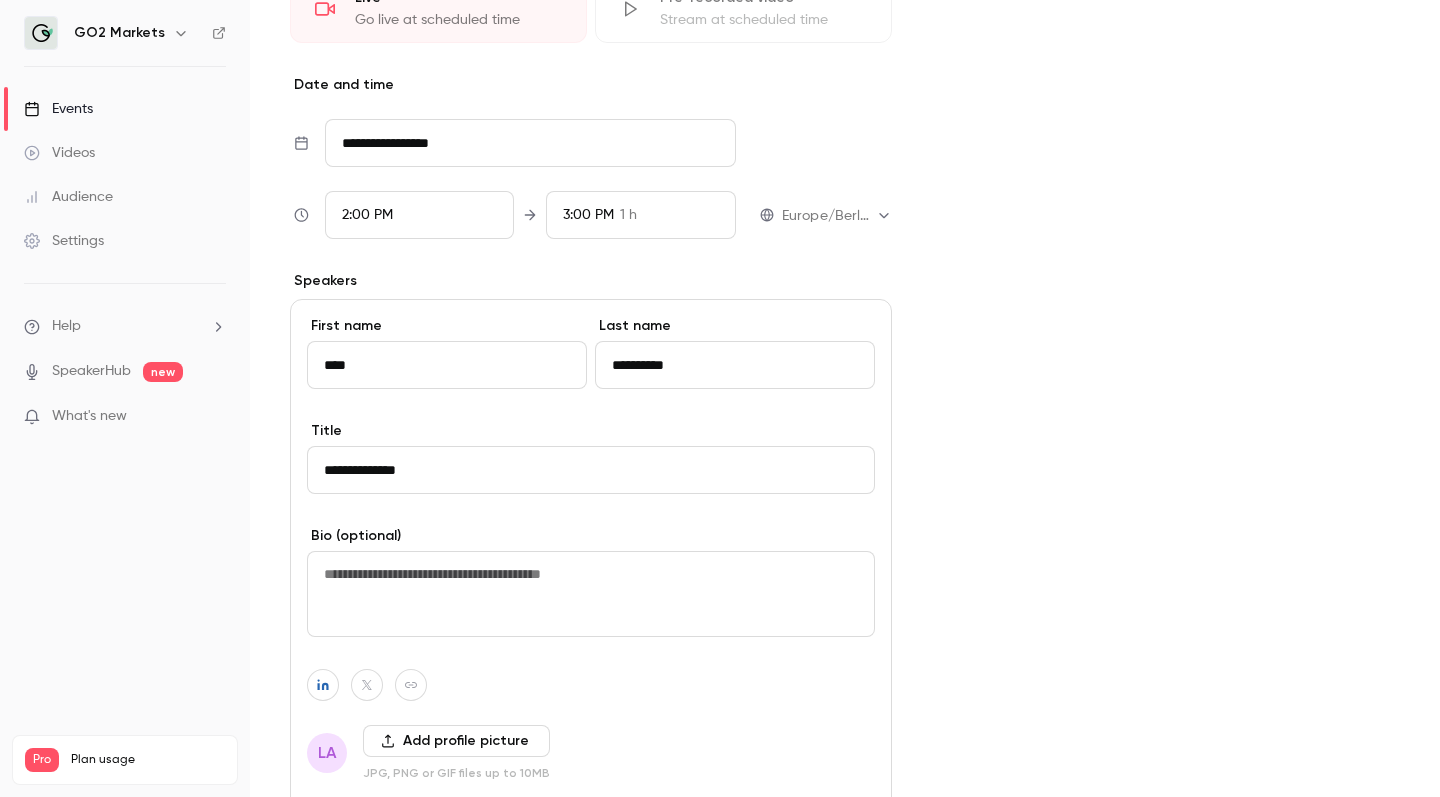 click on "**********" at bounding box center (591, 470) 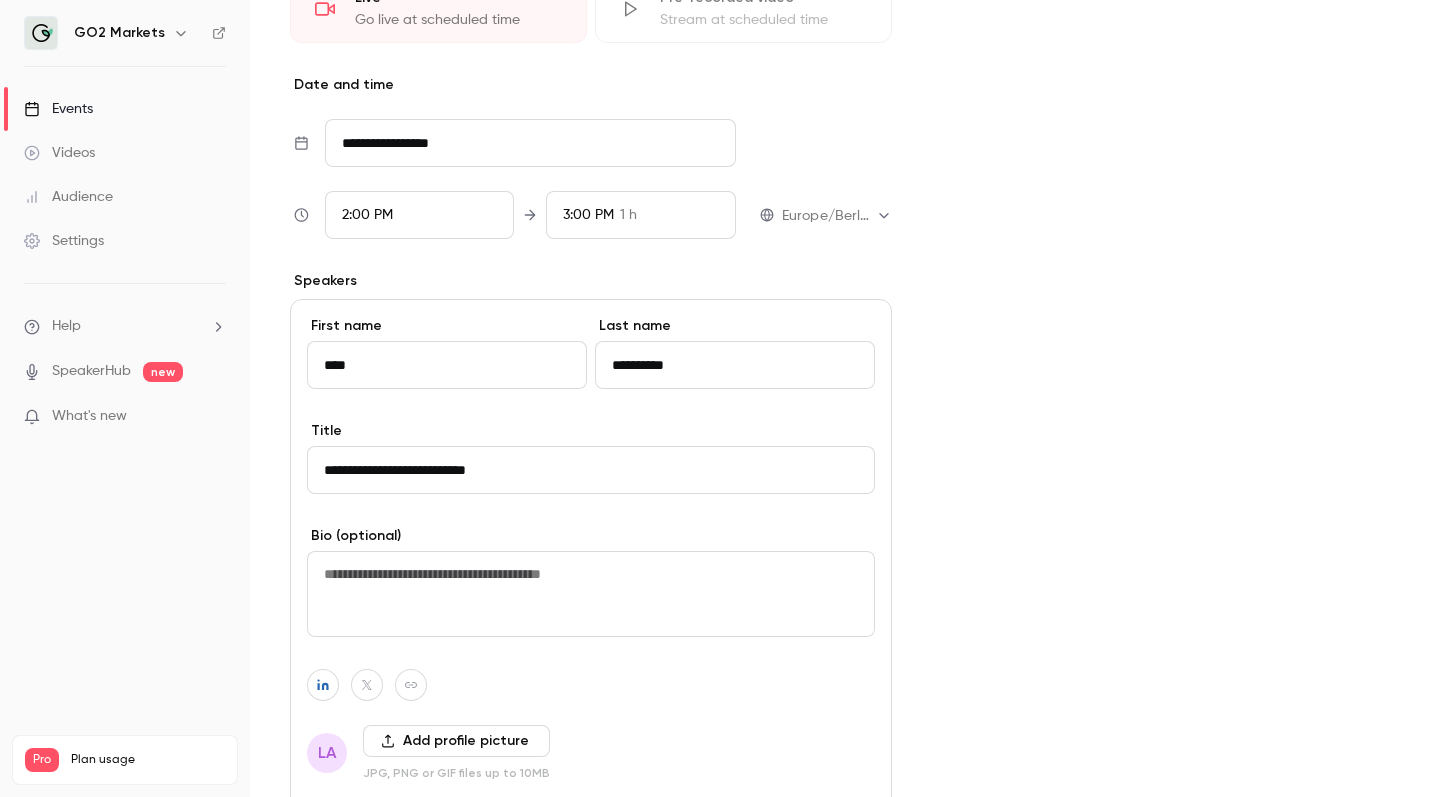 type on "**********" 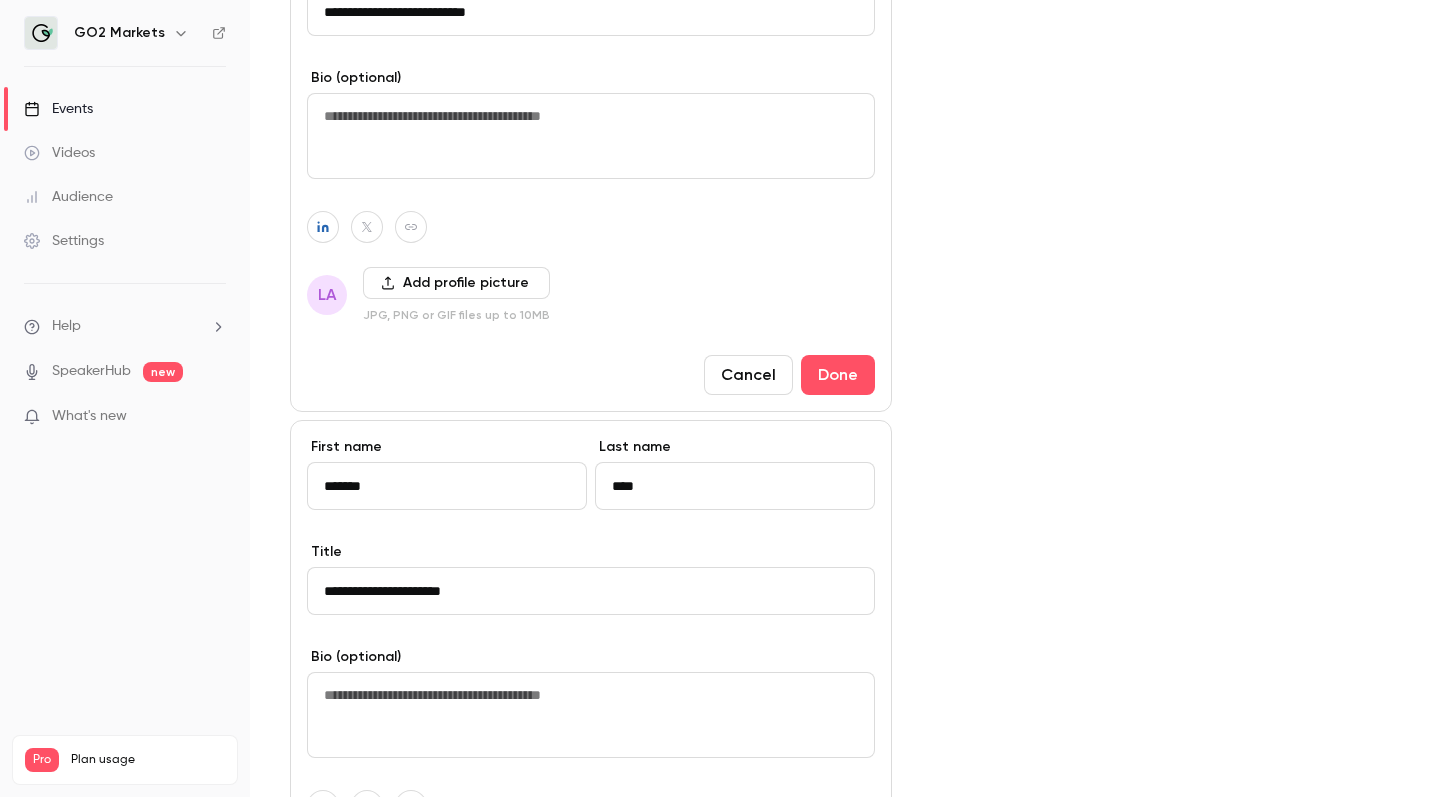 scroll, scrollTop: 1057, scrollLeft: 0, axis: vertical 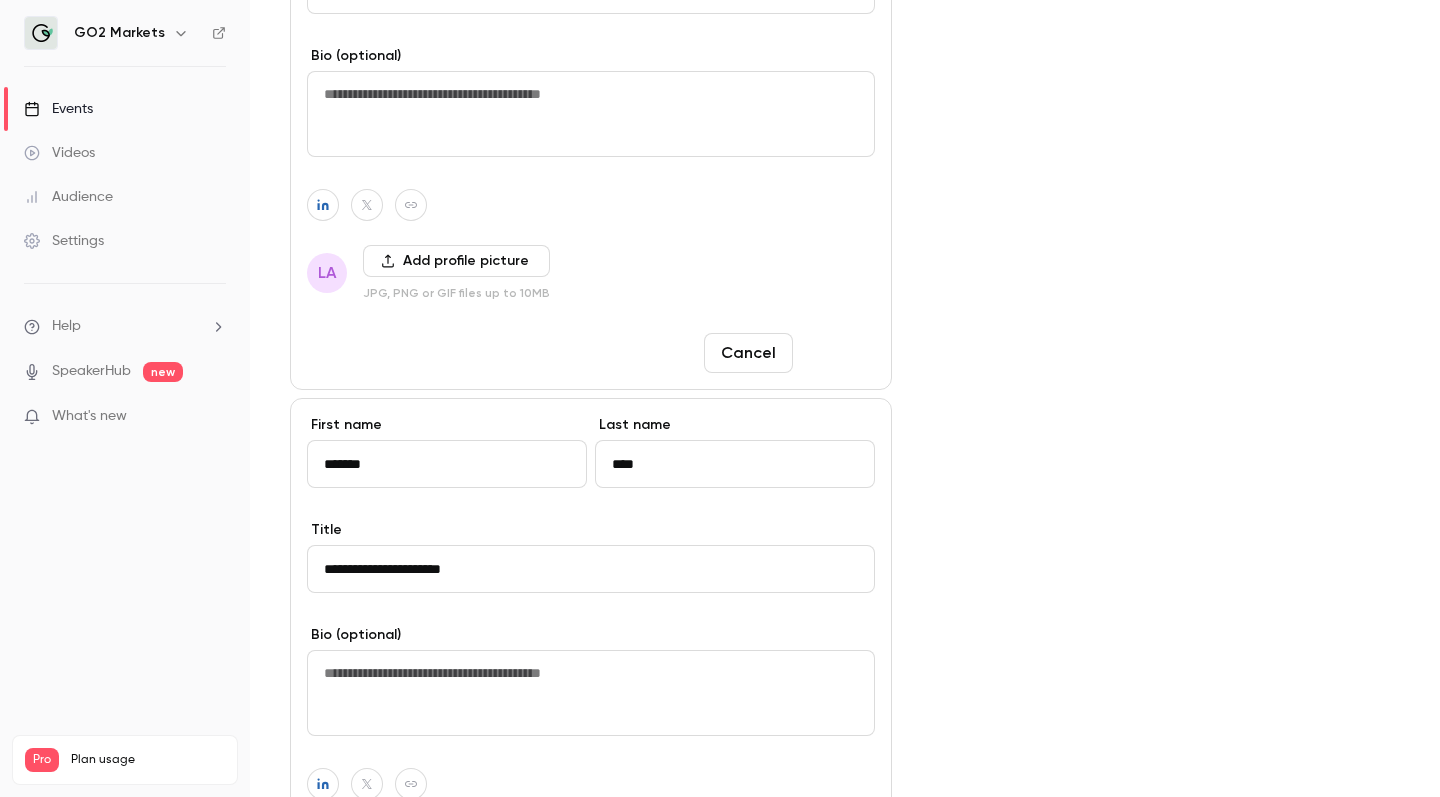 click on "Done" at bounding box center [838, 353] 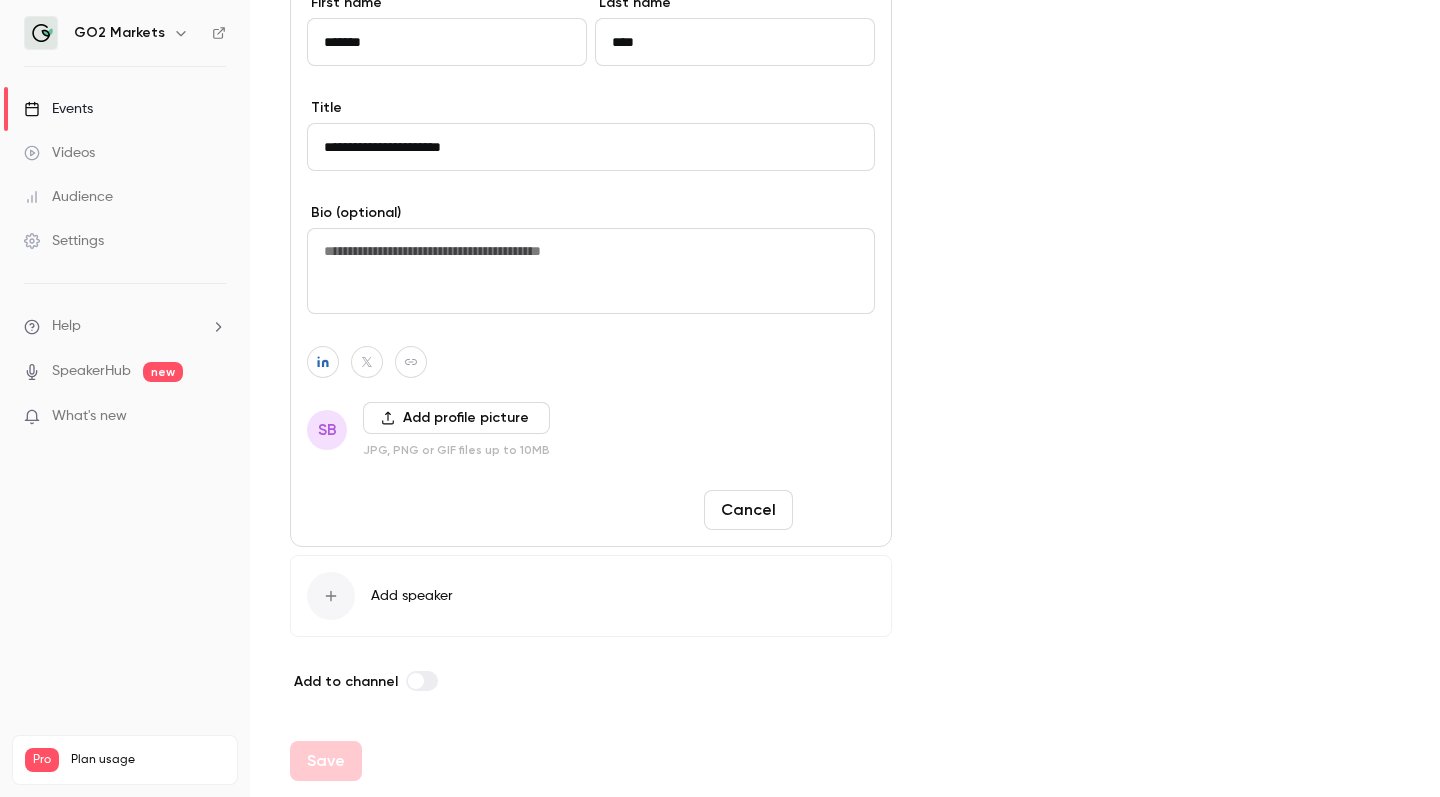 click on "Done" at bounding box center [838, 510] 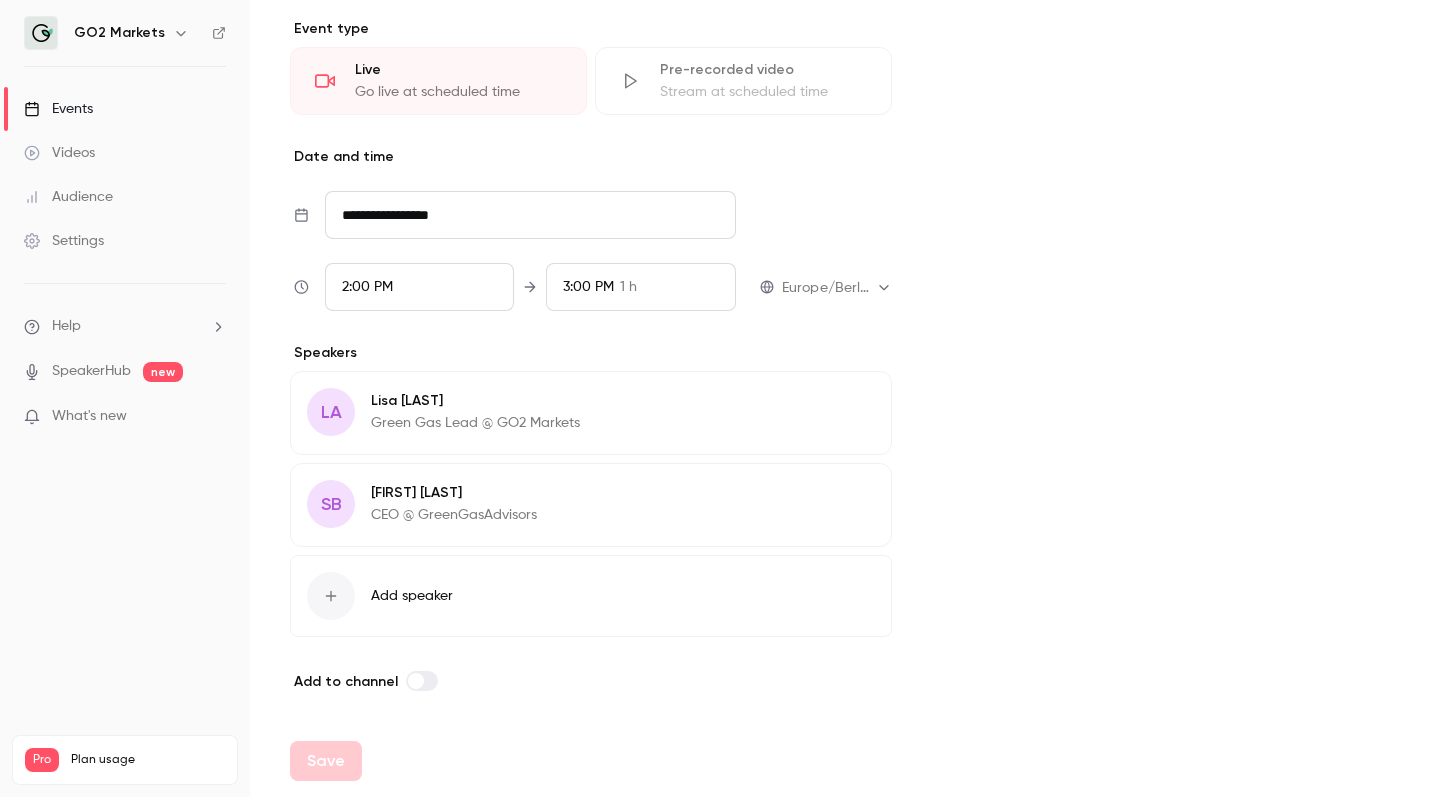 drag, startPoint x: 668, startPoint y: 520, endPoint x: 646, endPoint y: 394, distance: 127.90621 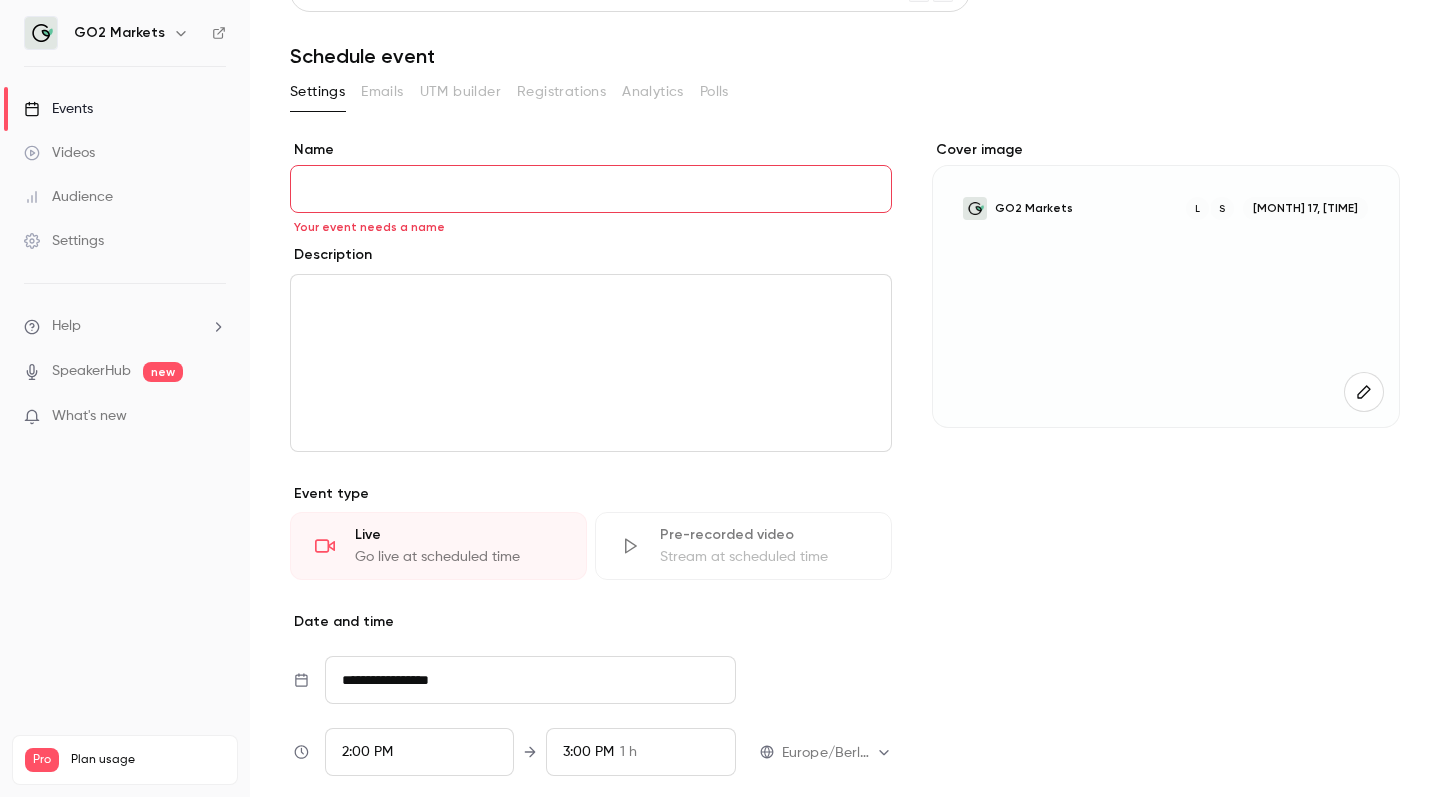 scroll, scrollTop: -2, scrollLeft: 0, axis: vertical 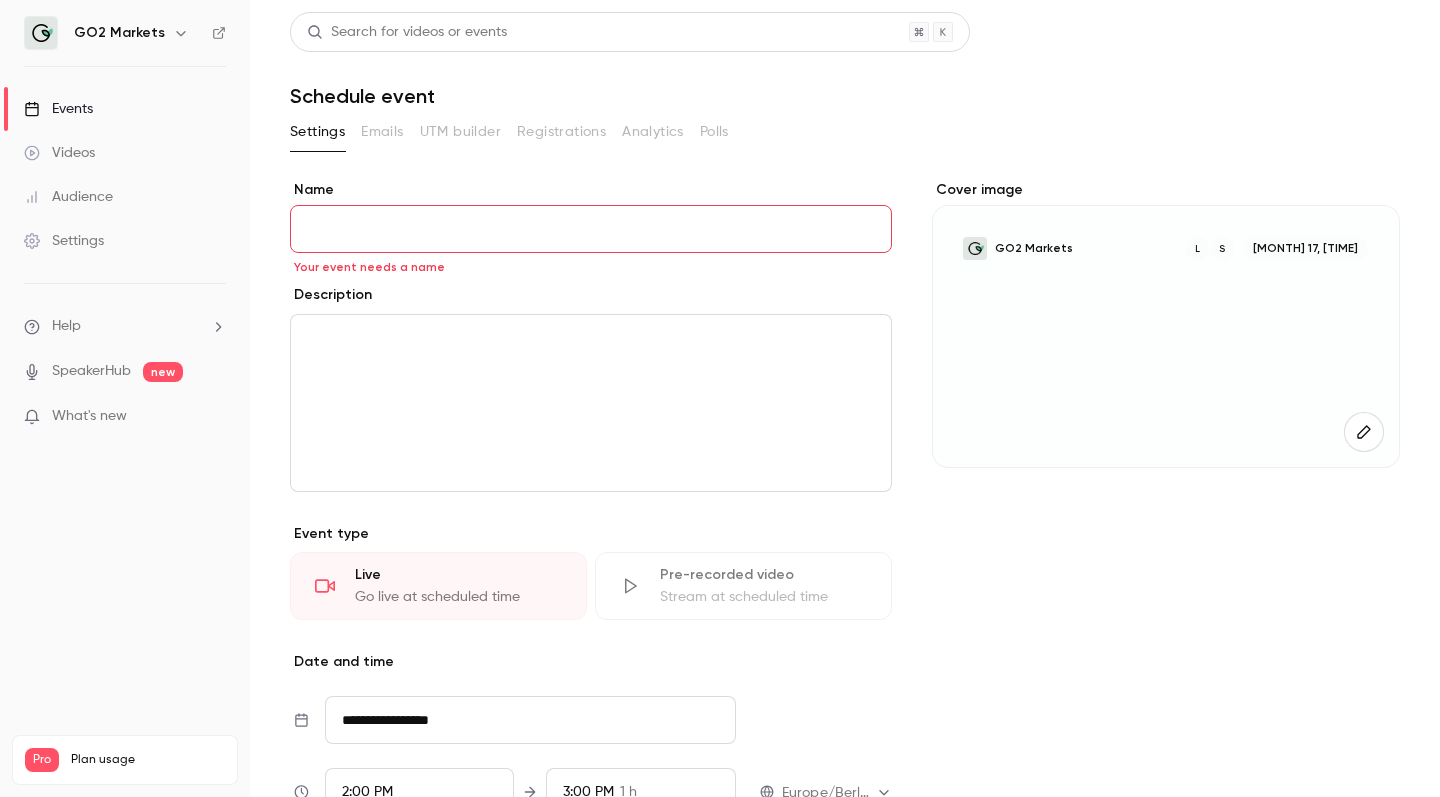 click on "Name" at bounding box center (591, 229) 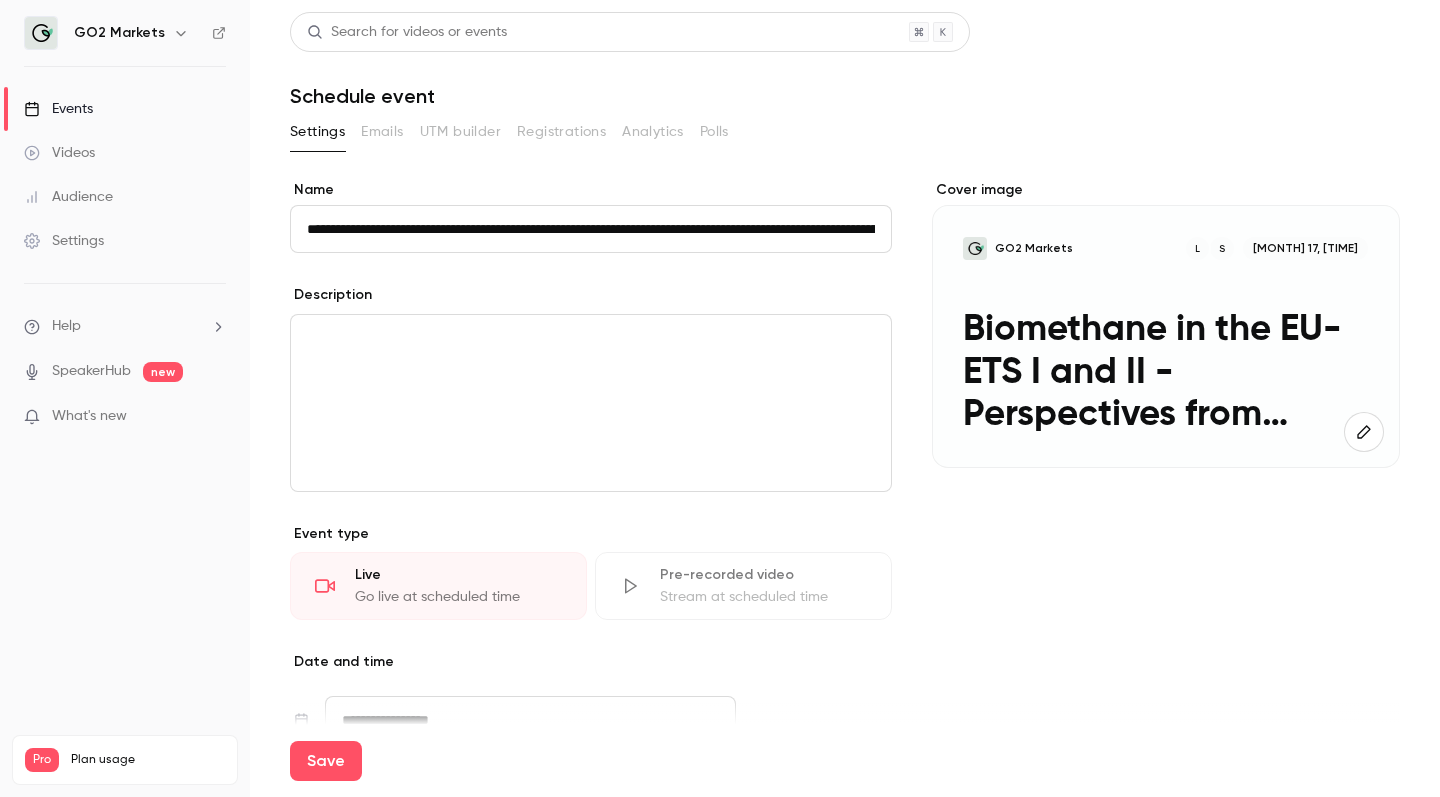 click on "**********" at bounding box center [591, 229] 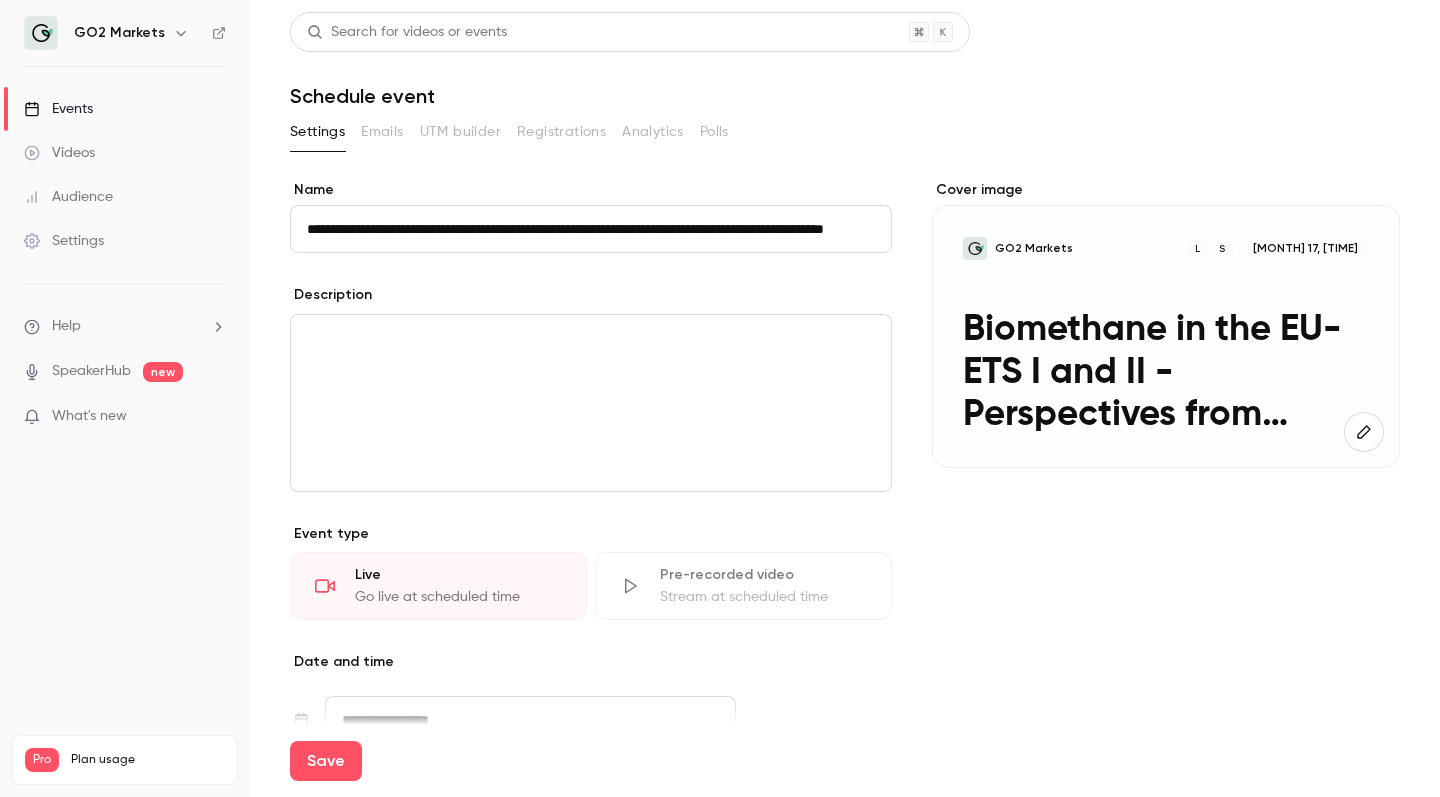 click at bounding box center (591, 339) 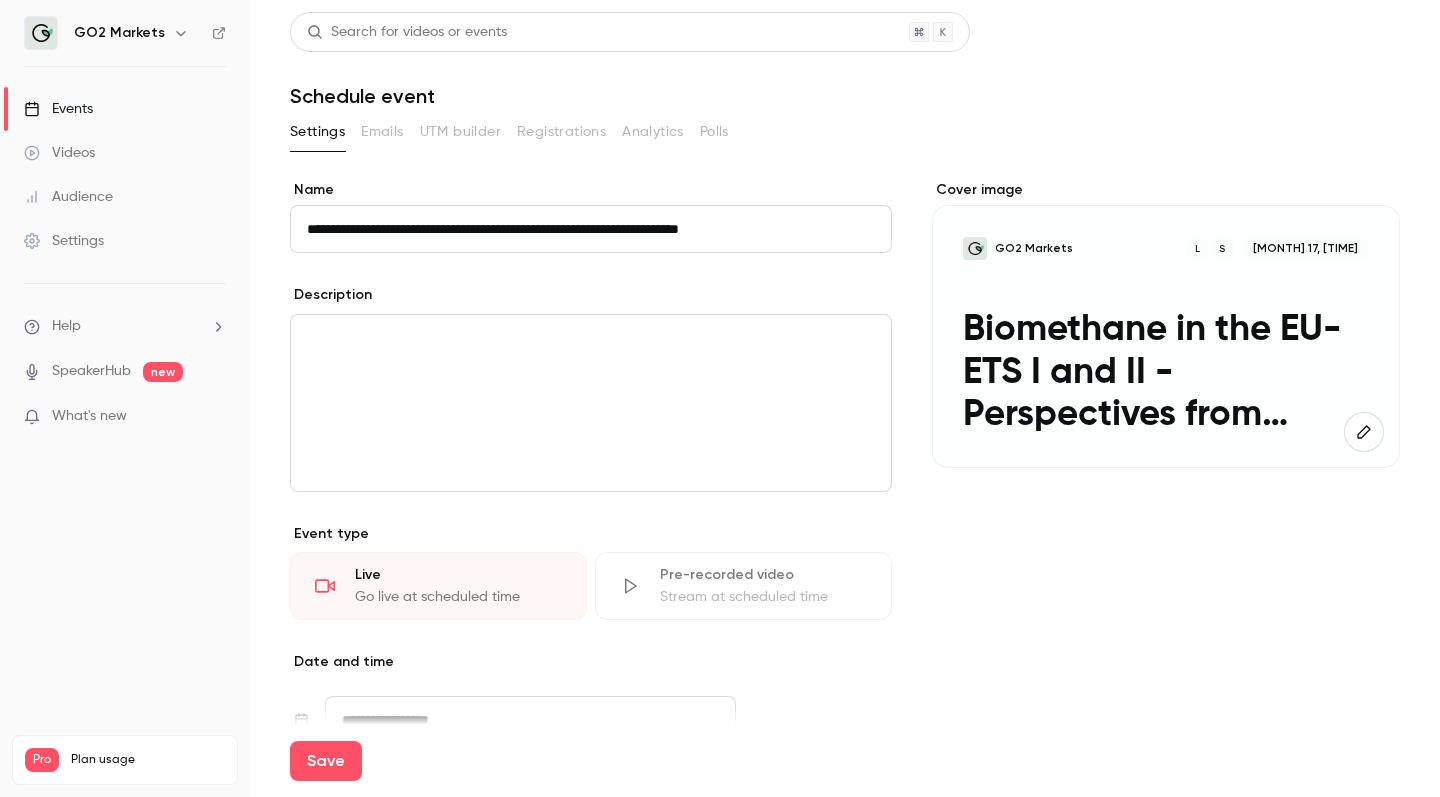 type on "**********" 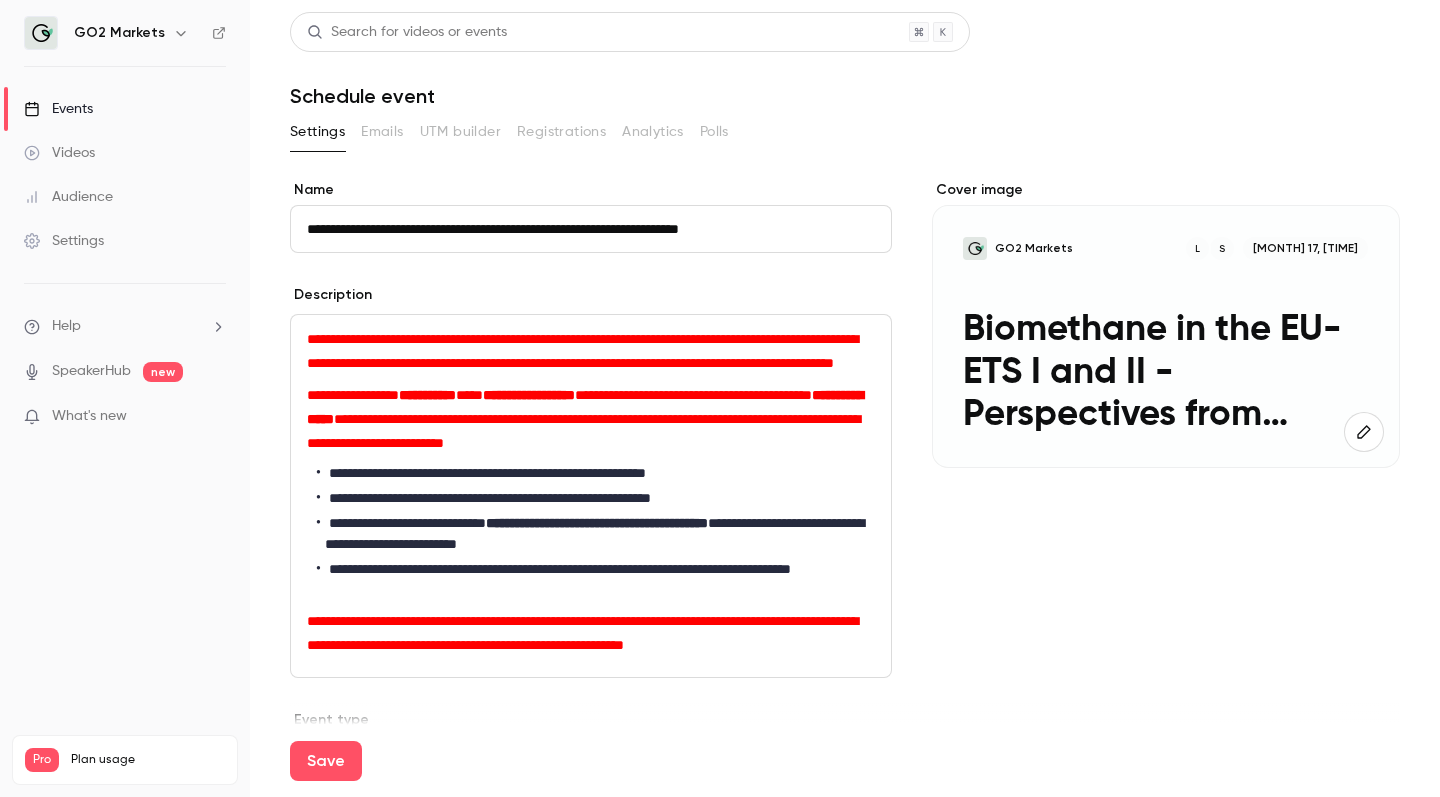 scroll, scrollTop: 19, scrollLeft: 0, axis: vertical 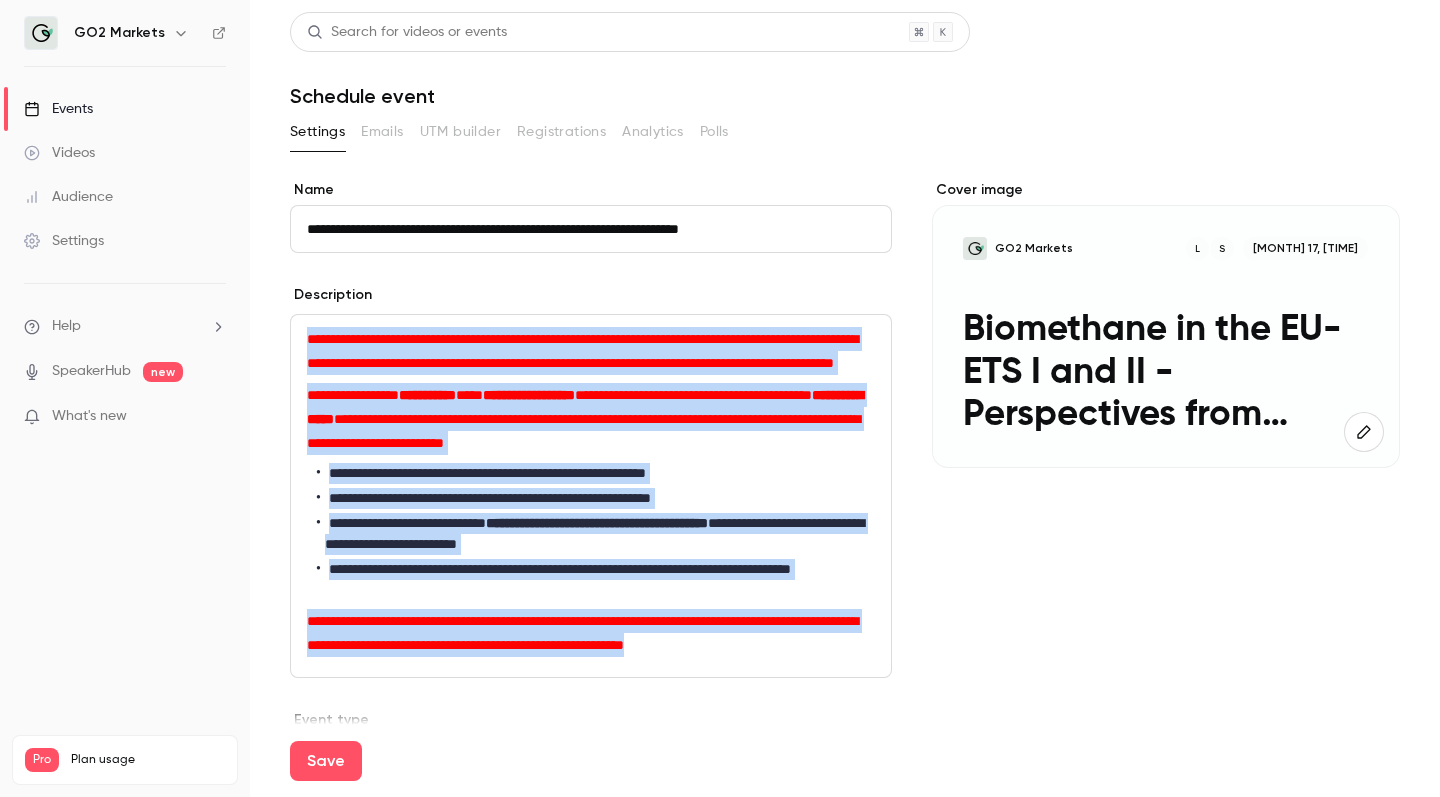 drag, startPoint x: 860, startPoint y: 676, endPoint x: 276, endPoint y: 307, distance: 690.80896 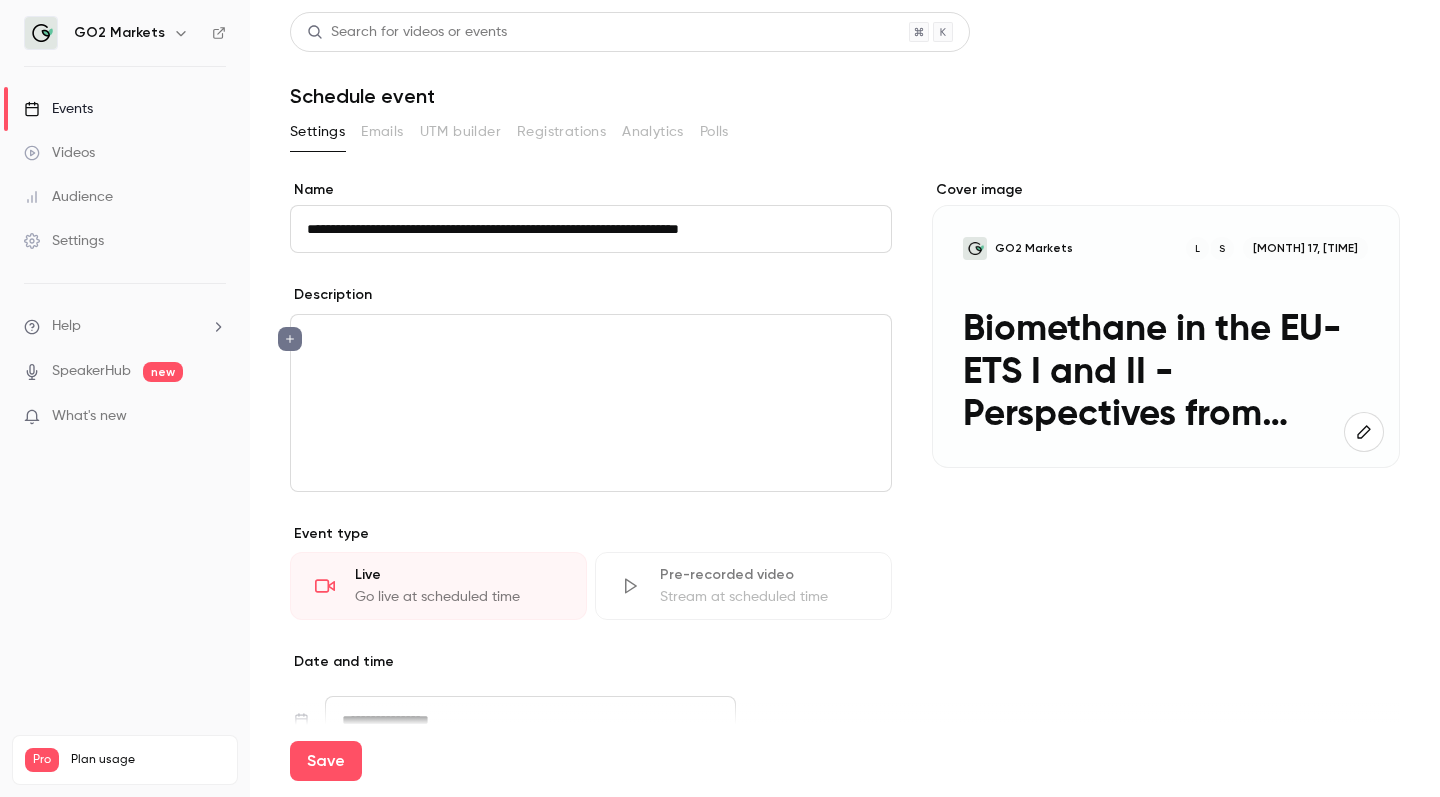 scroll, scrollTop: 19, scrollLeft: 0, axis: vertical 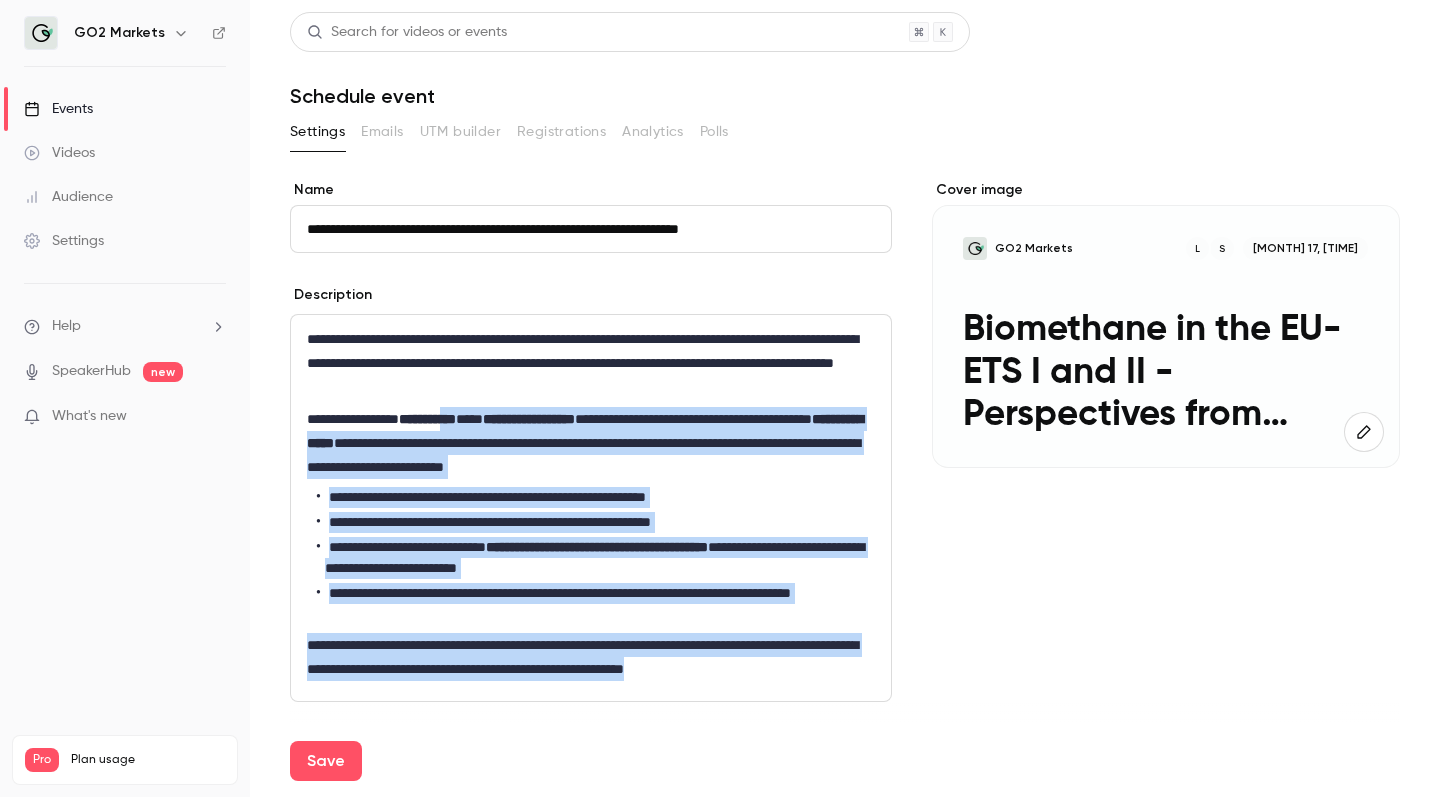 drag, startPoint x: 492, startPoint y: 419, endPoint x: 495, endPoint y: 760, distance: 341.01318 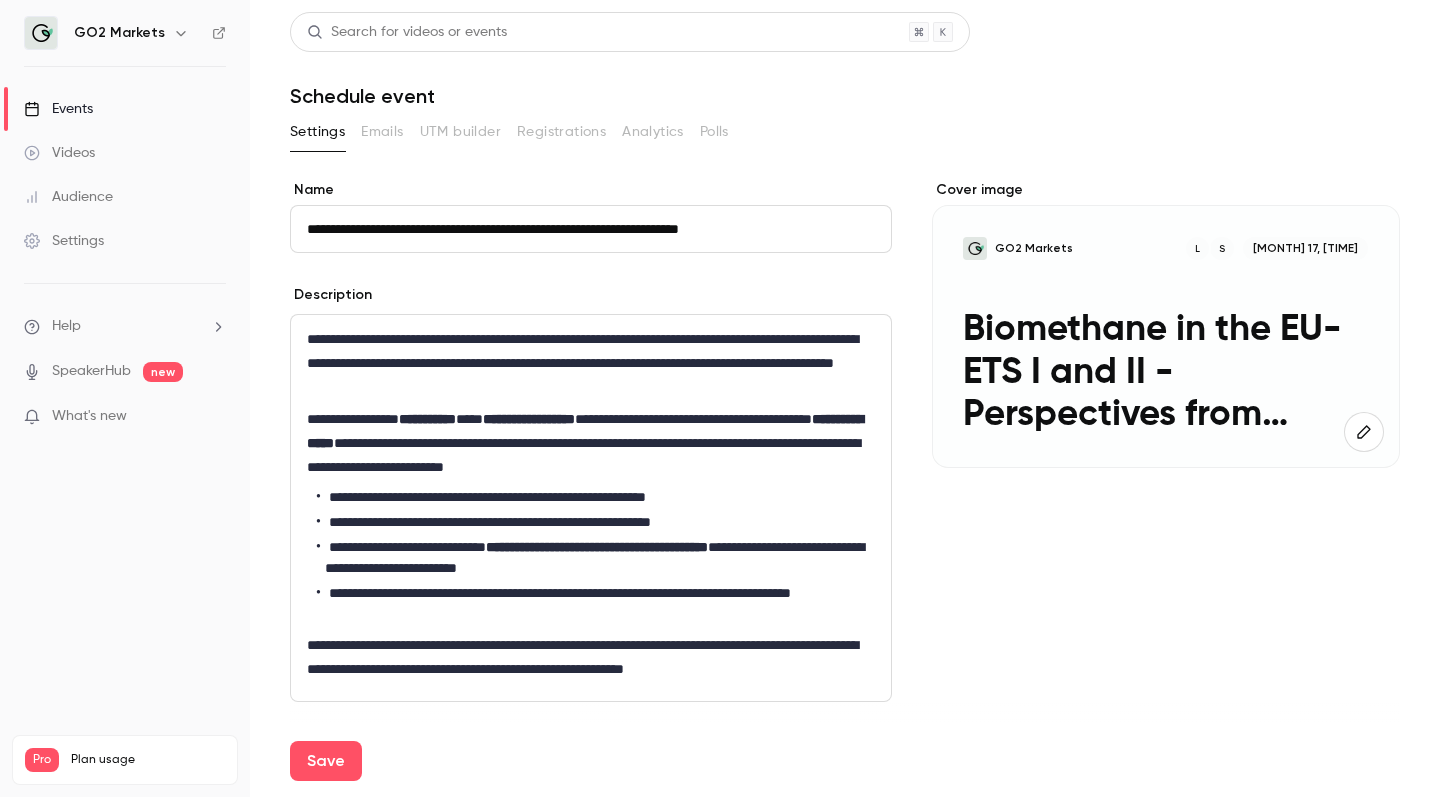 click on "Save" at bounding box center (845, 761) 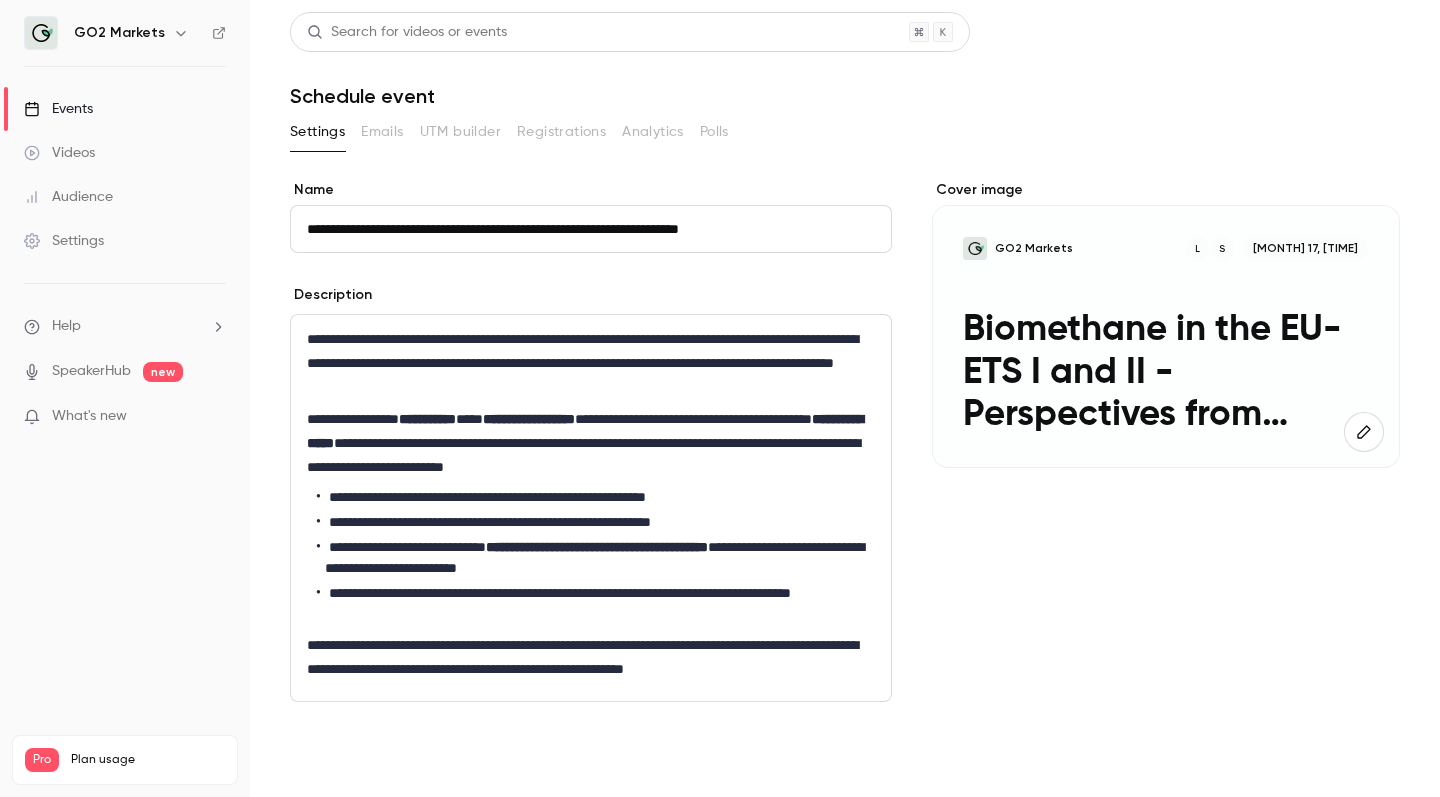 click on "Save" at bounding box center (326, 761) 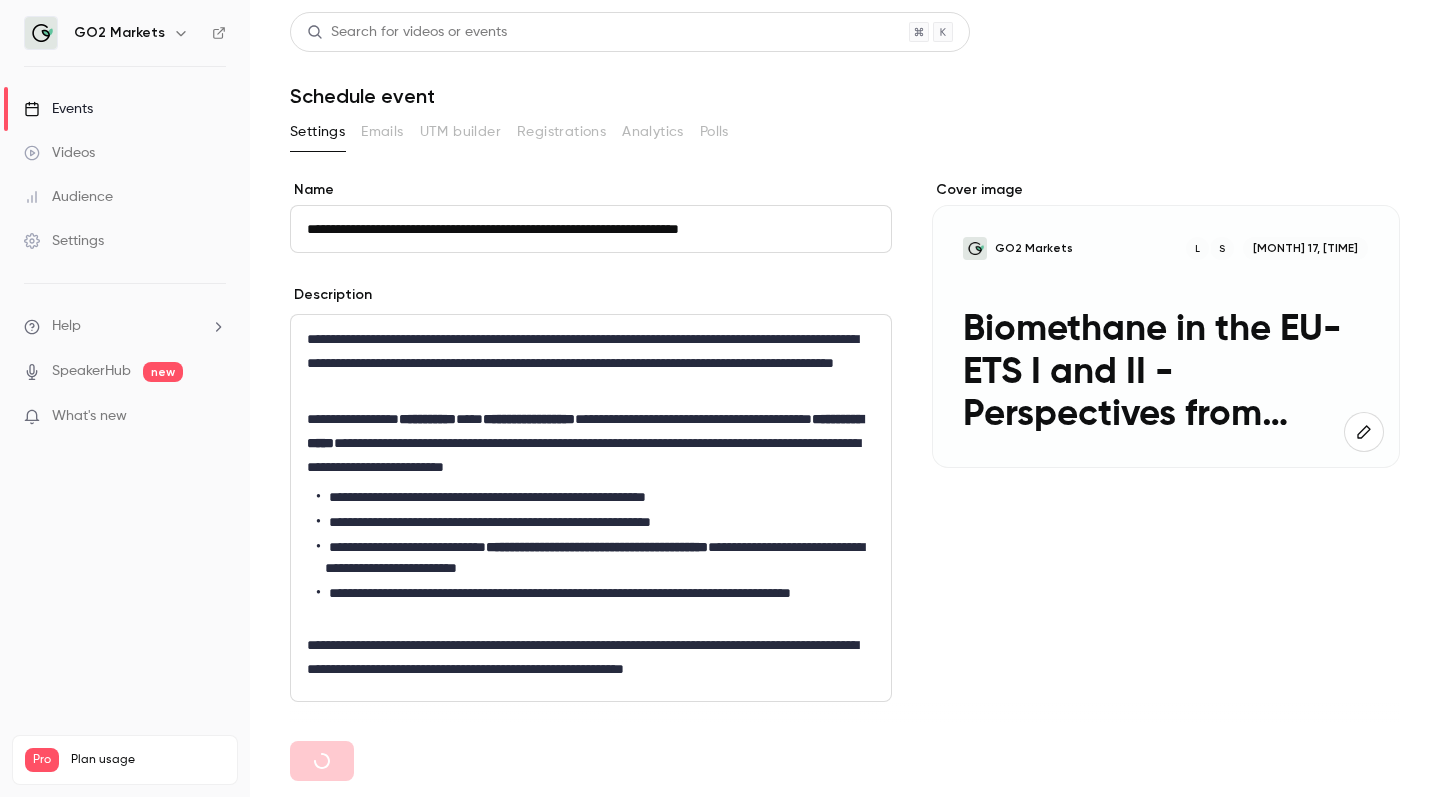 type 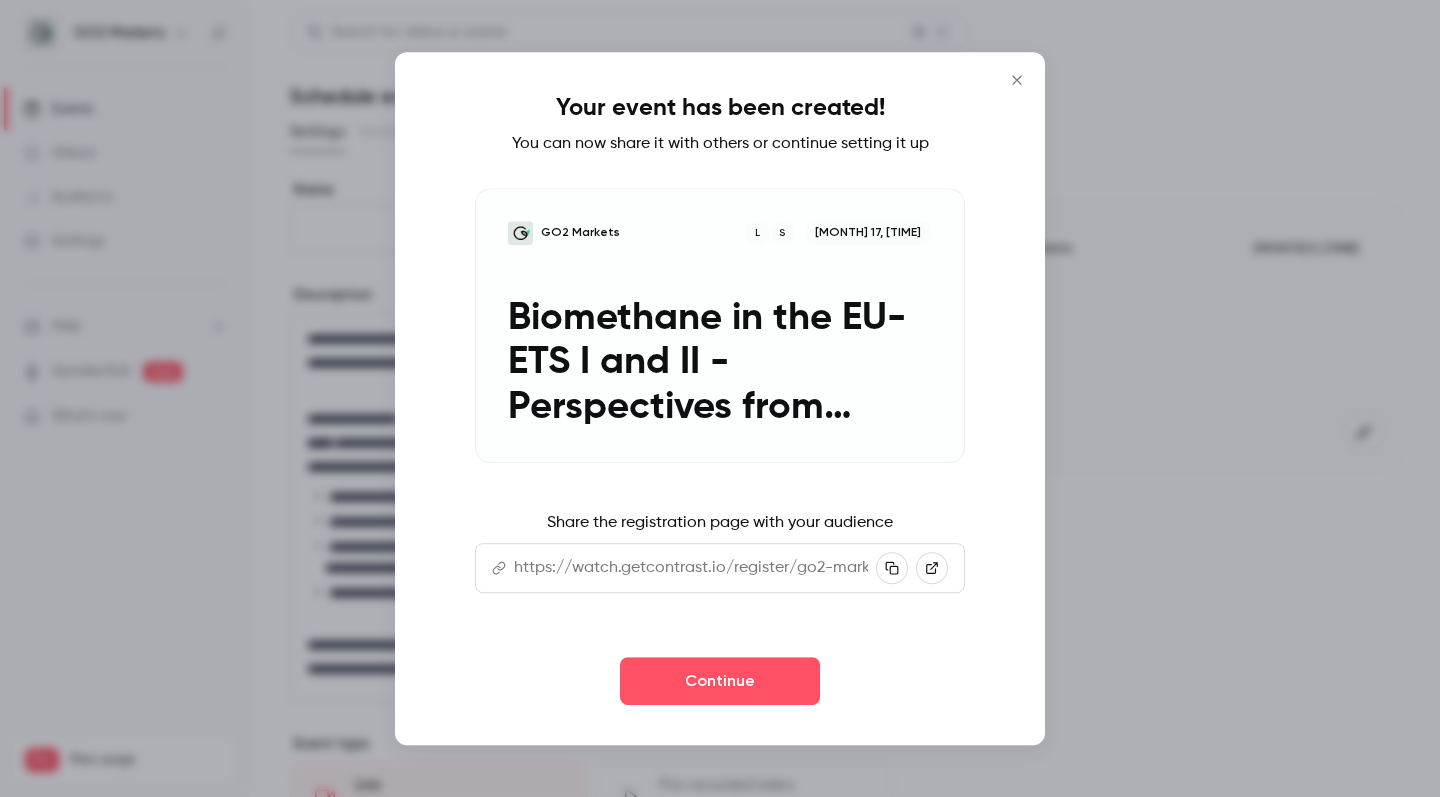 click 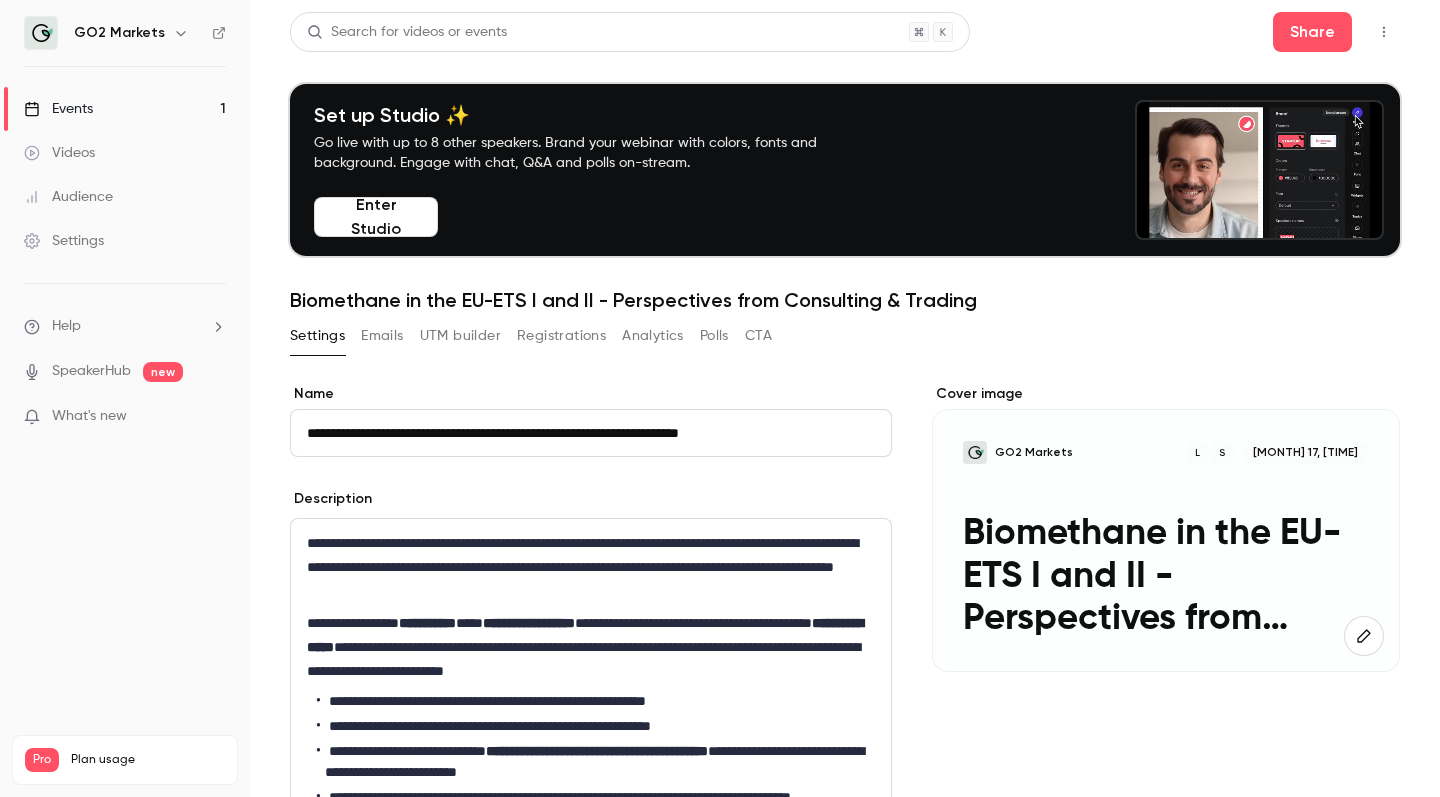 click on "**********" at bounding box center [845, 860] 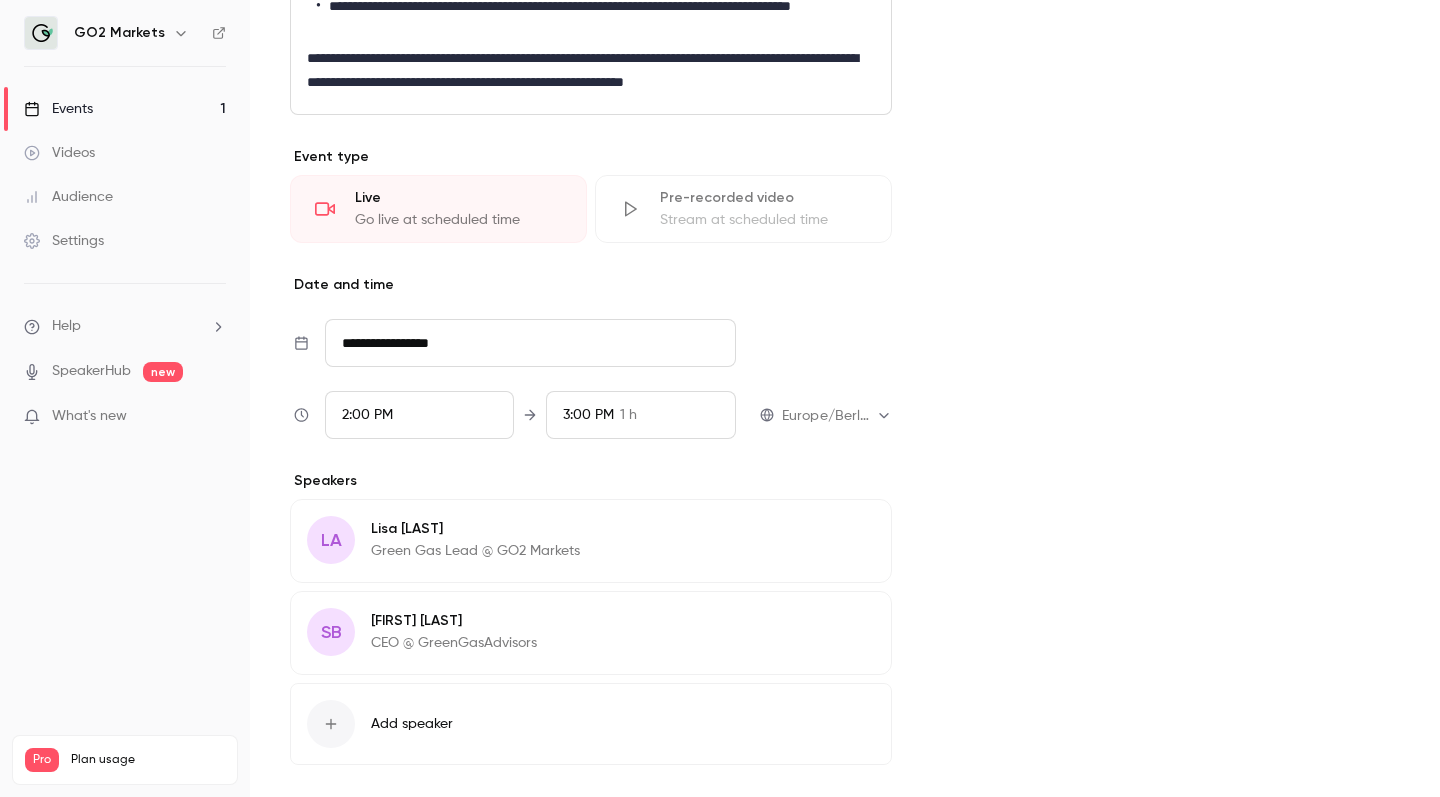 scroll, scrollTop: 794, scrollLeft: 0, axis: vertical 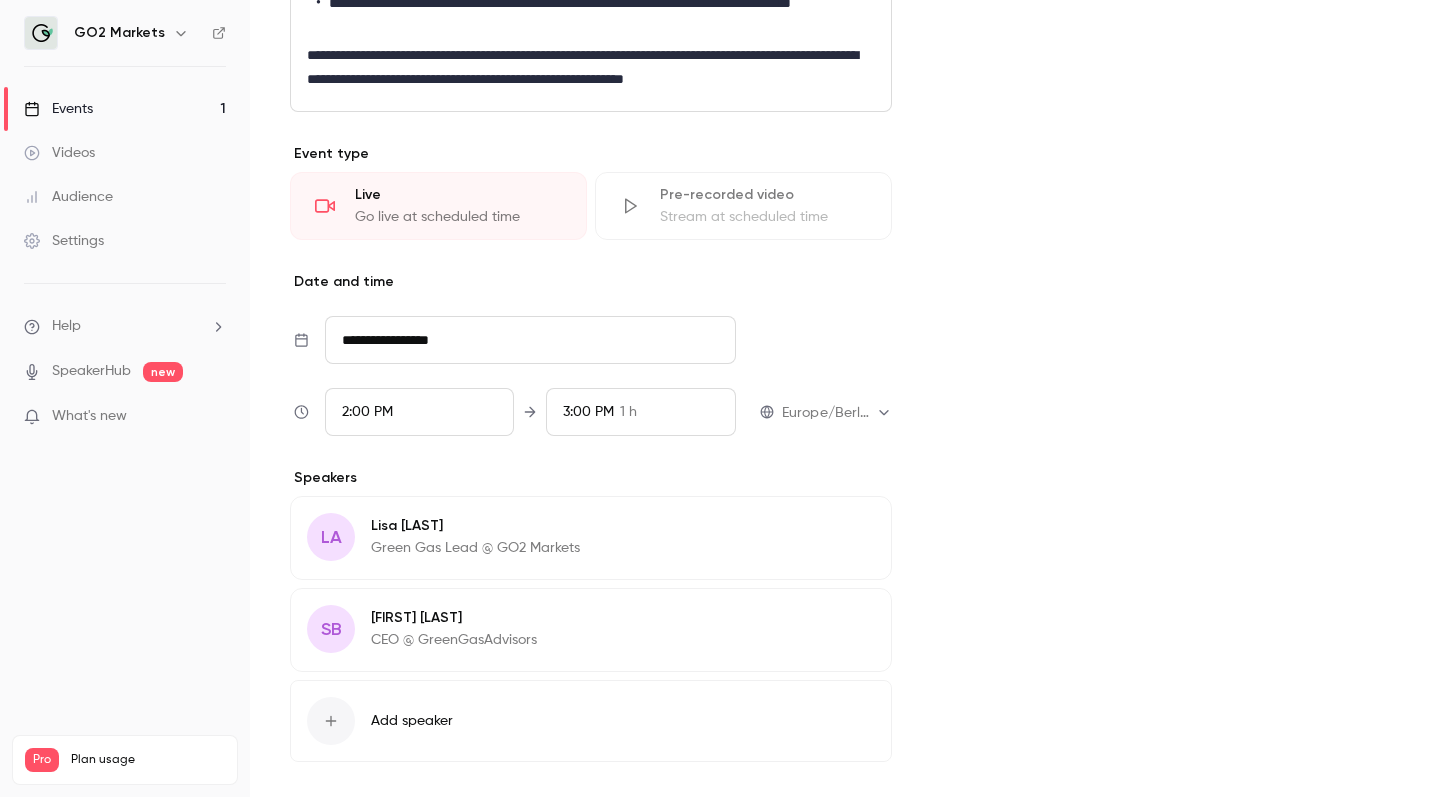 click on "LA [FIRST] [LAST] Green Gas Lead @ GO2 Markets Edit" at bounding box center (591, 538) 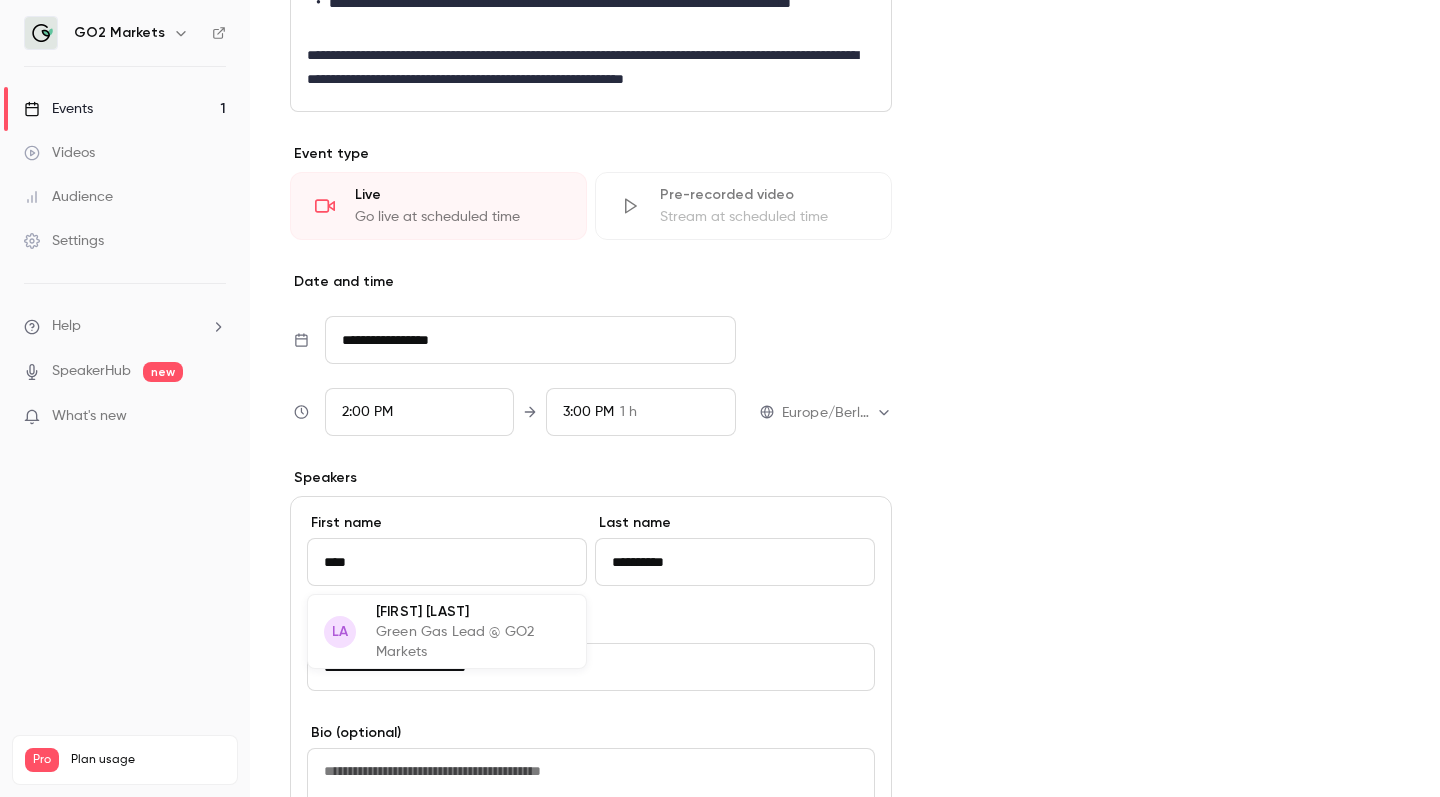 click on "Cover image GO2 Markets S L Sep 17, 2:00 PM Biomethane in the EU-ETS I and II - Perspectives from Consulting & Trading" at bounding box center (1166, 451) 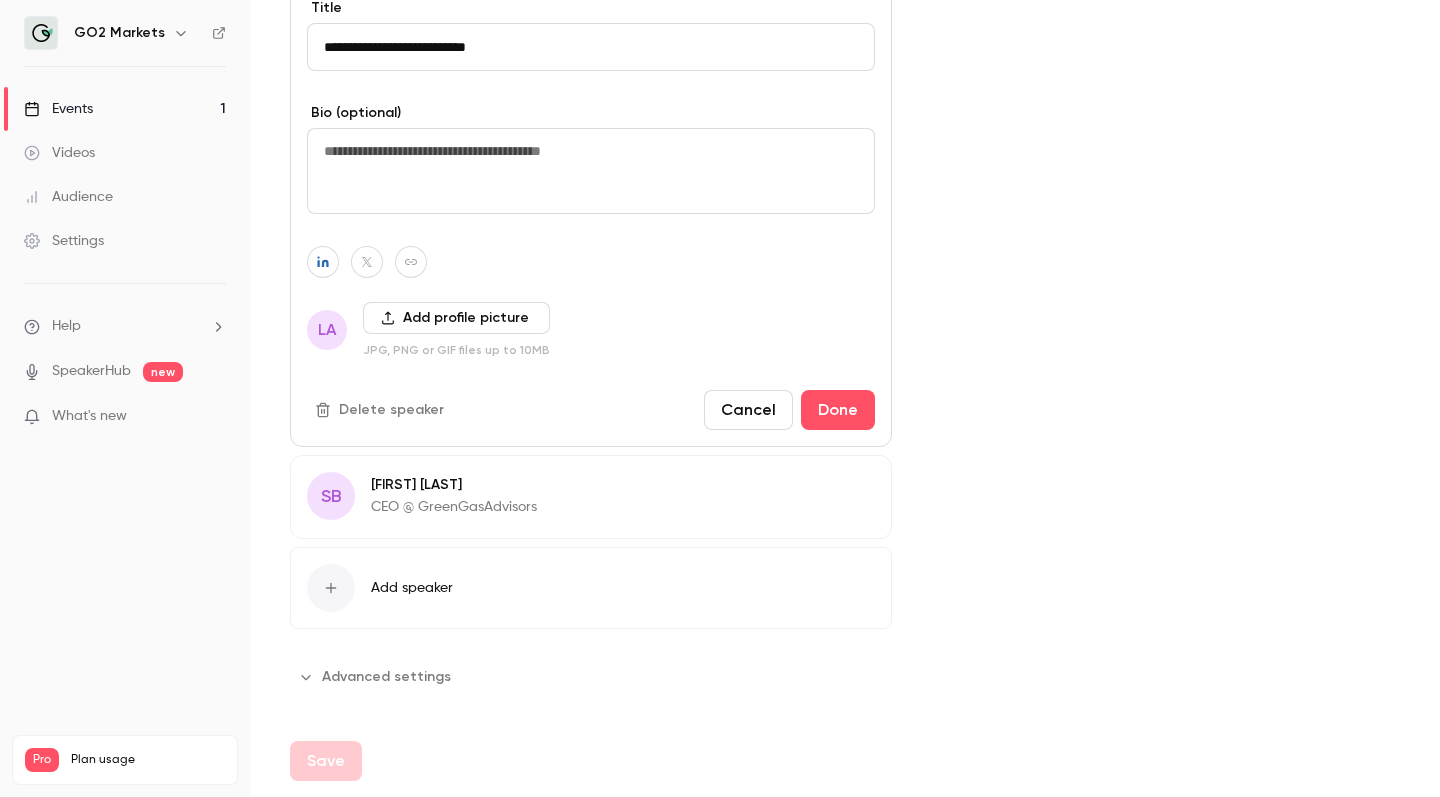 scroll, scrollTop: 1414, scrollLeft: 0, axis: vertical 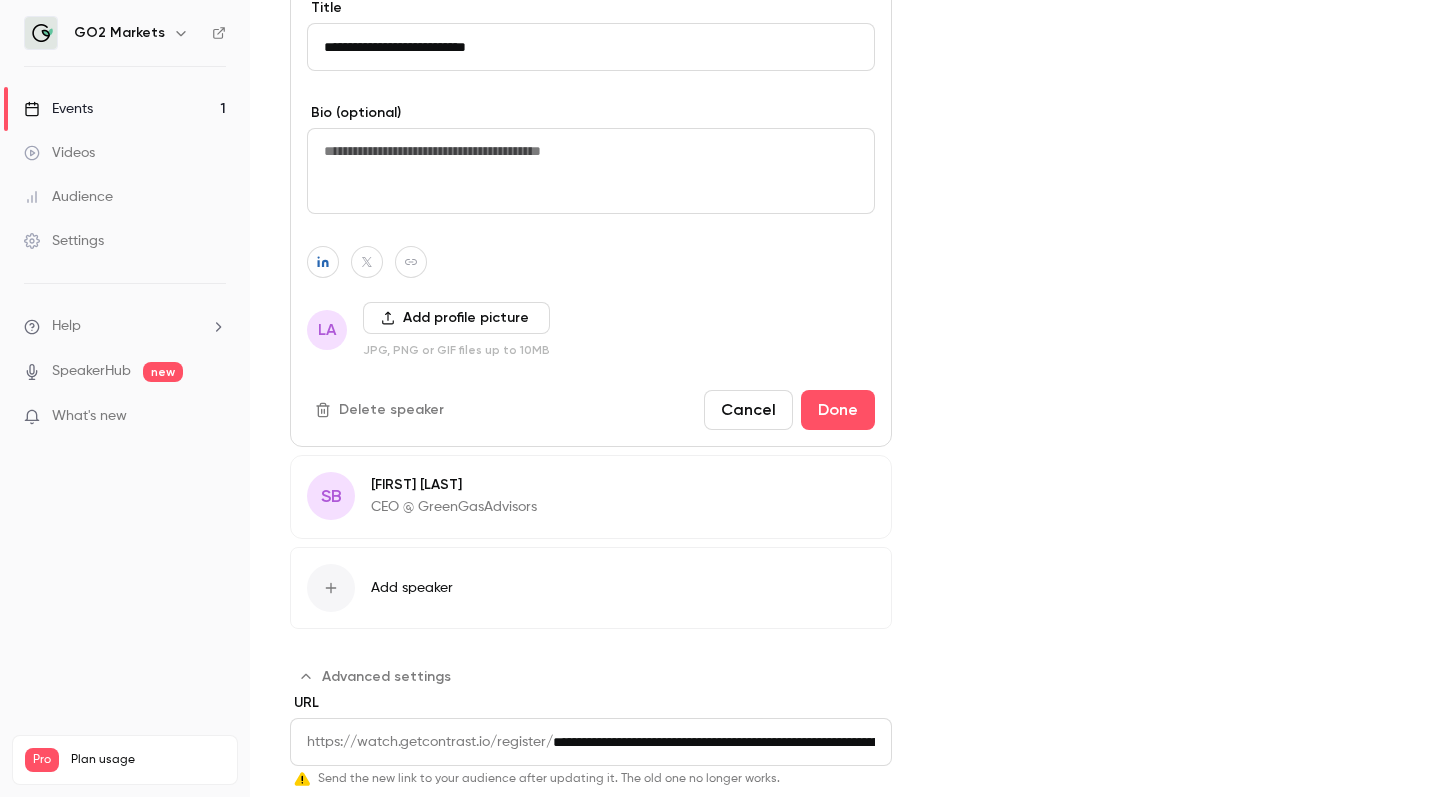 click on "Cover image GO2 Markets S L Sep 17, 2:00 PM Biomethane in the EU-ETS I and II - Perspectives from Consulting & Trading" at bounding box center (1166, -92) 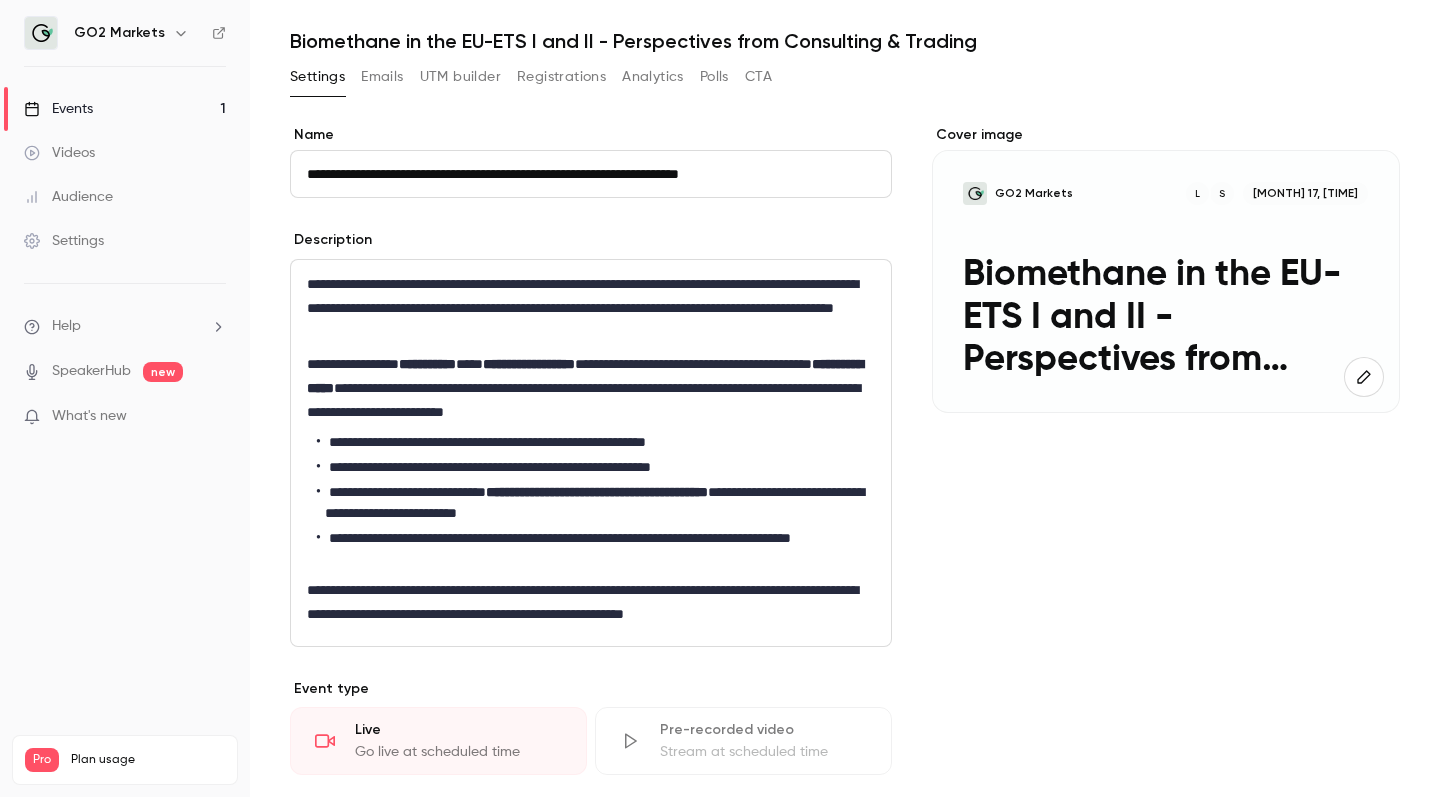 scroll, scrollTop: 209, scrollLeft: 0, axis: vertical 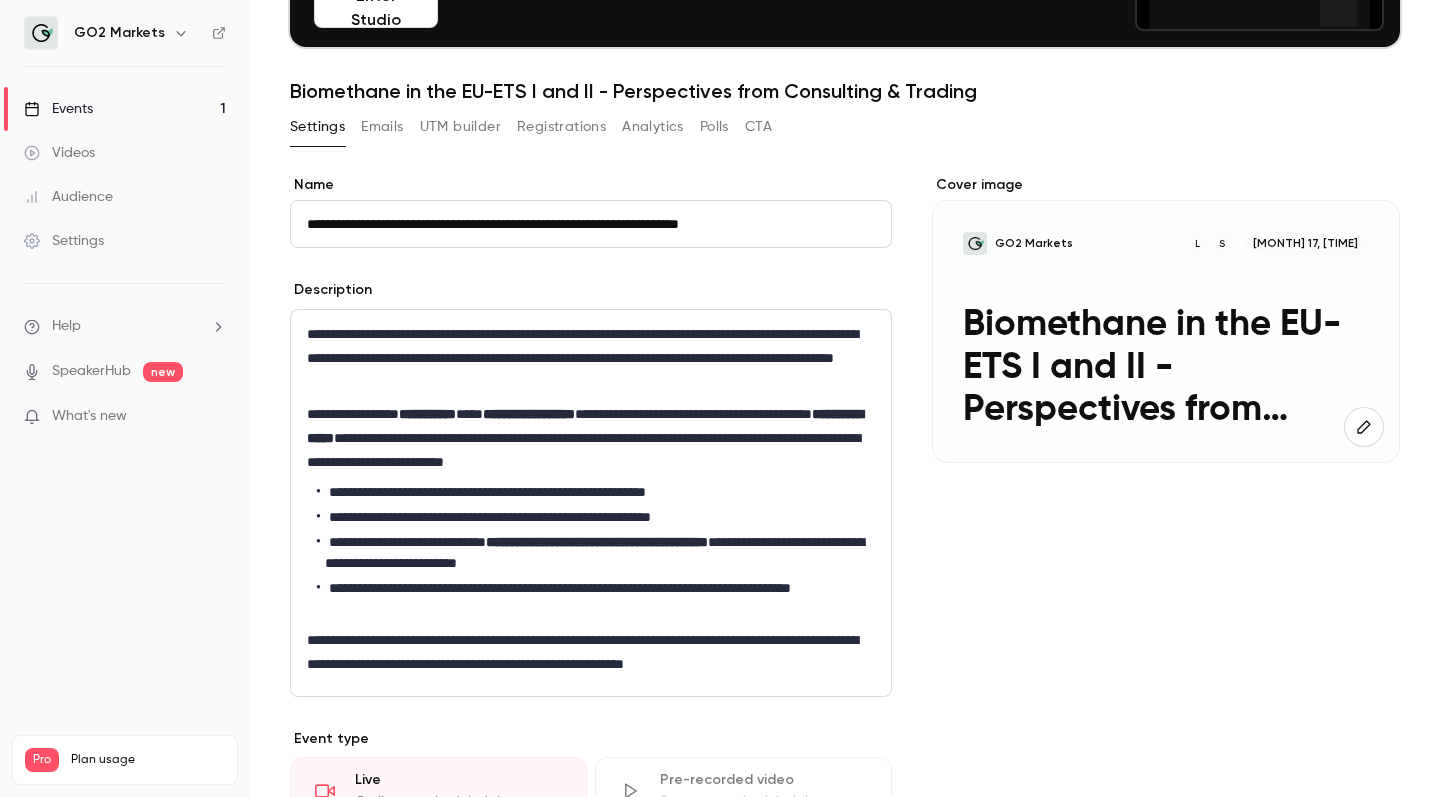 click on "Emails" at bounding box center [382, 127] 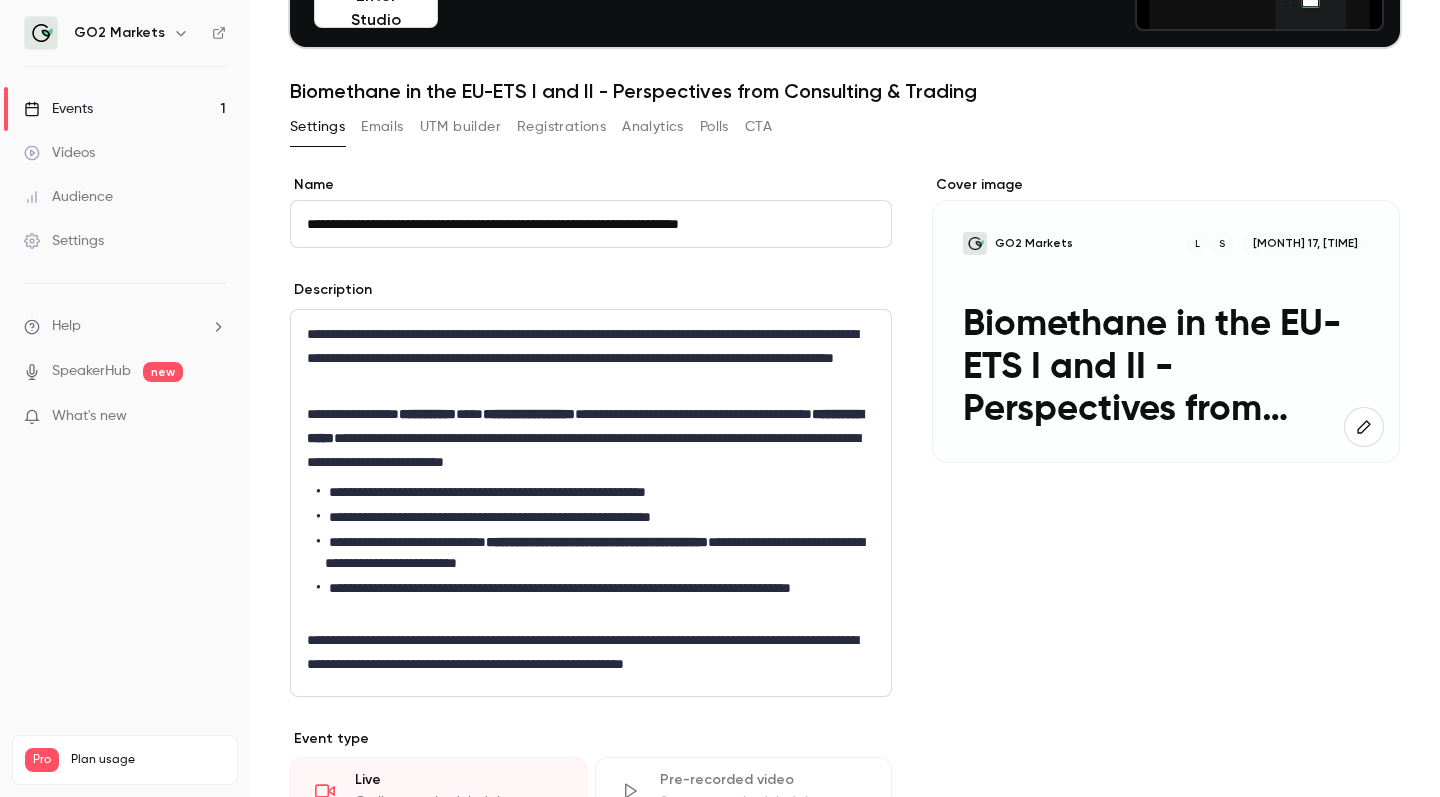 scroll, scrollTop: 0, scrollLeft: 0, axis: both 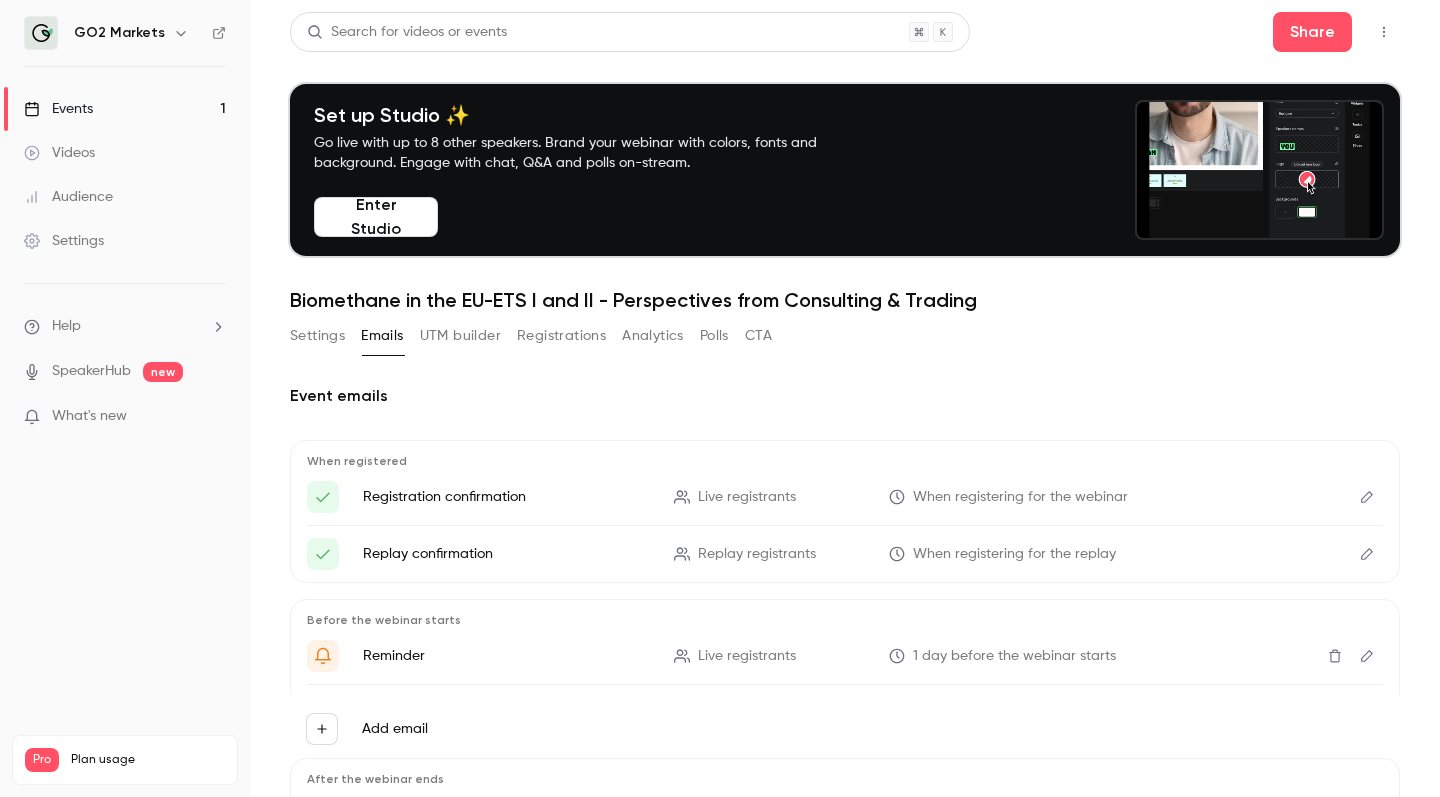 click on "UTM builder" at bounding box center (460, 336) 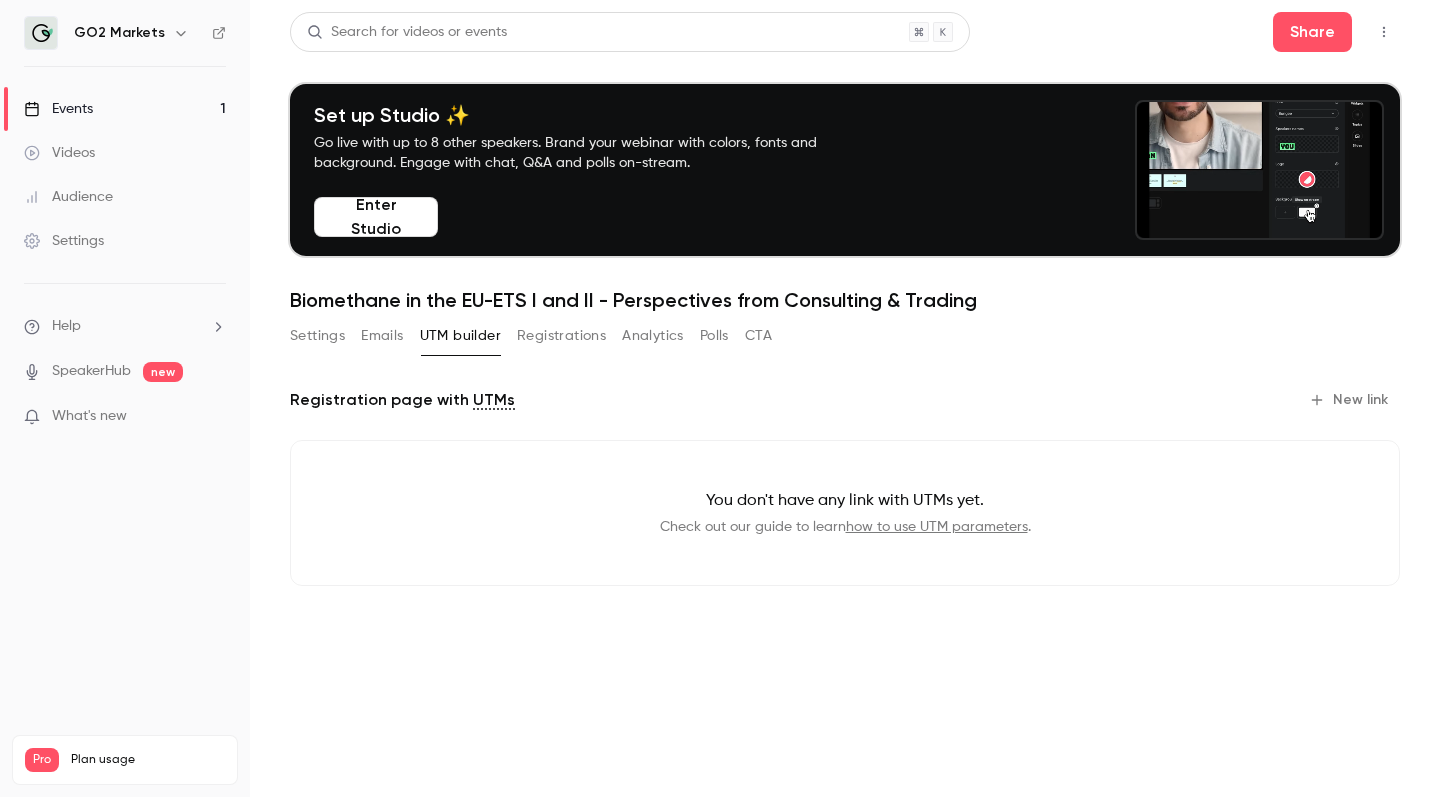 click on "Registrations" at bounding box center (561, 336) 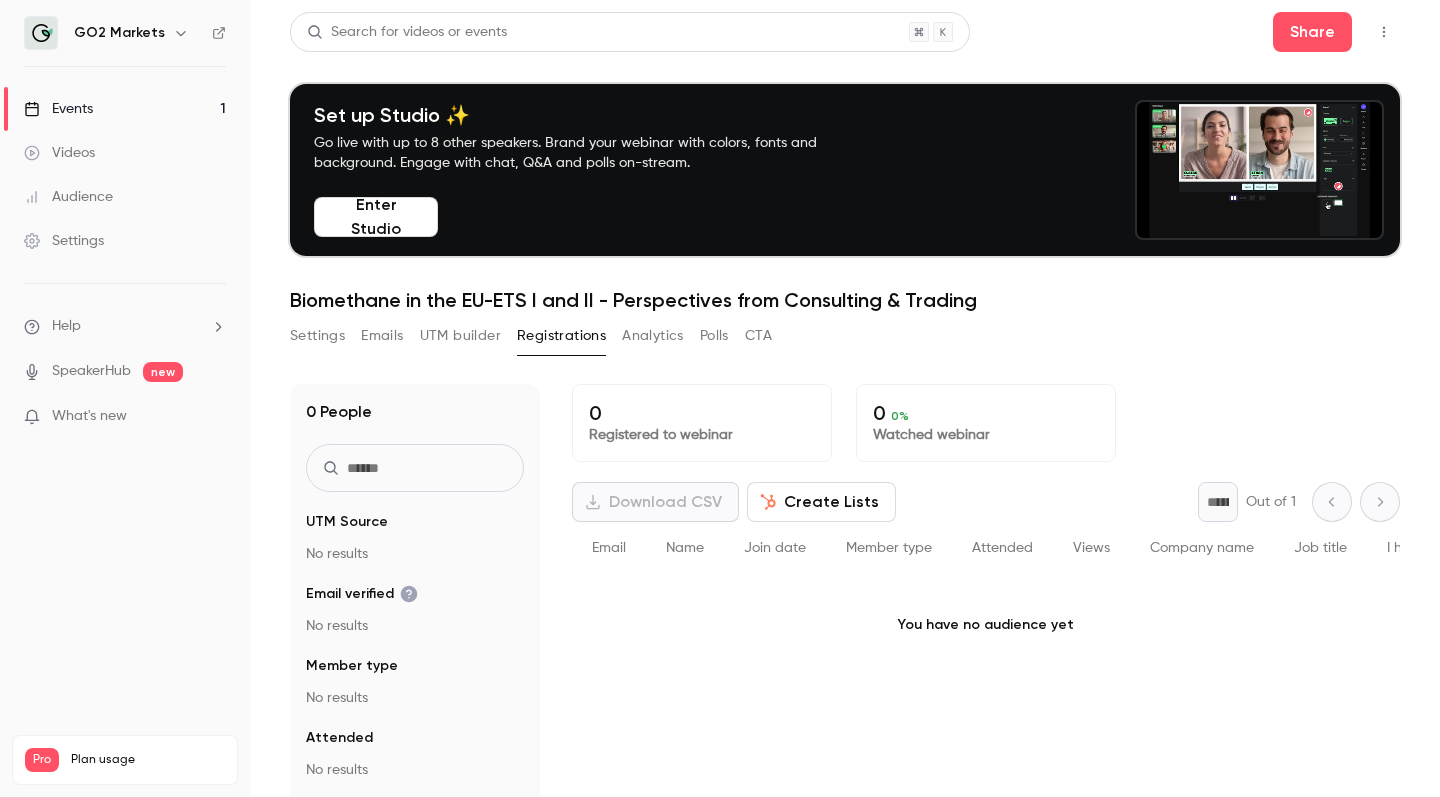 click on "Analytics" at bounding box center (653, 336) 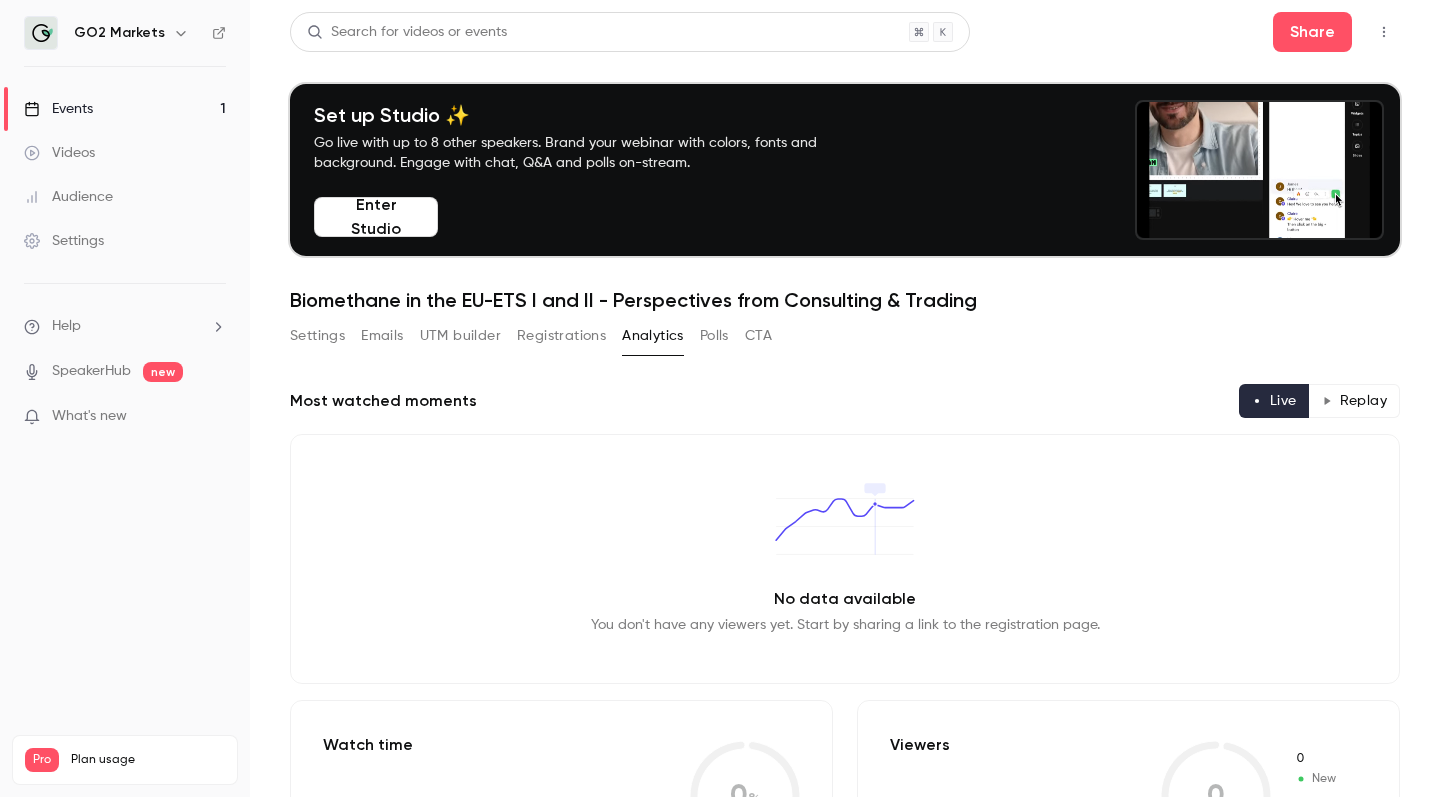 click on "Polls" at bounding box center [714, 336] 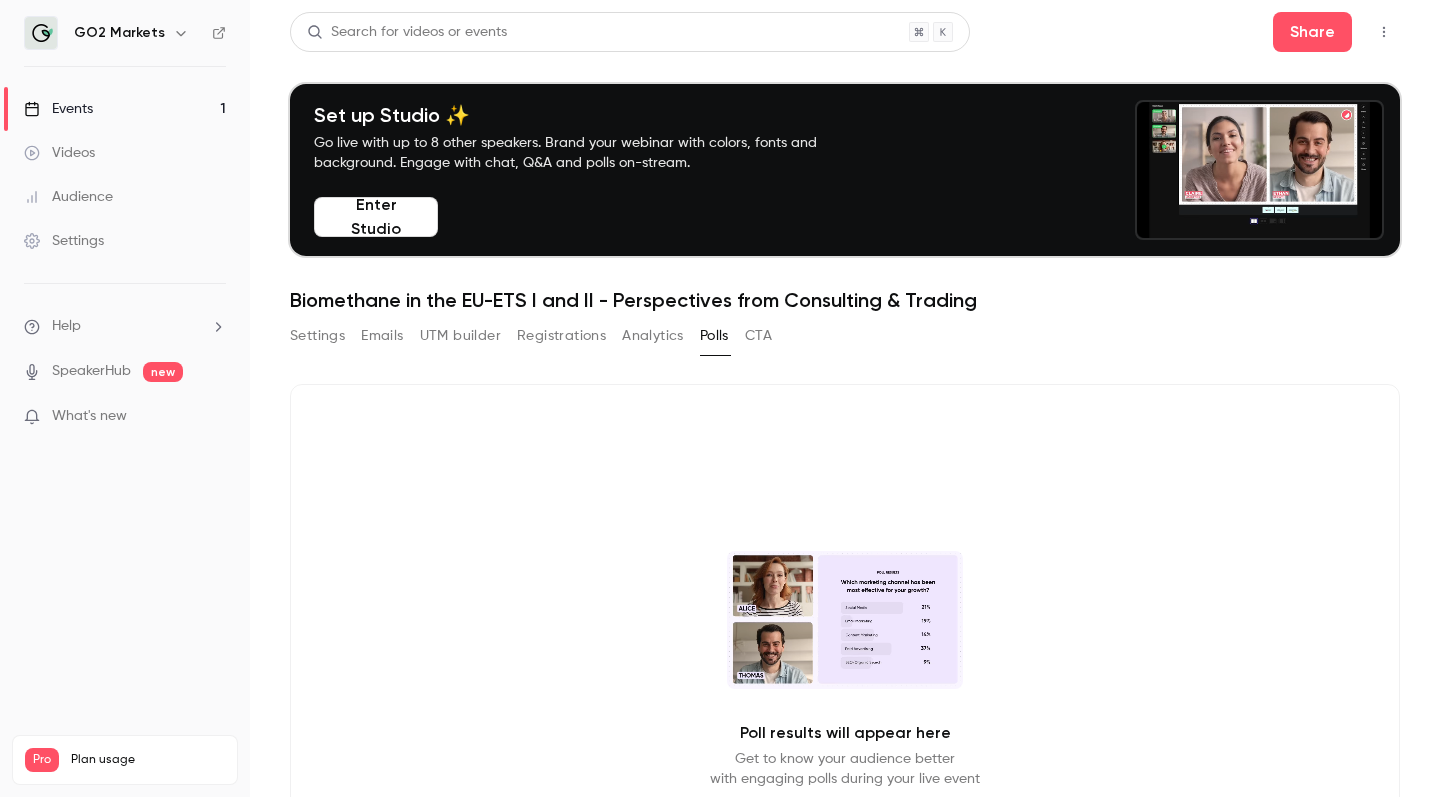 click on "CTA" at bounding box center [758, 336] 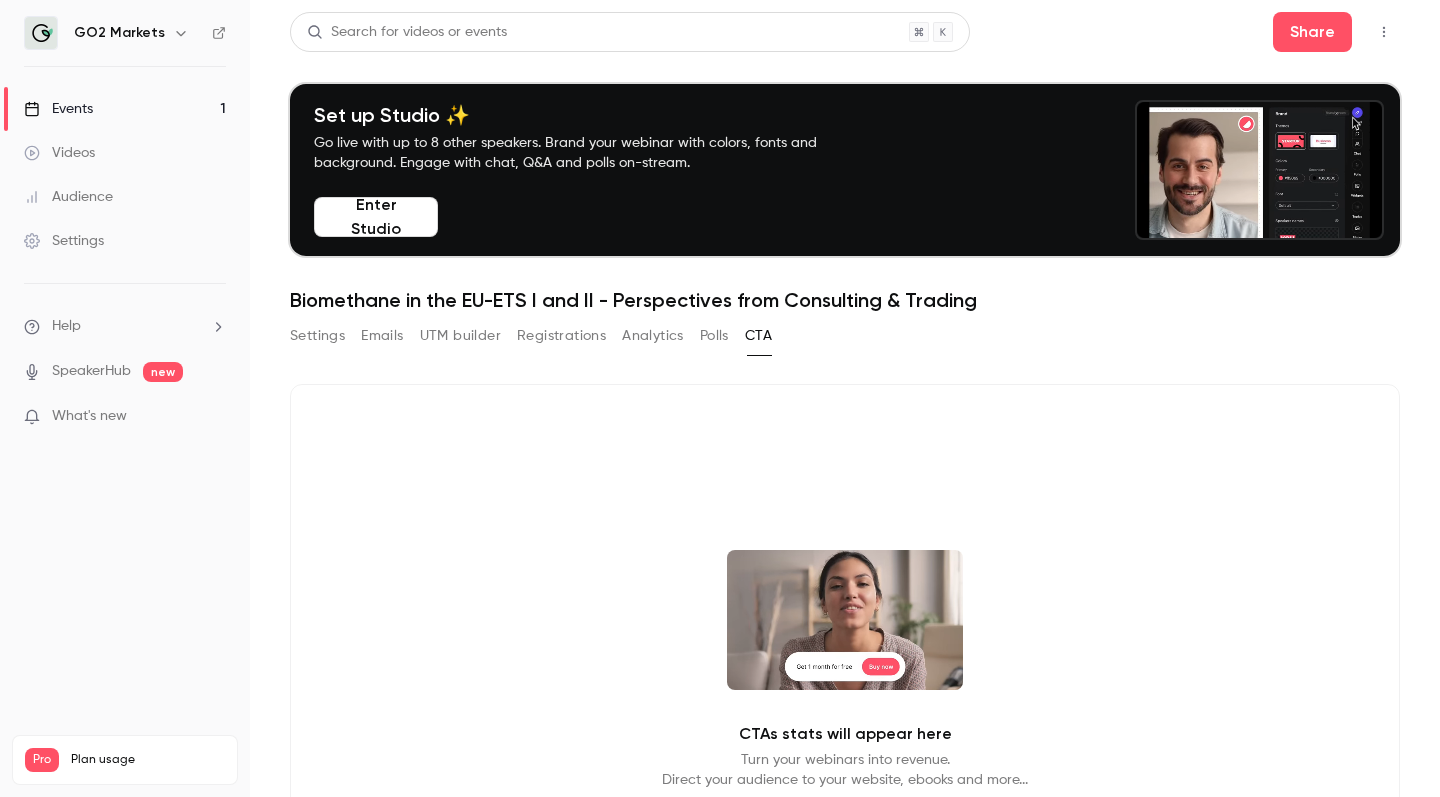 click on "Emails" at bounding box center (382, 336) 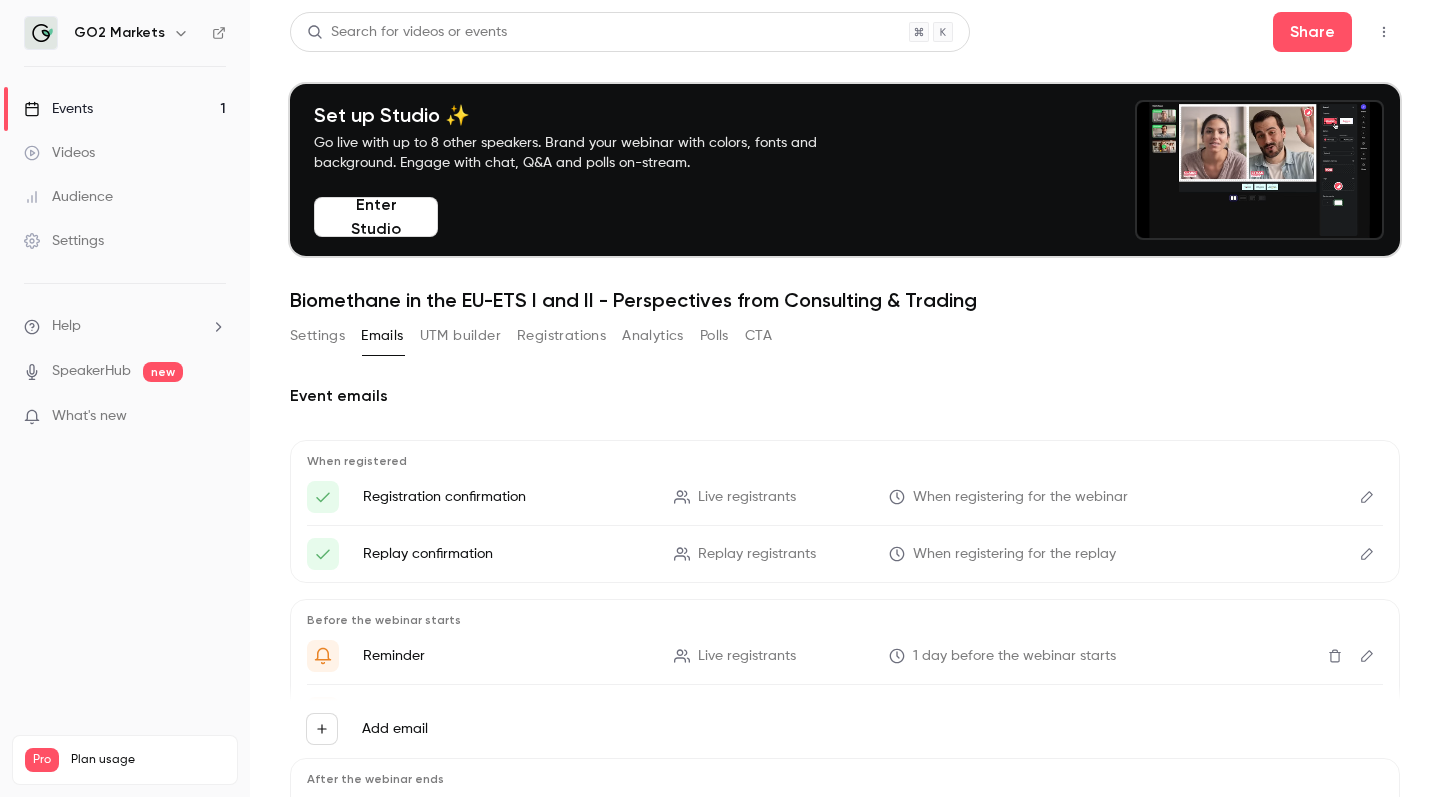 click on "Settings" at bounding box center [317, 336] 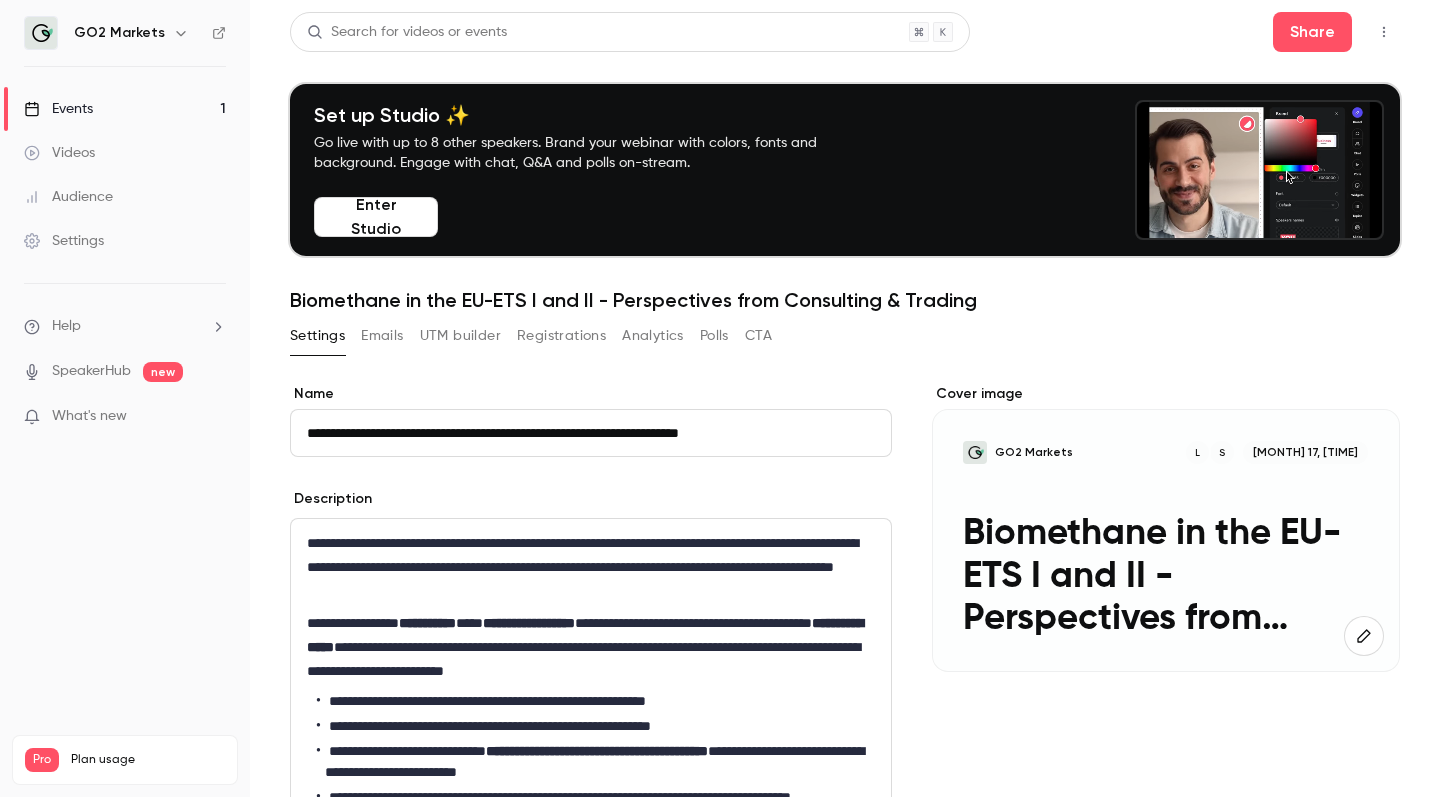 click on "Emails" at bounding box center [382, 336] 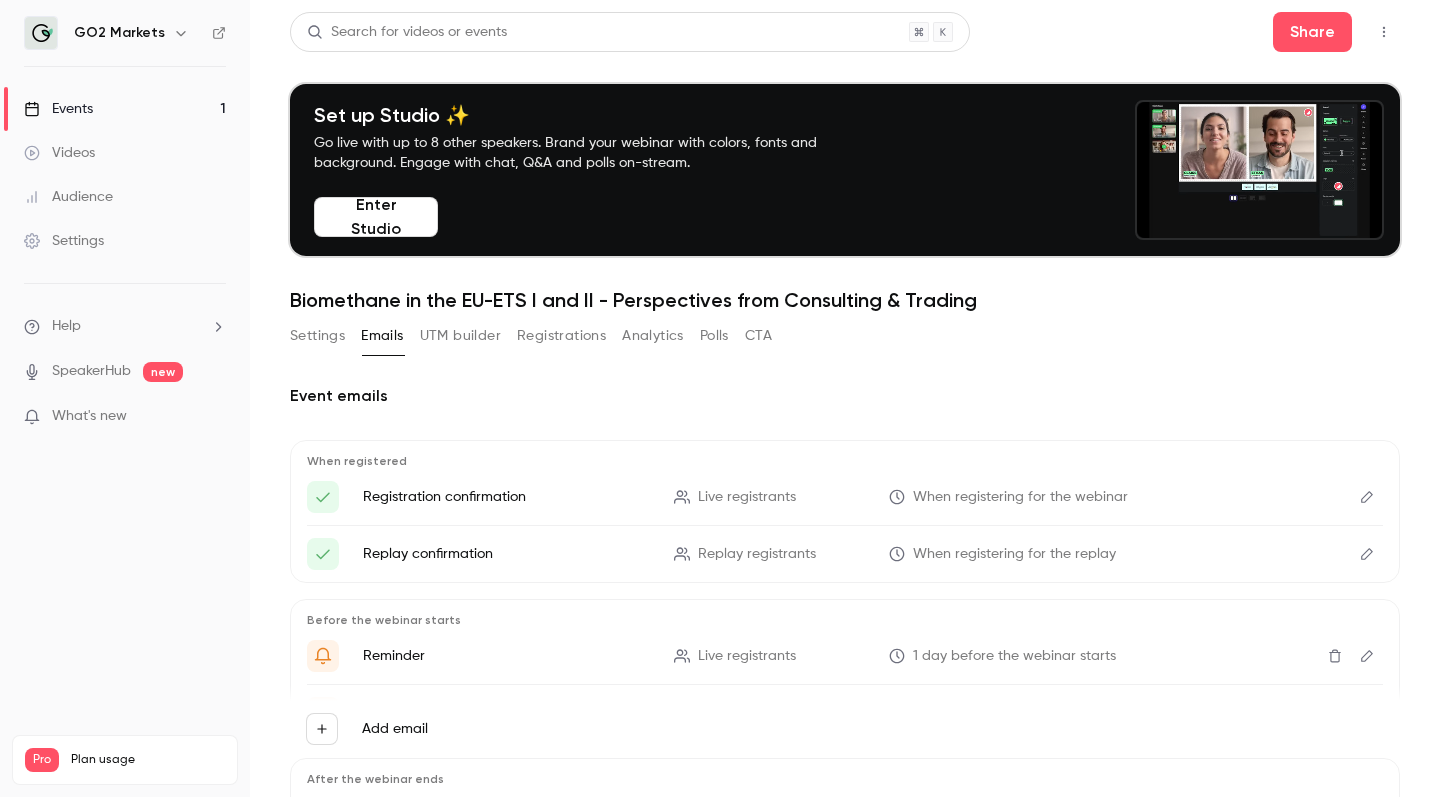 click on "UTM builder" at bounding box center [460, 336] 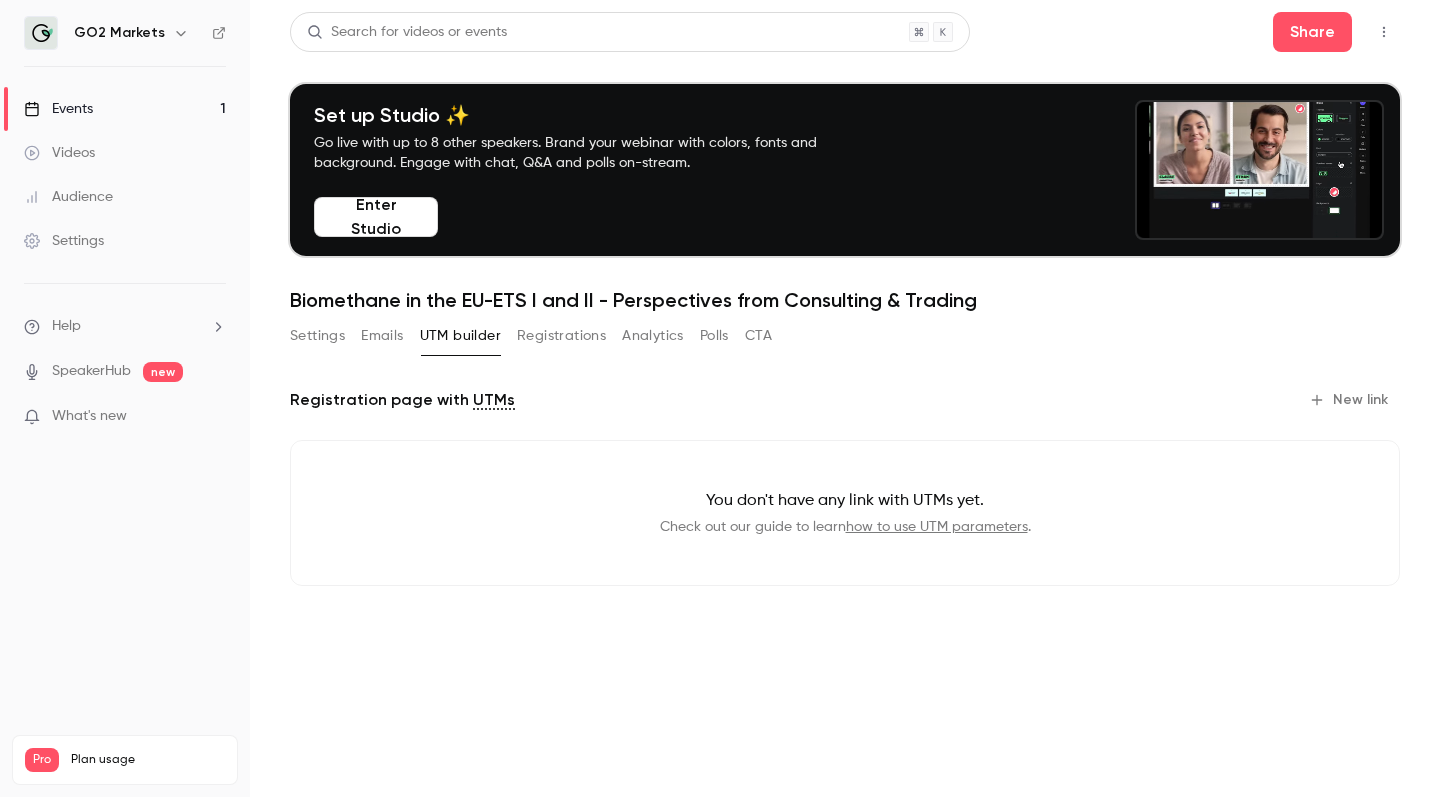 click on "Settings" at bounding box center (317, 336) 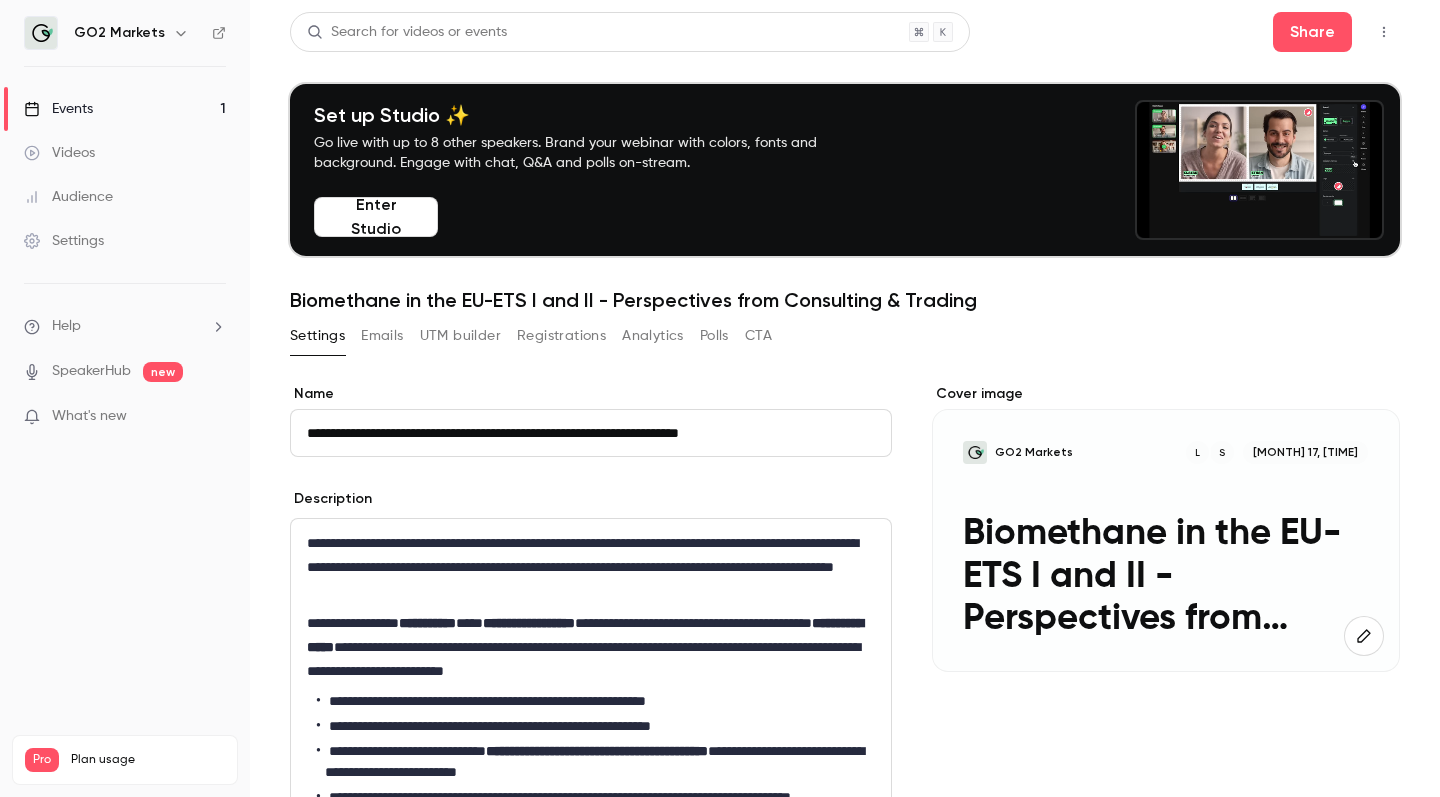 click on "CTA" at bounding box center [758, 336] 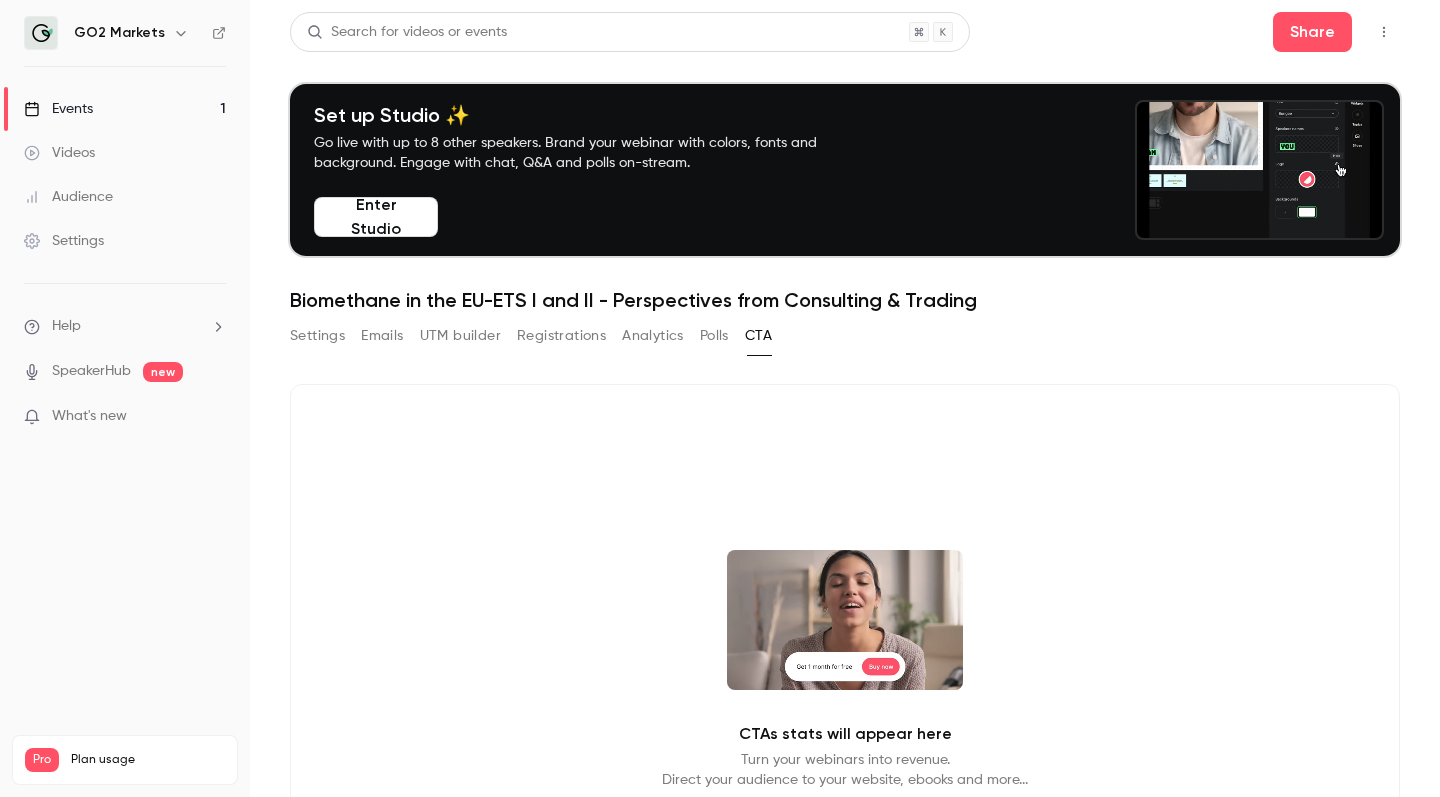 click on "CTAs stats will appear here Turn your webinars into revenue.
Direct your audience to your website, ebooks and more..." at bounding box center [845, 670] 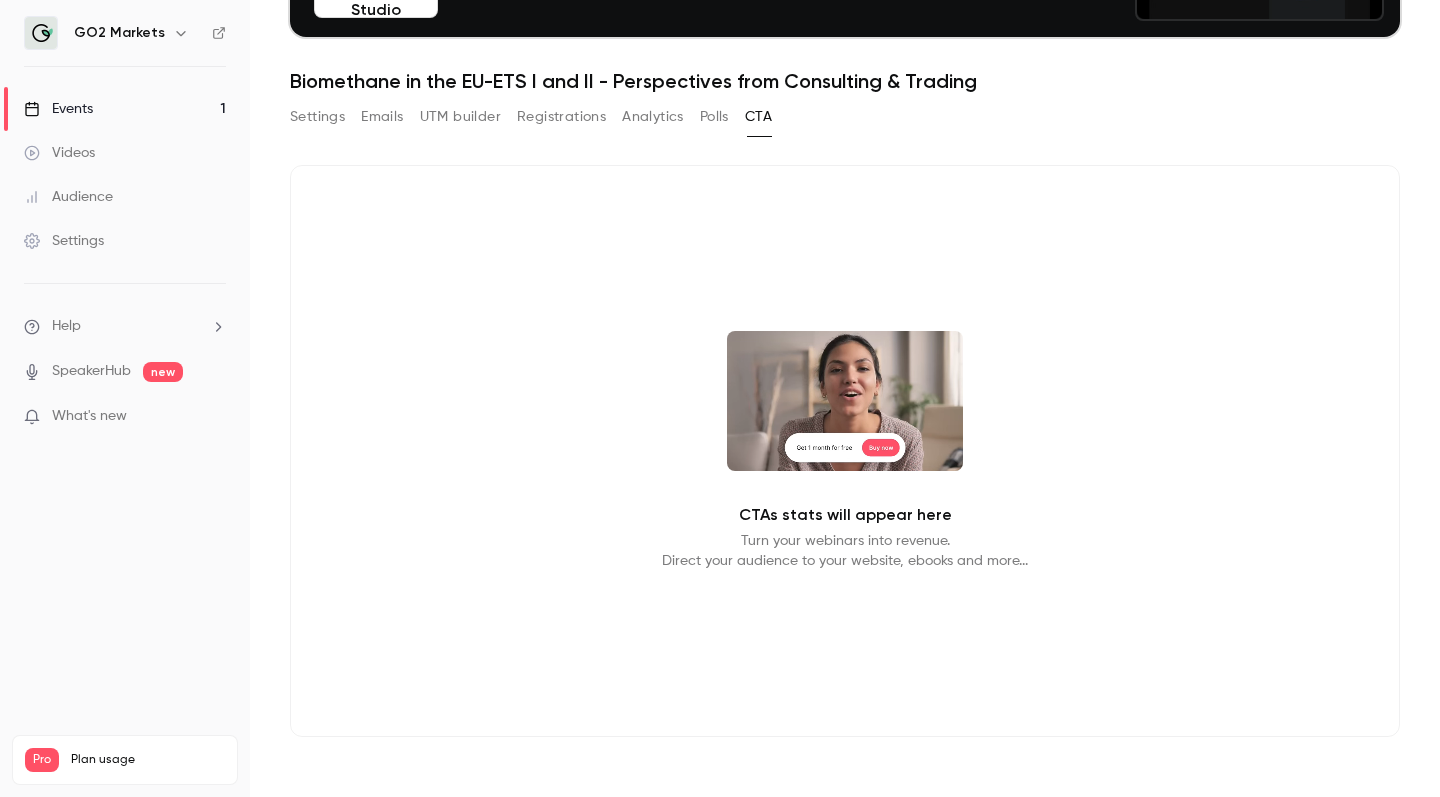 scroll, scrollTop: 219, scrollLeft: 0, axis: vertical 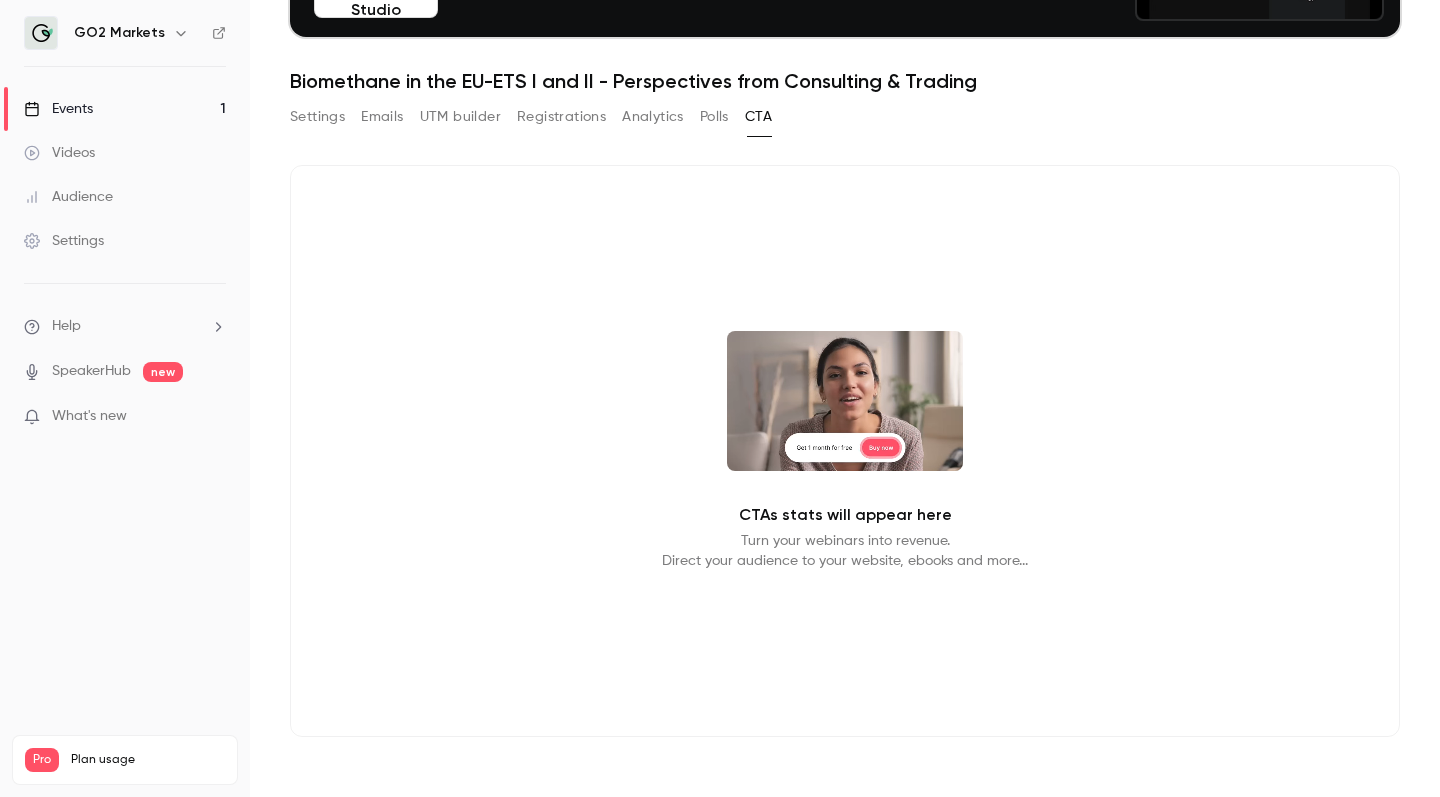 click on "What's new" at bounding box center (109, 416) 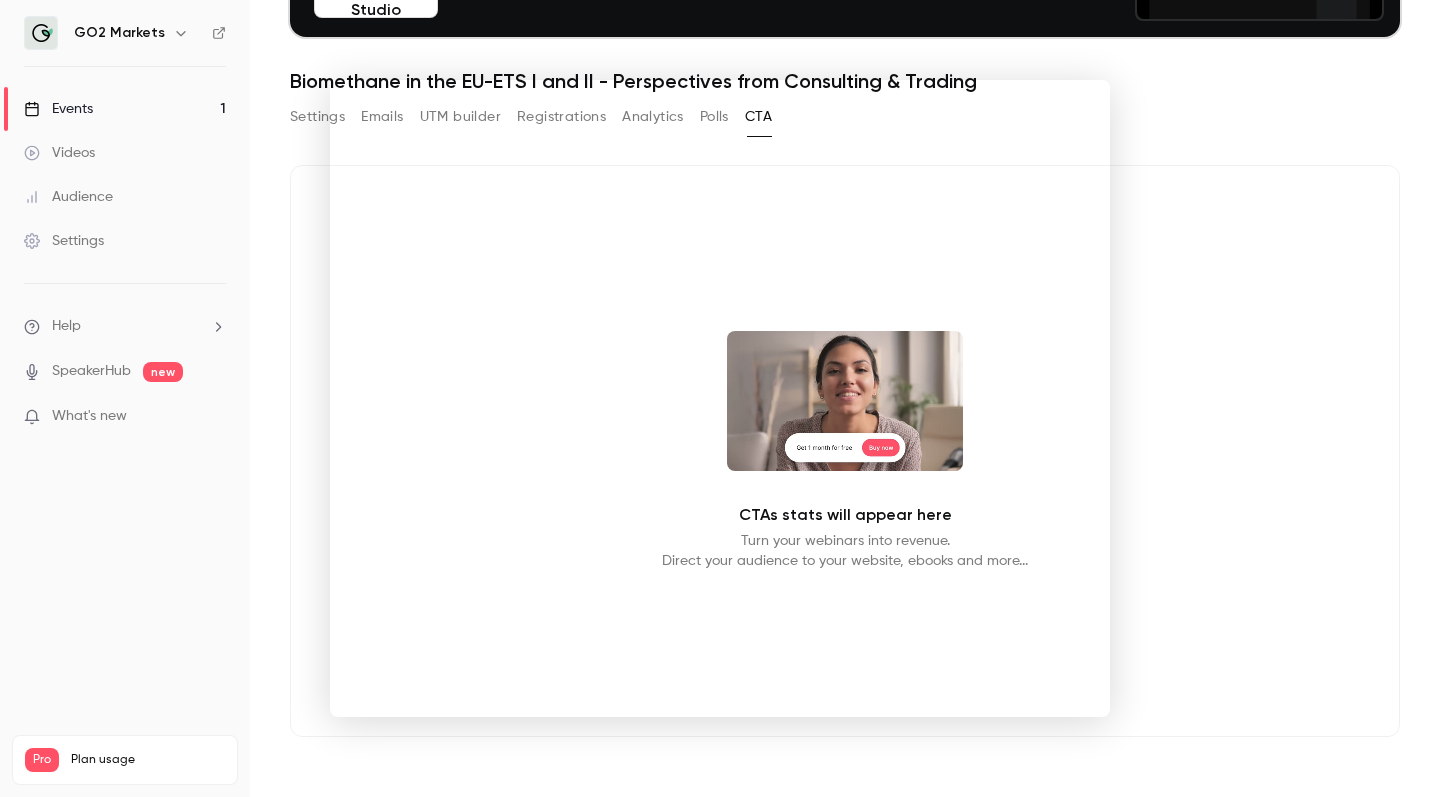 click at bounding box center [720, 398] 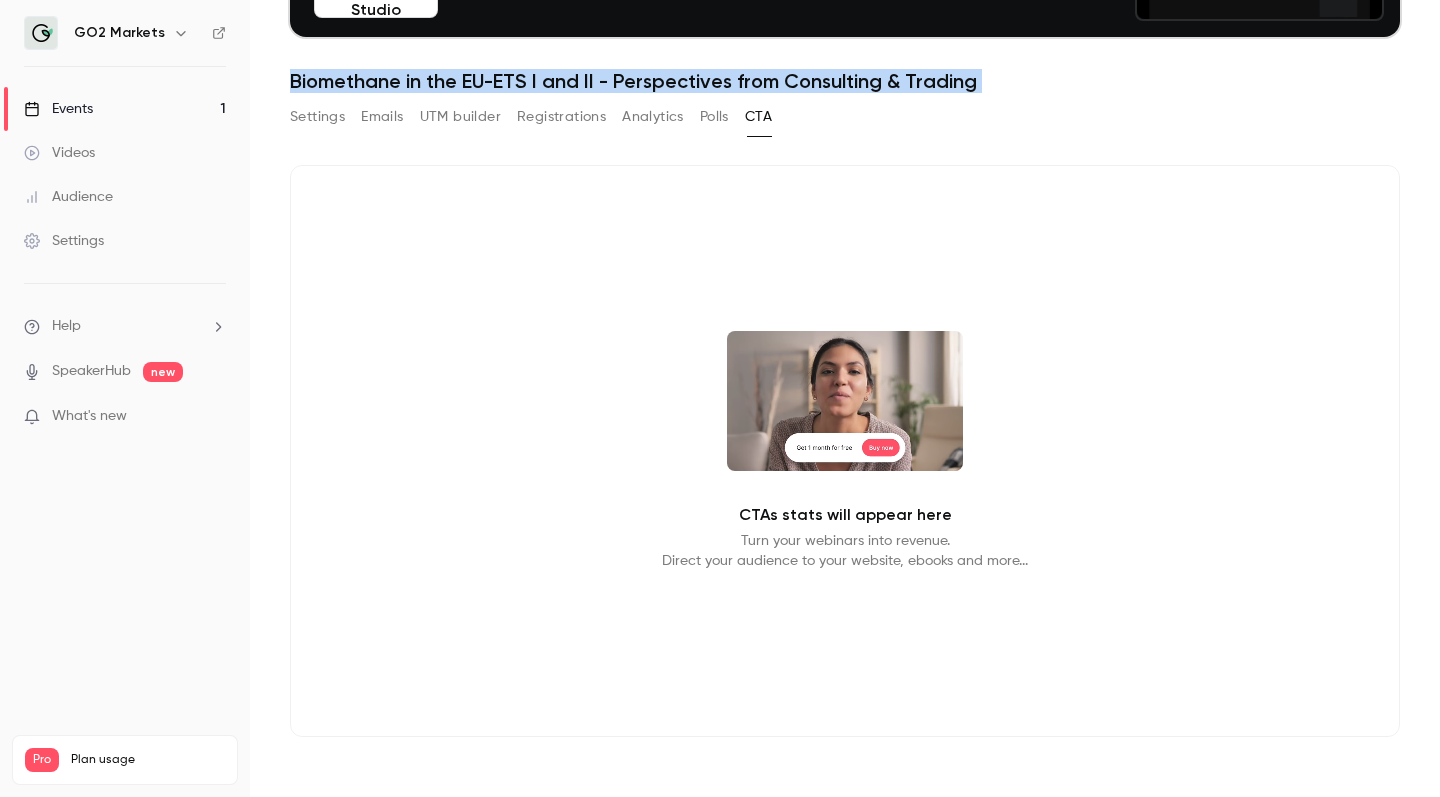 scroll, scrollTop: 0, scrollLeft: 0, axis: both 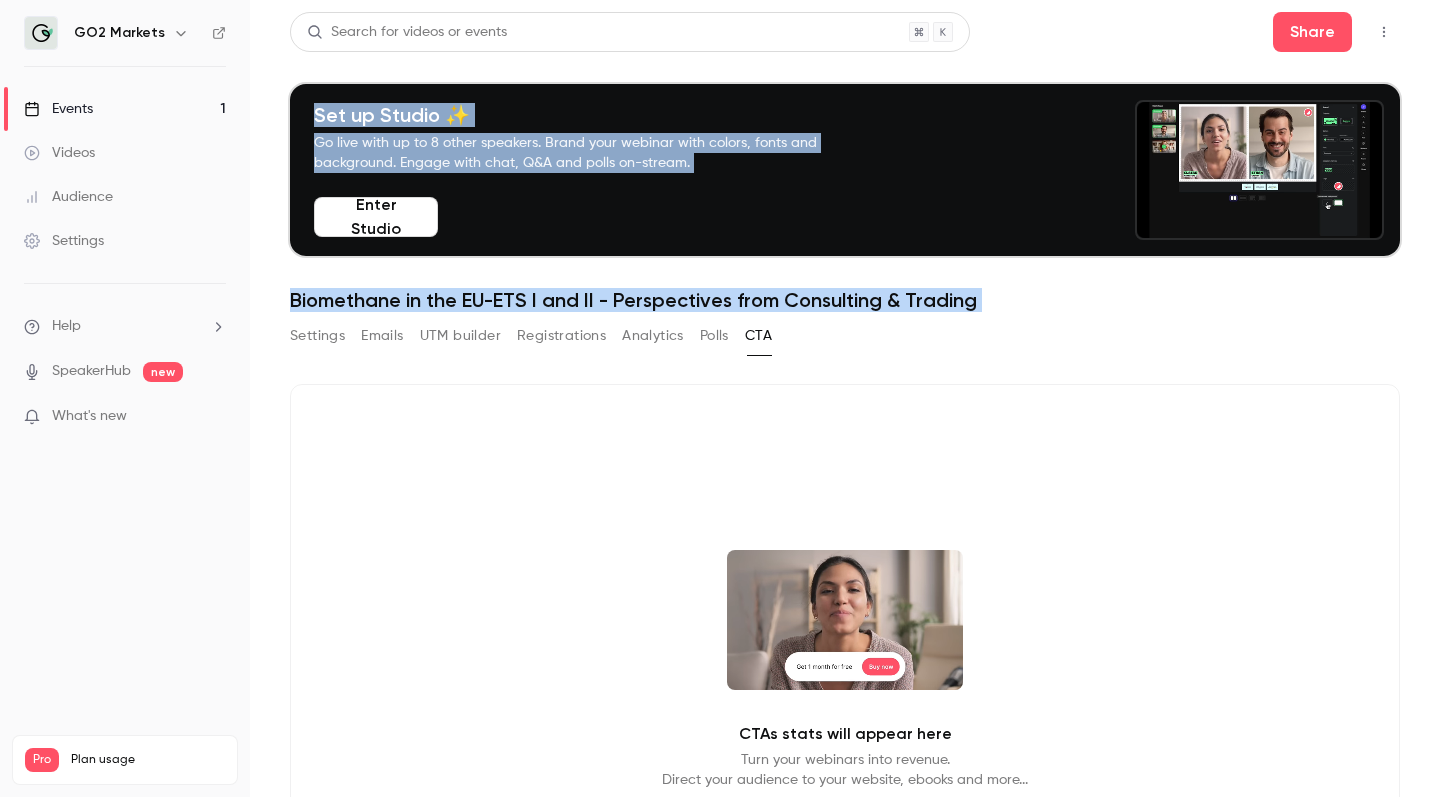 drag, startPoint x: 979, startPoint y: 204, endPoint x: 984, endPoint y: -87, distance: 291.04294 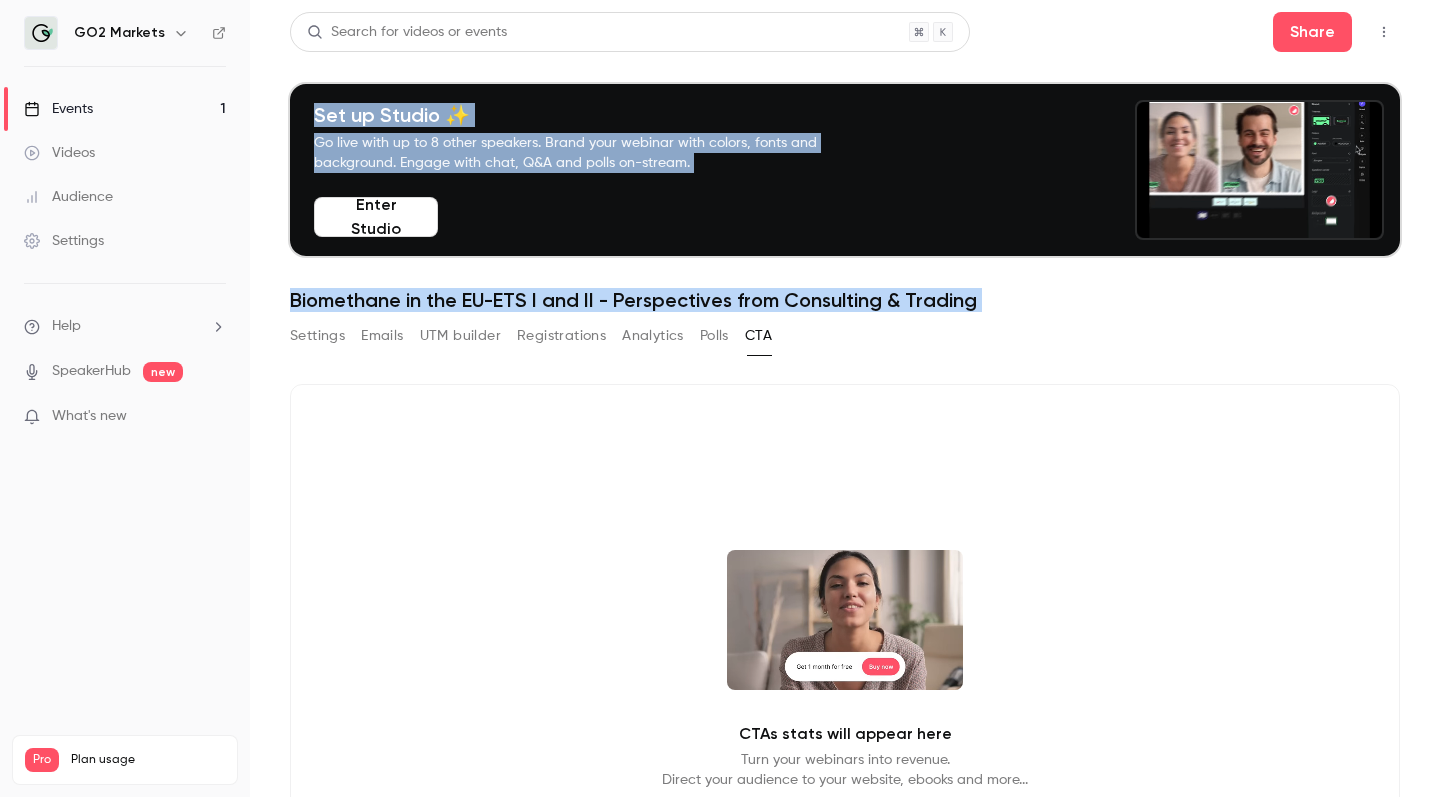 click on "GO2 Markets Events 1 Videos Audience Settings Help SpeakerHub new What's new Pro Plan usage Videos 0  / 300 Monthly registrants 0  / 600 Search for videos or events Share Set up Studio ✨ Go live with up to 8 other speakers. Brand your webinar with colors, fonts and background. Engage with chat, Q&A and polls on-stream. Enter Studio Biomethane in the EU-ETS I and II - Perspectives from Consulting & Trading Settings Emails UTM builder Registrations Analytics Polls CTA CTAs stats will appear here Turn your webinars into revenue.
Direct your audience to your website, ebooks and more..." at bounding box center [720, 398] 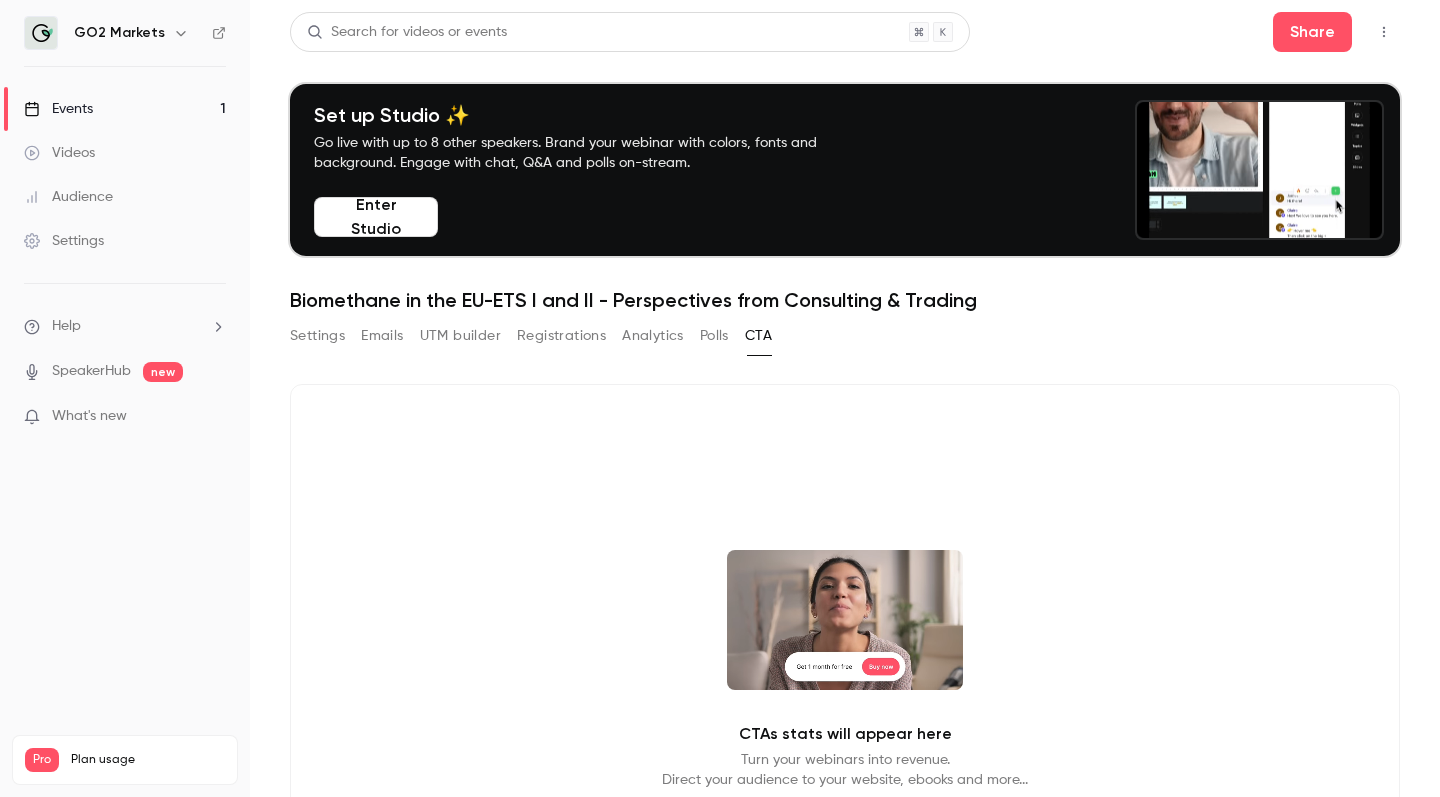 click on "CTAs stats will appear here Turn your webinars into revenue.
Direct your audience to your website, ebooks and more..." at bounding box center (845, 670) 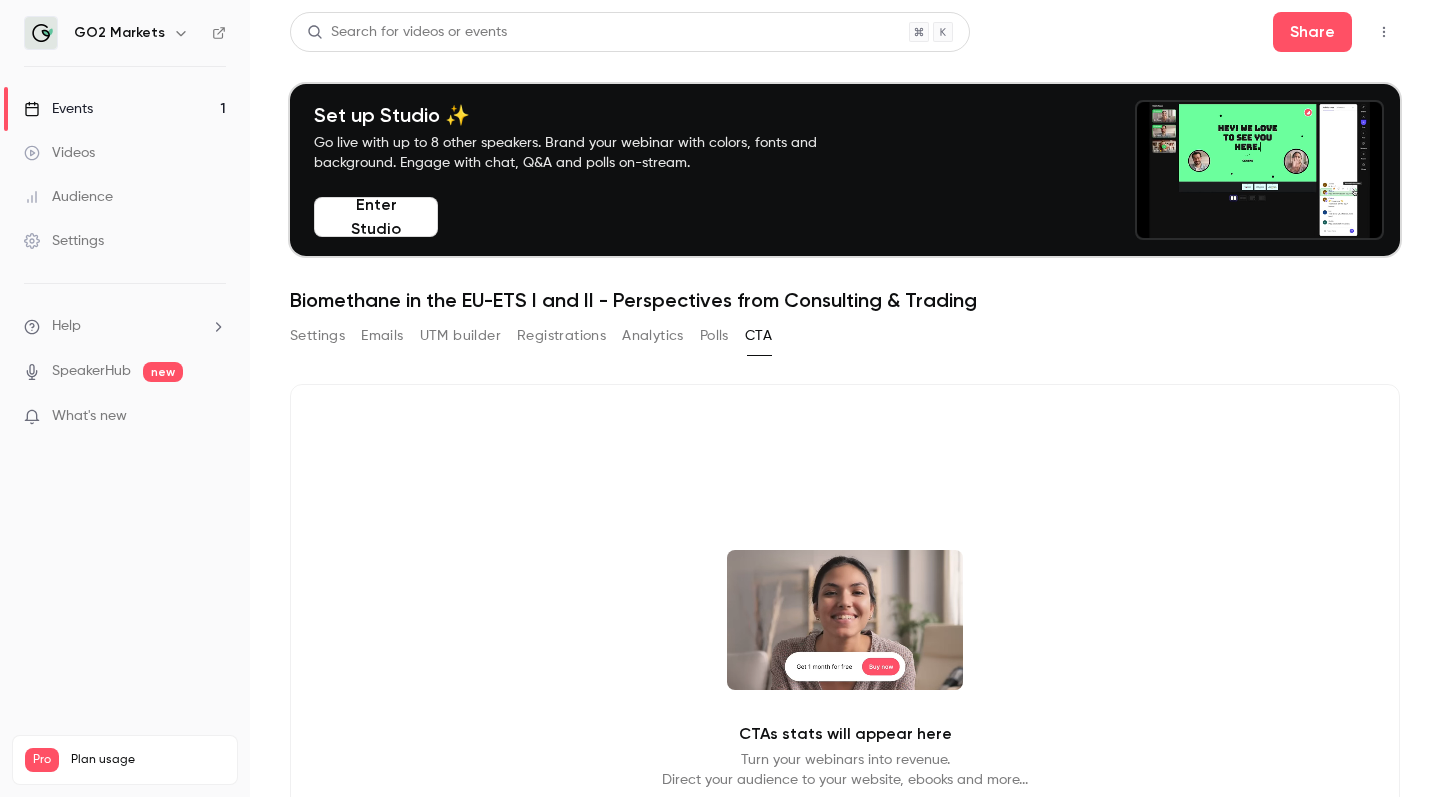 click 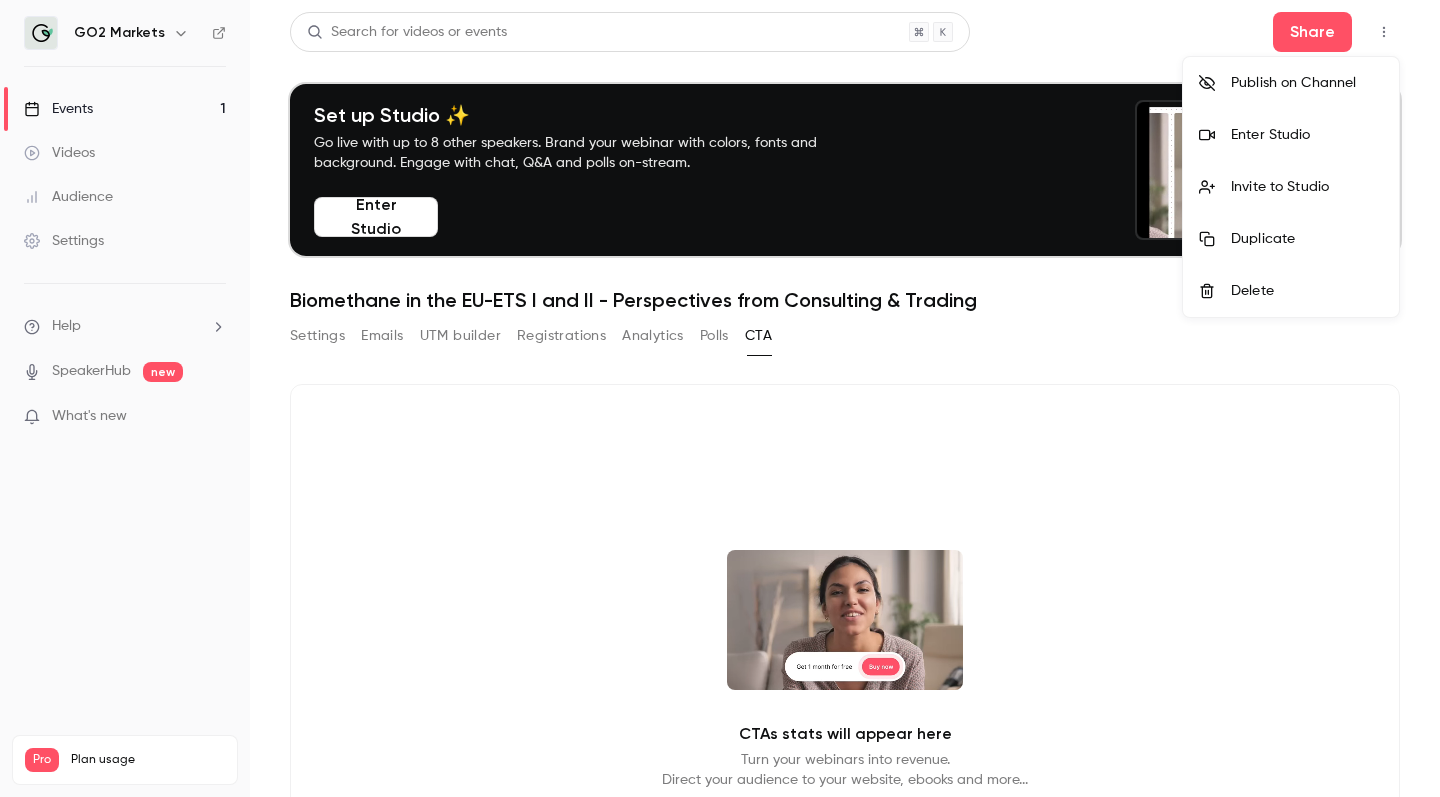 click on "Invite to Studio" at bounding box center (1291, 187) 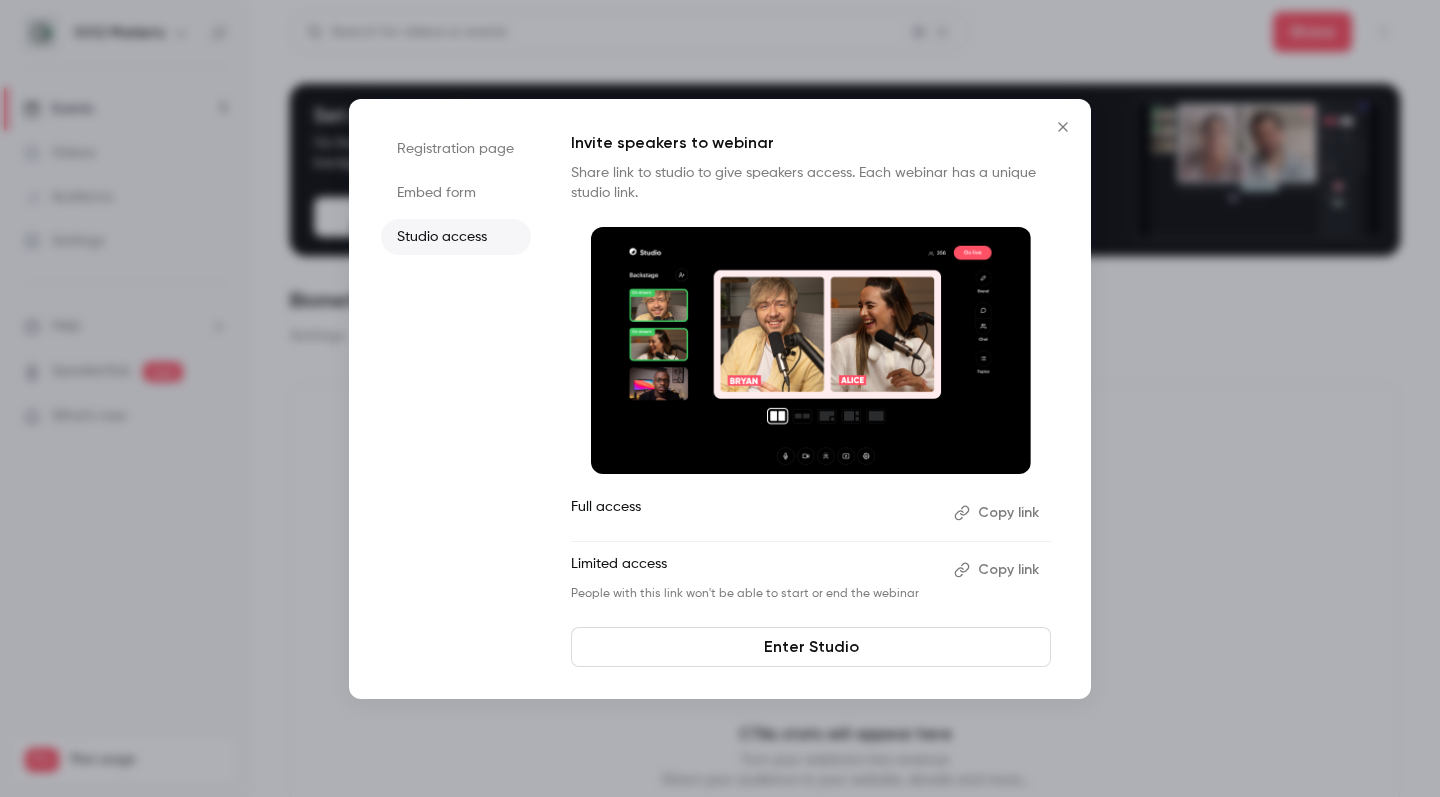 click on "Share link to studio to give speakers access. Each webinar has a unique studio link." at bounding box center [811, 183] 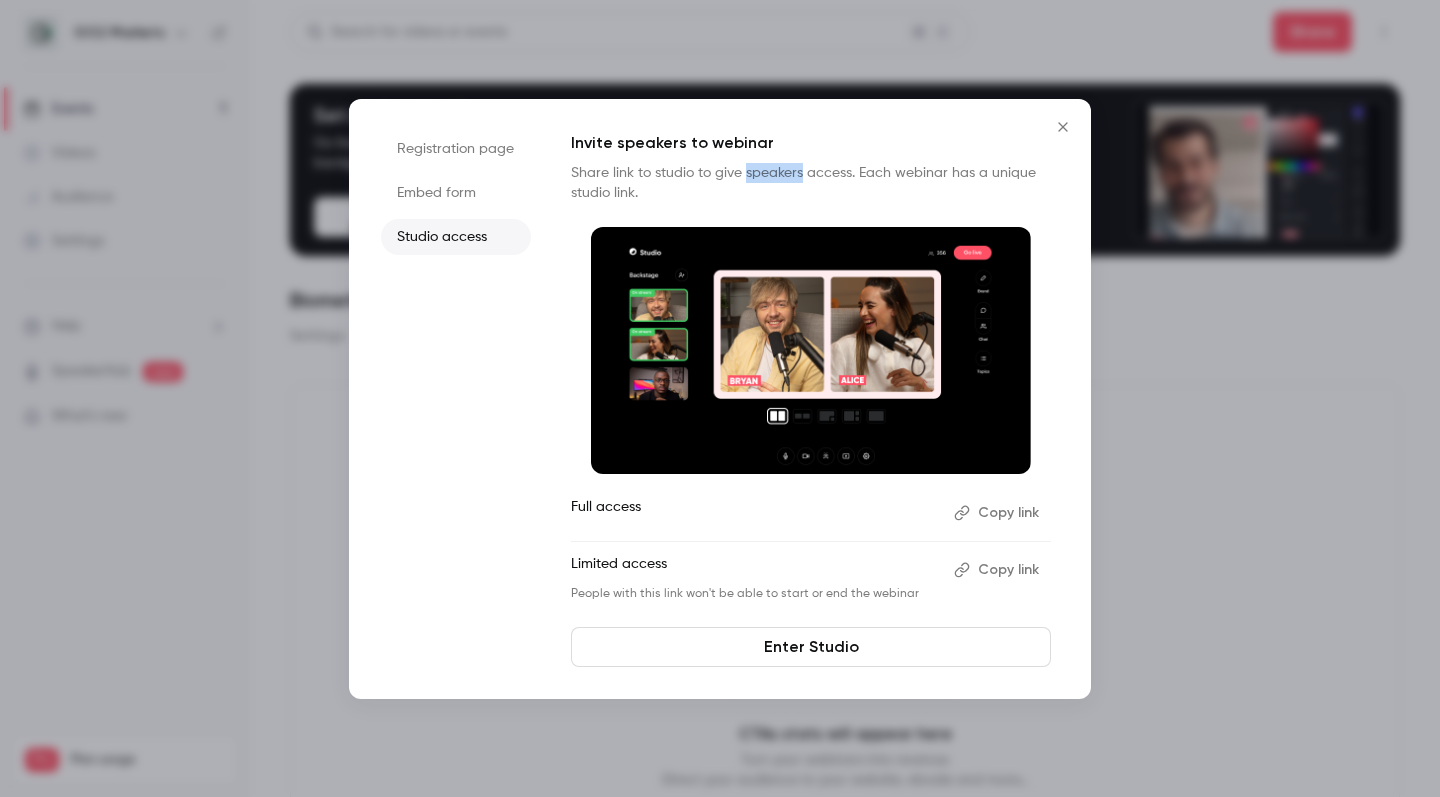 click on "Share link to studio to give speakers access. Each webinar has a unique studio link." at bounding box center [811, 183] 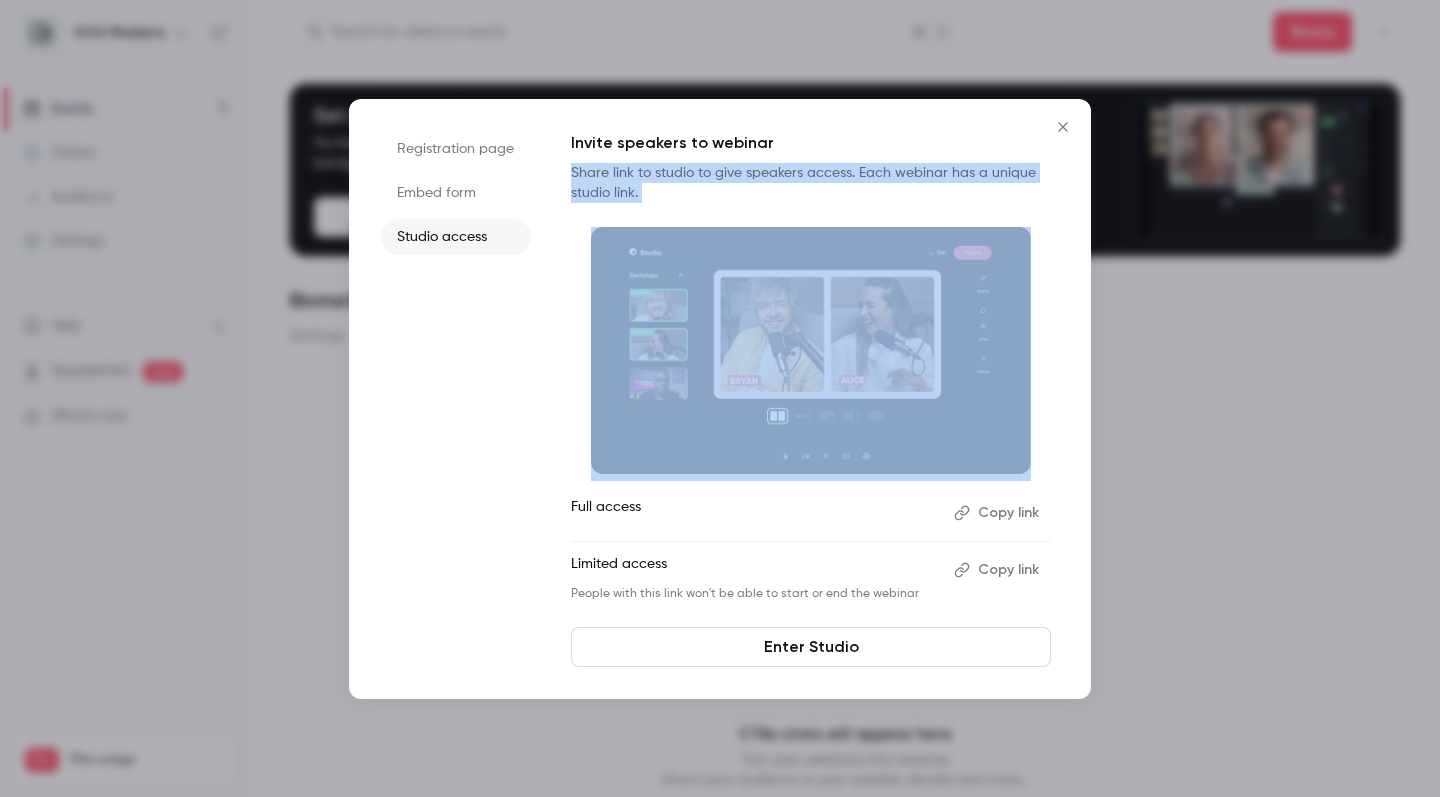 click on "Share link to studio to give speakers access. Each webinar has a unique studio link." at bounding box center [811, 183] 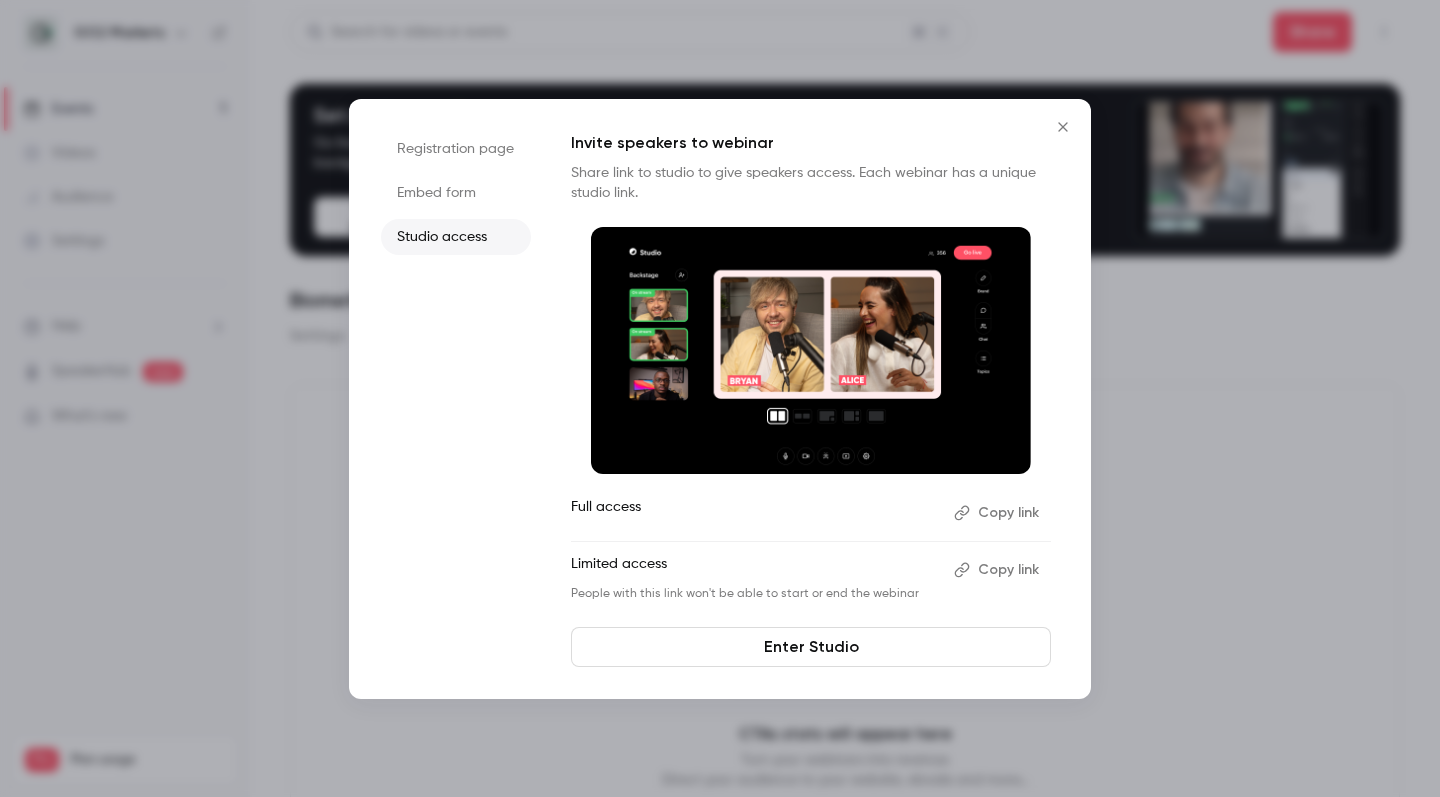 click on "Registration page Embed form Studio access" at bounding box center [456, 399] 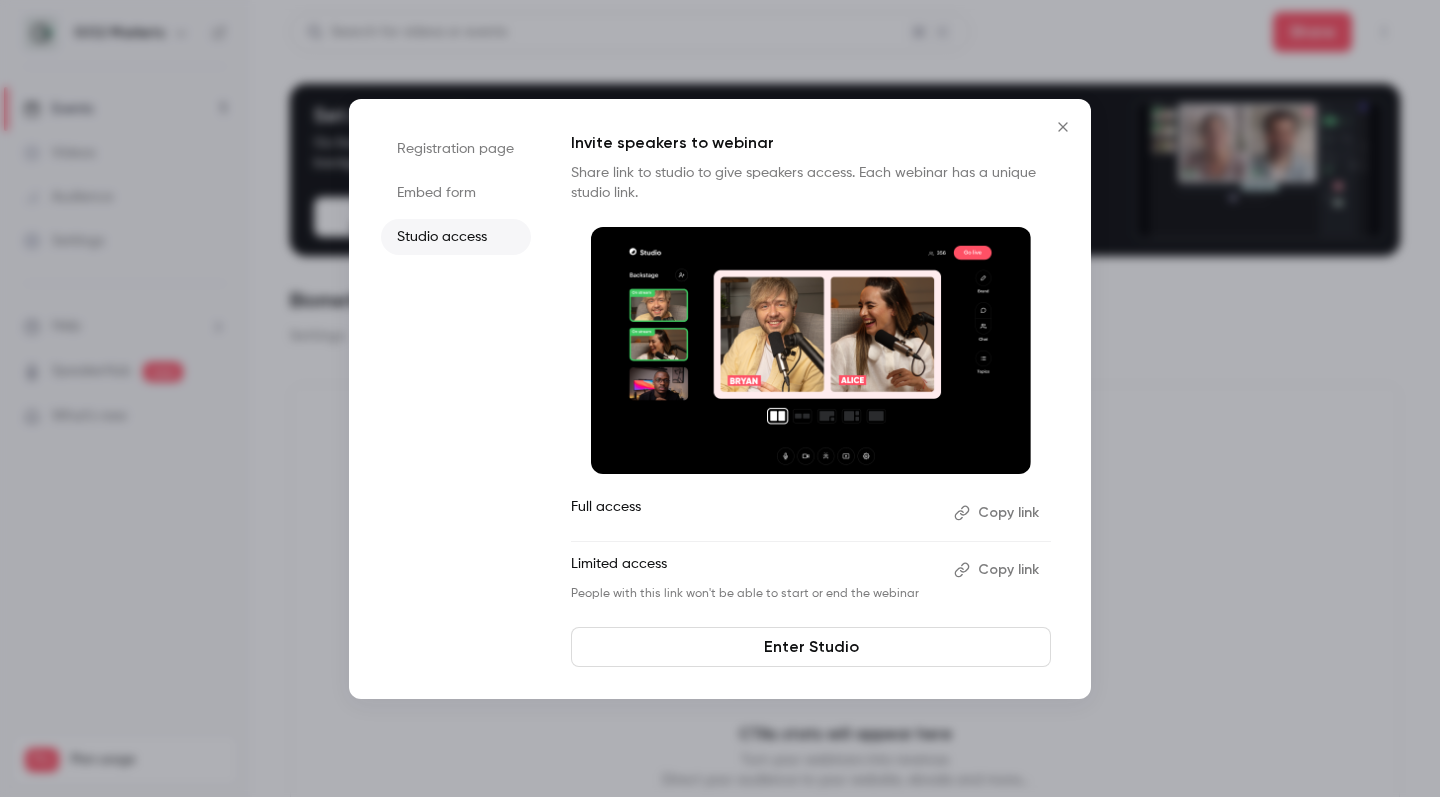 click on "People with this link won't be able to start or end the webinar" at bounding box center (754, 594) 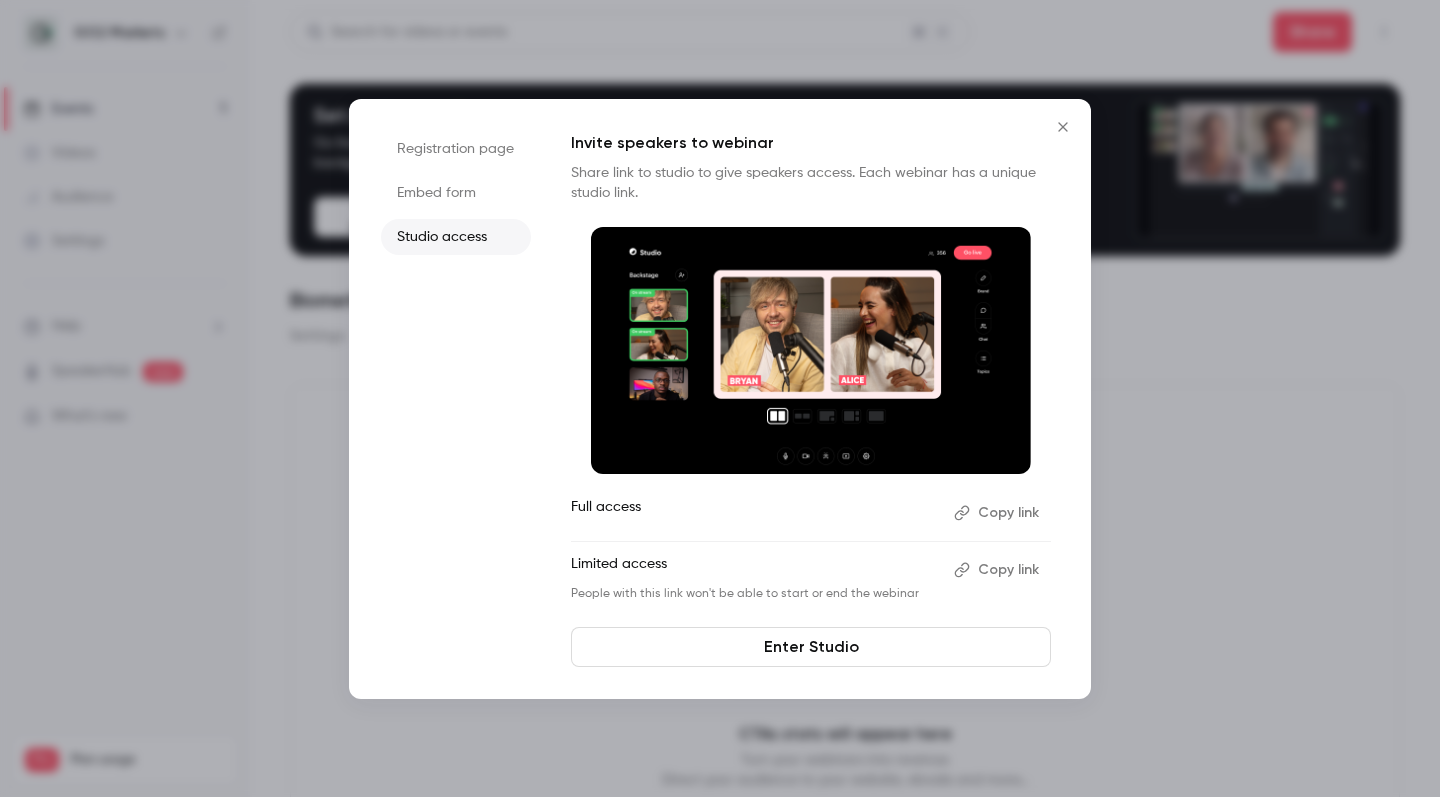 click on "Full access" at bounding box center [754, 513] 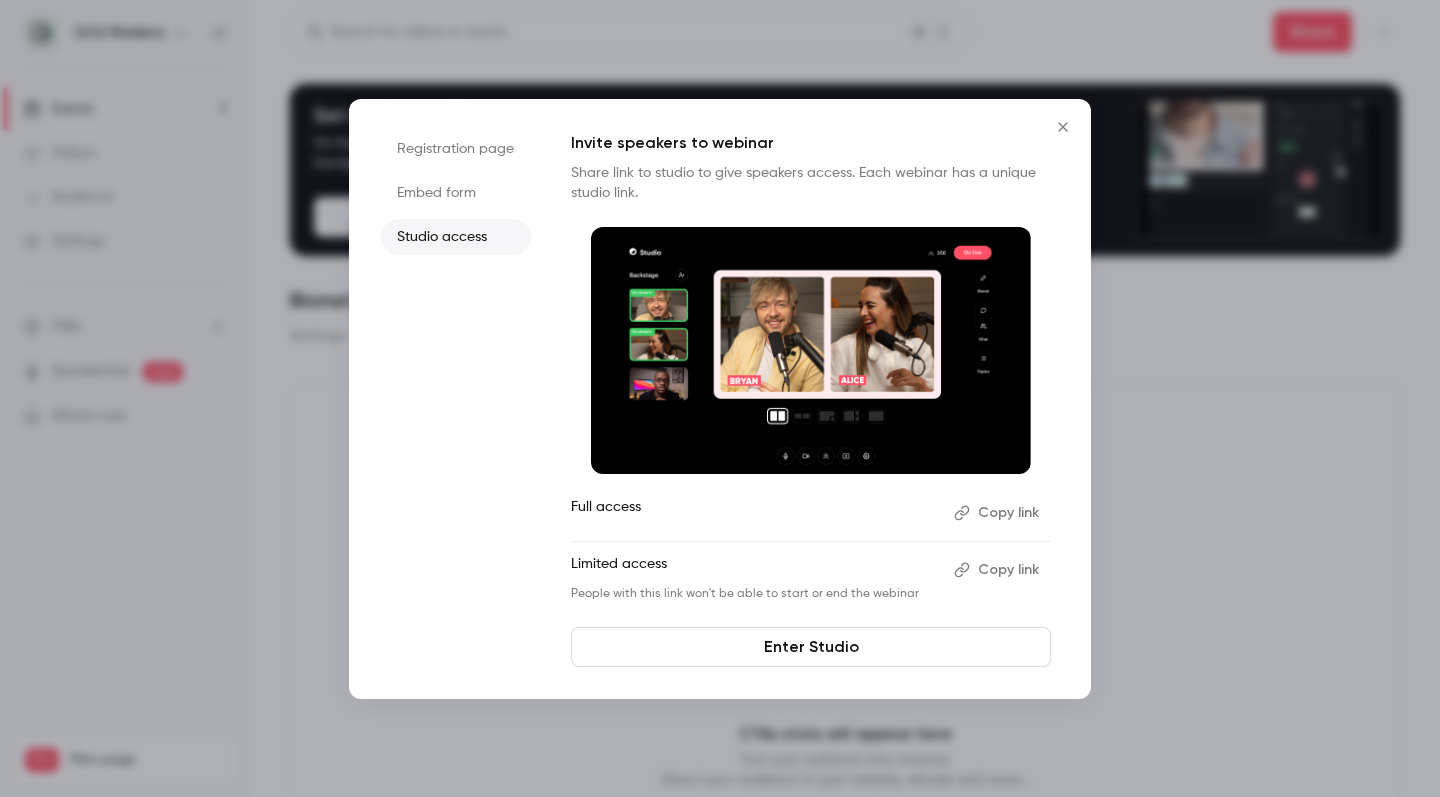 click on "Enter Studio" at bounding box center (811, 647) 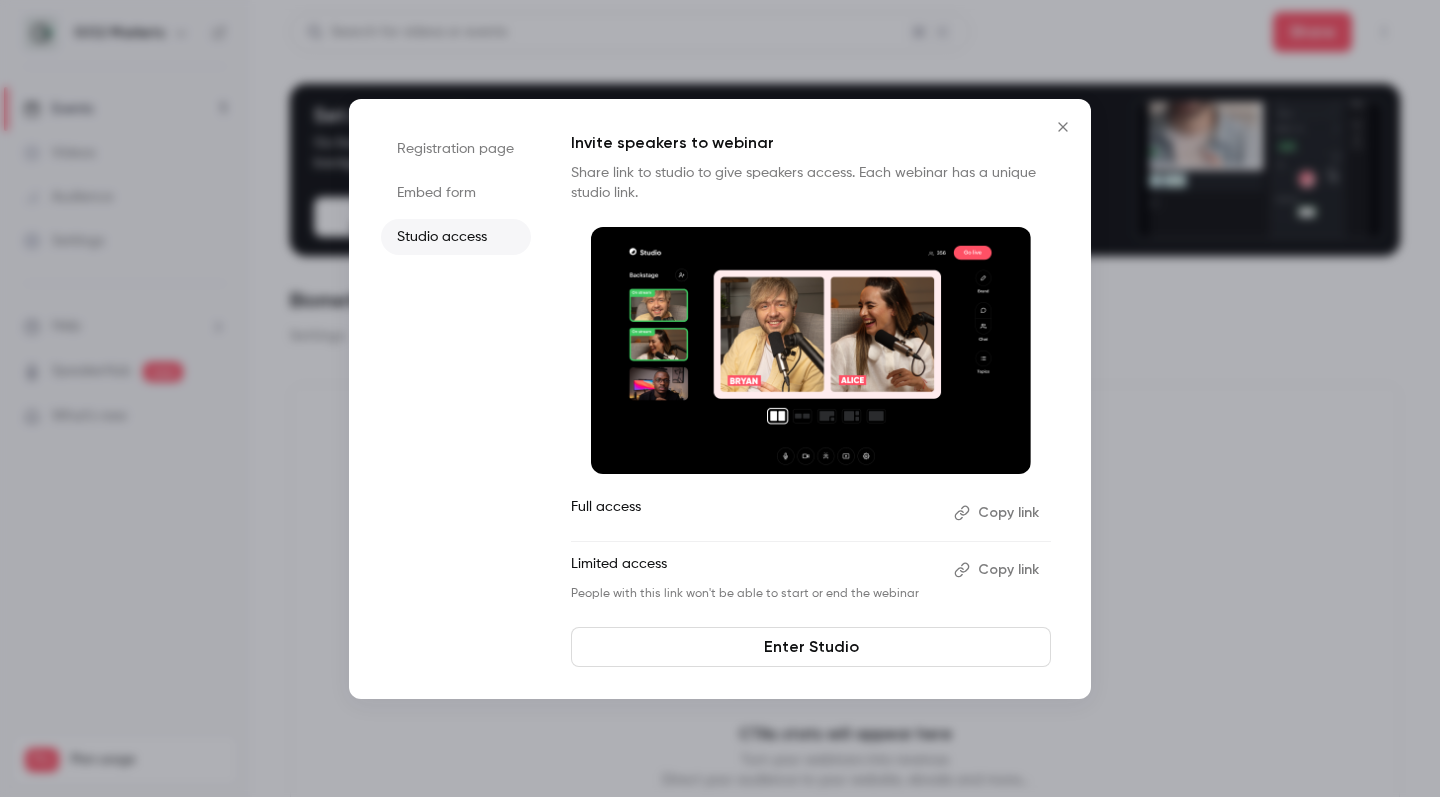 click on "Invite speakers to webinar" at bounding box center [811, 143] 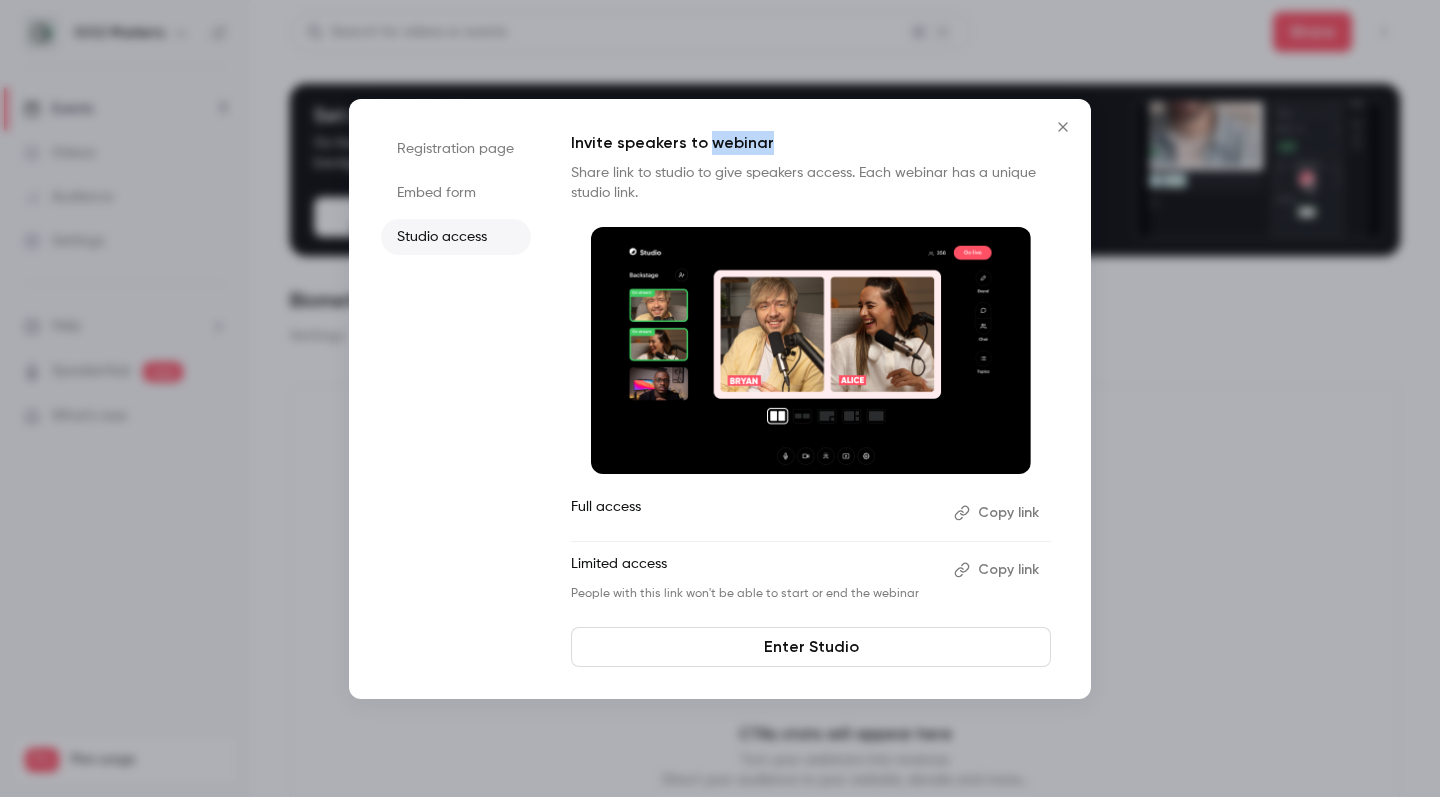 click on "Invite speakers to webinar" at bounding box center (811, 143) 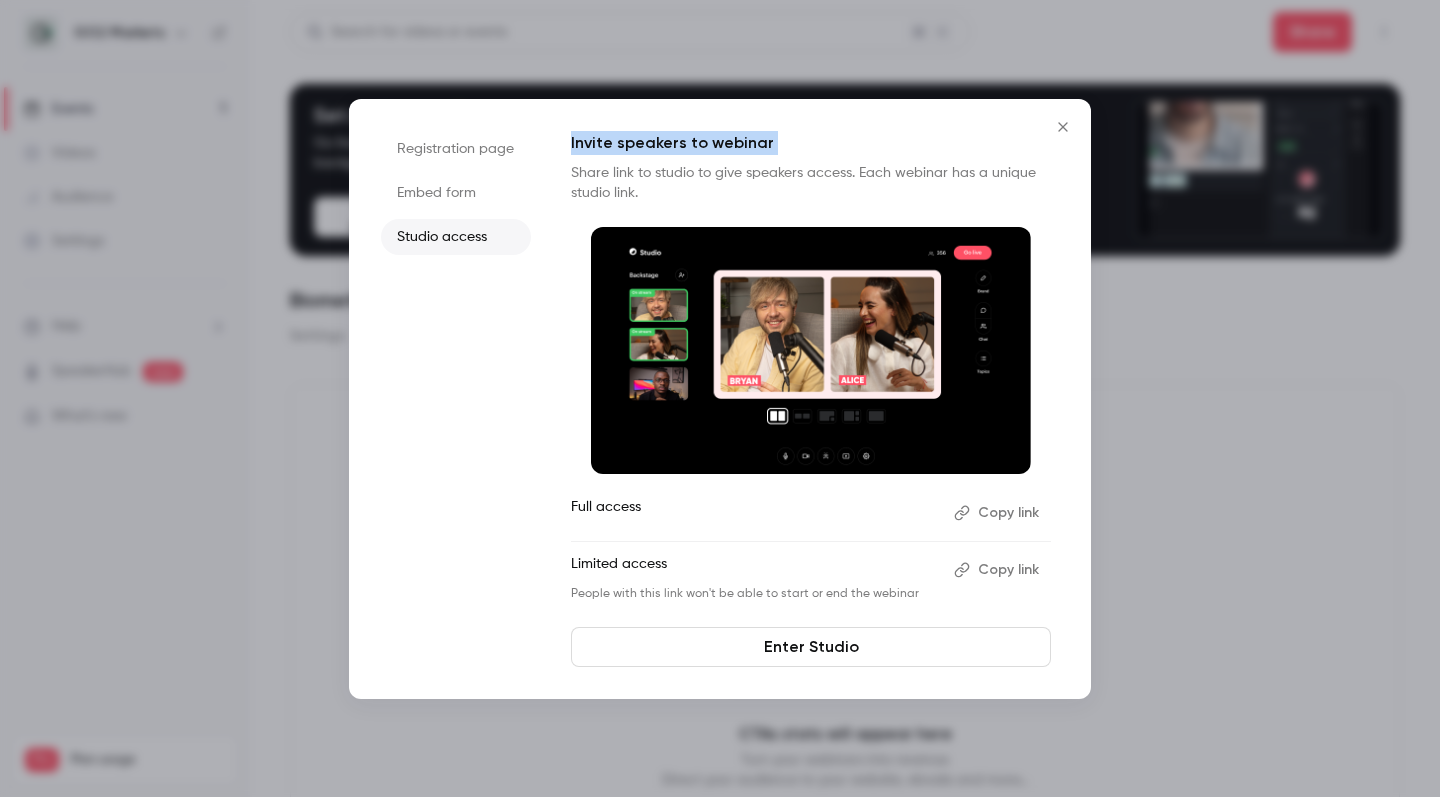 click on "Invite speakers to webinar" at bounding box center [811, 143] 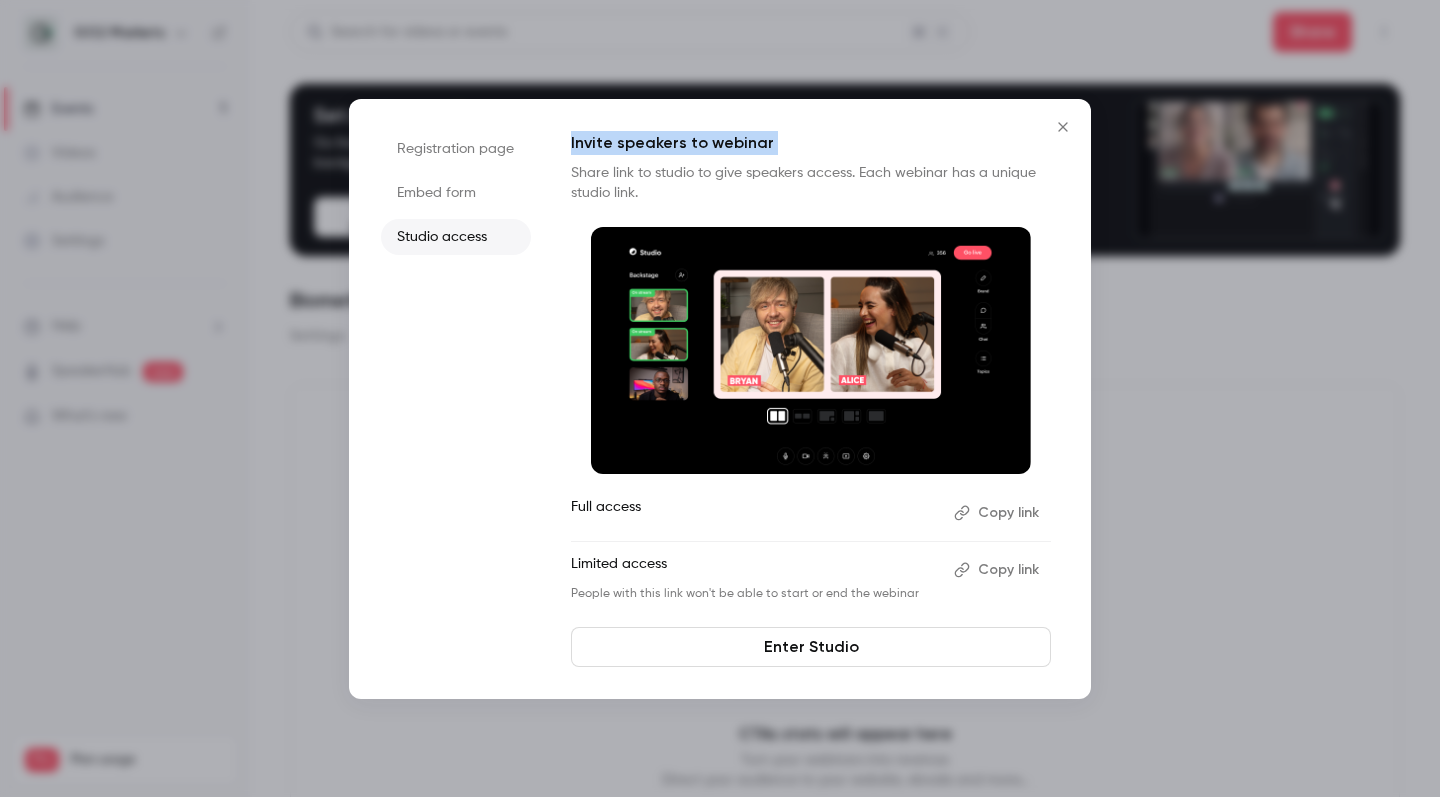 click on "Copy link" at bounding box center [998, 513] 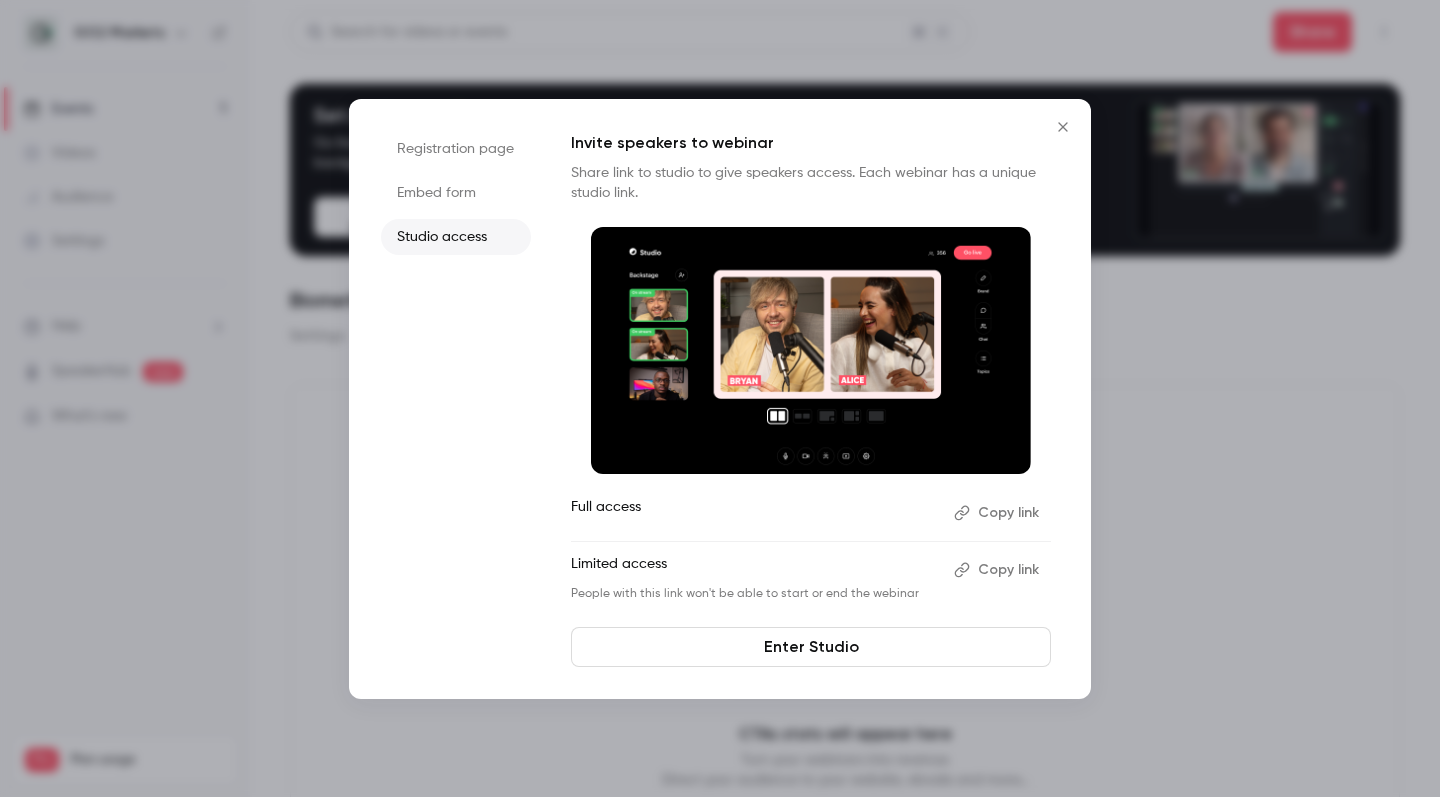 click on "Share link to studio to give speakers access. Each webinar has a unique studio link." at bounding box center [811, 183] 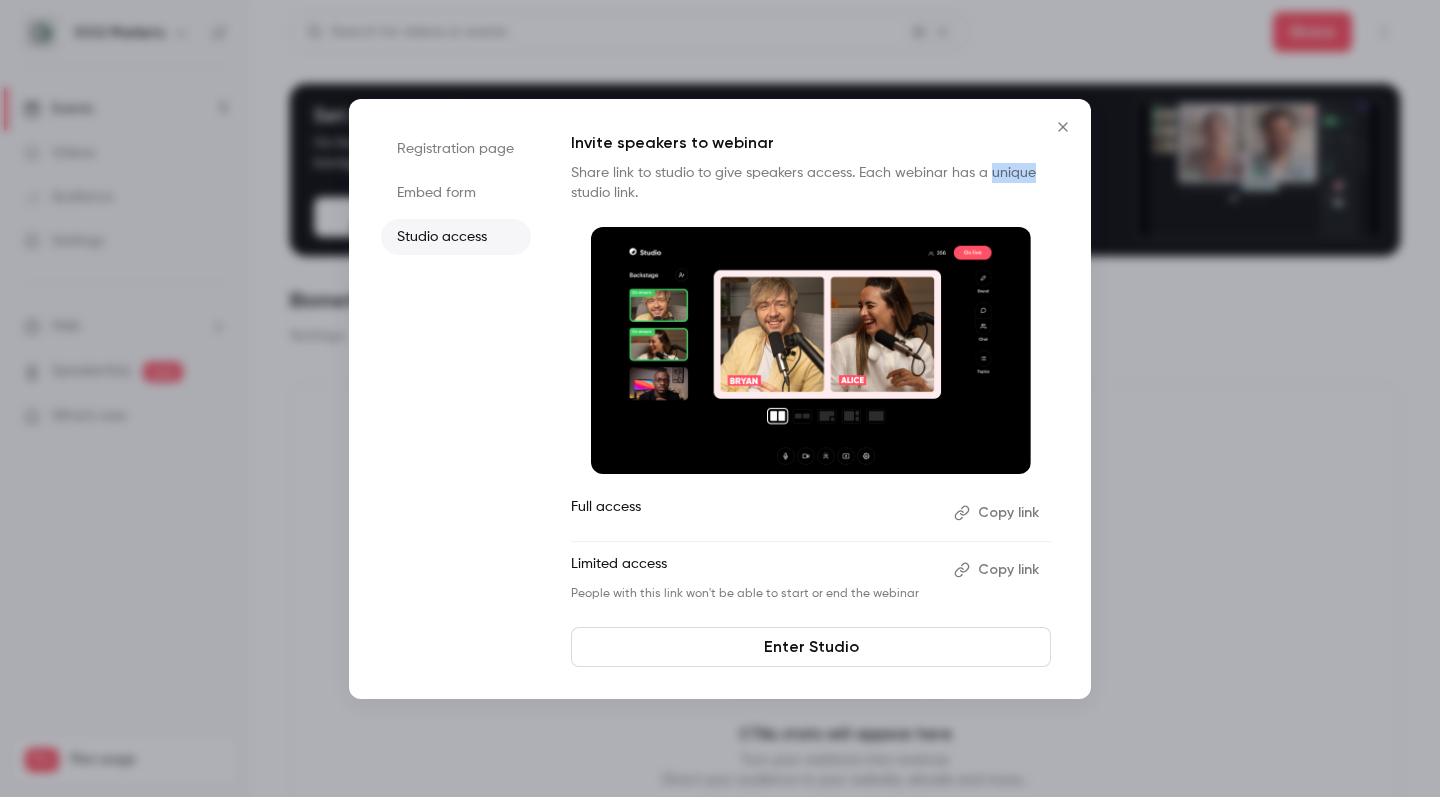 click on "Share link to studio to give speakers access. Each webinar has a unique studio link." at bounding box center [811, 183] 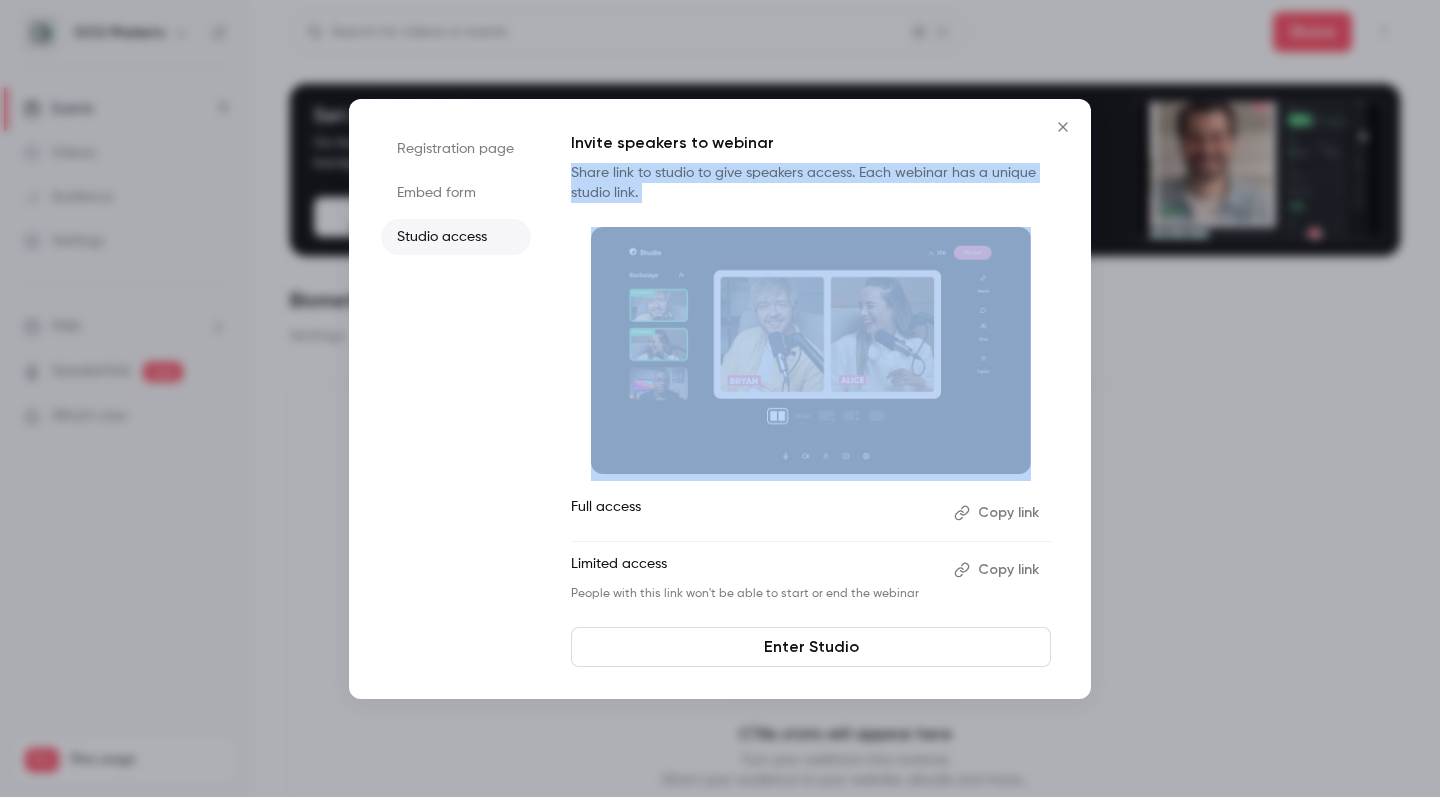 click on "Share link to studio to give speakers access. Each webinar has a unique studio link." at bounding box center [811, 183] 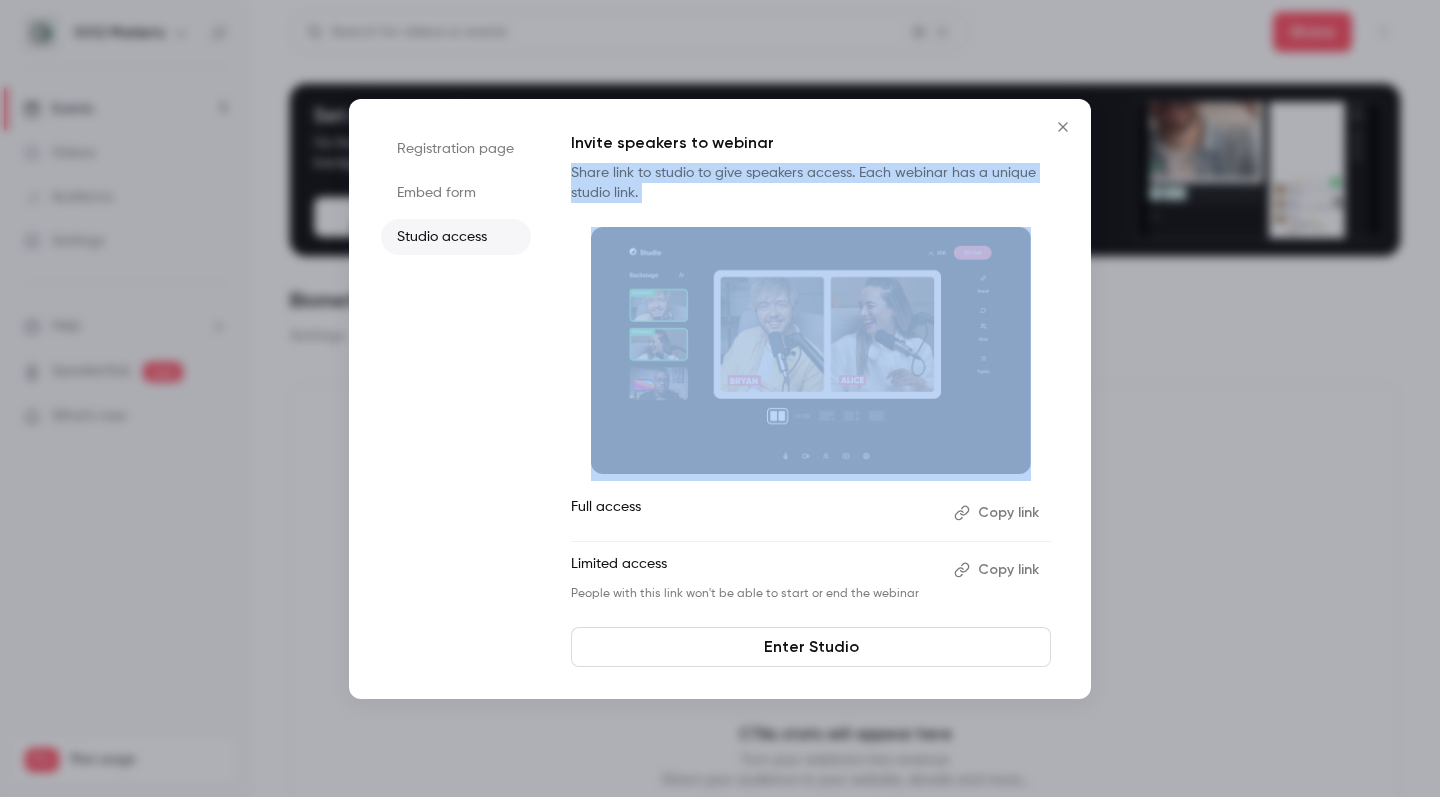 click 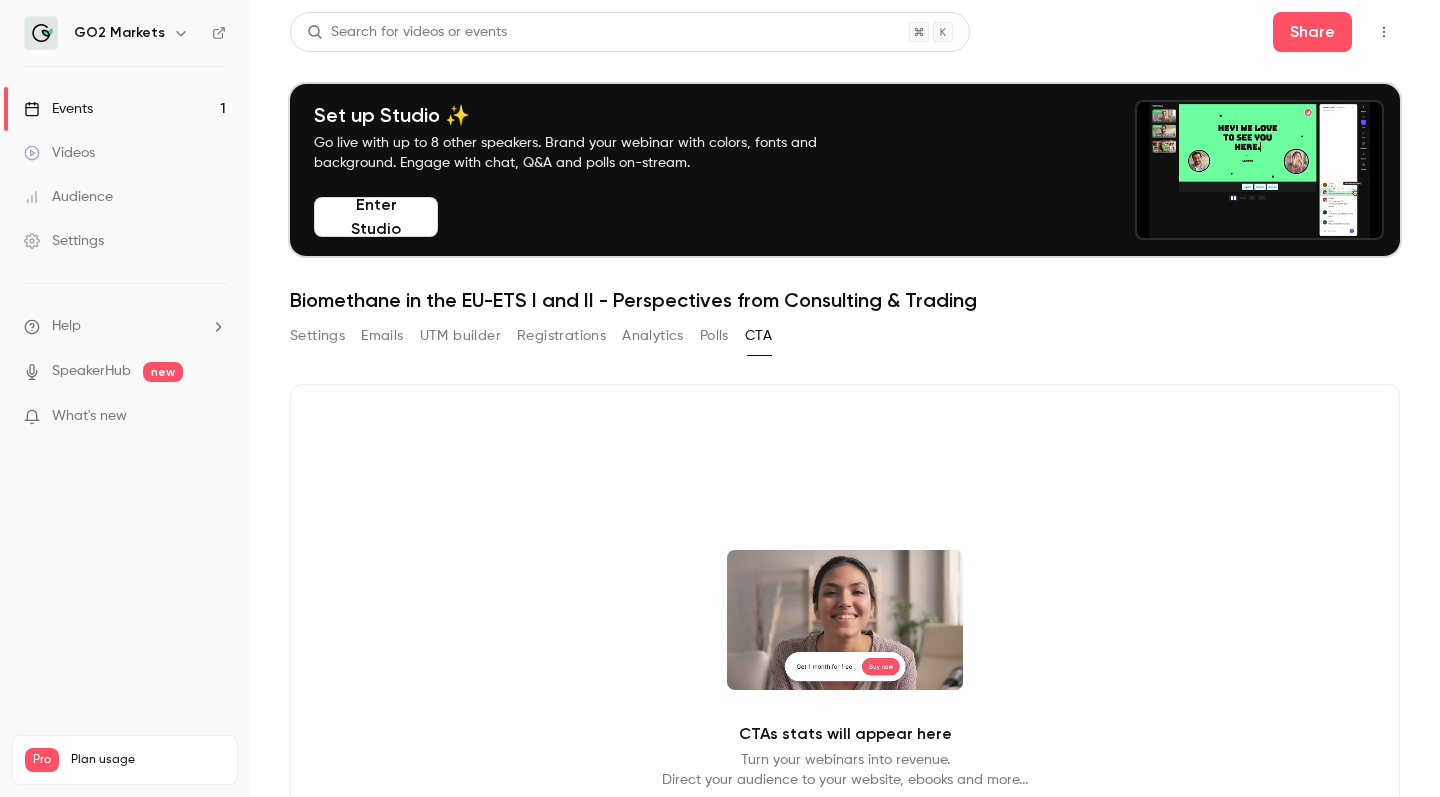 click on "Enter Studio" at bounding box center (376, 217) 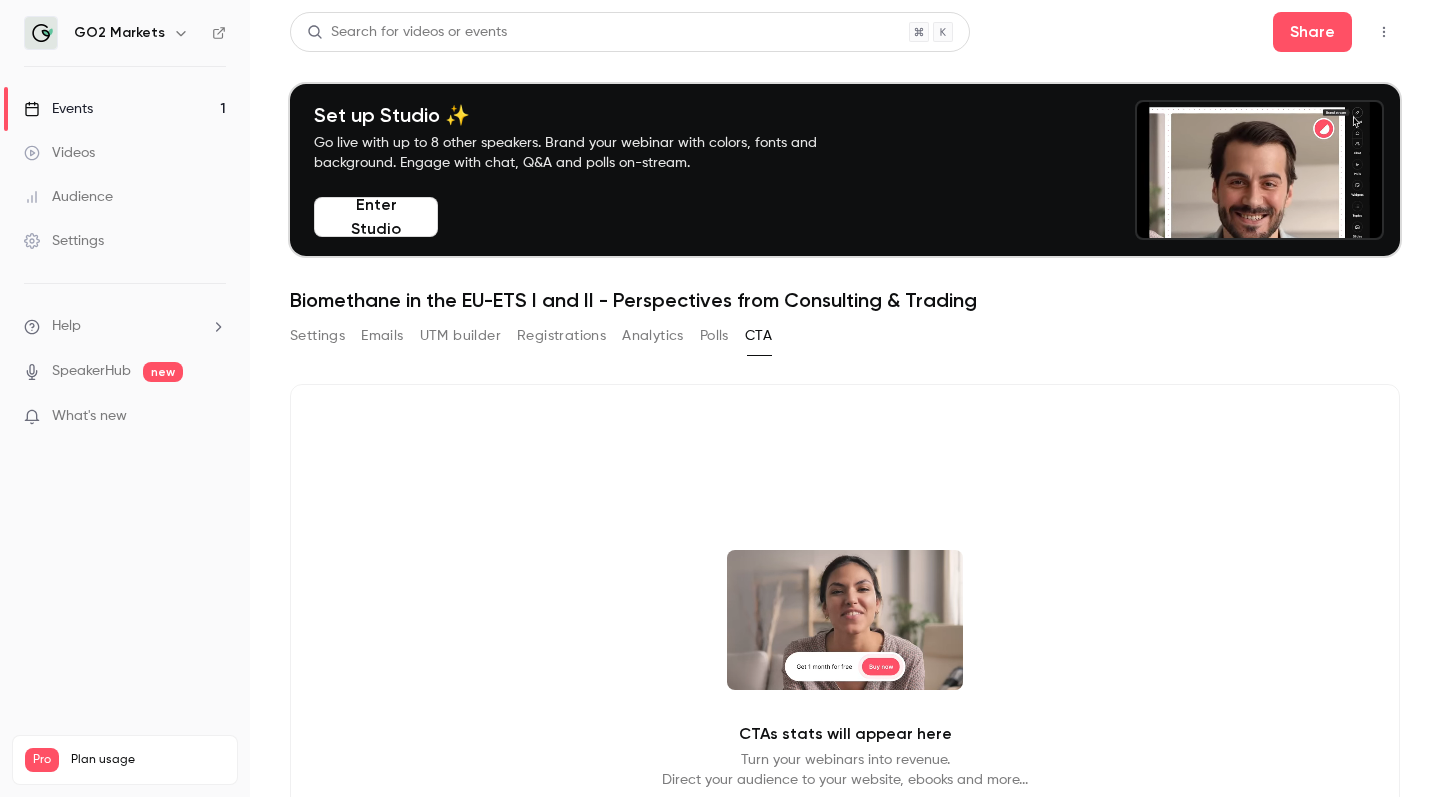 click on "UTM builder" at bounding box center [460, 336] 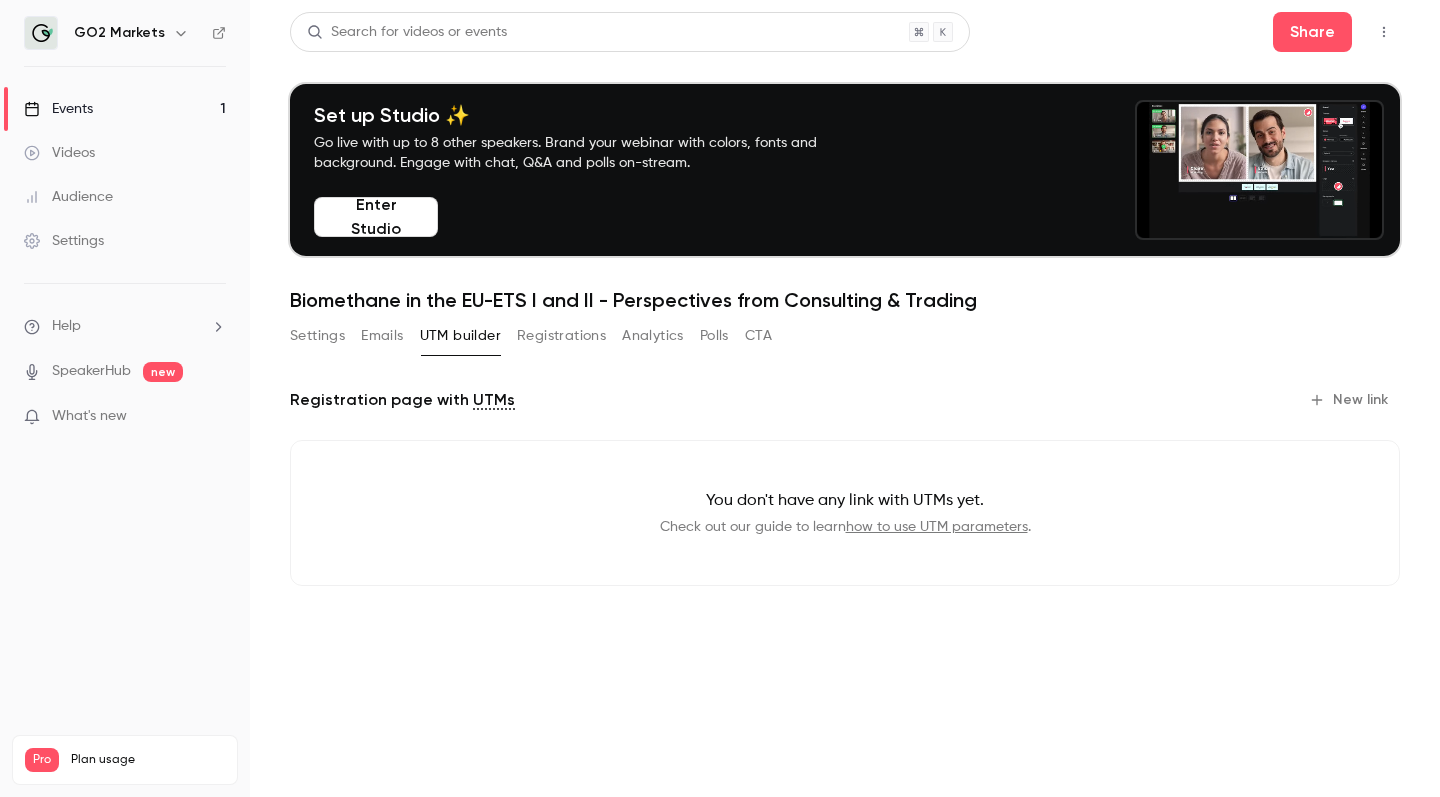click on "Polls" at bounding box center (714, 336) 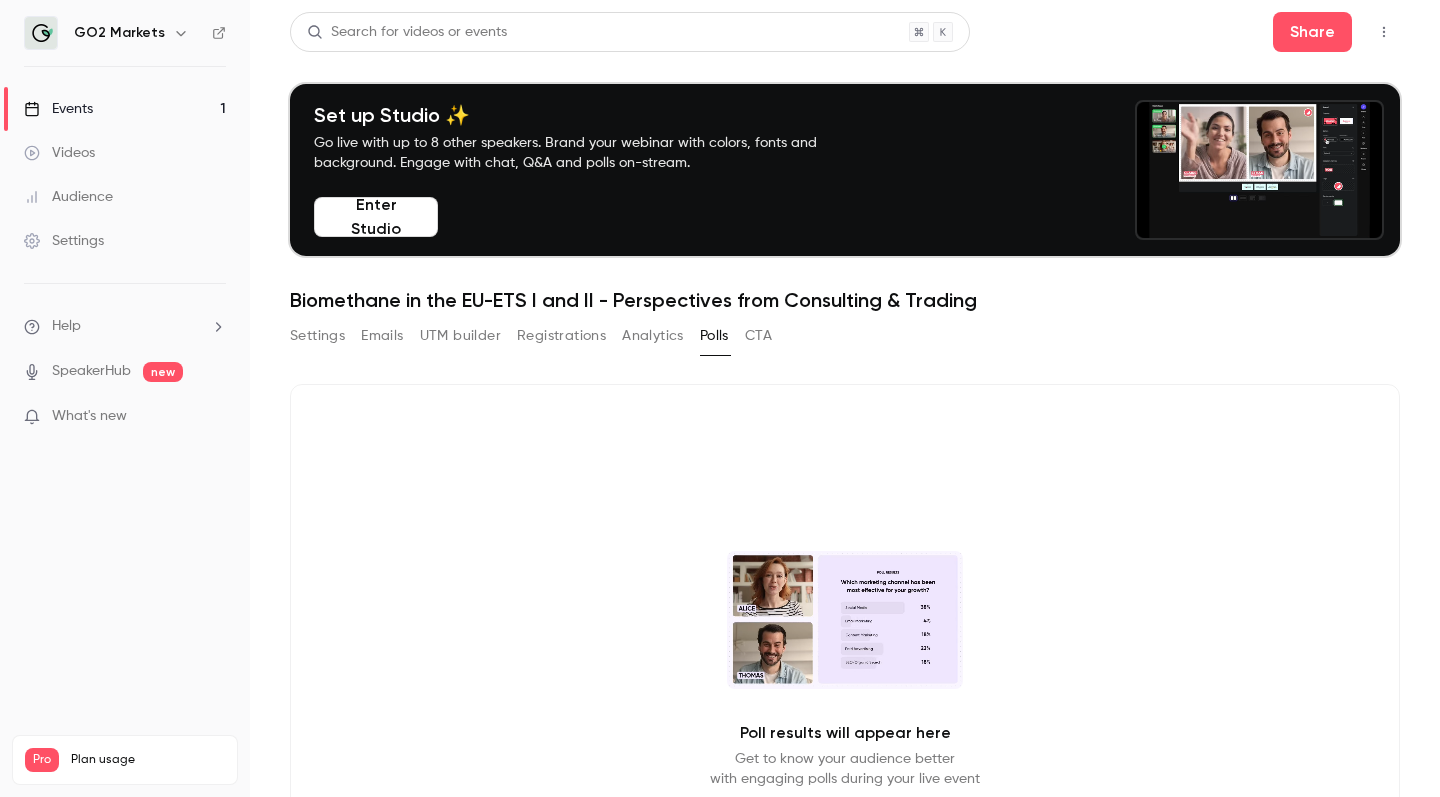 click on "CTA" at bounding box center (758, 336) 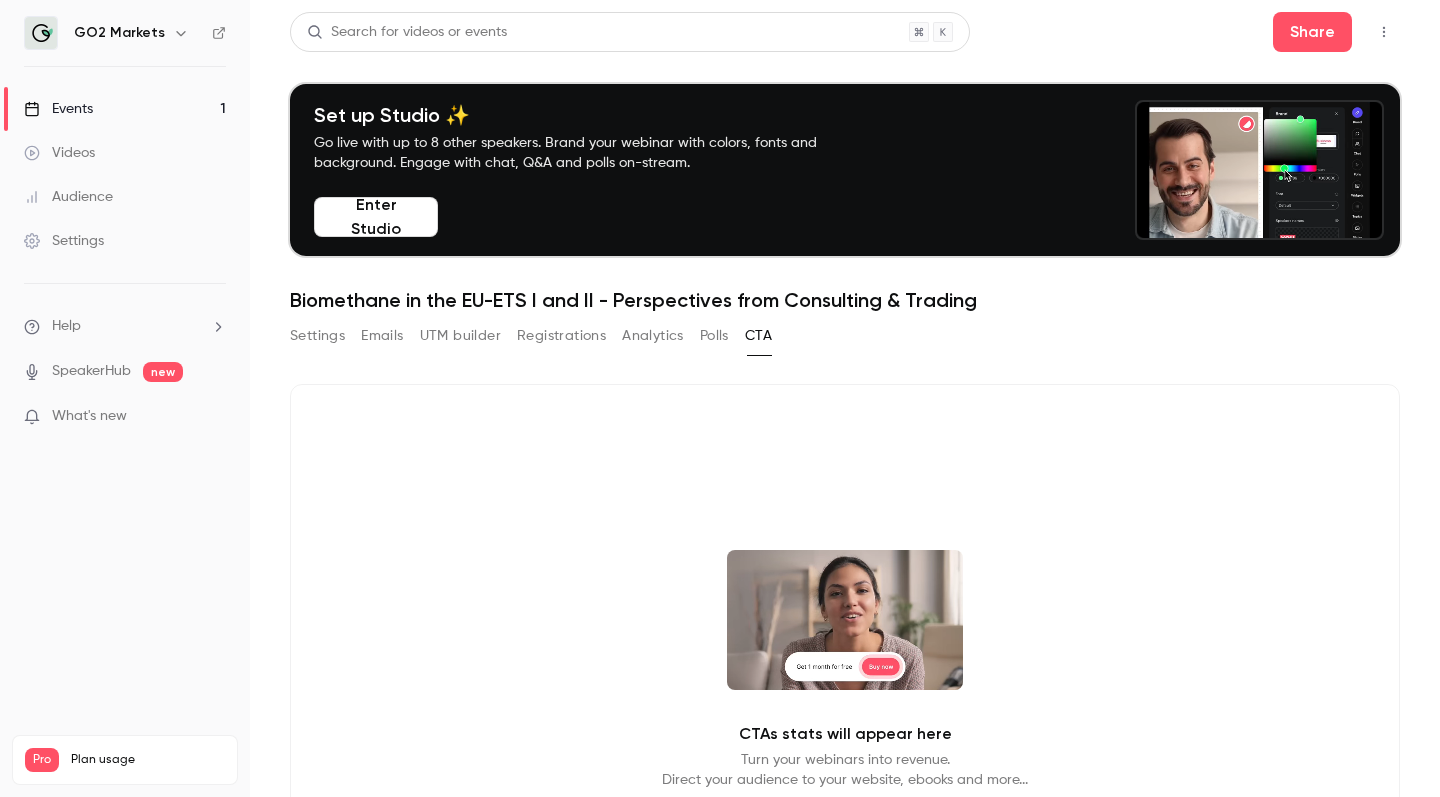 click on "Polls" at bounding box center (714, 336) 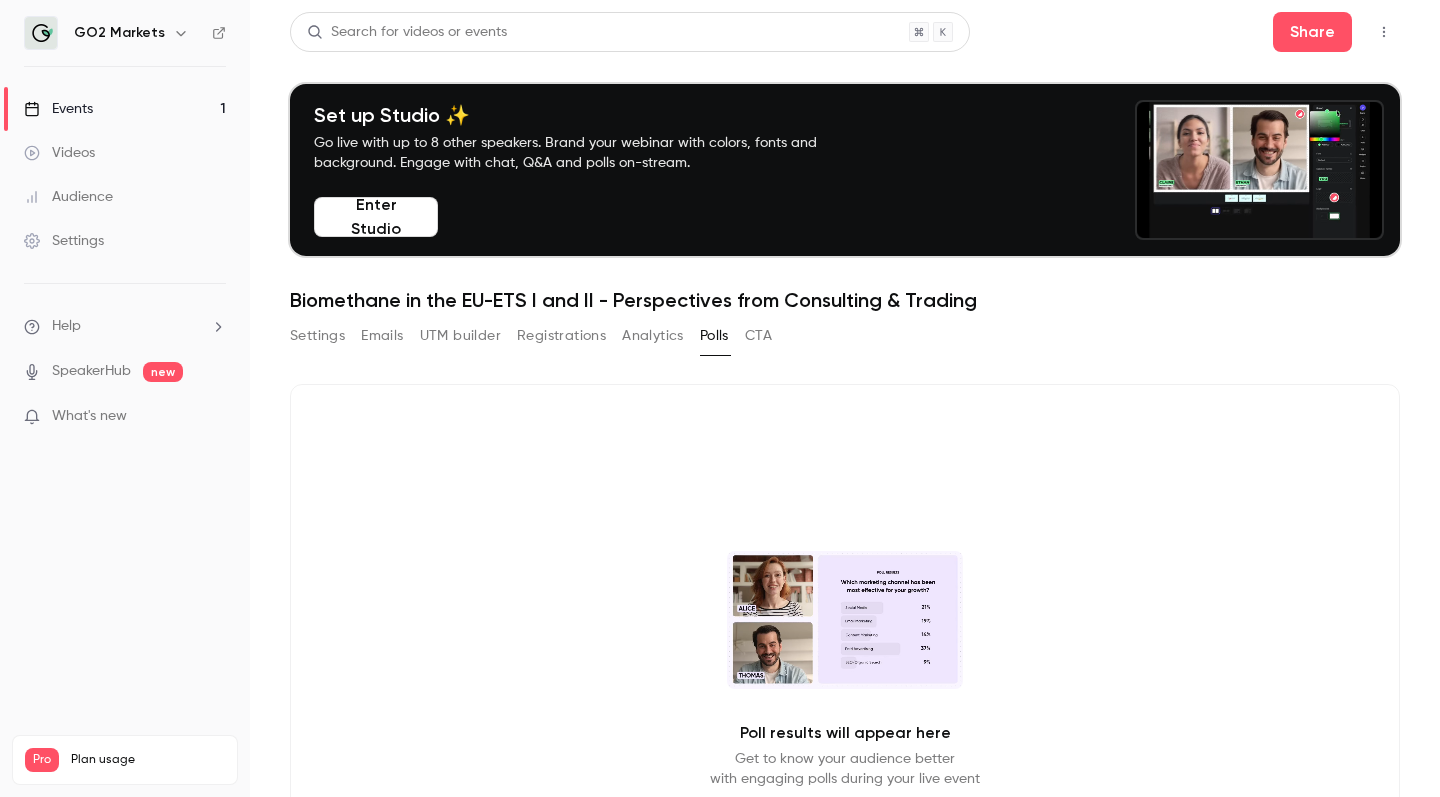 click on "Poll results will appear here Get to know your audience better
with engaging polls during your live event" at bounding box center [845, 670] 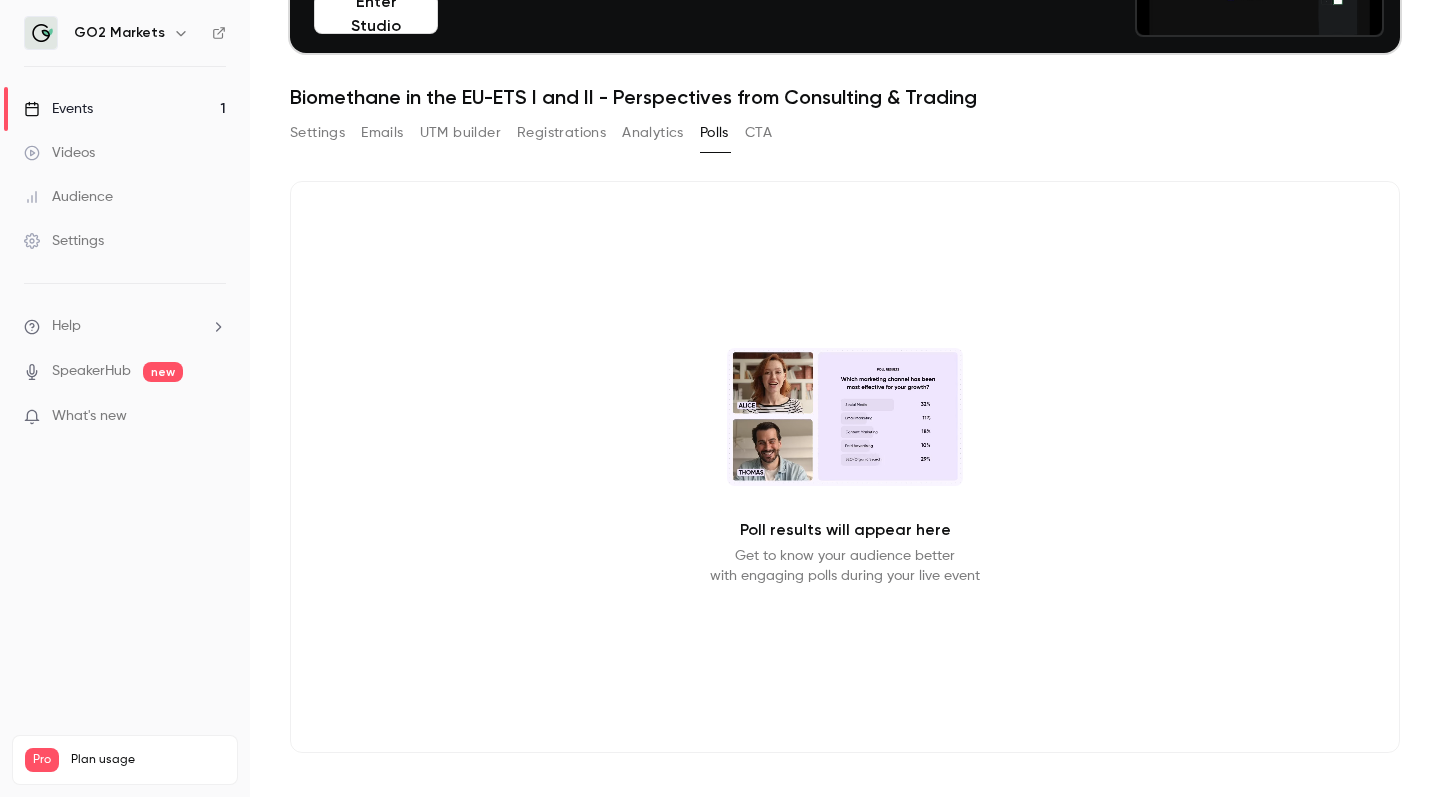 scroll, scrollTop: 203, scrollLeft: 0, axis: vertical 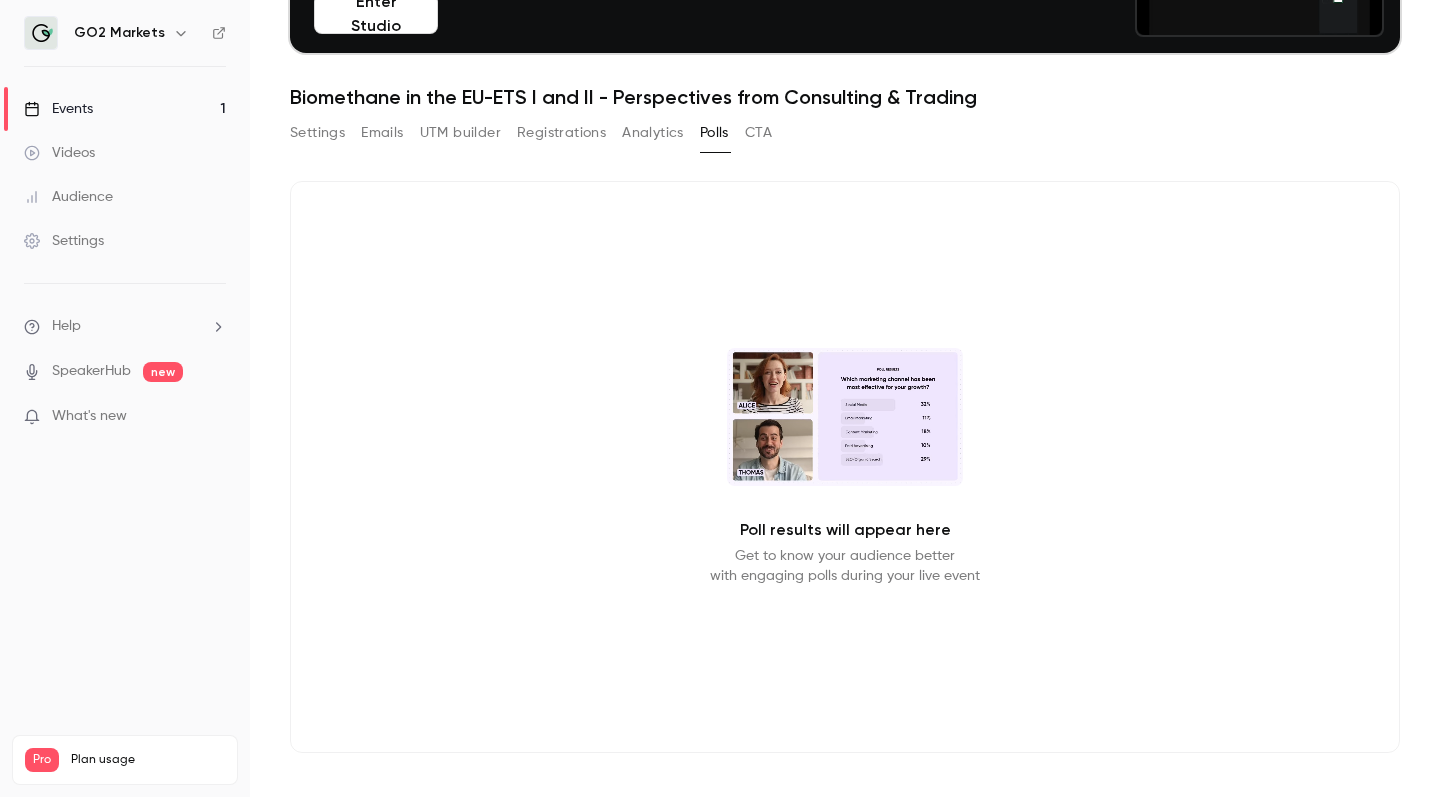 click on "Get to know your audience better
with engaging polls during your live event" at bounding box center (845, 566) 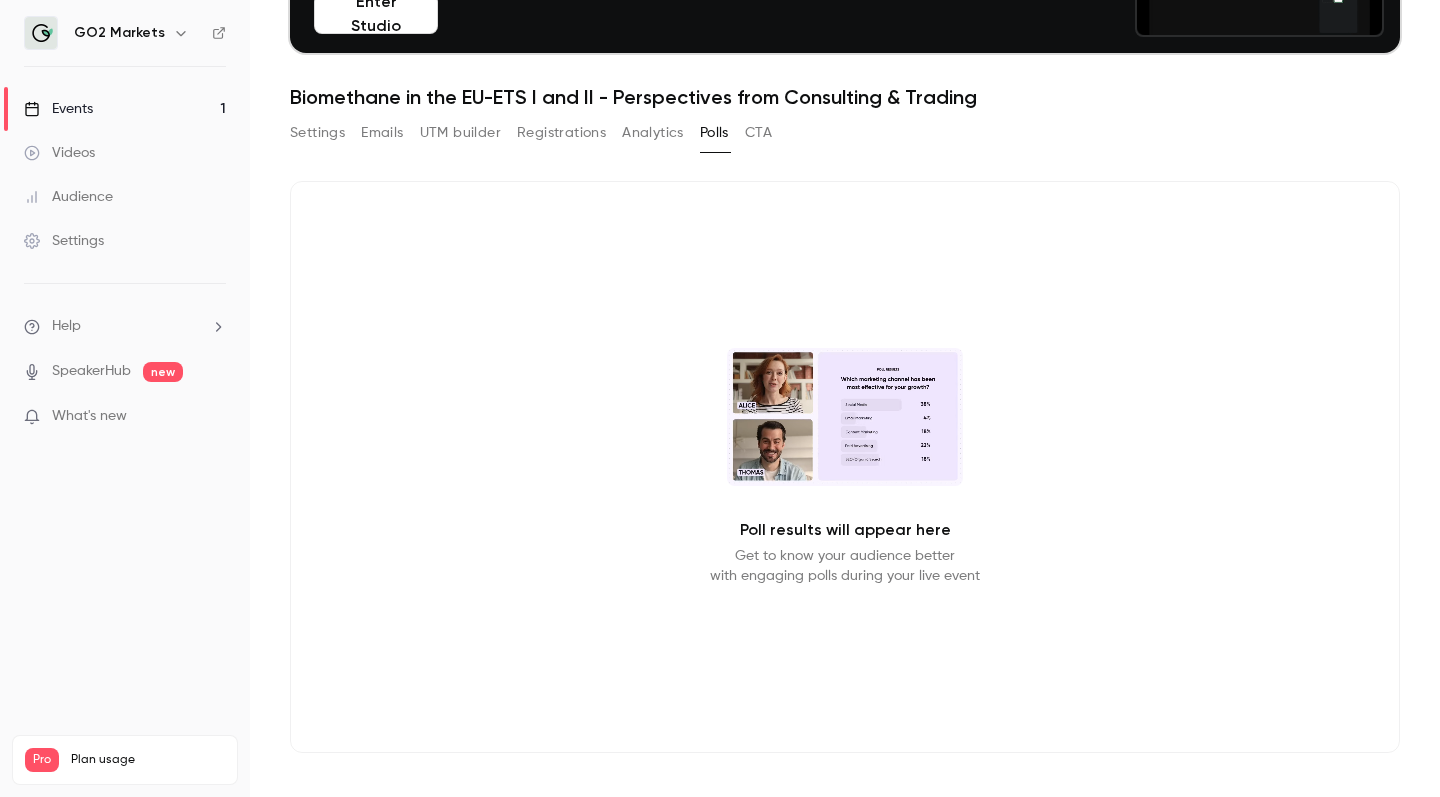 scroll, scrollTop: 203, scrollLeft: 0, axis: vertical 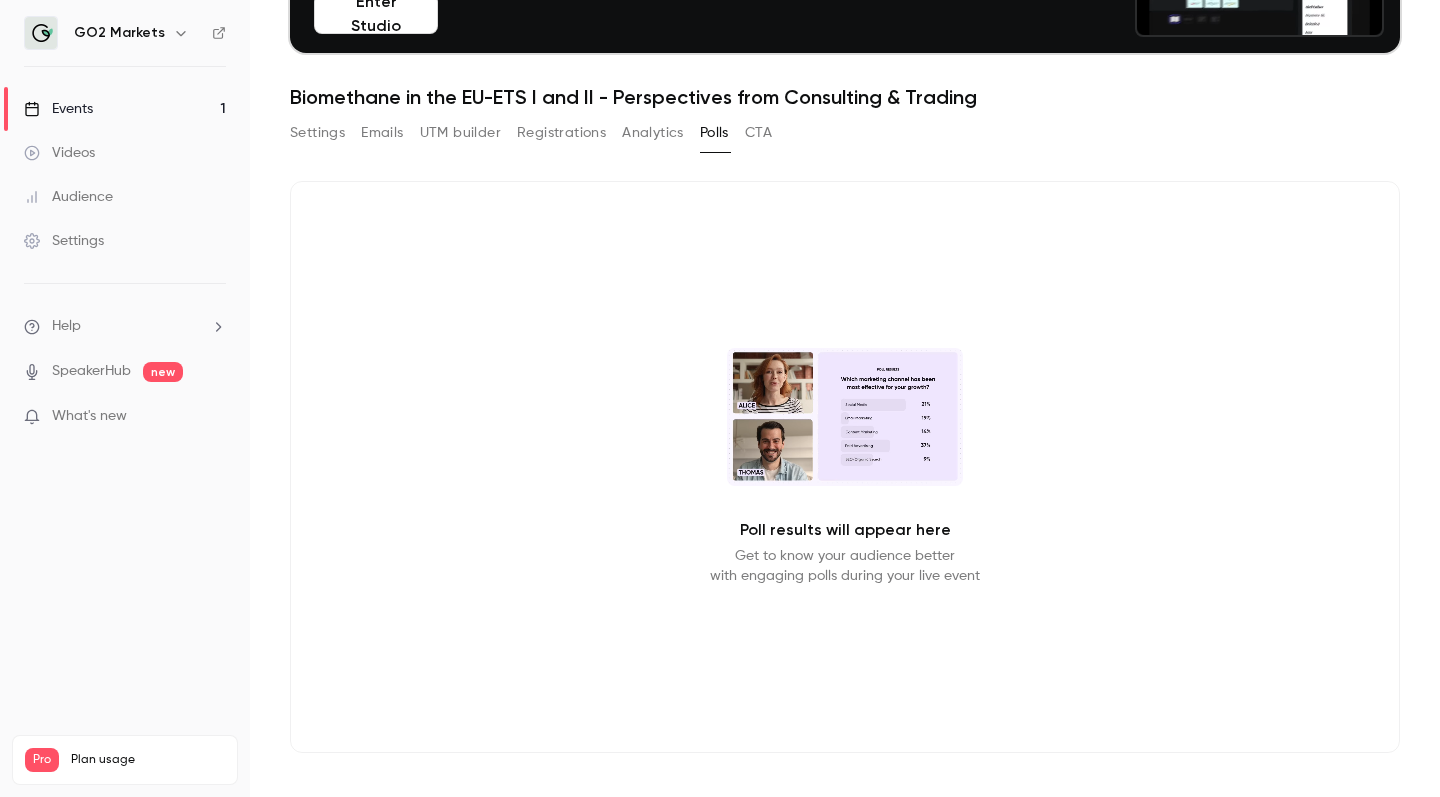 click on "Analytics" at bounding box center [653, 133] 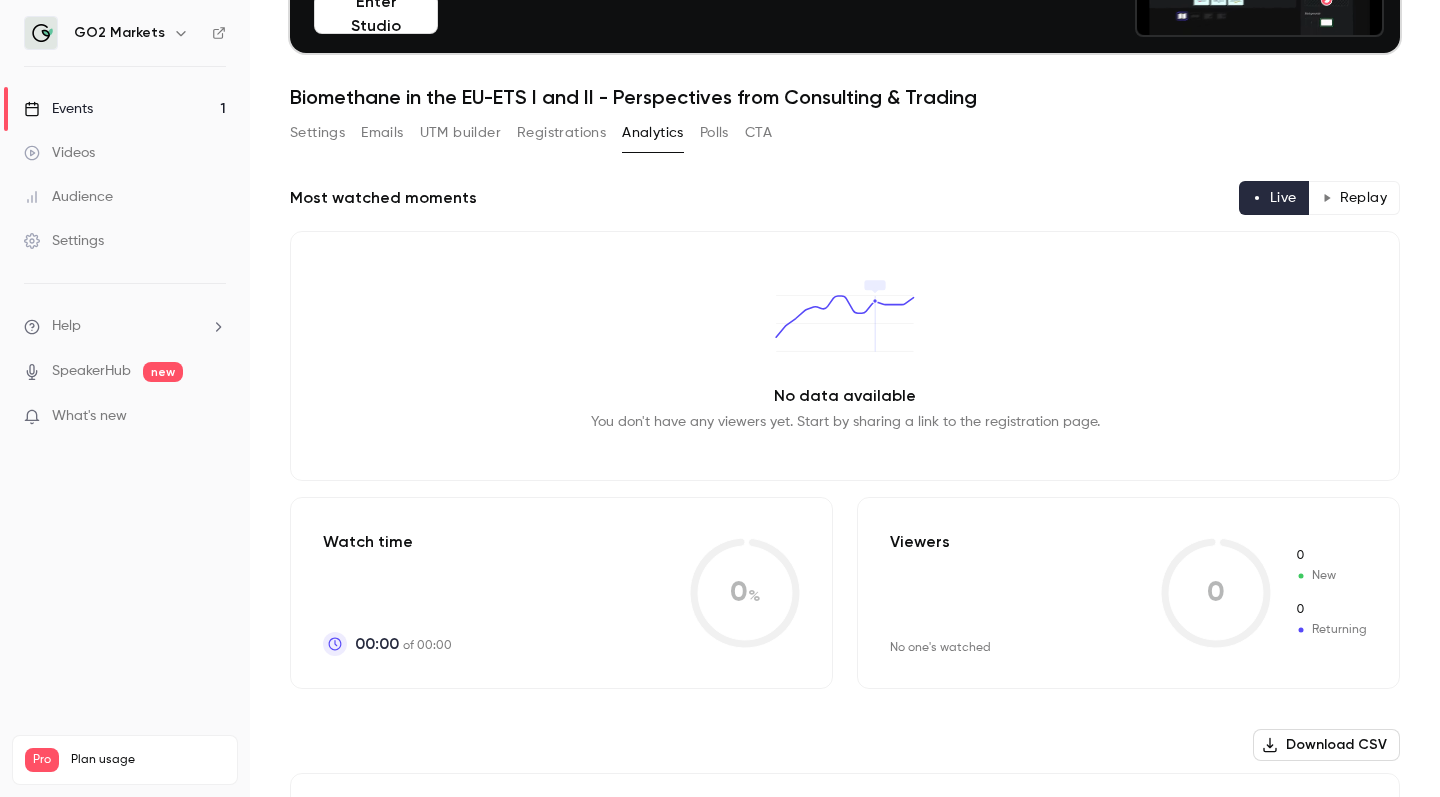click on "Settings" at bounding box center [317, 133] 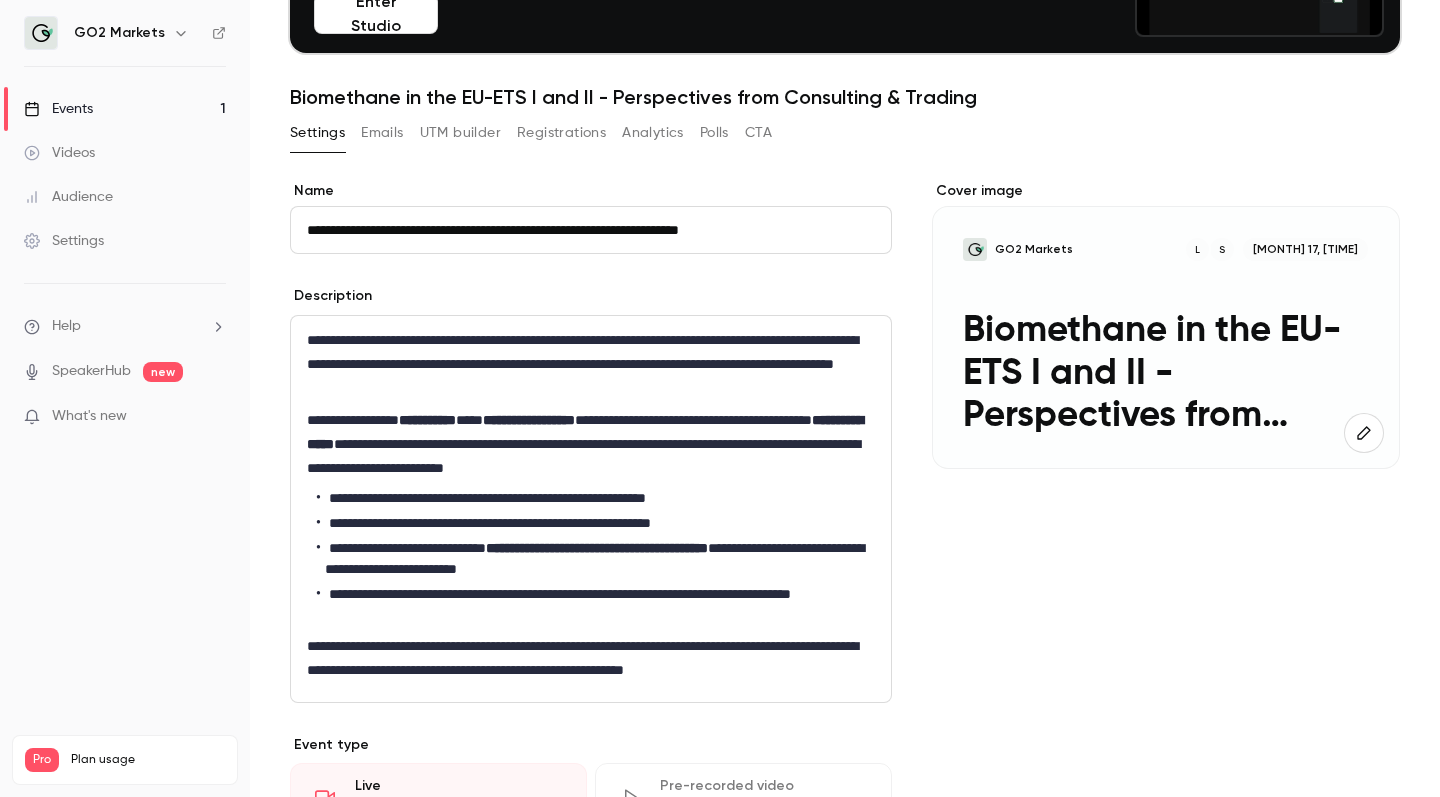 click on "Emails" at bounding box center [382, 133] 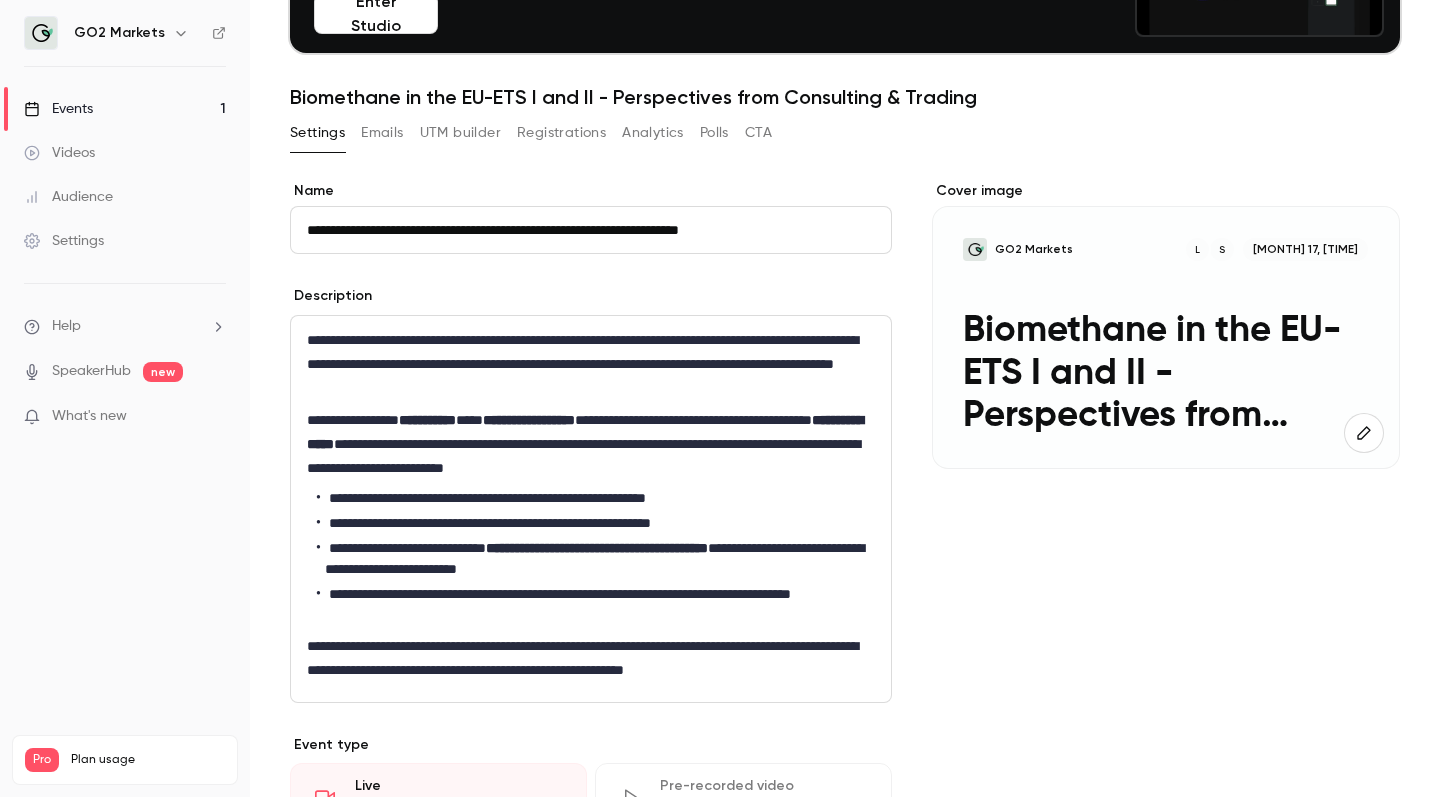 scroll, scrollTop: 116, scrollLeft: 0, axis: vertical 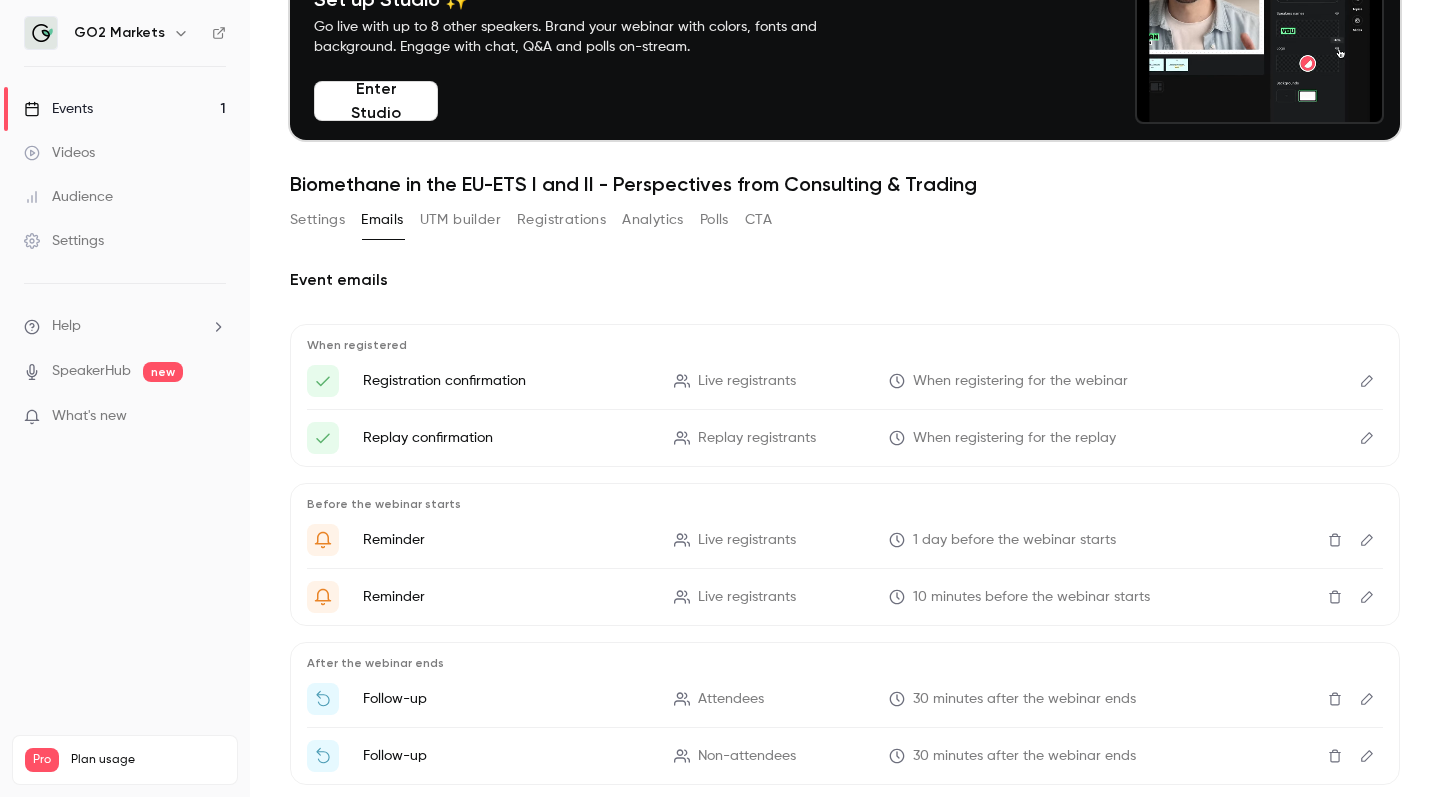 type 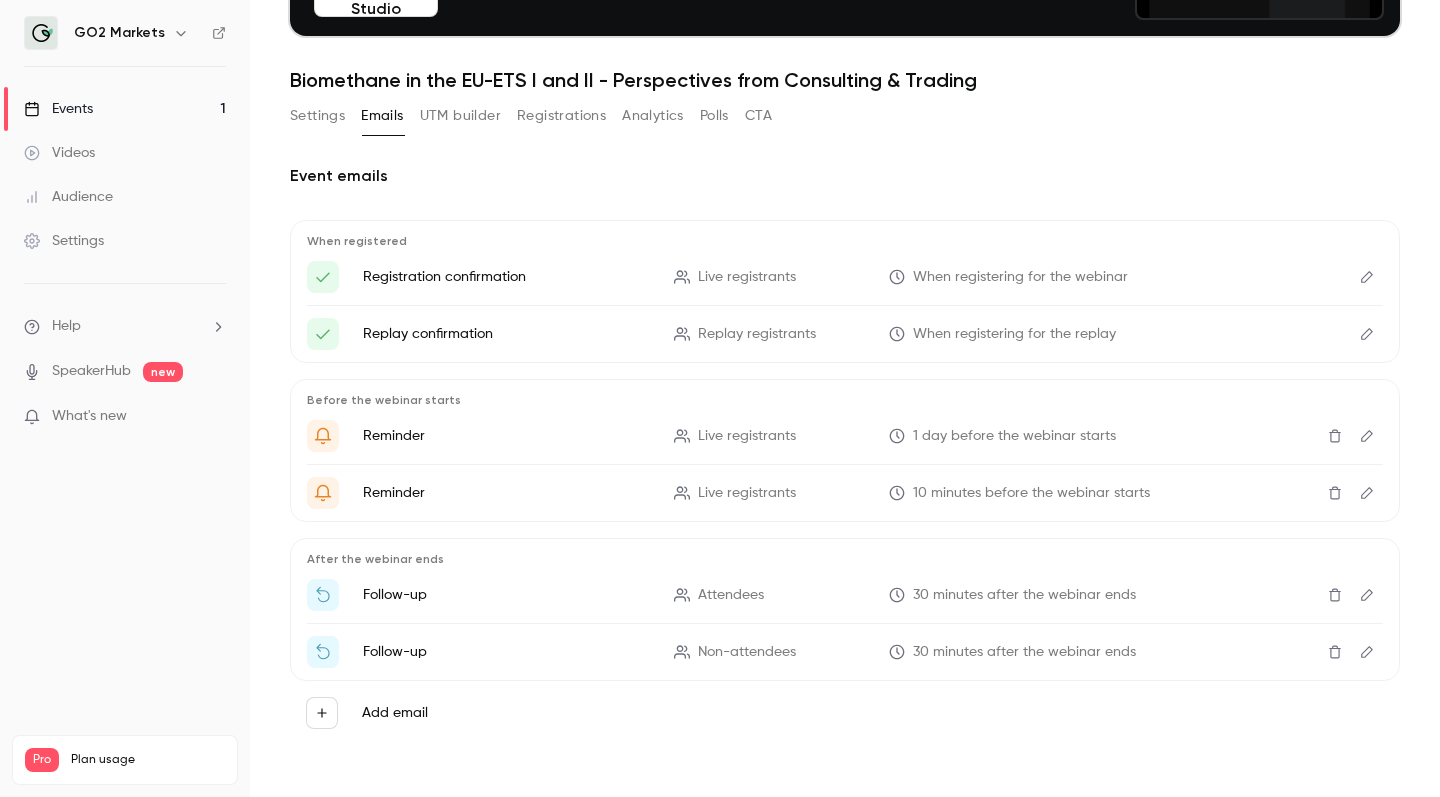 scroll, scrollTop: 220, scrollLeft: 0, axis: vertical 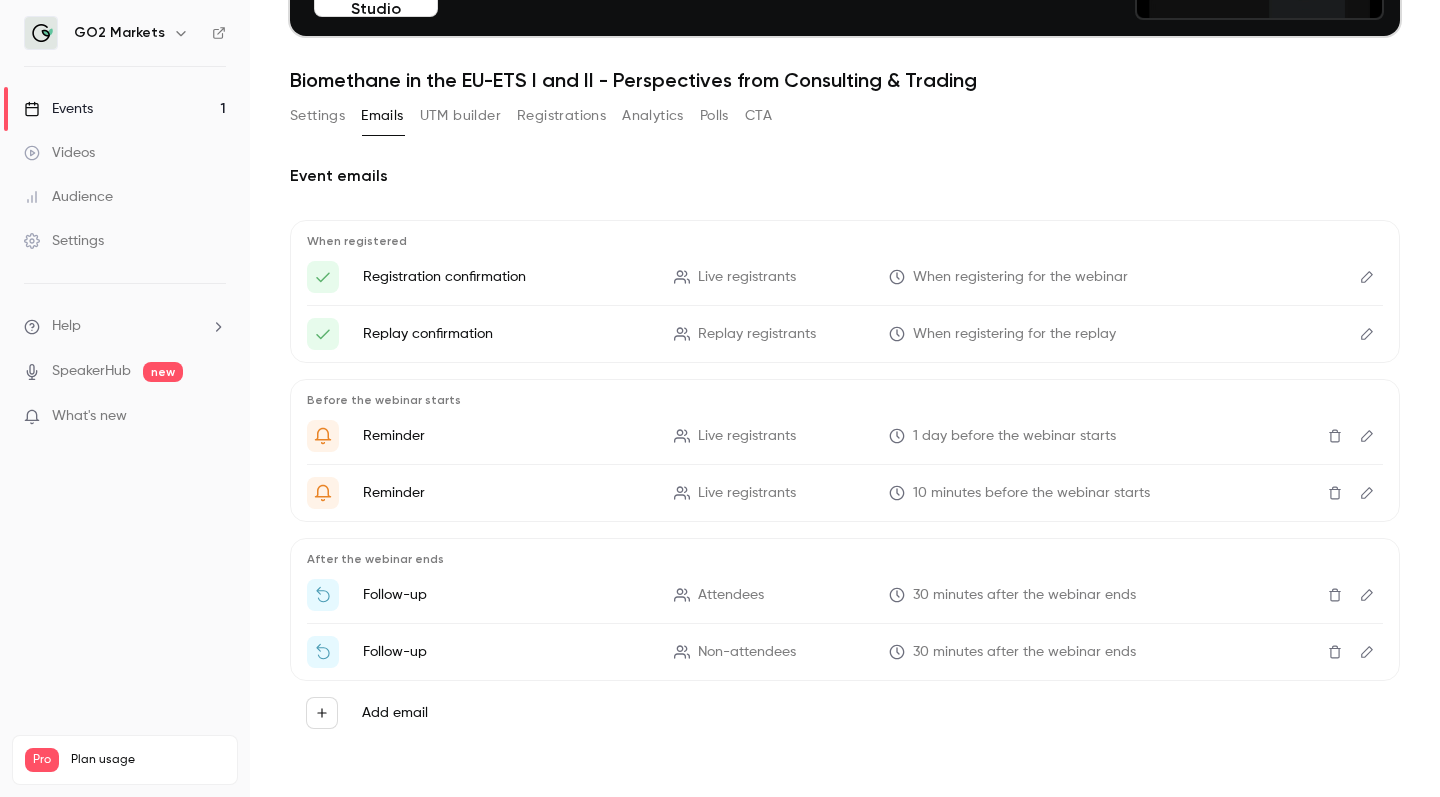 click on "10 minutes before the webinar starts" at bounding box center (1031, 493) 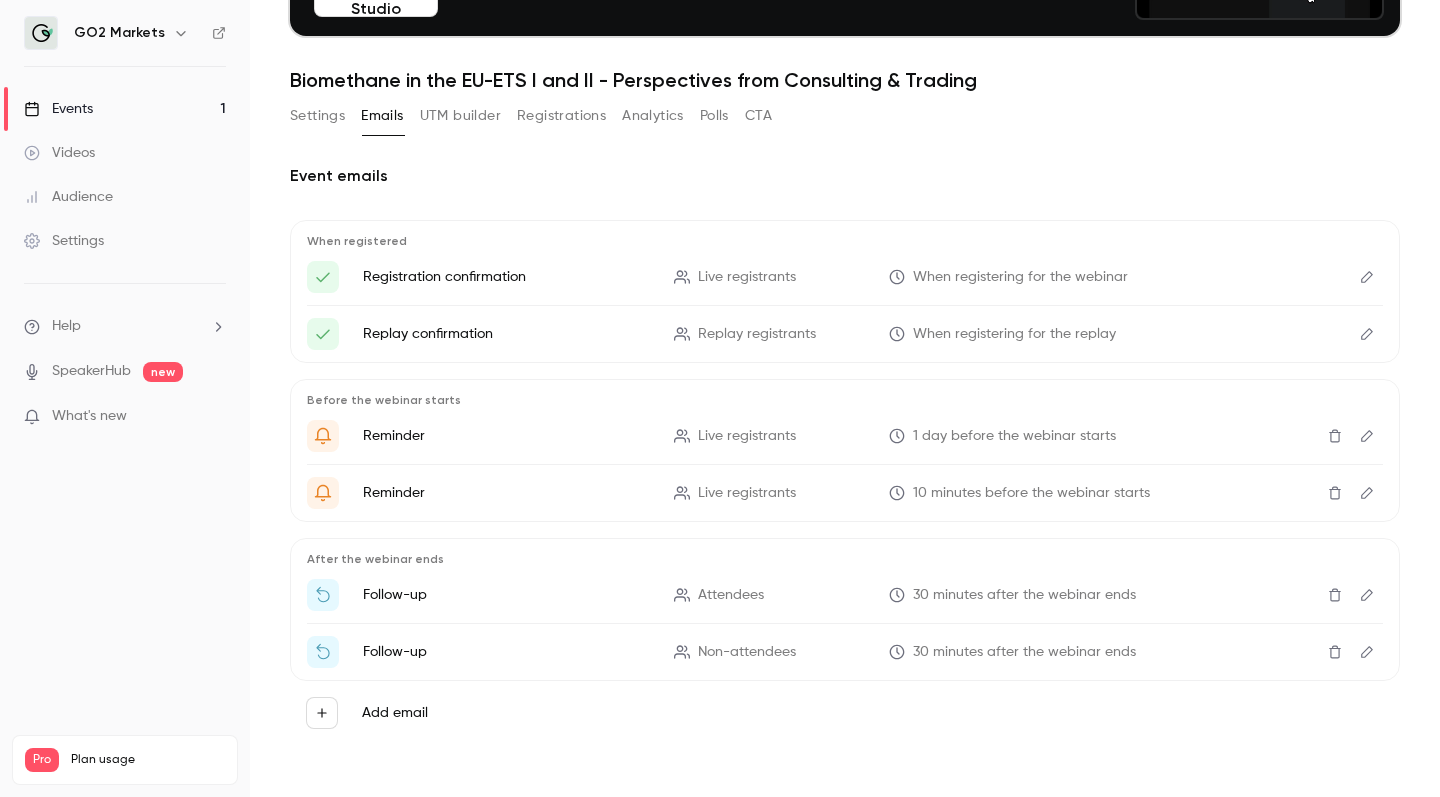 click 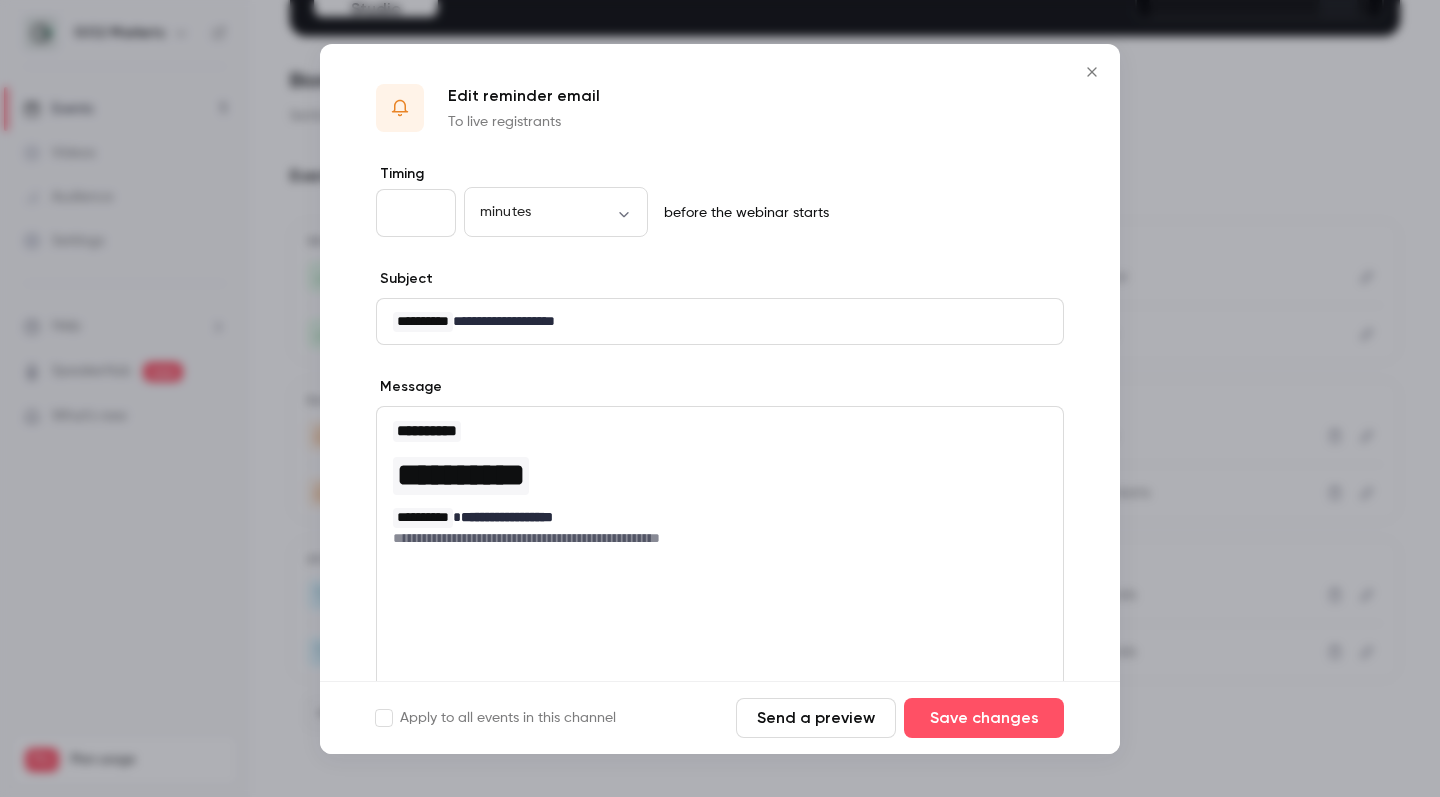 click on "**********" at bounding box center [720, 538] 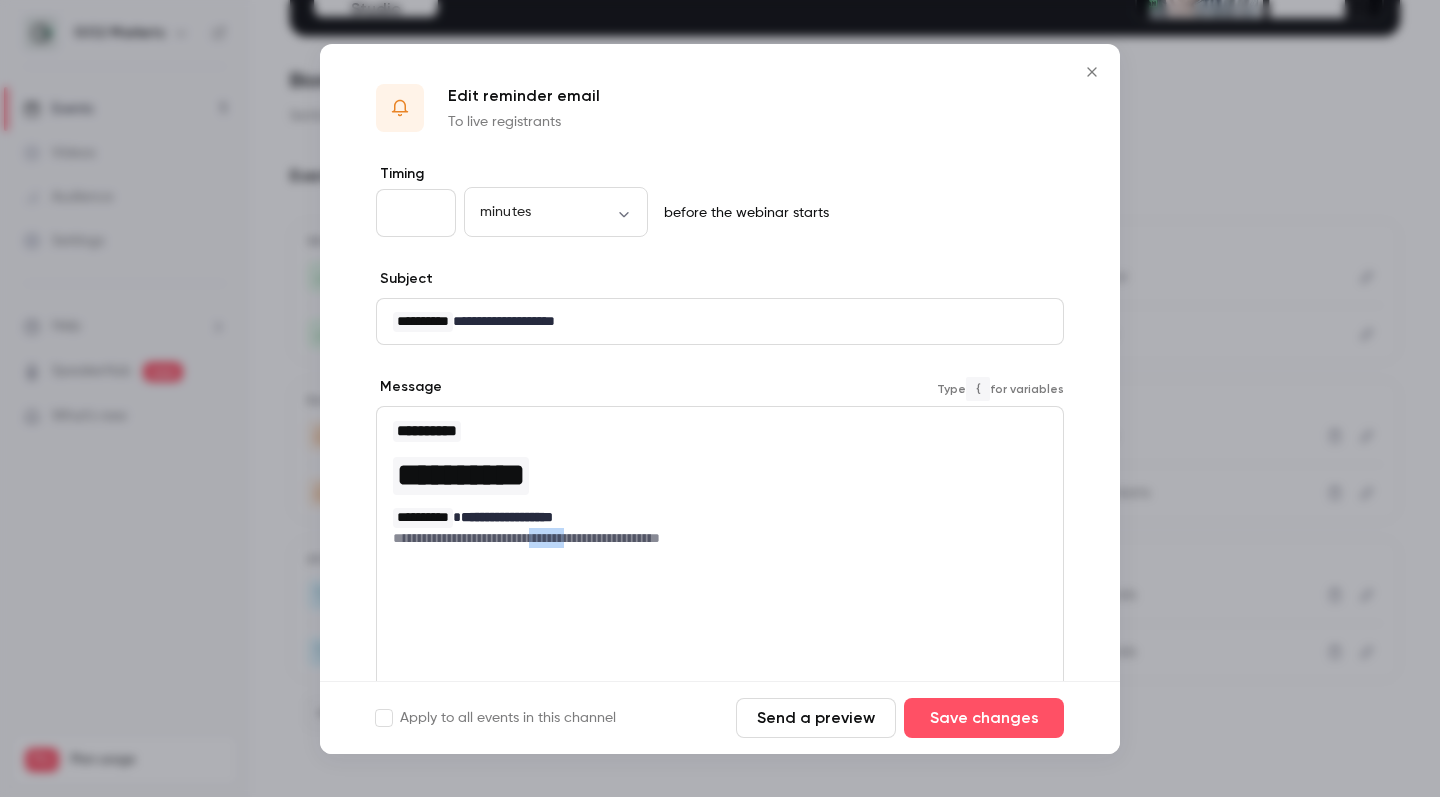 click on "**********" at bounding box center (720, 538) 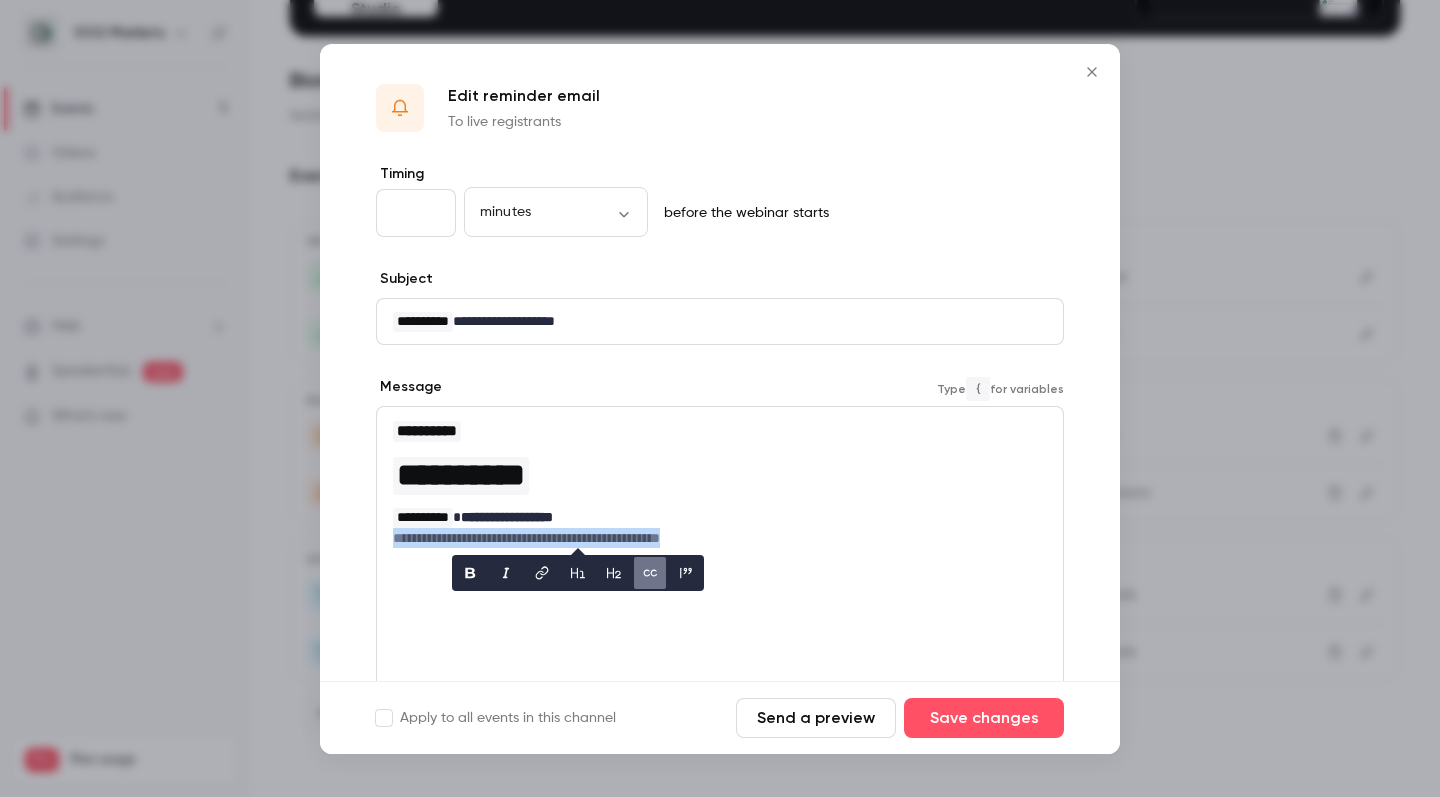 click on "**********" at bounding box center [720, 538] 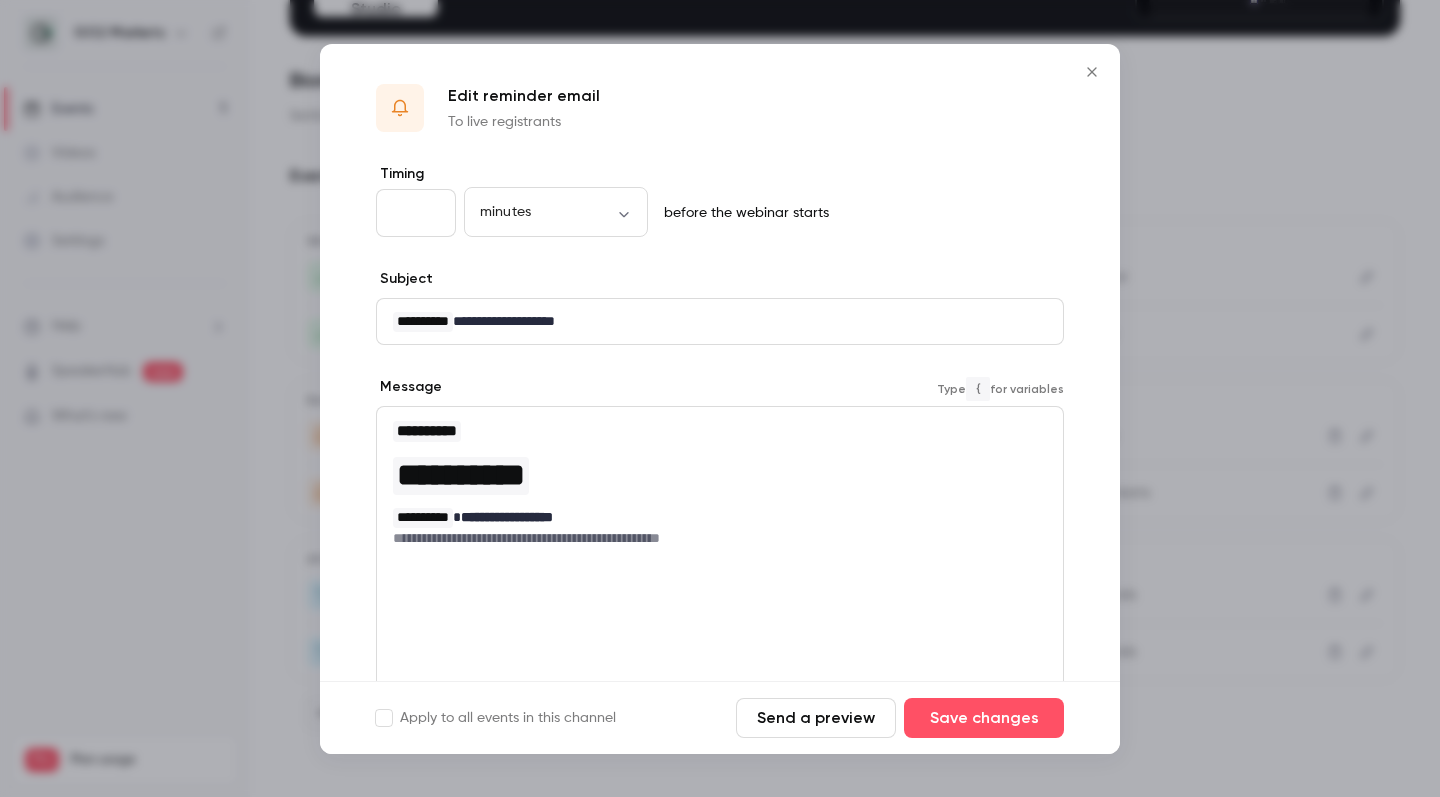 click on "**********" at bounding box center (720, 483) 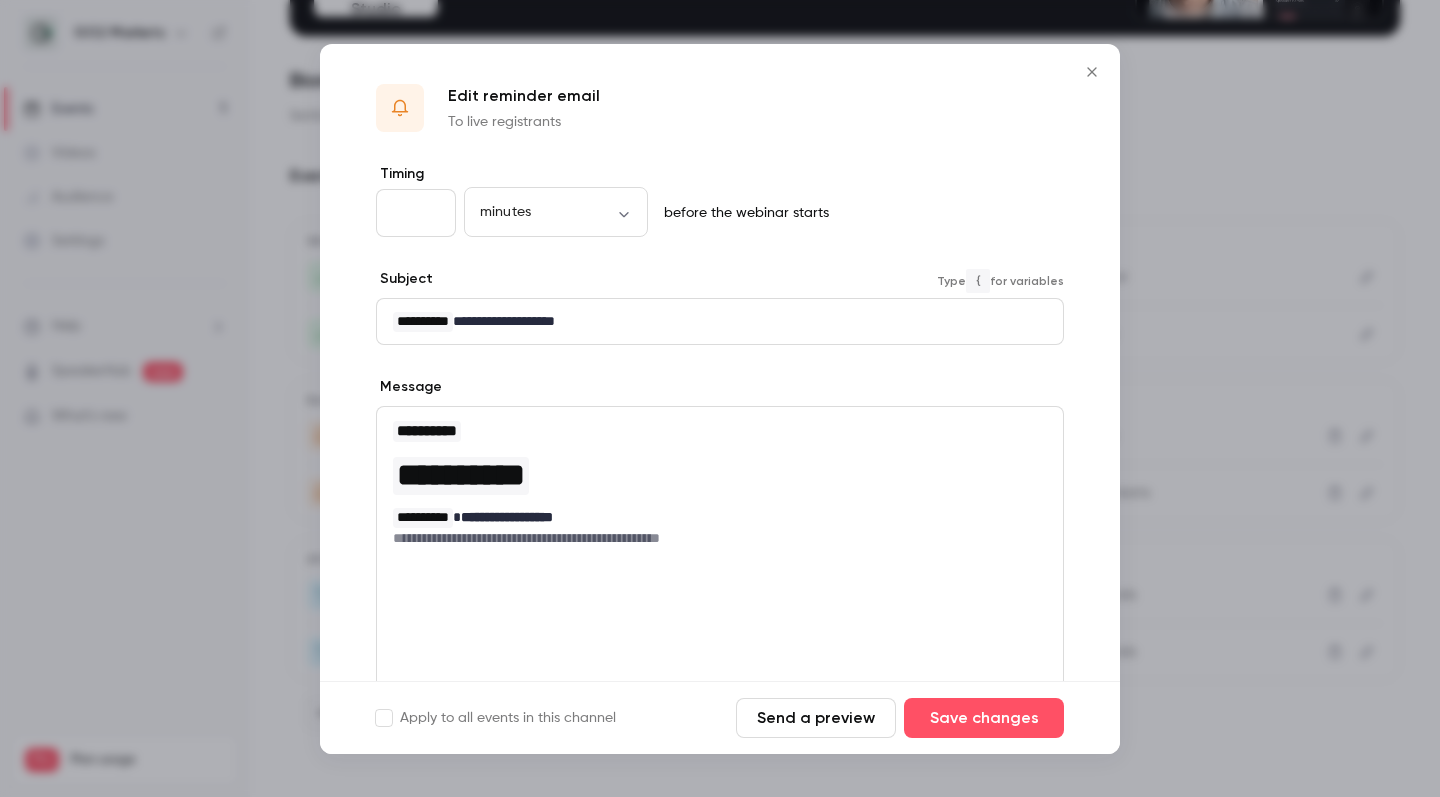 click on "**********" at bounding box center (720, 321) 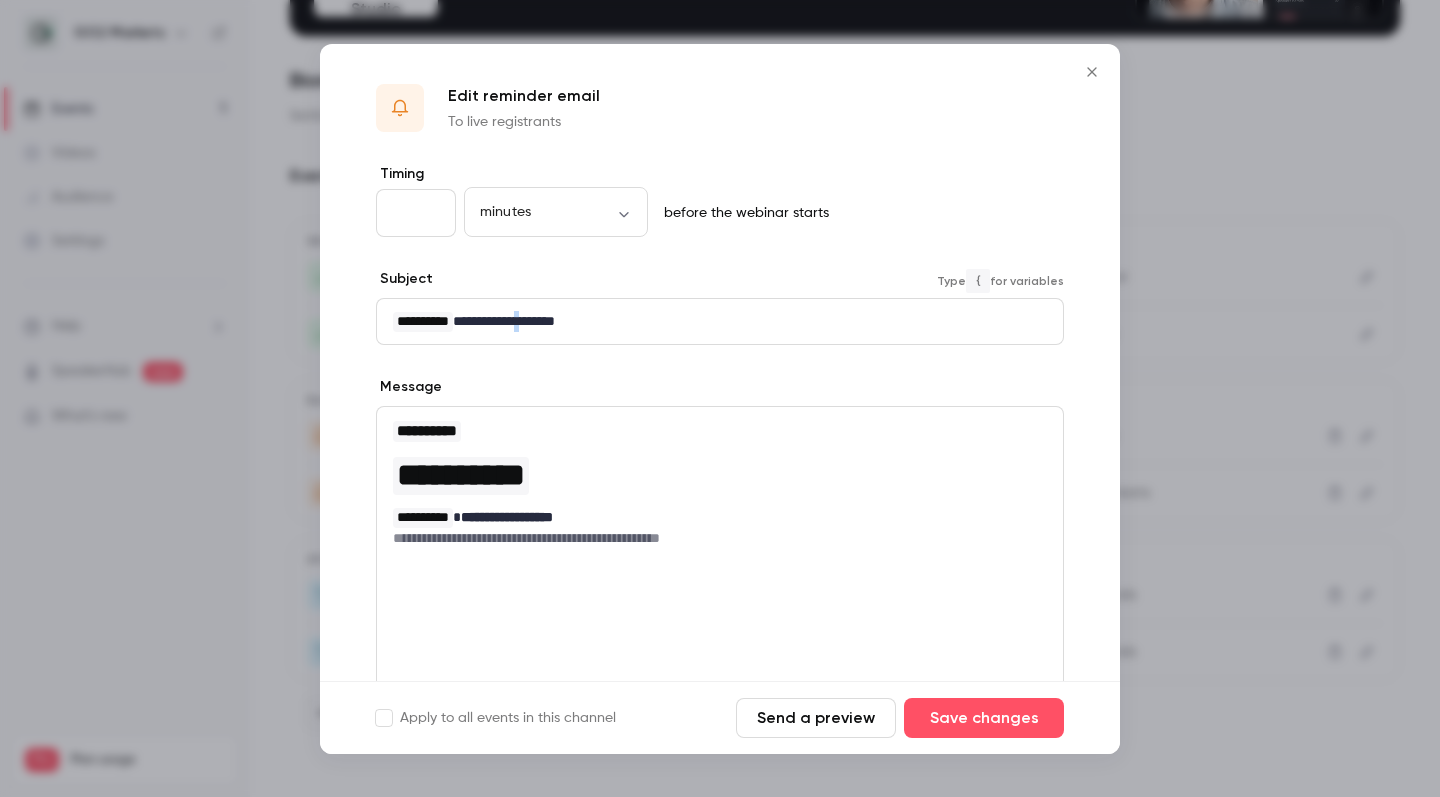 click on "**********" at bounding box center [720, 321] 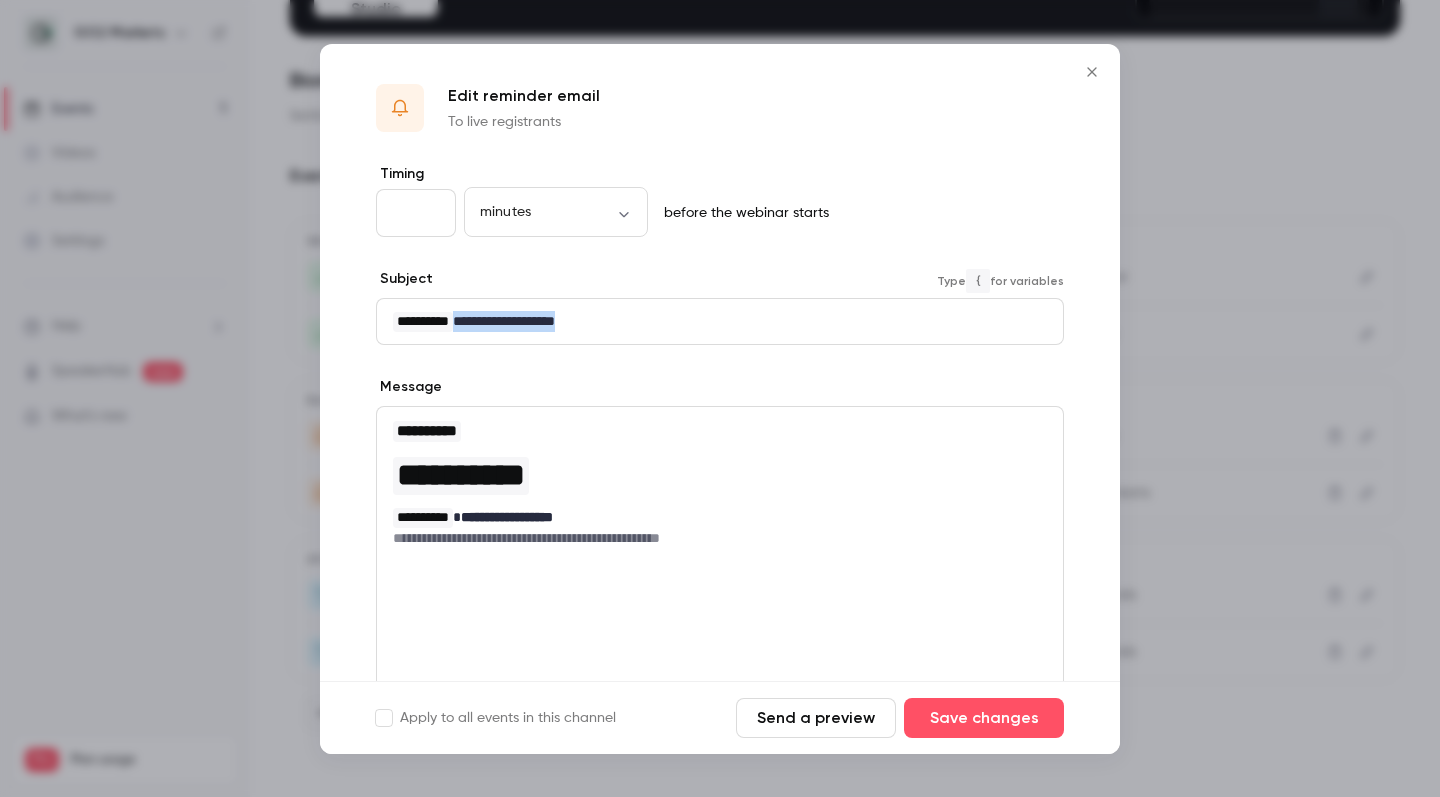 click on "**********" at bounding box center [720, 321] 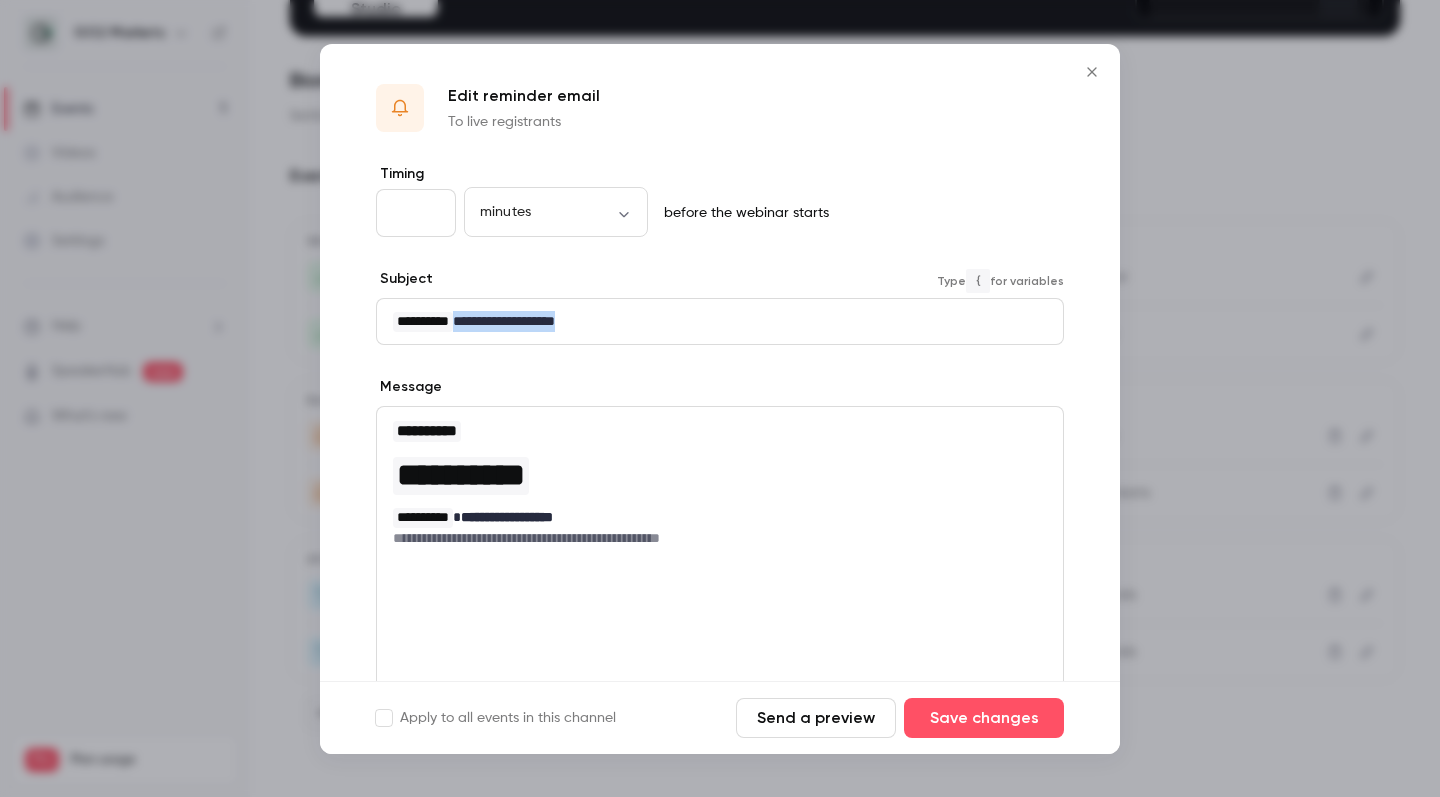 click on "**********" at bounding box center [720, 321] 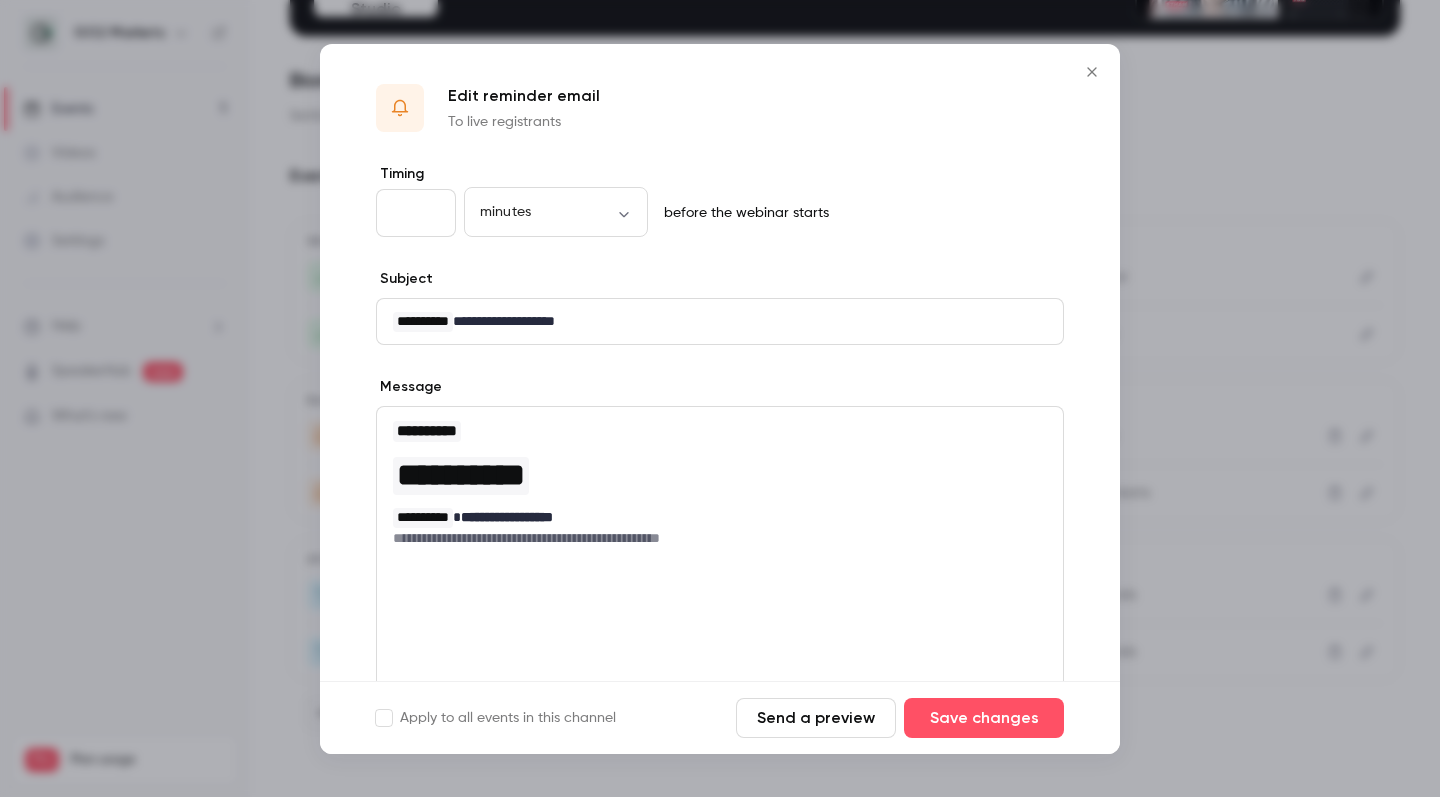 click on "Subject Type  {  for variables" at bounding box center [720, 281] 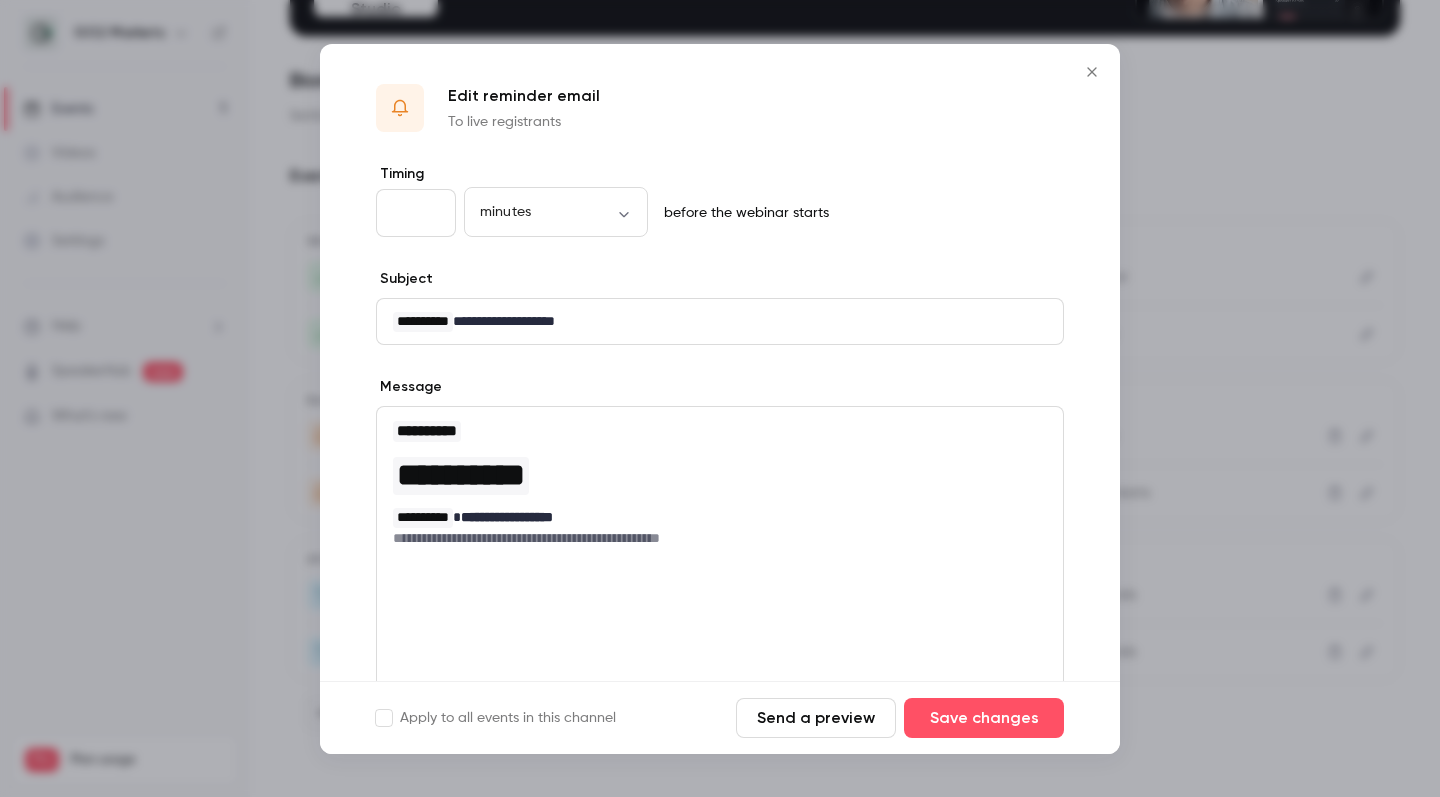 click on "Send a preview" at bounding box center (816, 718) 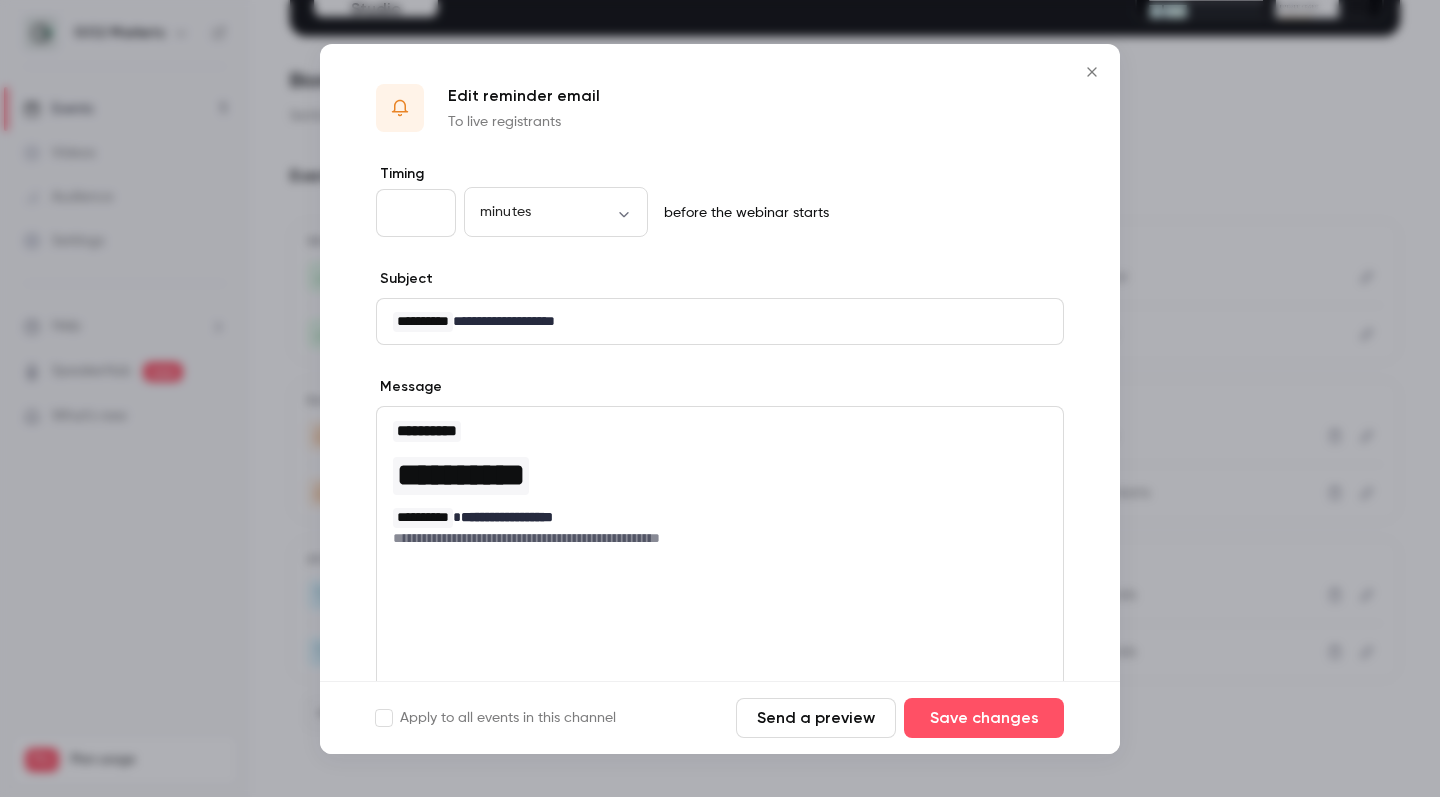 click at bounding box center (1092, 72) 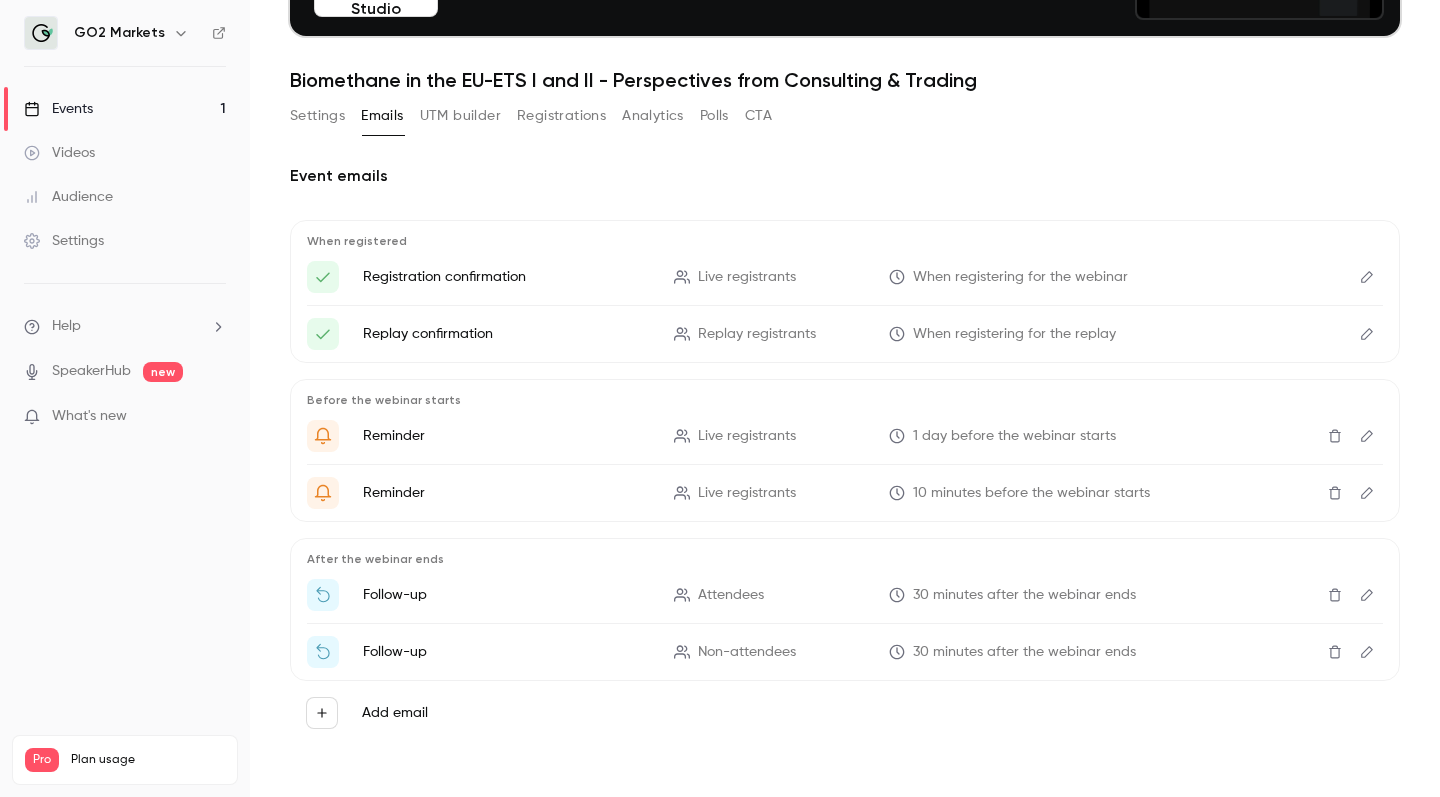 type 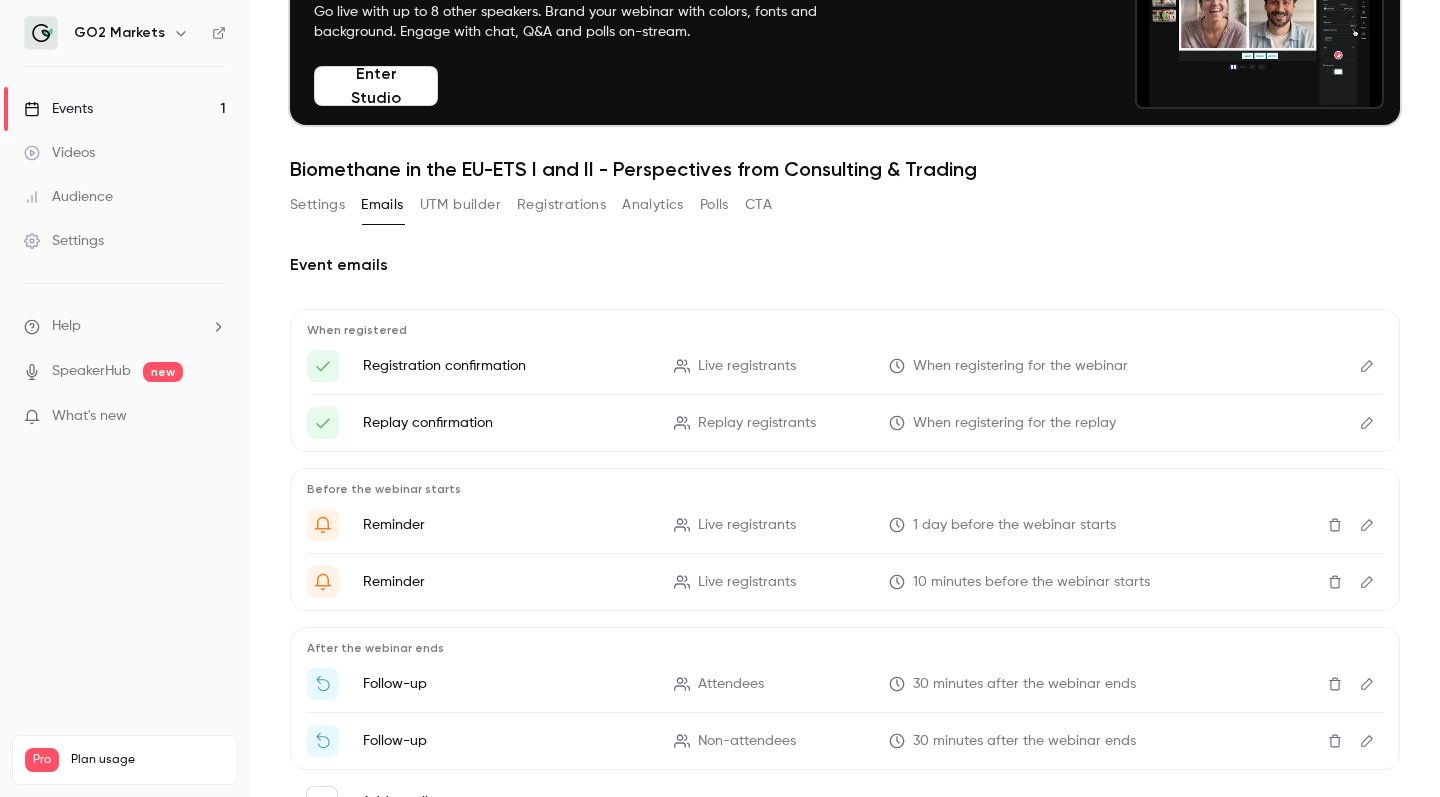 scroll, scrollTop: 104, scrollLeft: 0, axis: vertical 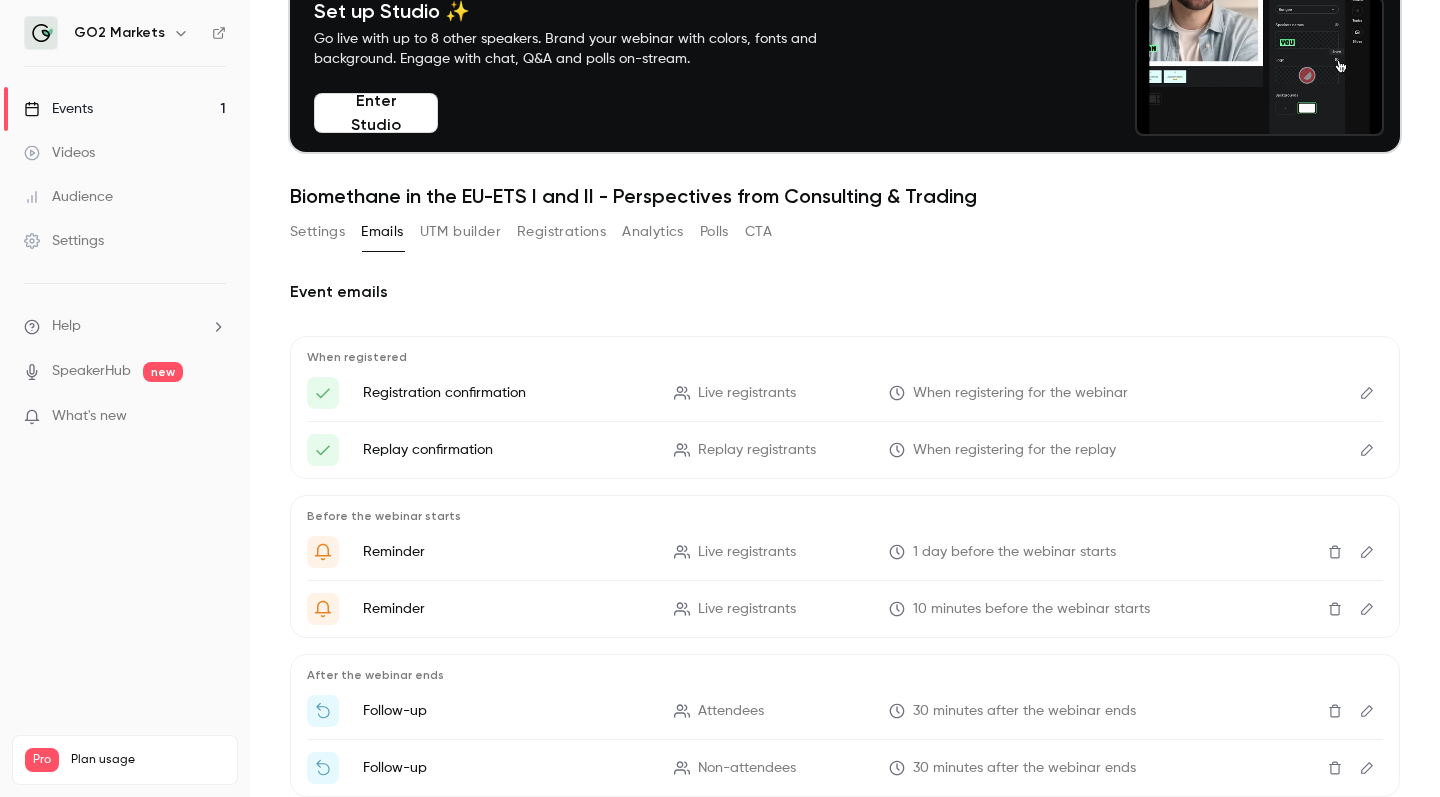 click on "Registrations" at bounding box center [561, 232] 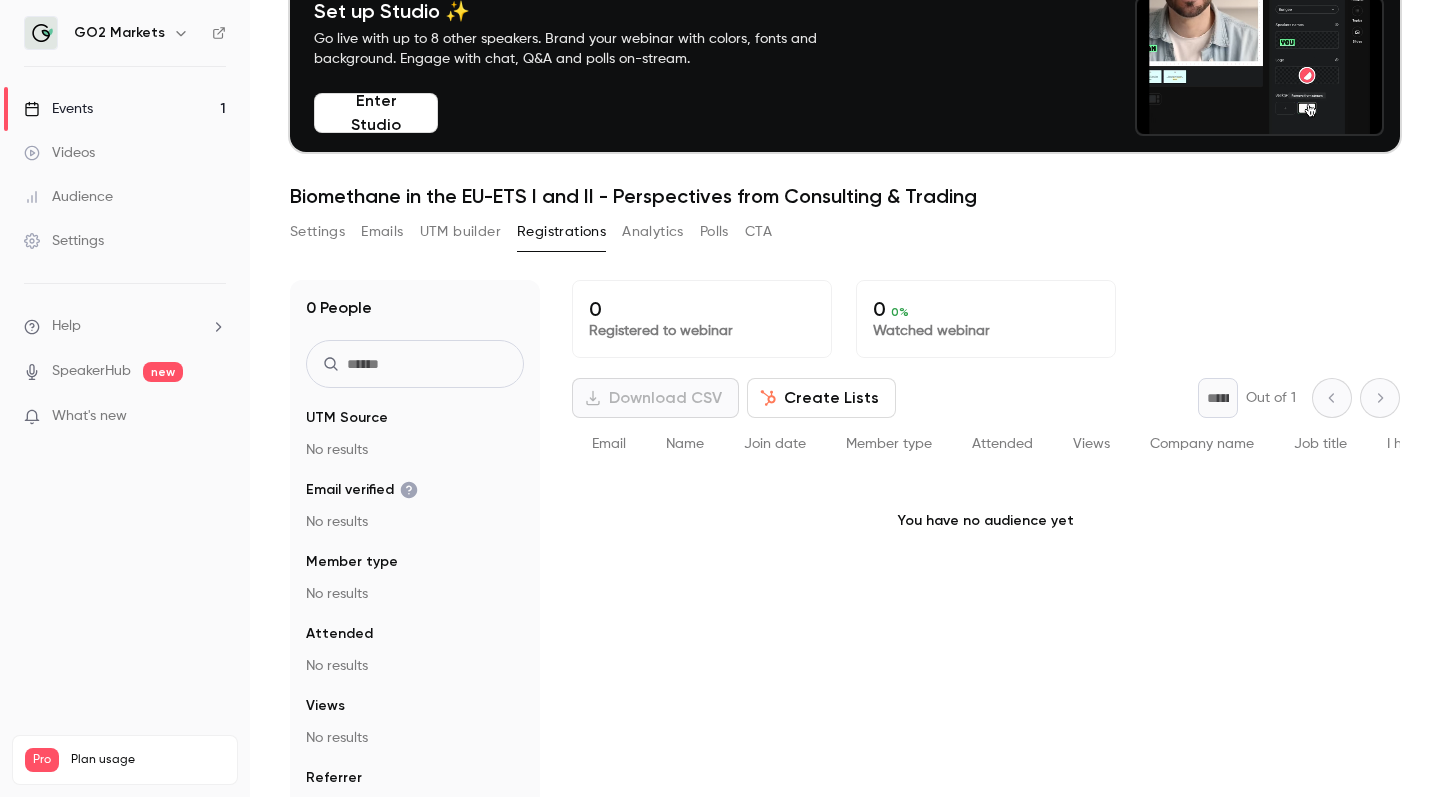 click on "Analytics" at bounding box center [653, 232] 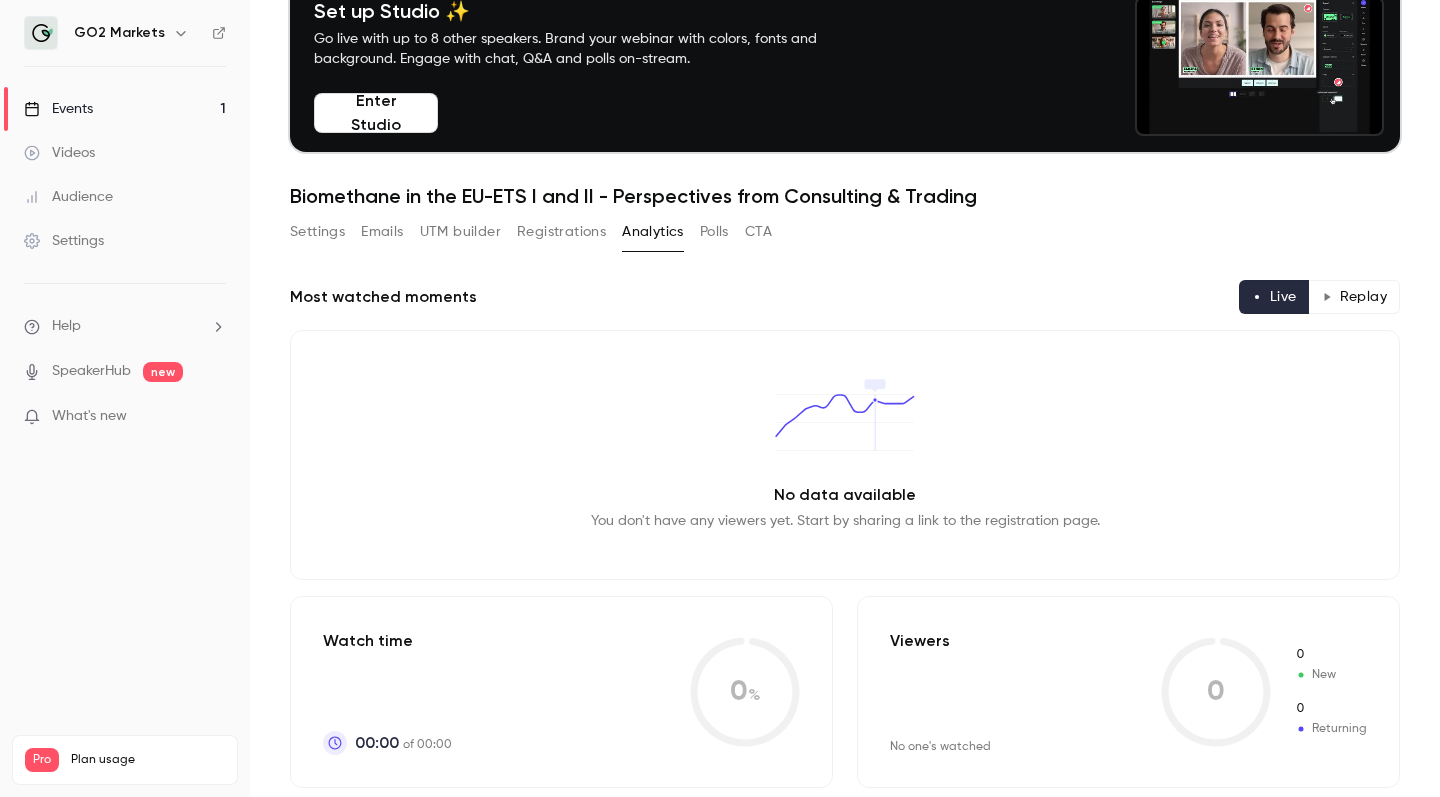 click on "Polls" at bounding box center [714, 232] 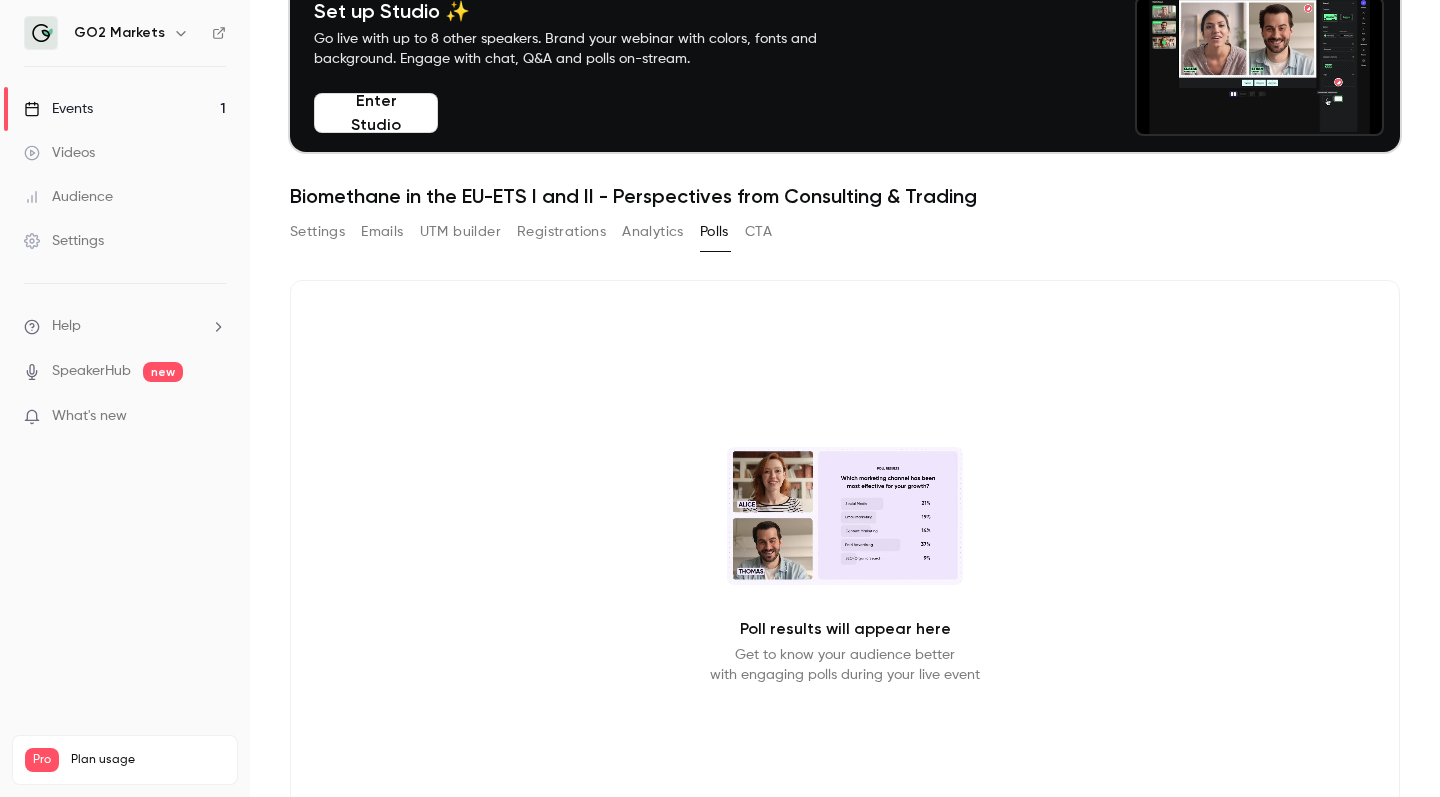 type 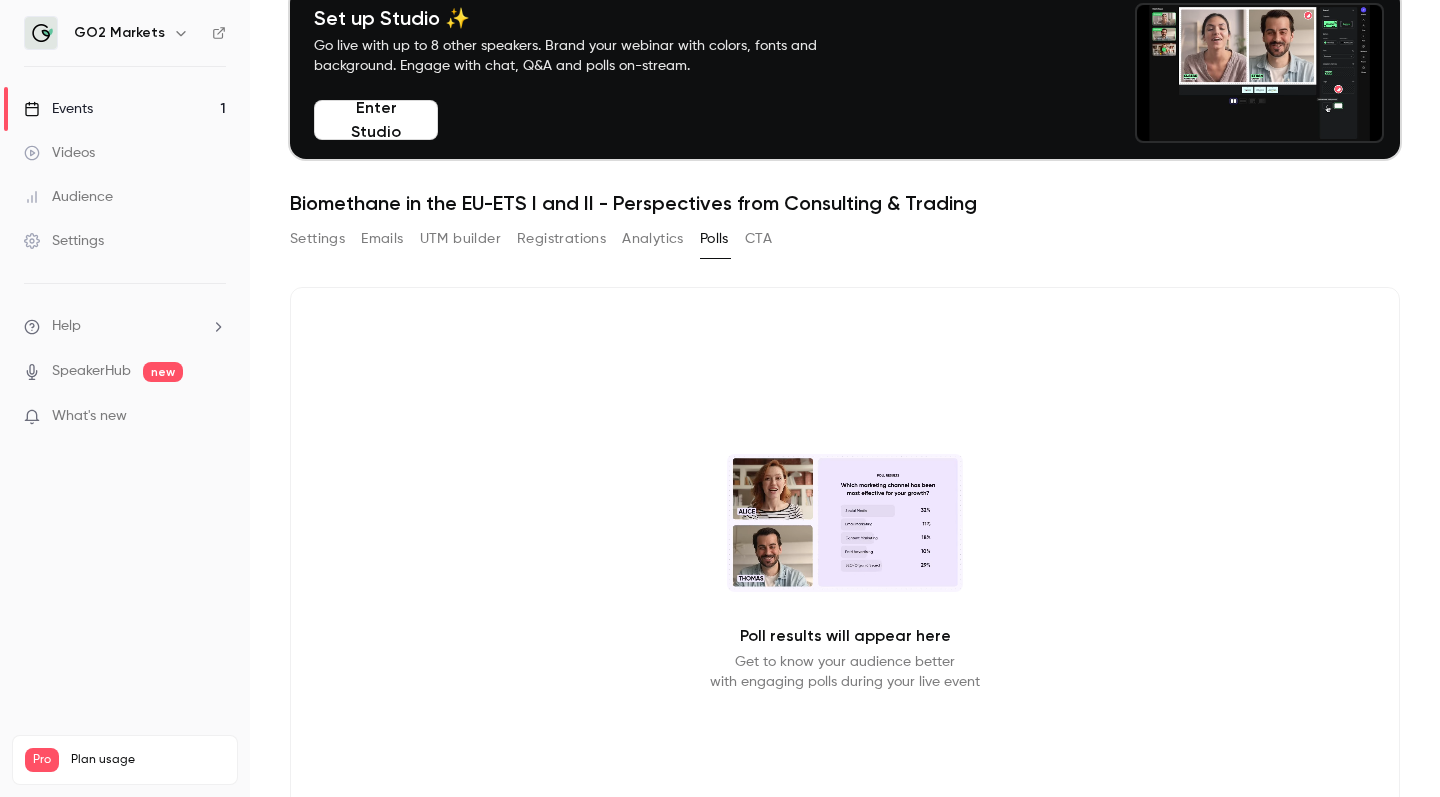 scroll, scrollTop: 0, scrollLeft: 0, axis: both 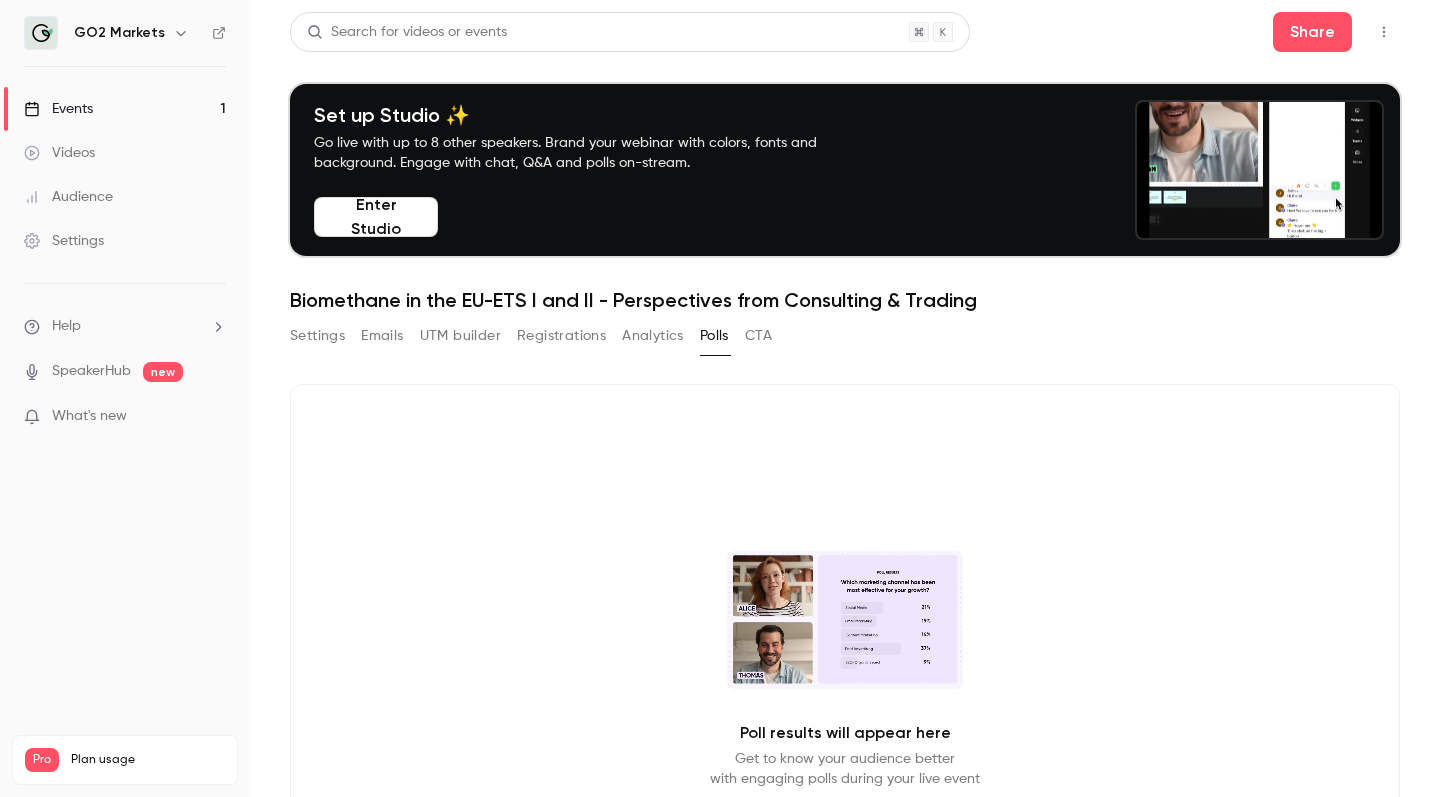 click on "Settings" at bounding box center [317, 336] 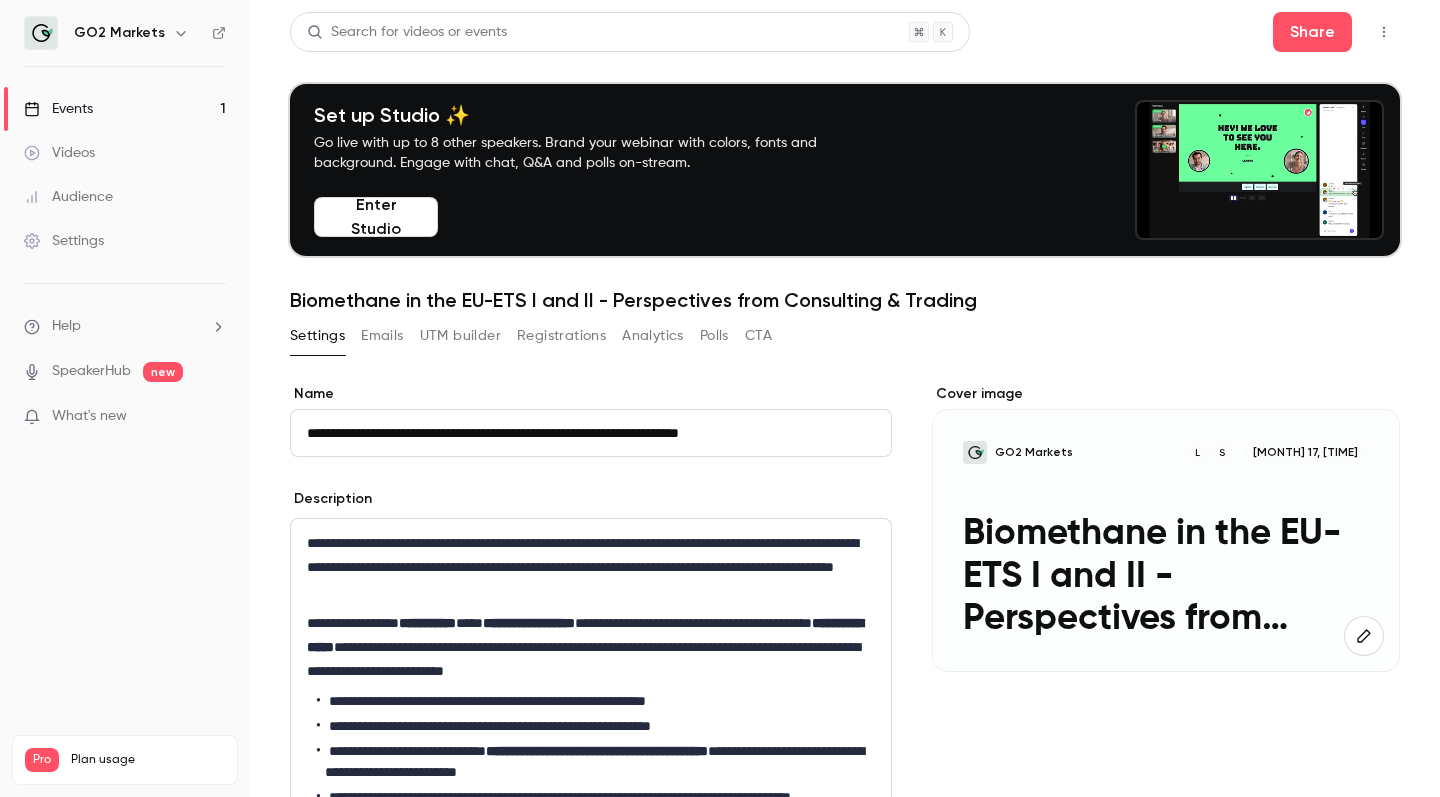 click on "Emails" at bounding box center (382, 336) 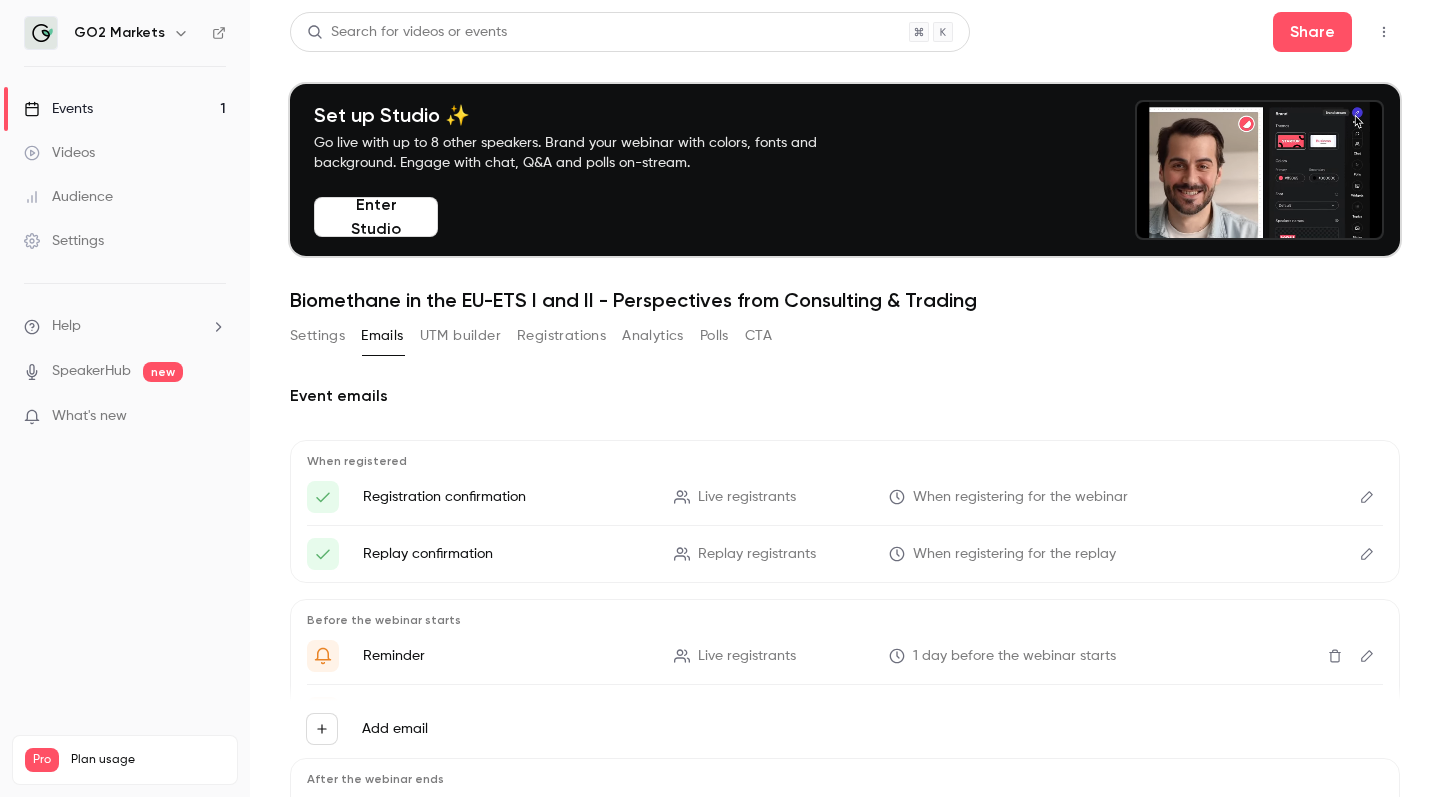 click on "Events 1" at bounding box center (125, 109) 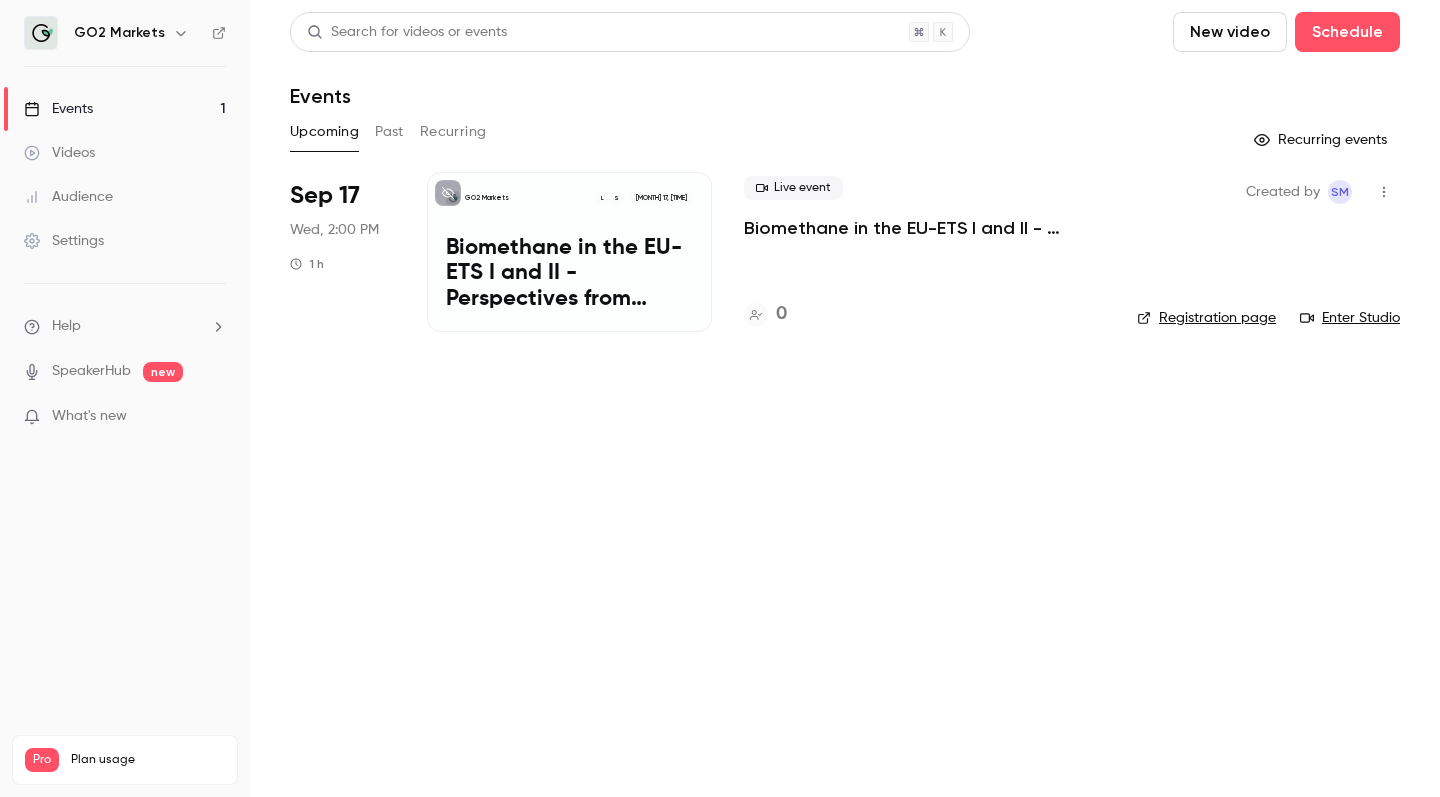 click on "Videos" at bounding box center (125, 153) 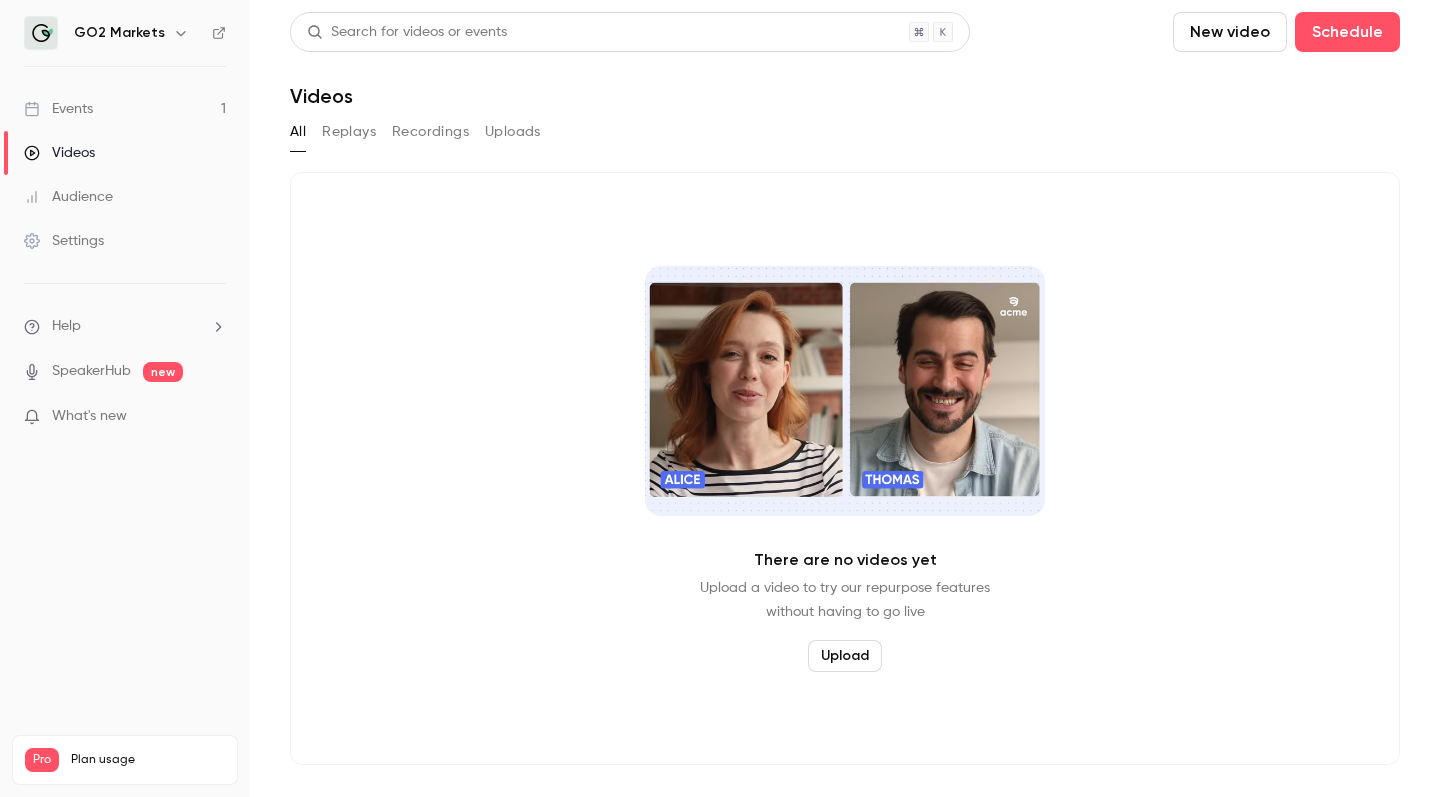 click on "Audience" at bounding box center (125, 197) 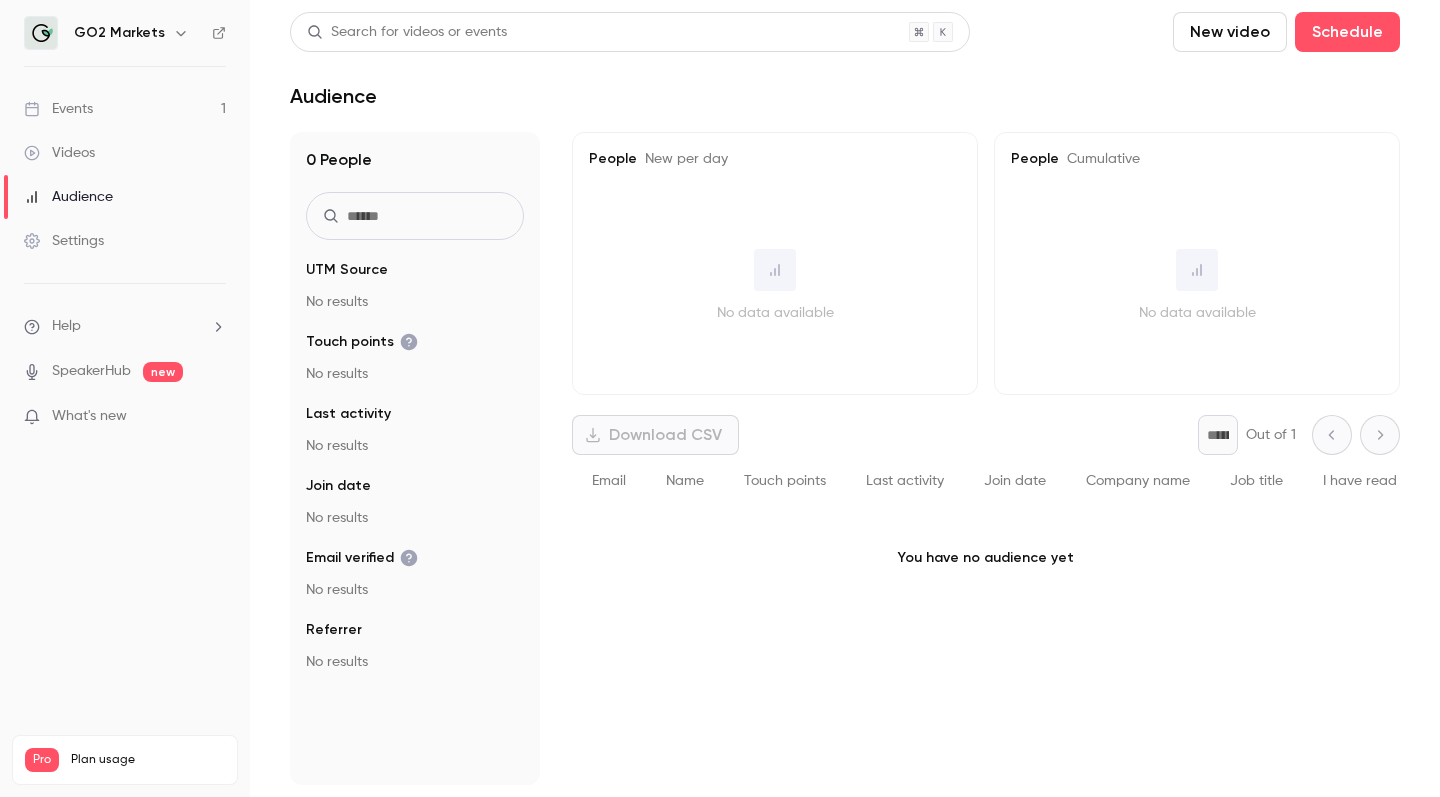 click on "Events 1" at bounding box center [125, 109] 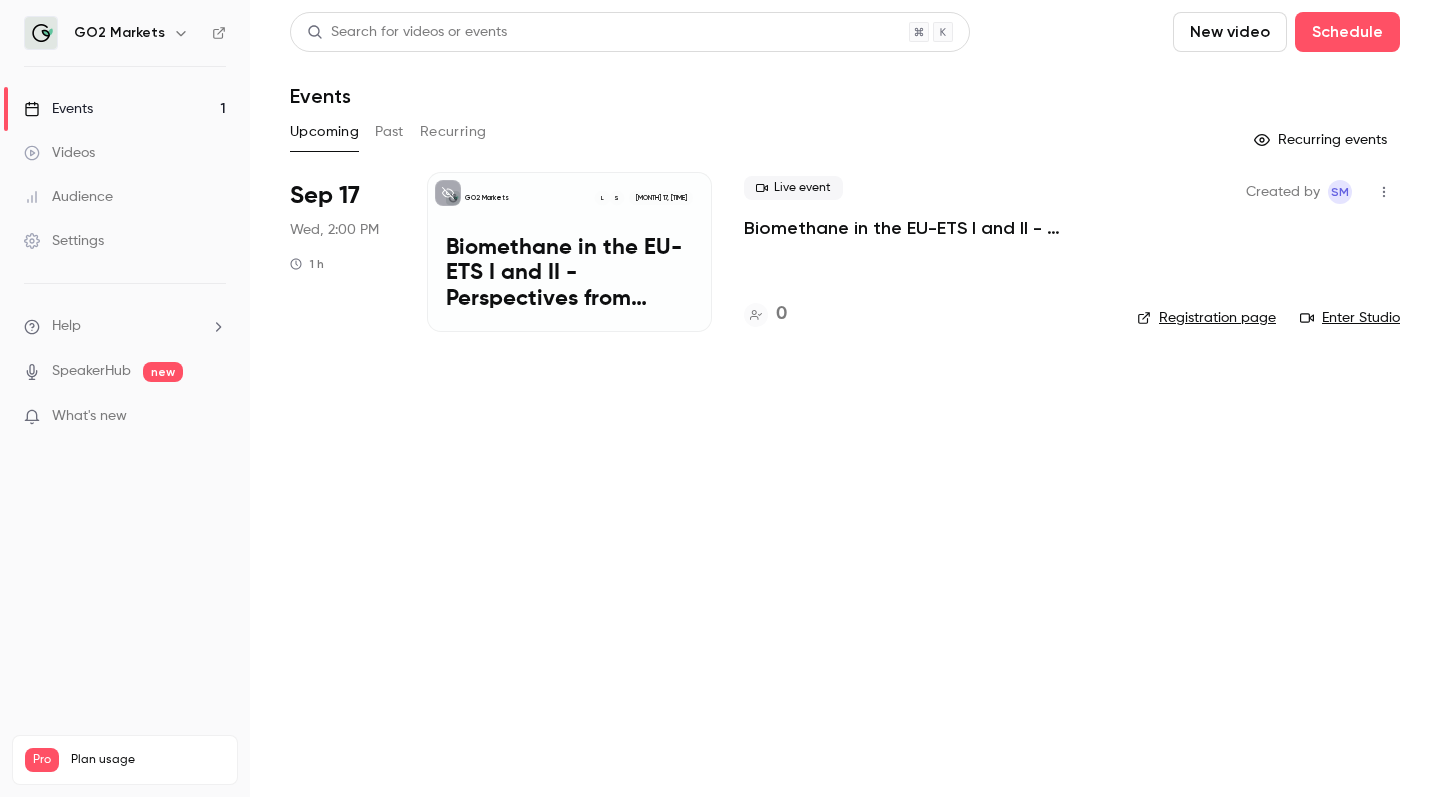 click on "Past" at bounding box center [389, 132] 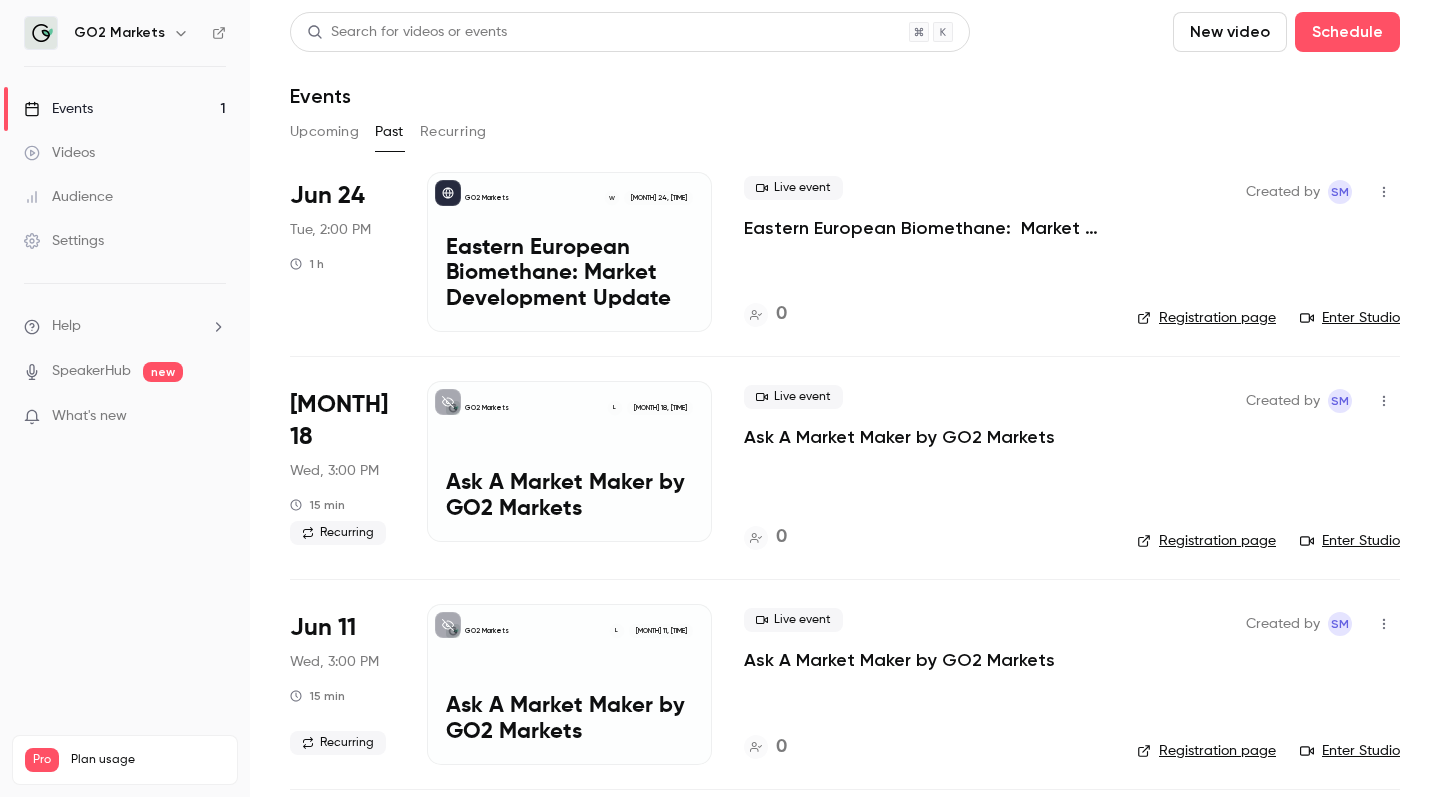 type 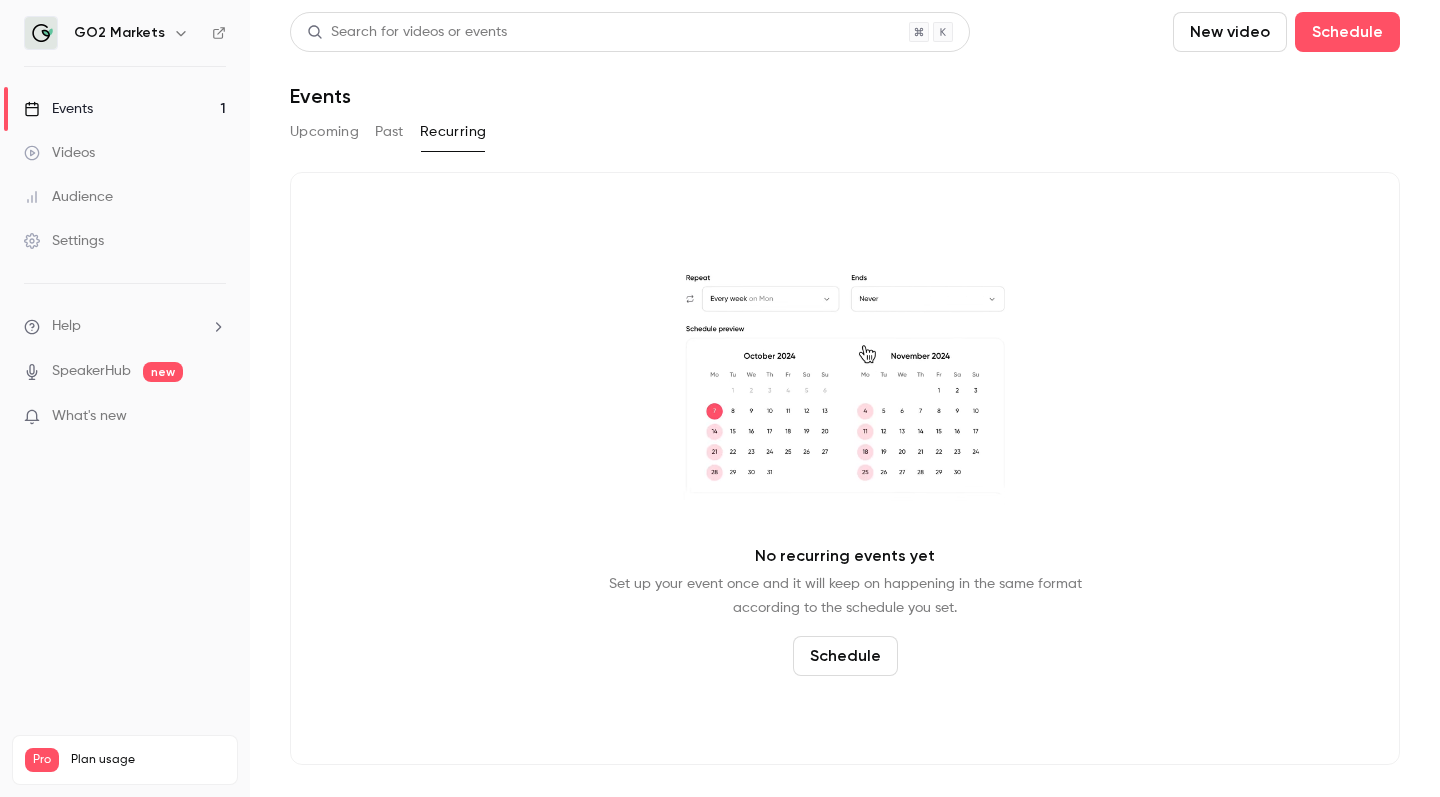 click on "Upcoming" at bounding box center (324, 132) 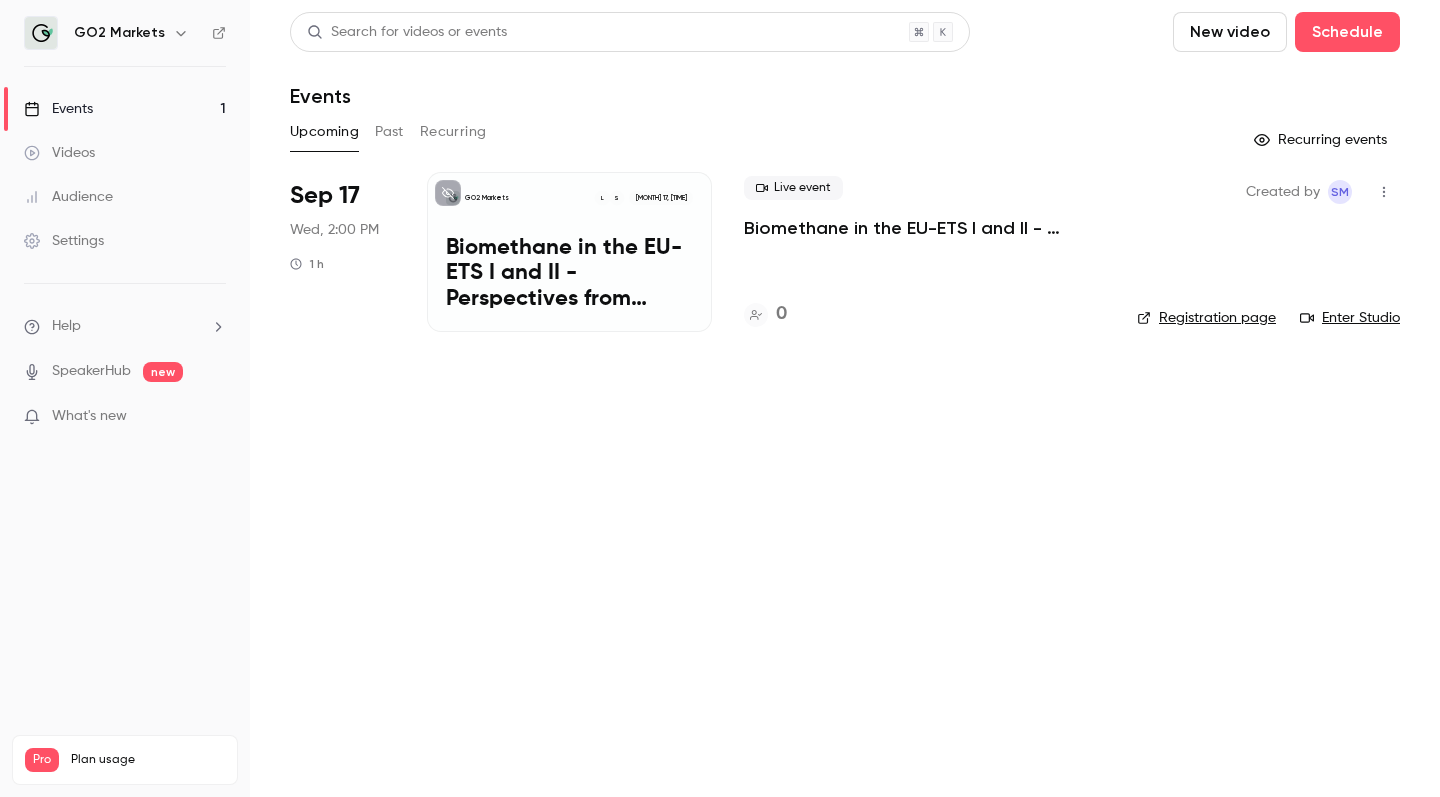 click on "GO2 Markets" at bounding box center [119, 33] 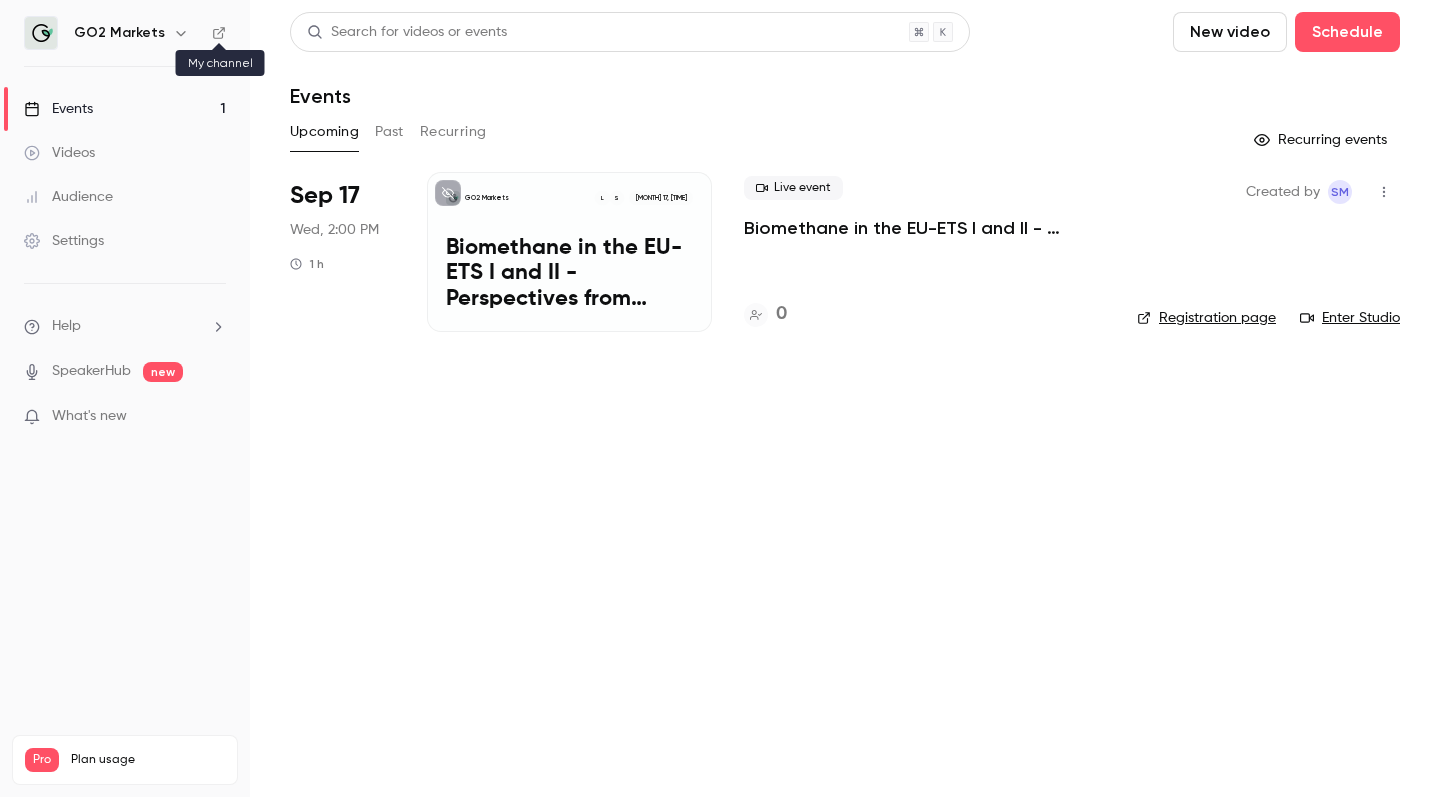 click 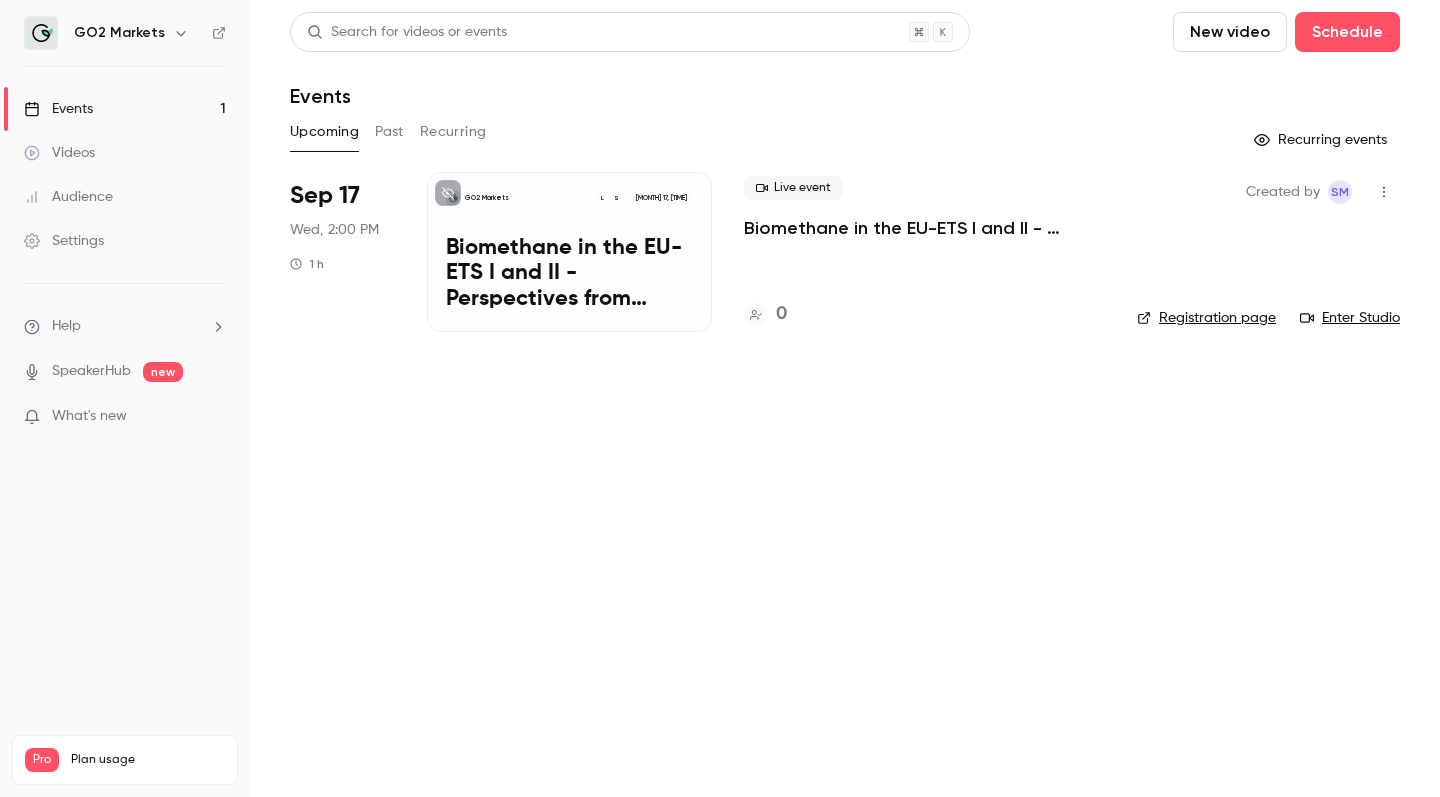 click on "SpeakerHub" at bounding box center (91, 371) 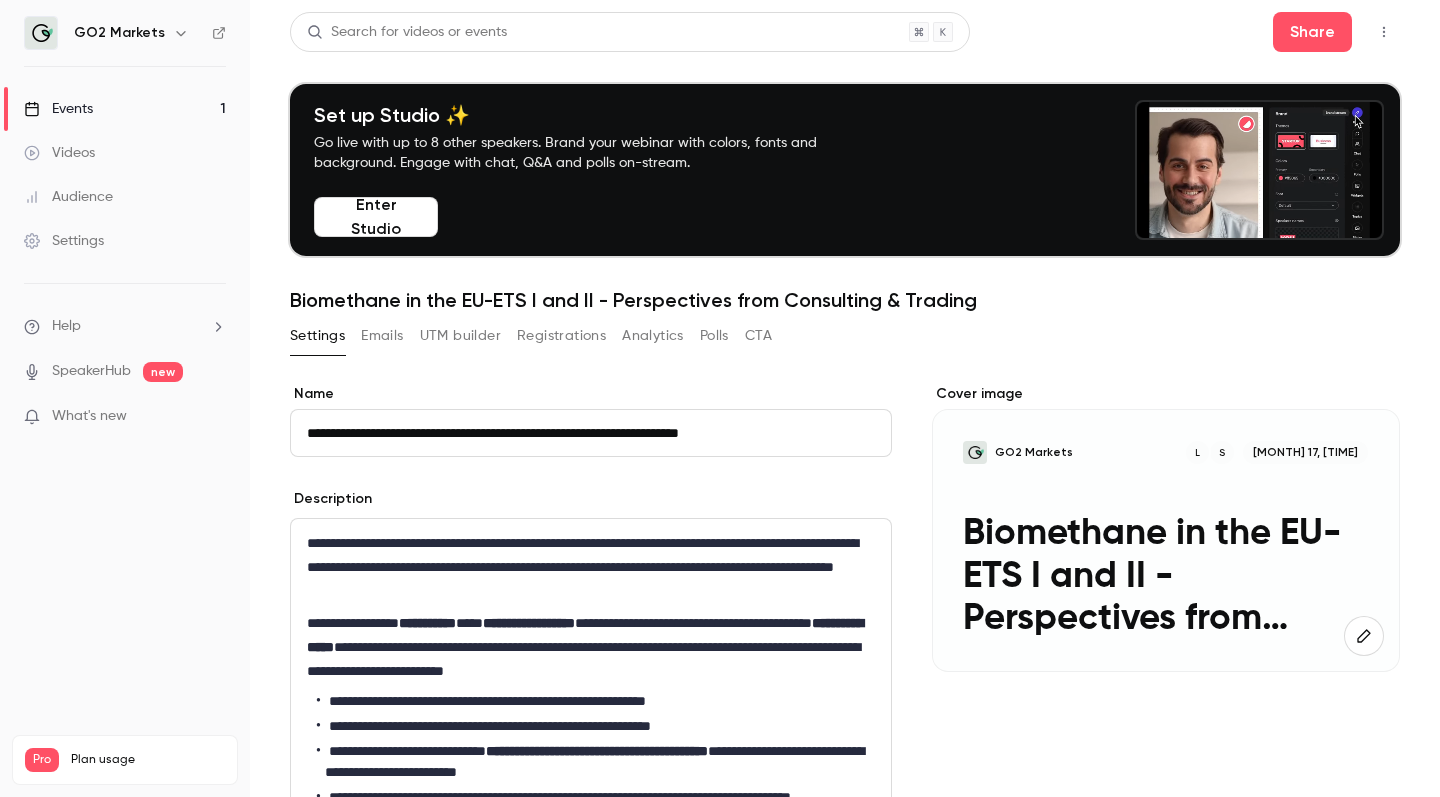 click on "**********" at bounding box center [845, 1034] 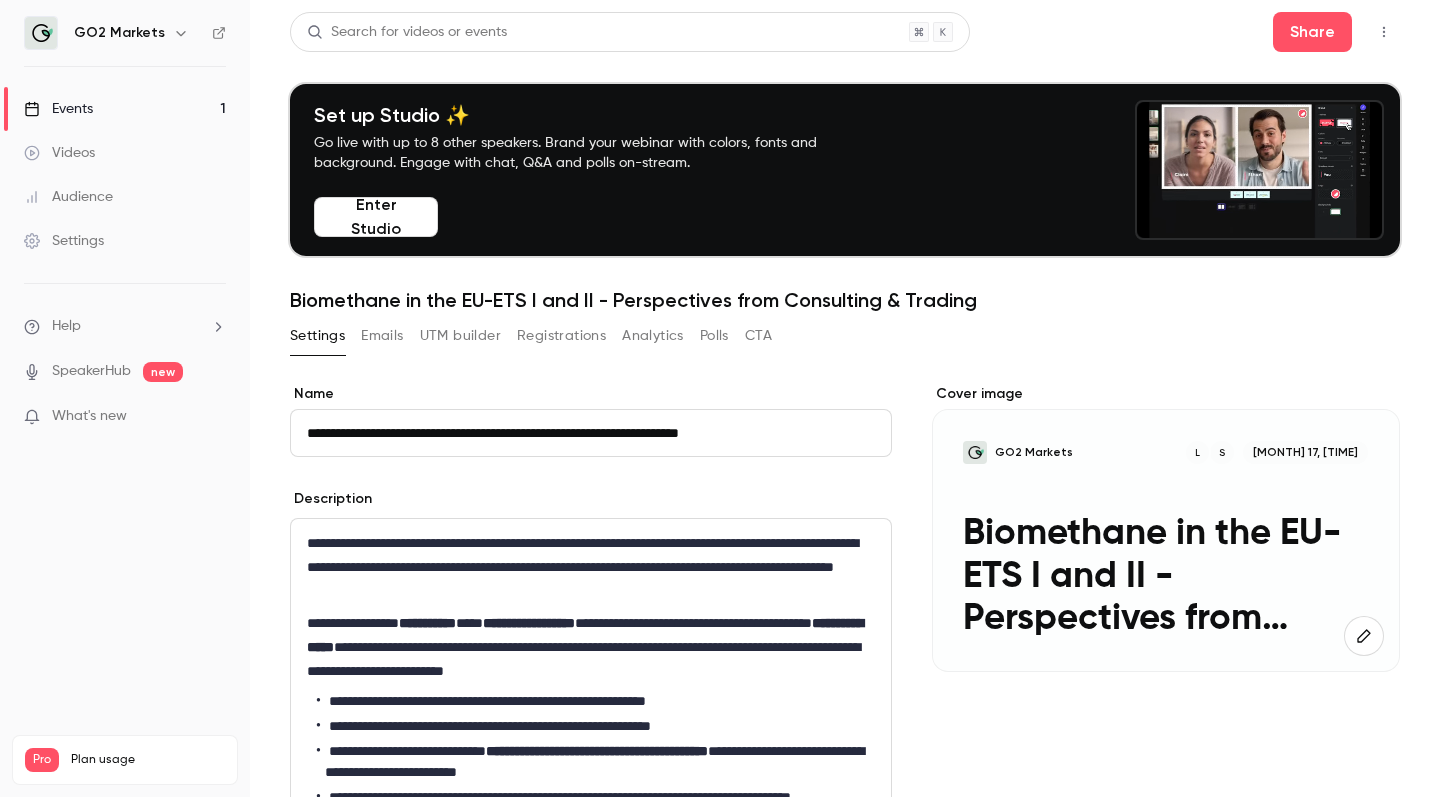 click on "**********" at bounding box center (845, 1002) 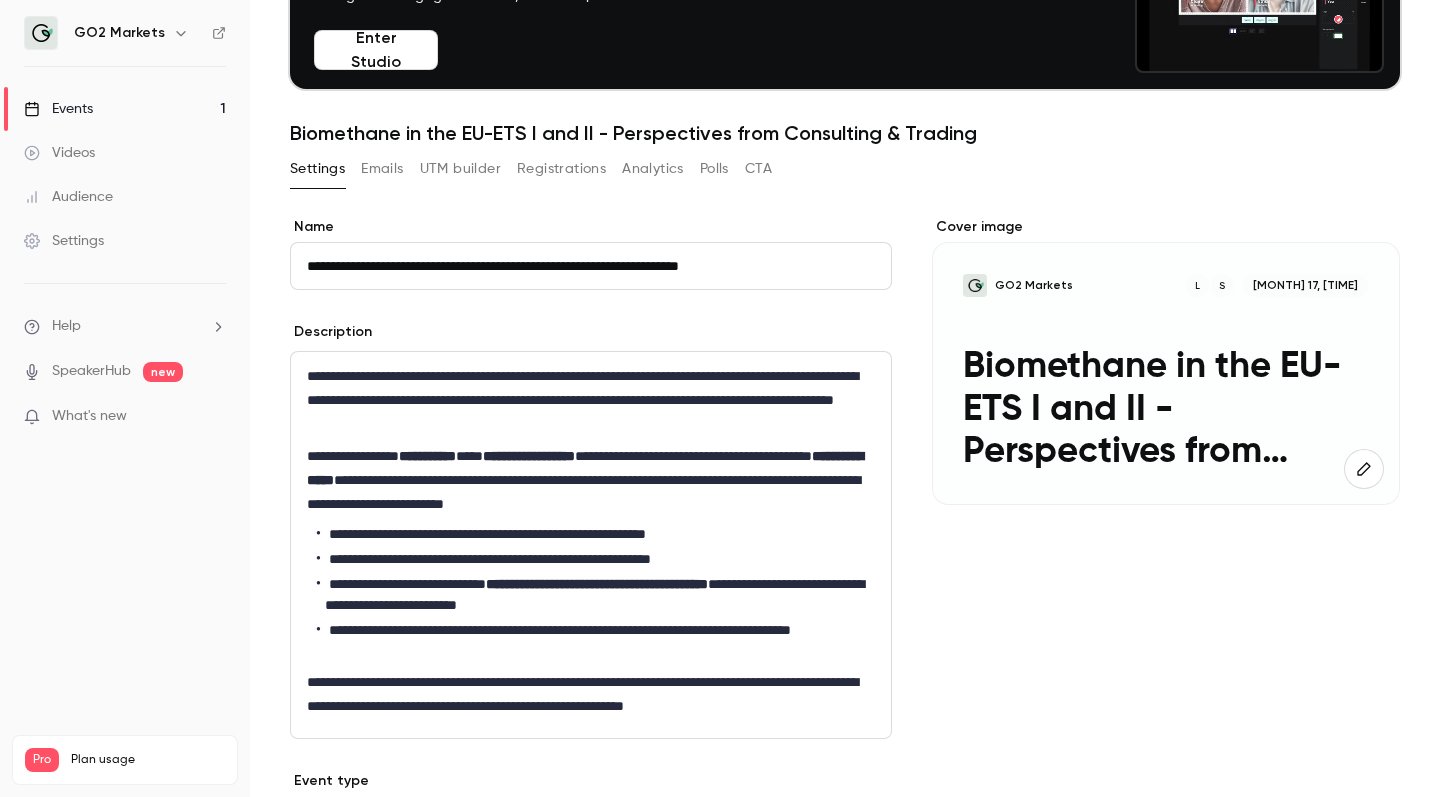 scroll, scrollTop: 0, scrollLeft: 0, axis: both 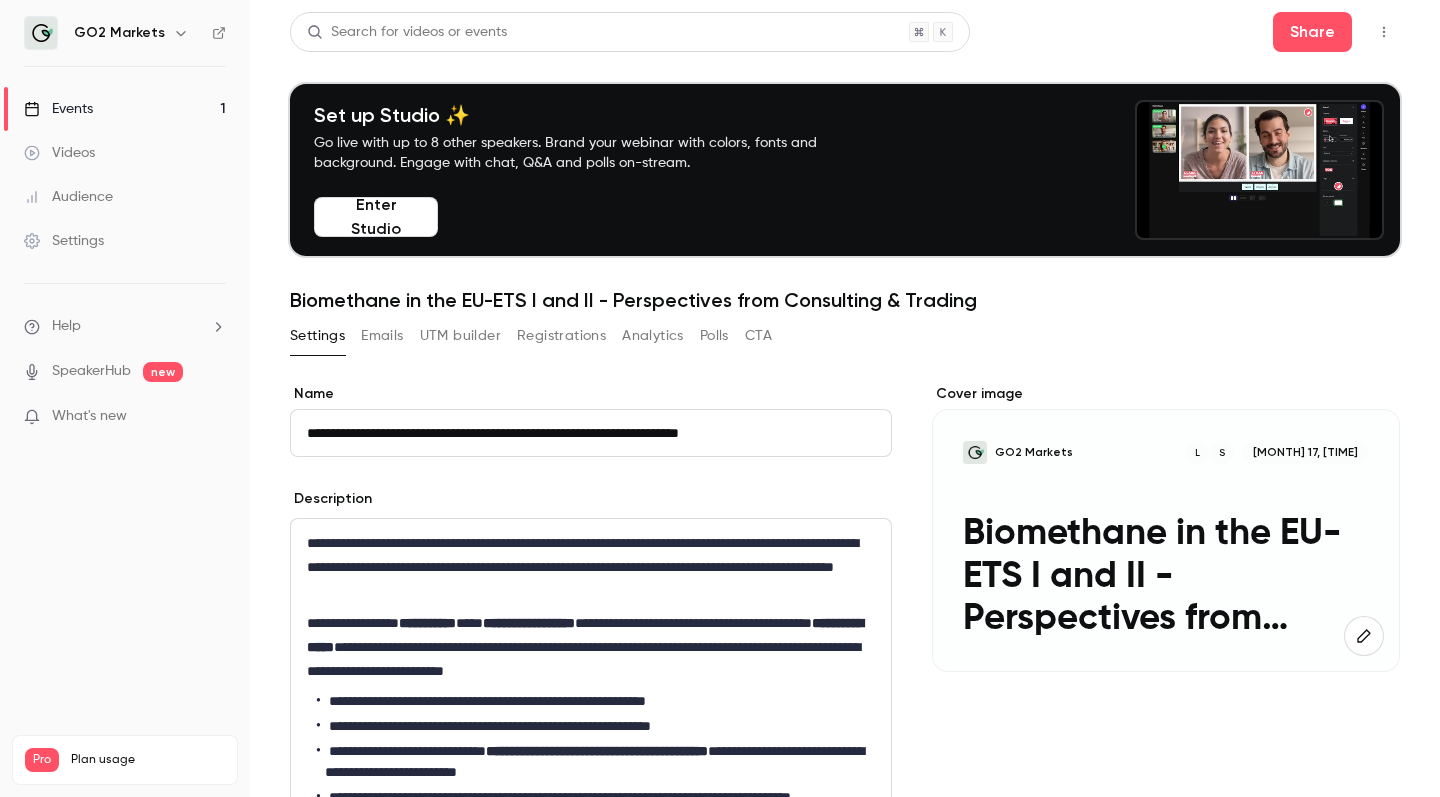 click on "Emails" at bounding box center [382, 336] 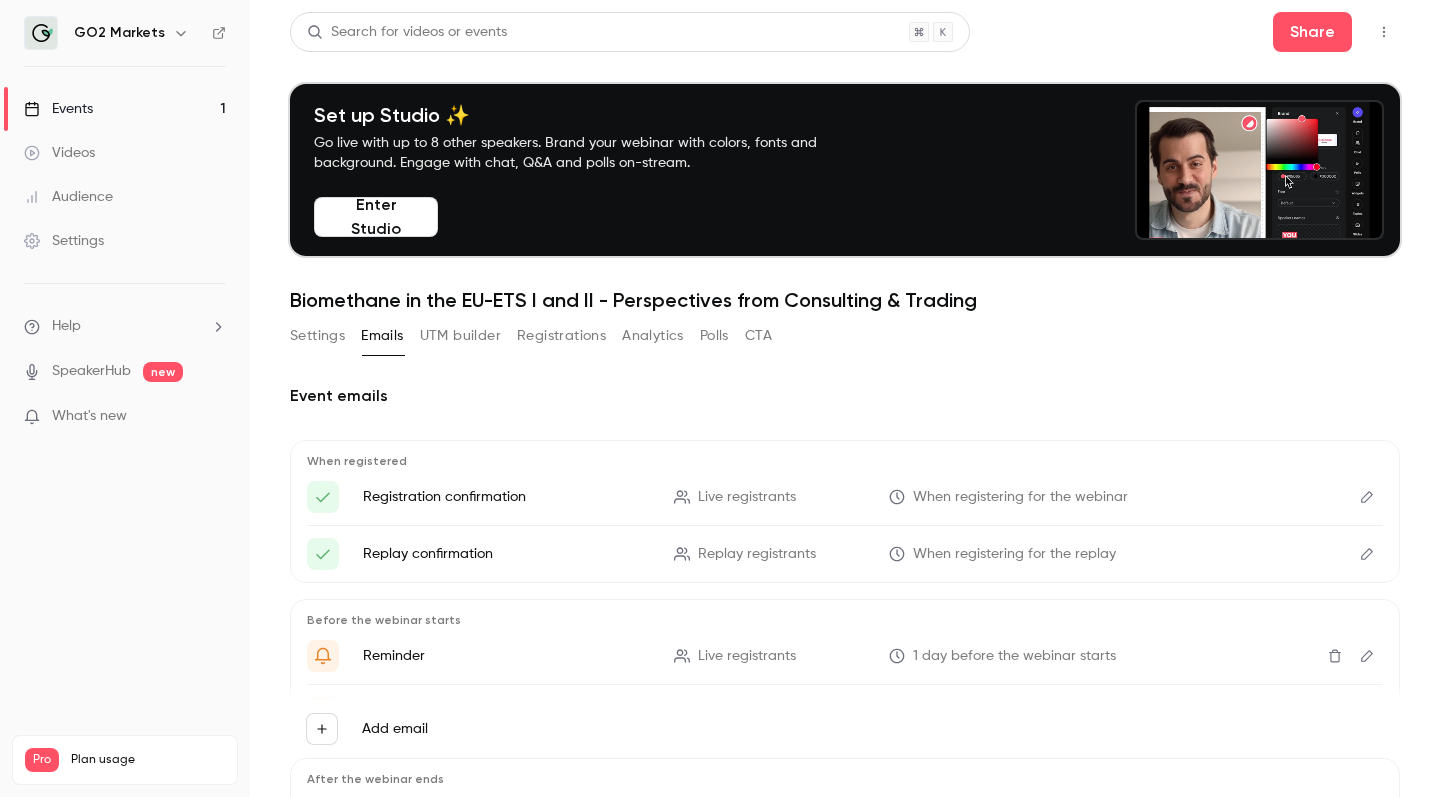 type 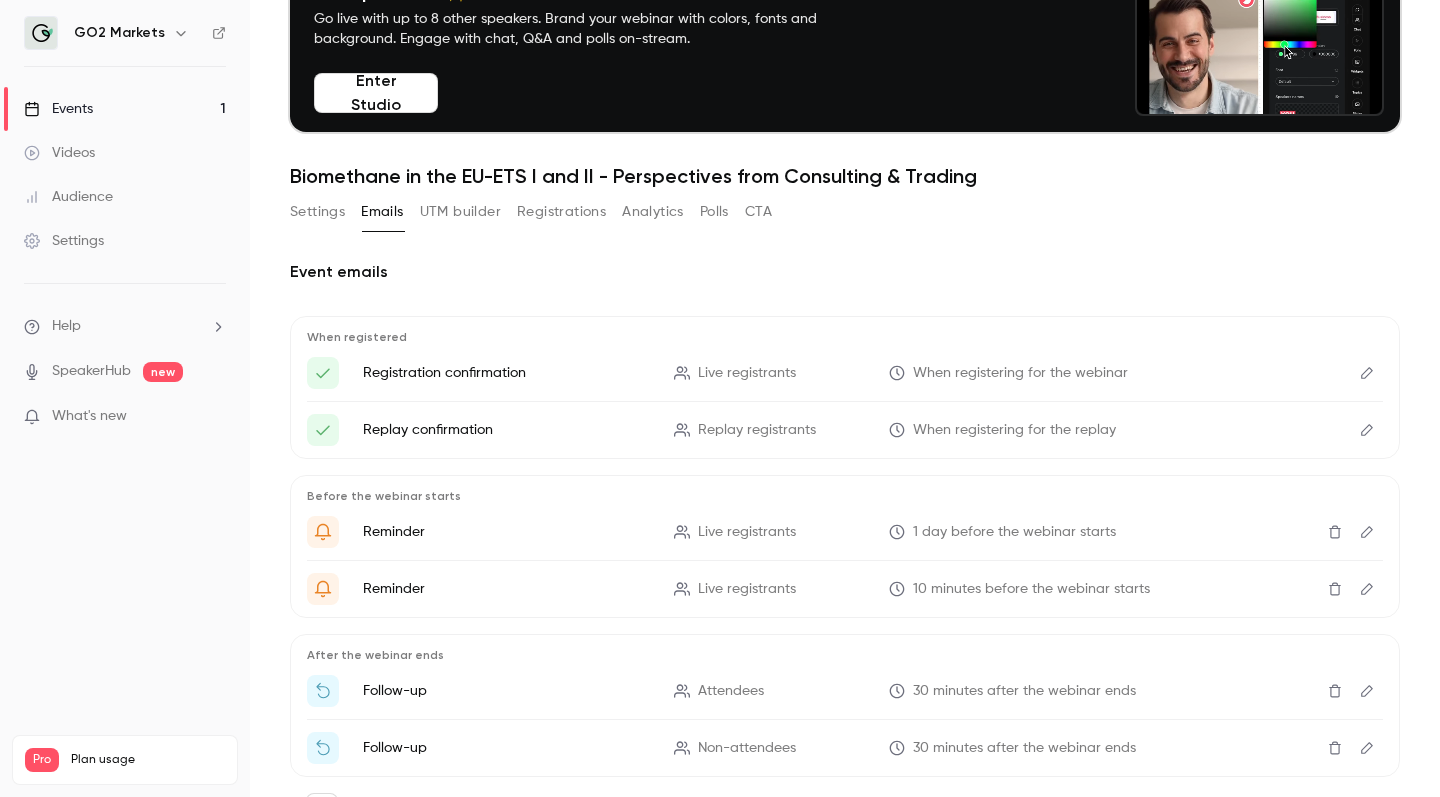 scroll, scrollTop: 220, scrollLeft: 0, axis: vertical 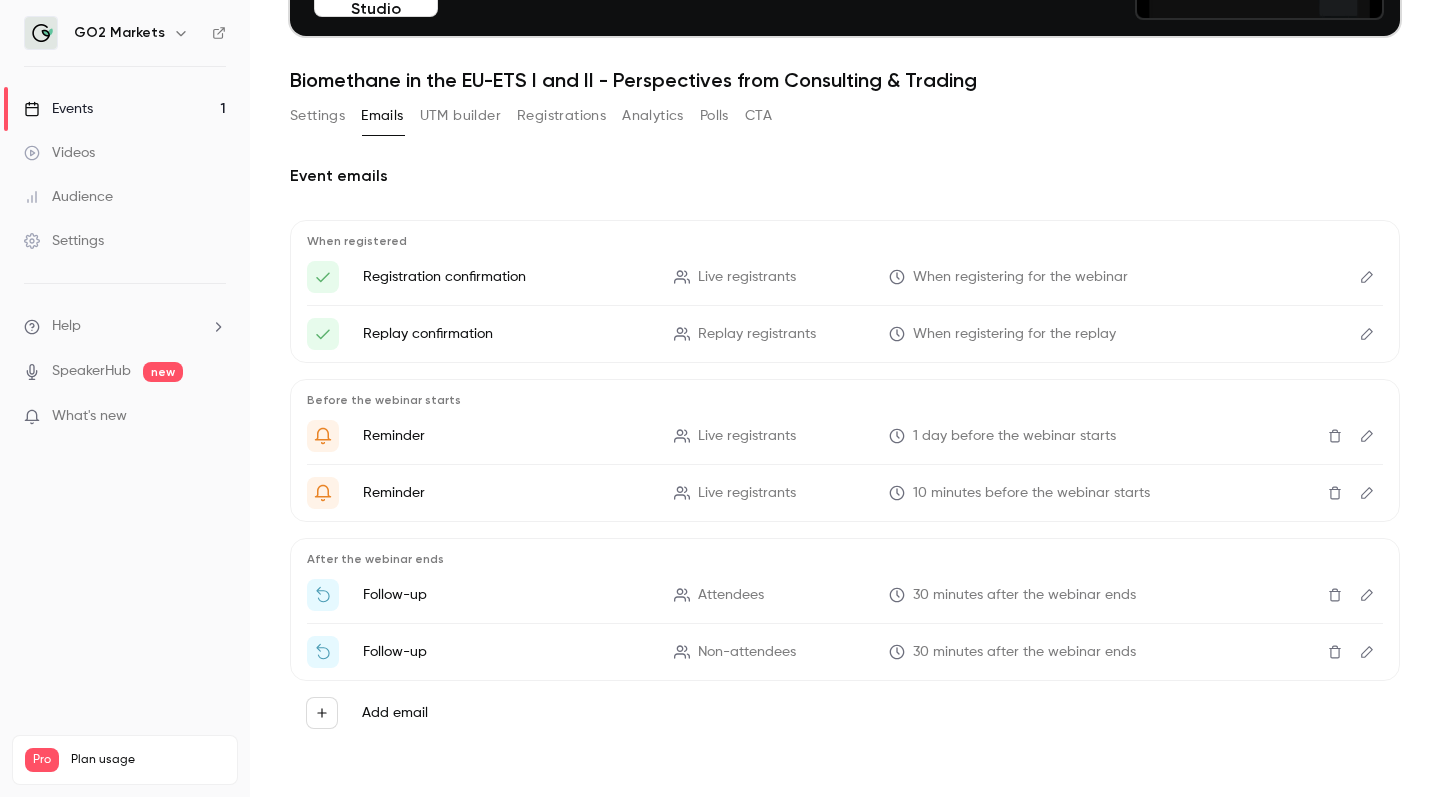 click on "CTA" at bounding box center [758, 116] 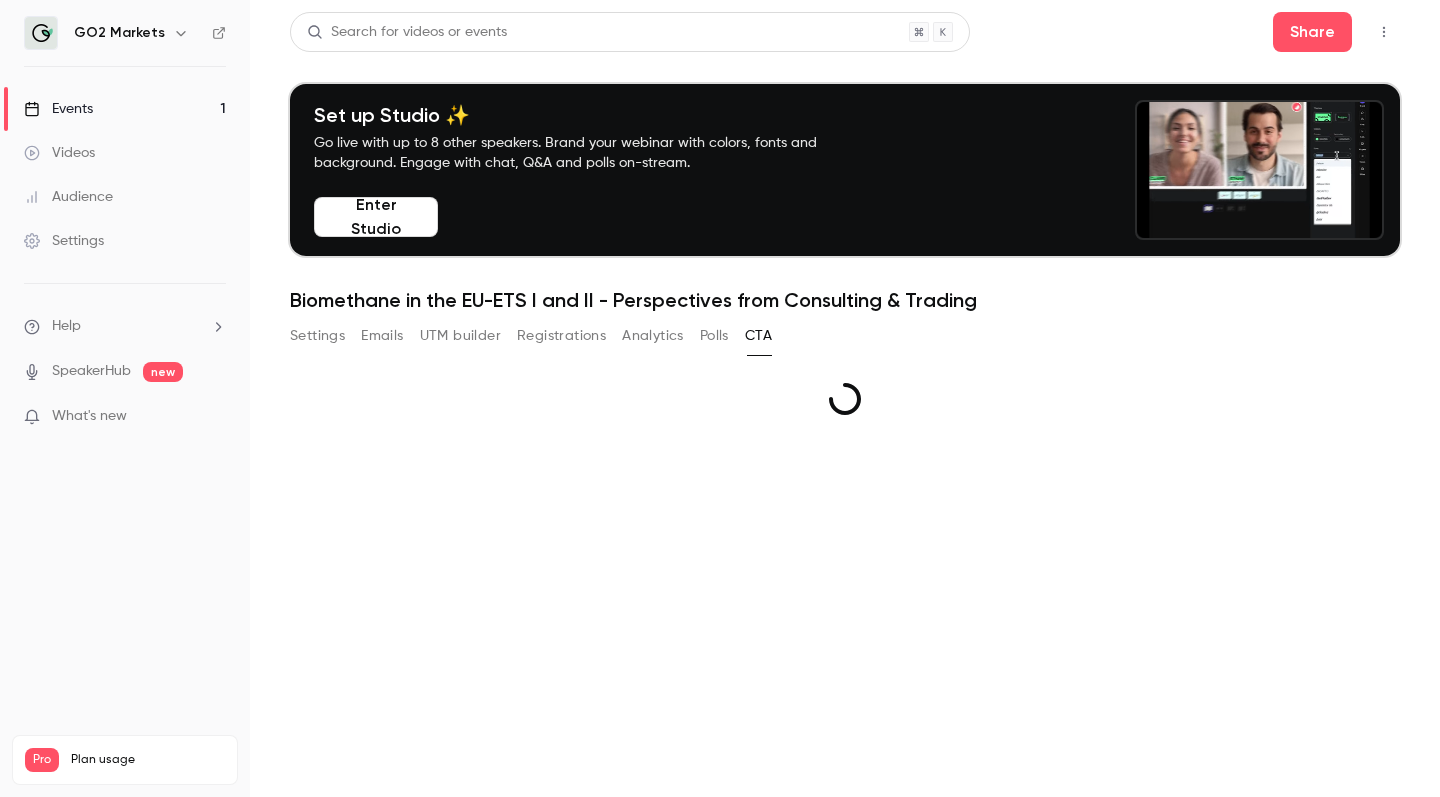 scroll, scrollTop: 0, scrollLeft: 0, axis: both 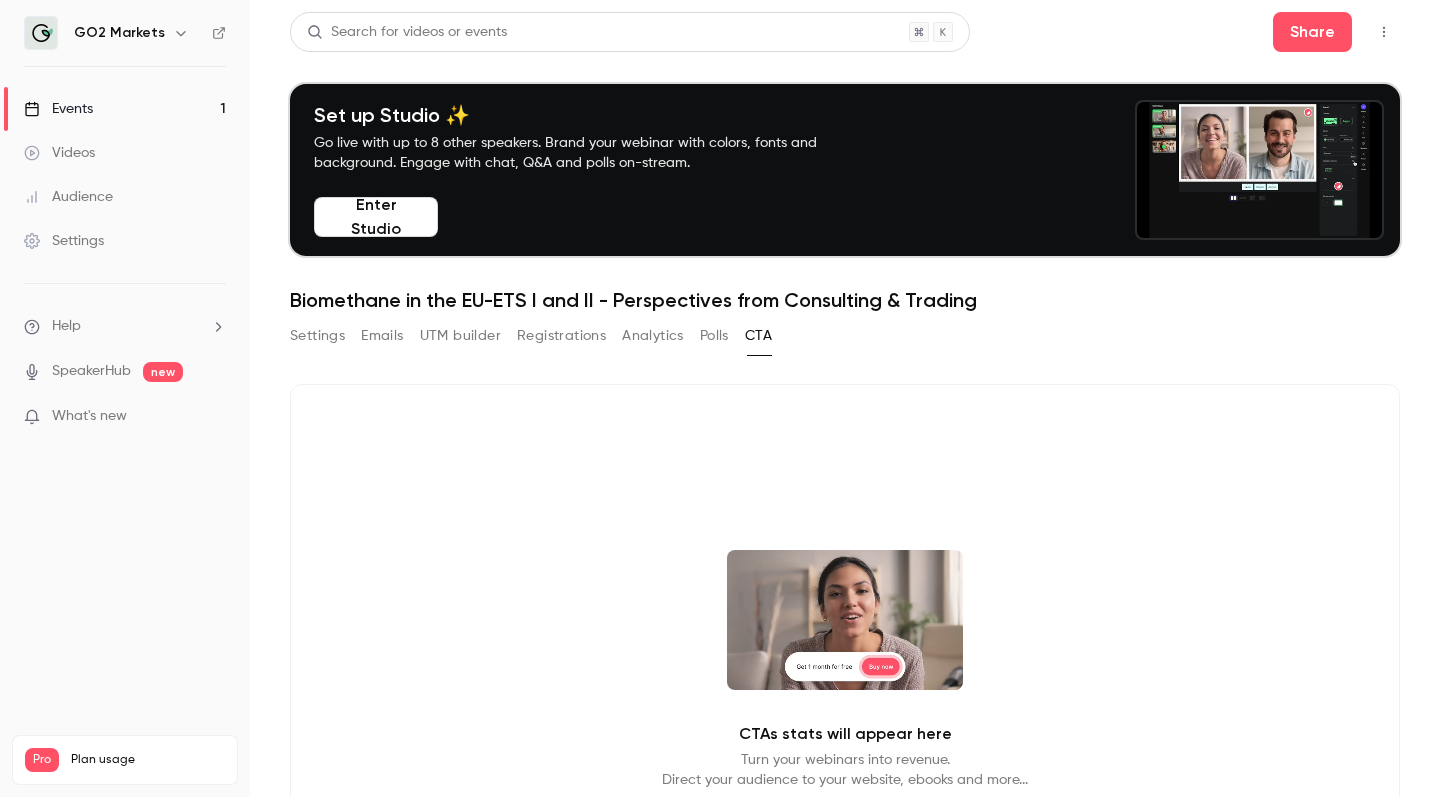 click on "Polls" at bounding box center [714, 336] 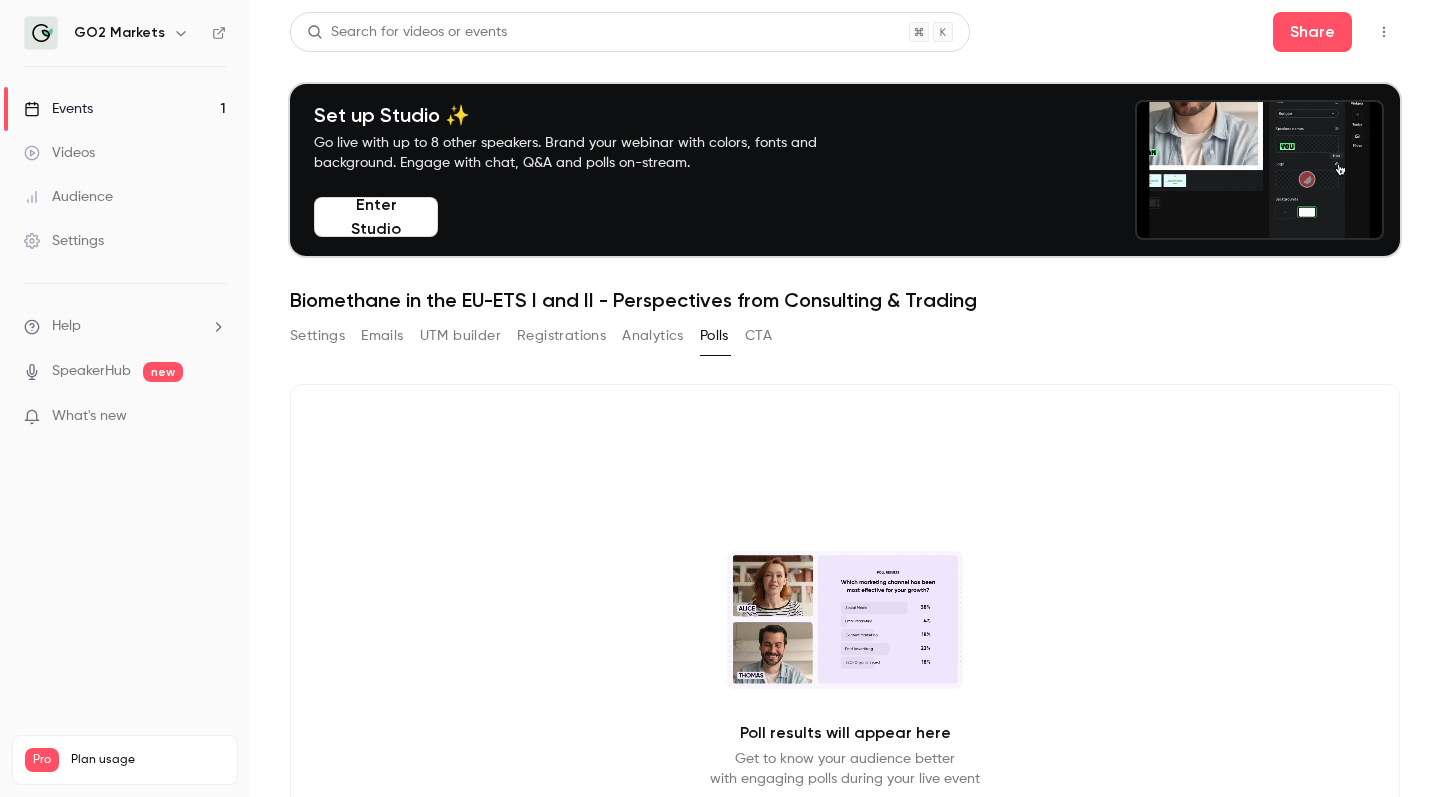 click on "Analytics" at bounding box center [653, 336] 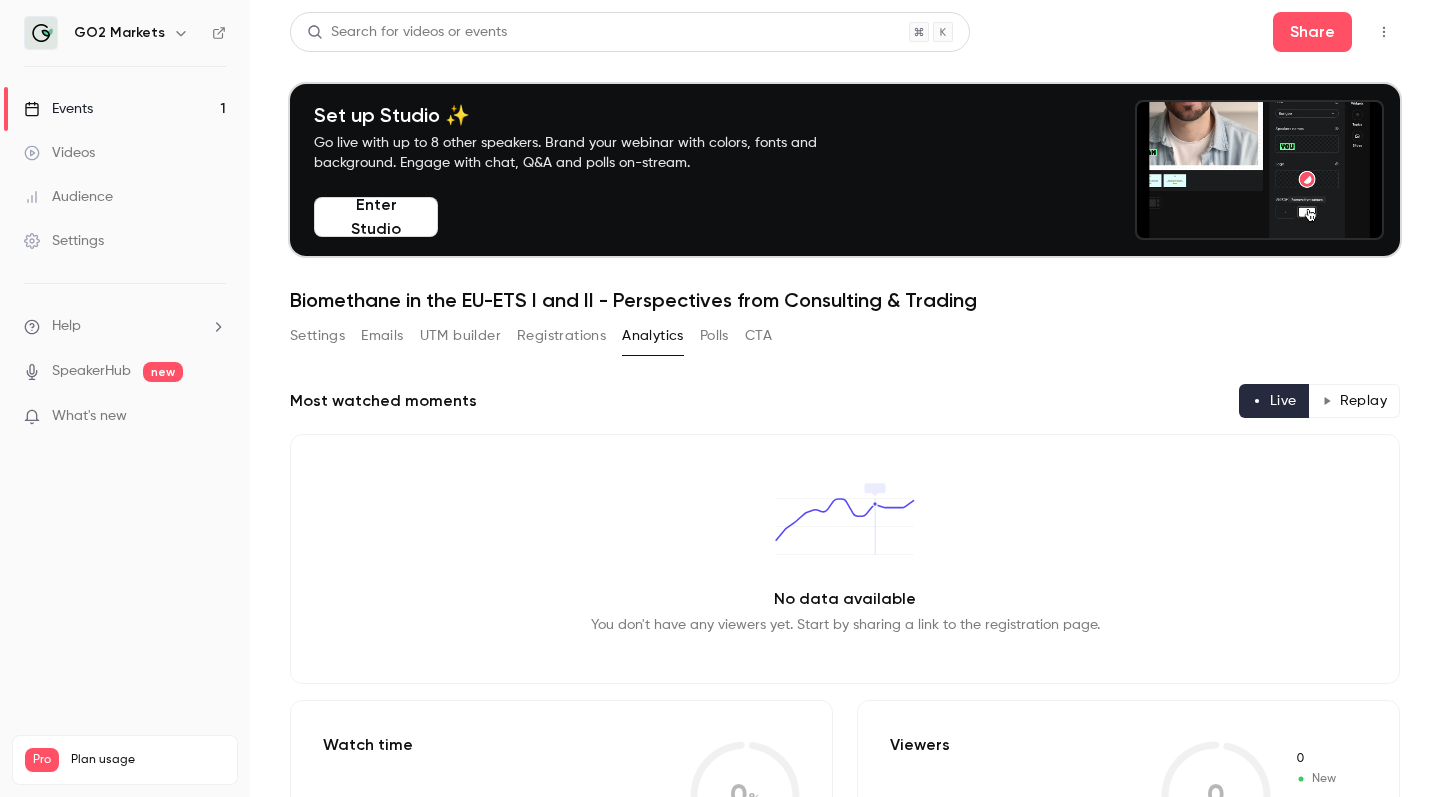 click on "Registrations" at bounding box center (561, 336) 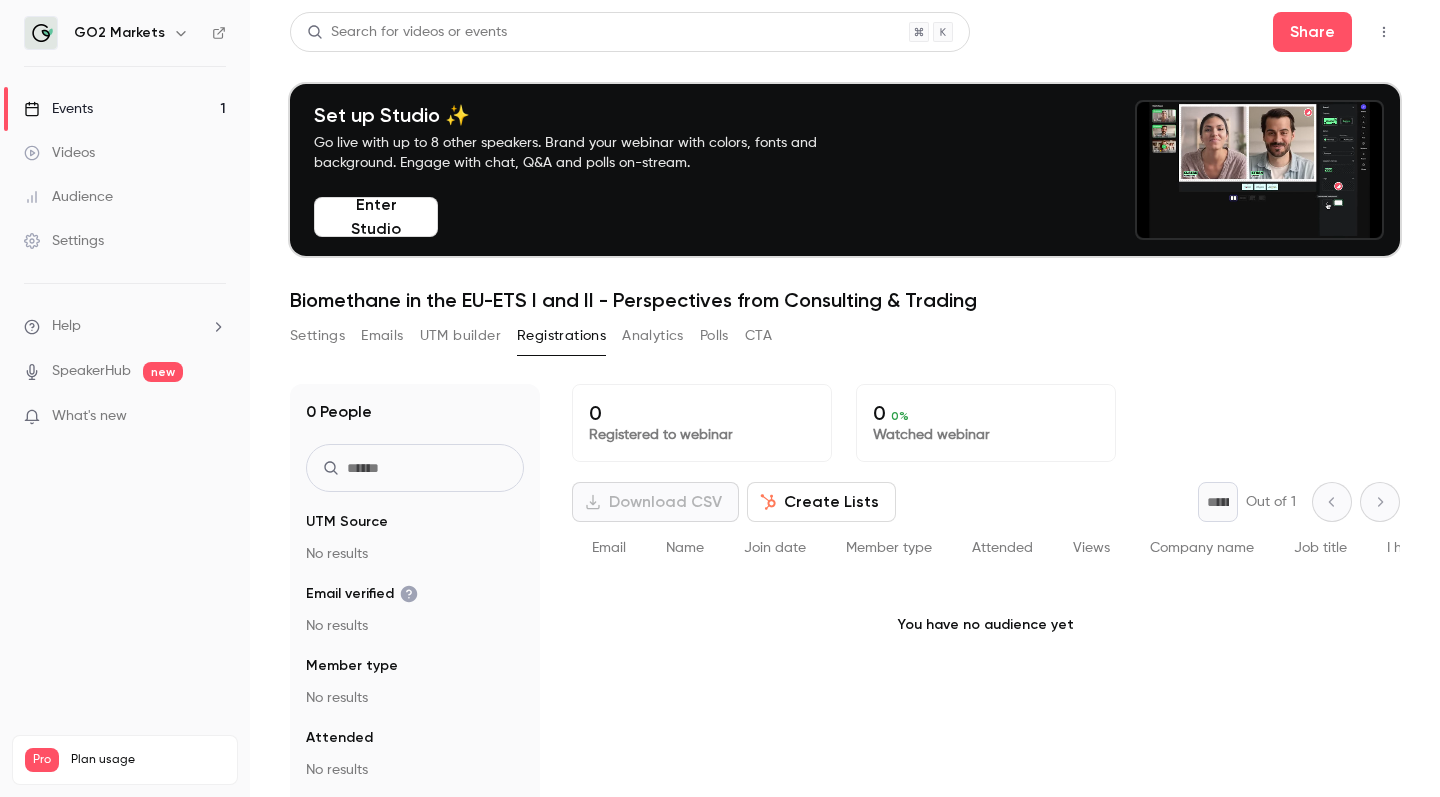 click on "UTM builder" at bounding box center (460, 336) 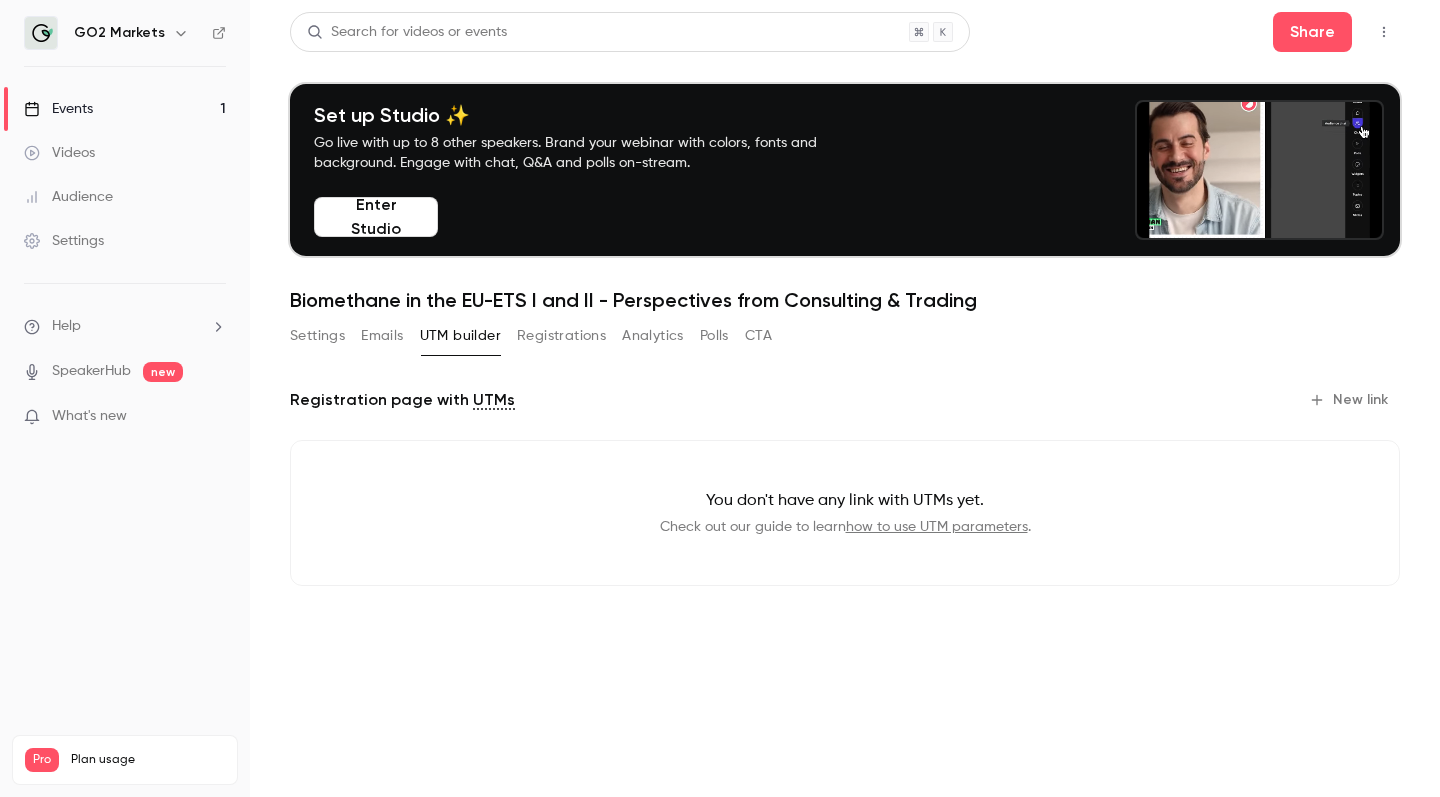 click on "Emails" at bounding box center (382, 336) 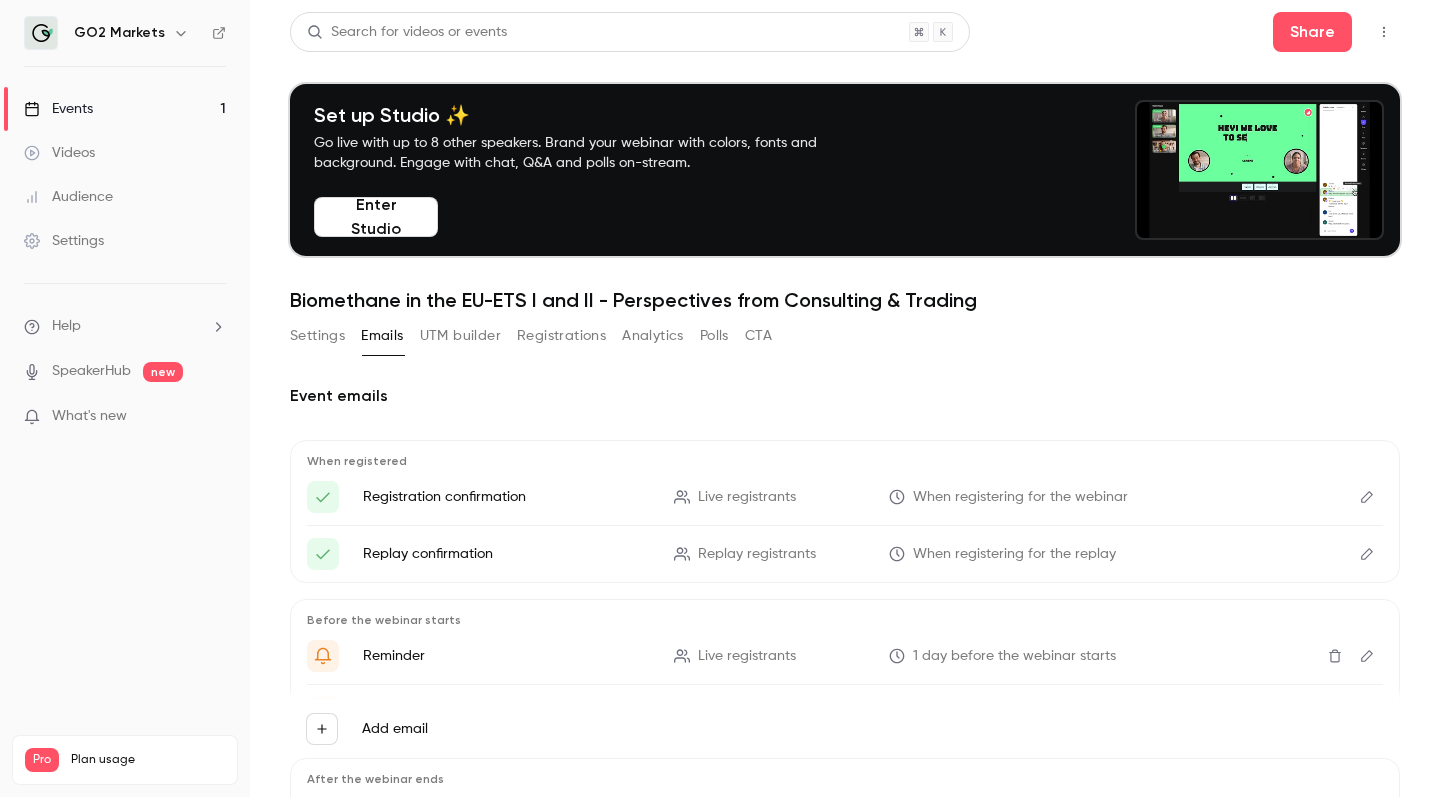 click on "Settings" at bounding box center [317, 336] 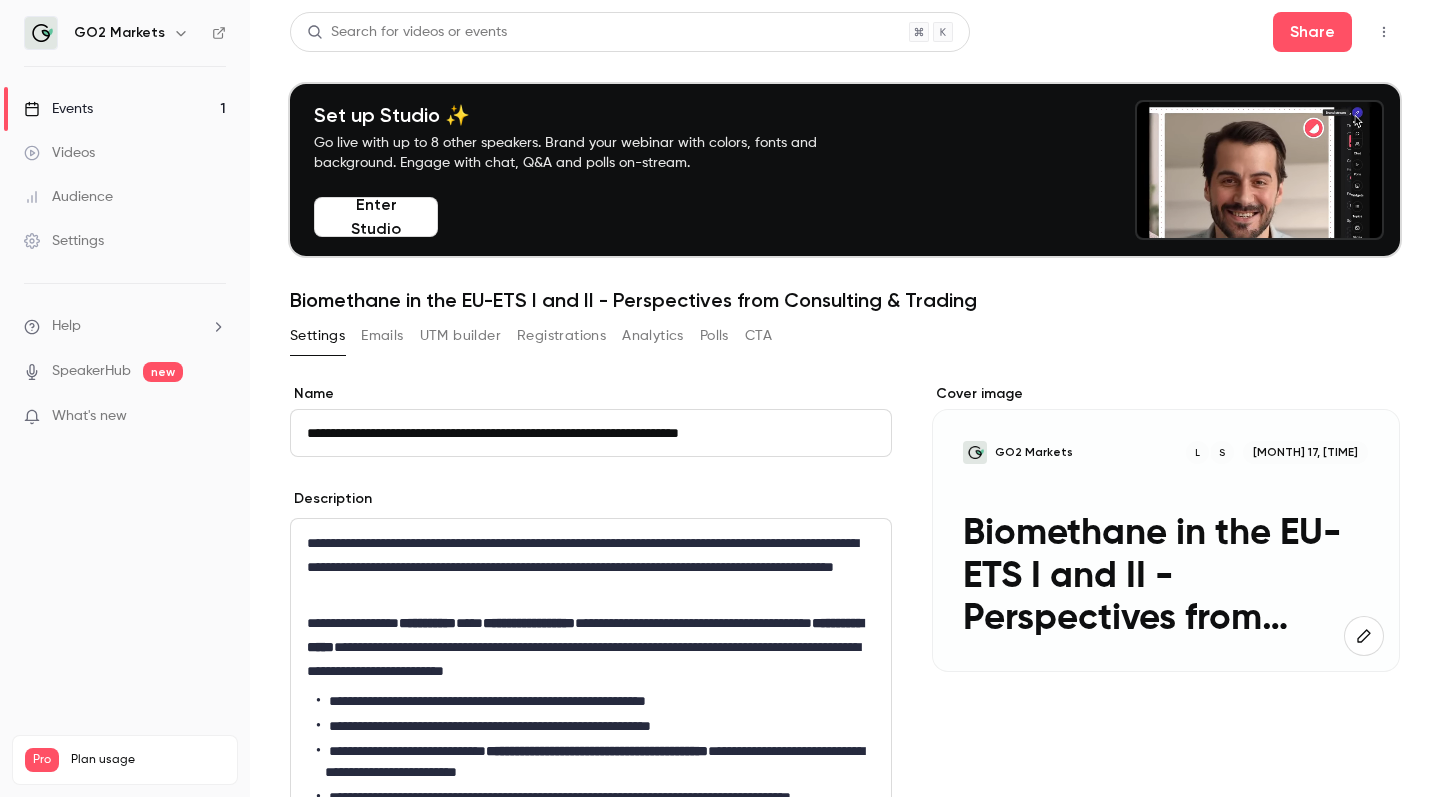 click on "Settings Emails UTM builder Registrations Analytics Polls CTA" at bounding box center [845, 340] 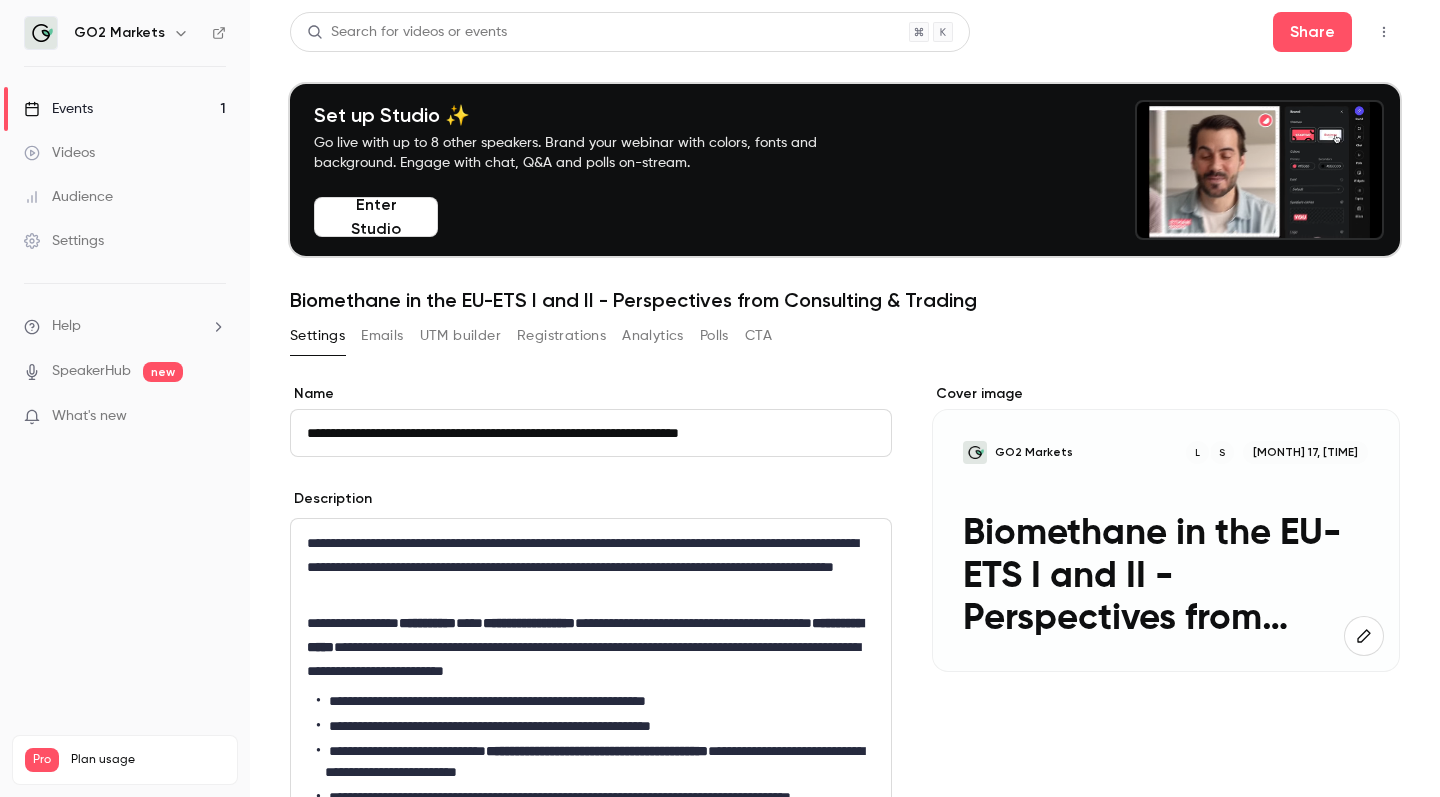 click on "Settings Emails UTM builder Registrations Analytics Polls CTA" at bounding box center [845, 340] 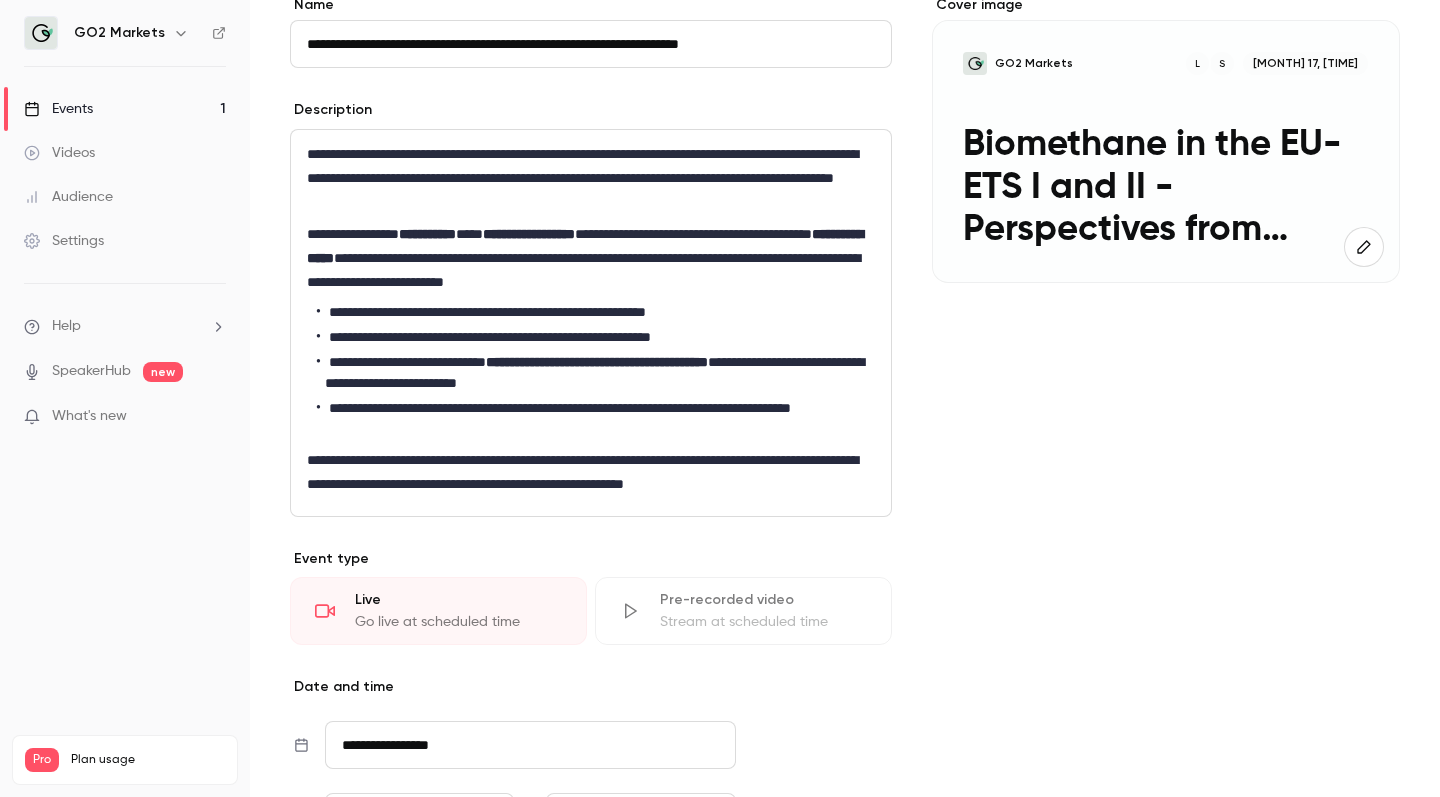 scroll, scrollTop: 390, scrollLeft: 0, axis: vertical 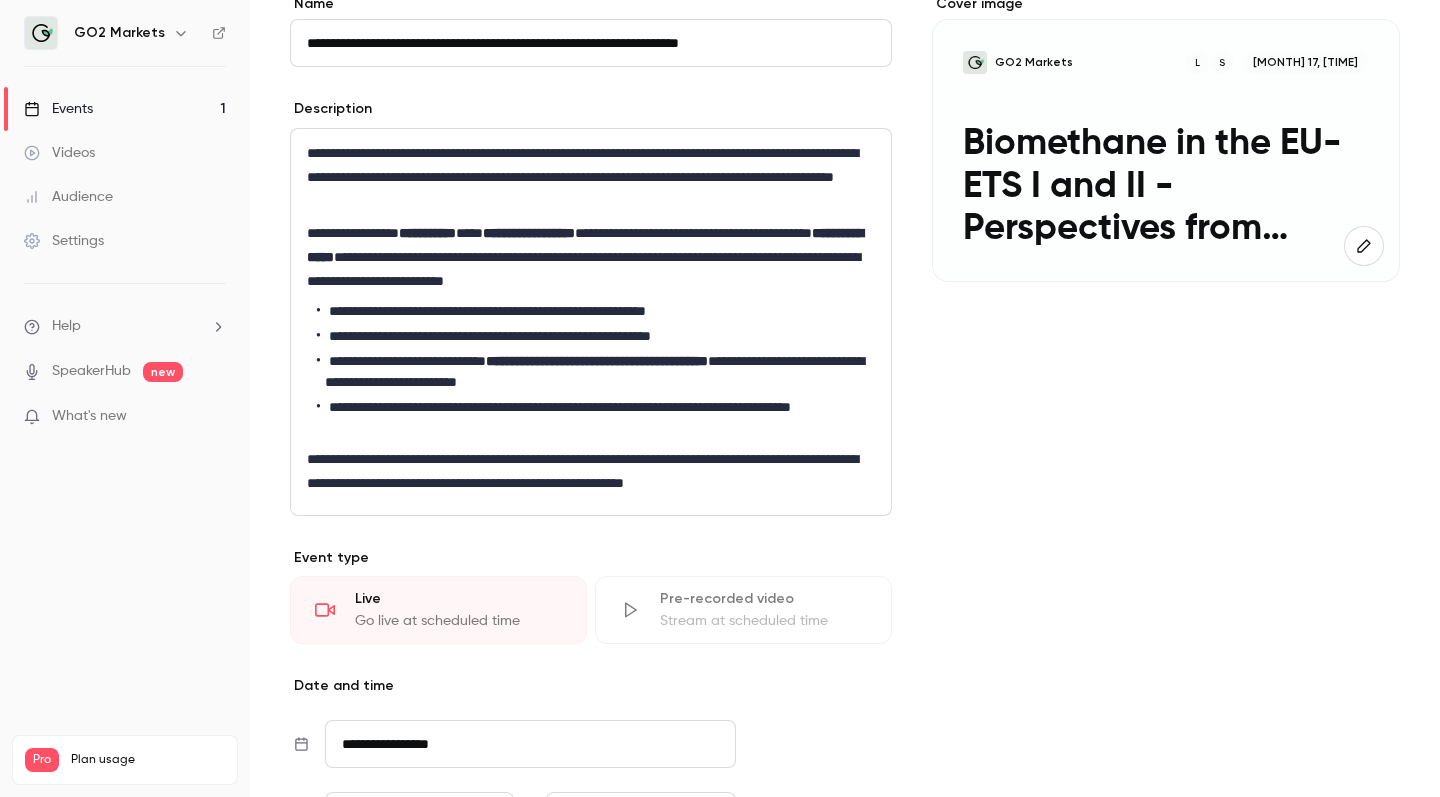 click on "Cover image GO2 Markets S L Sep 17, 2:00 PM Biomethane in the EU-ETS I and II - Perspectives from Consulting & Trading" at bounding box center [1166, 612] 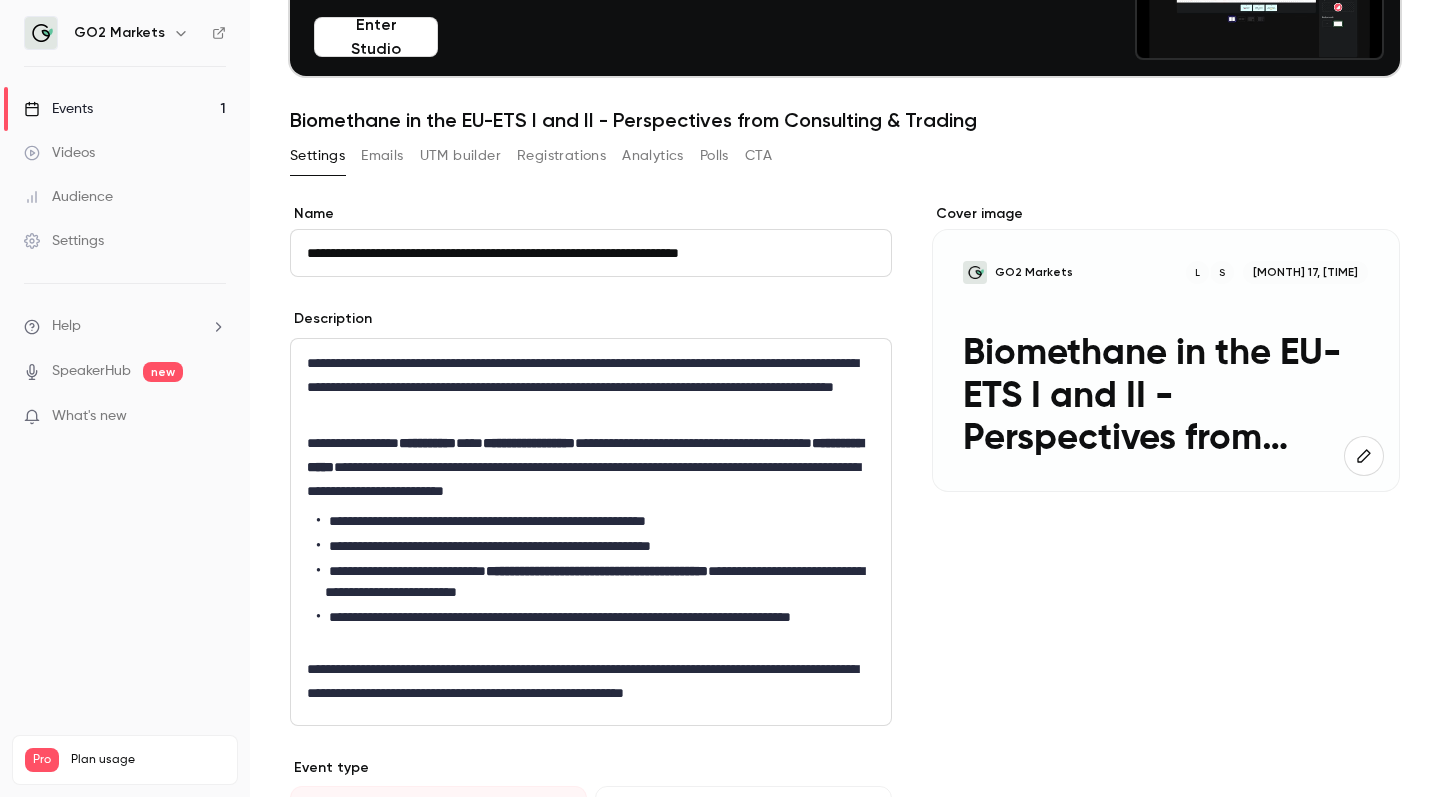 scroll, scrollTop: 177, scrollLeft: 0, axis: vertical 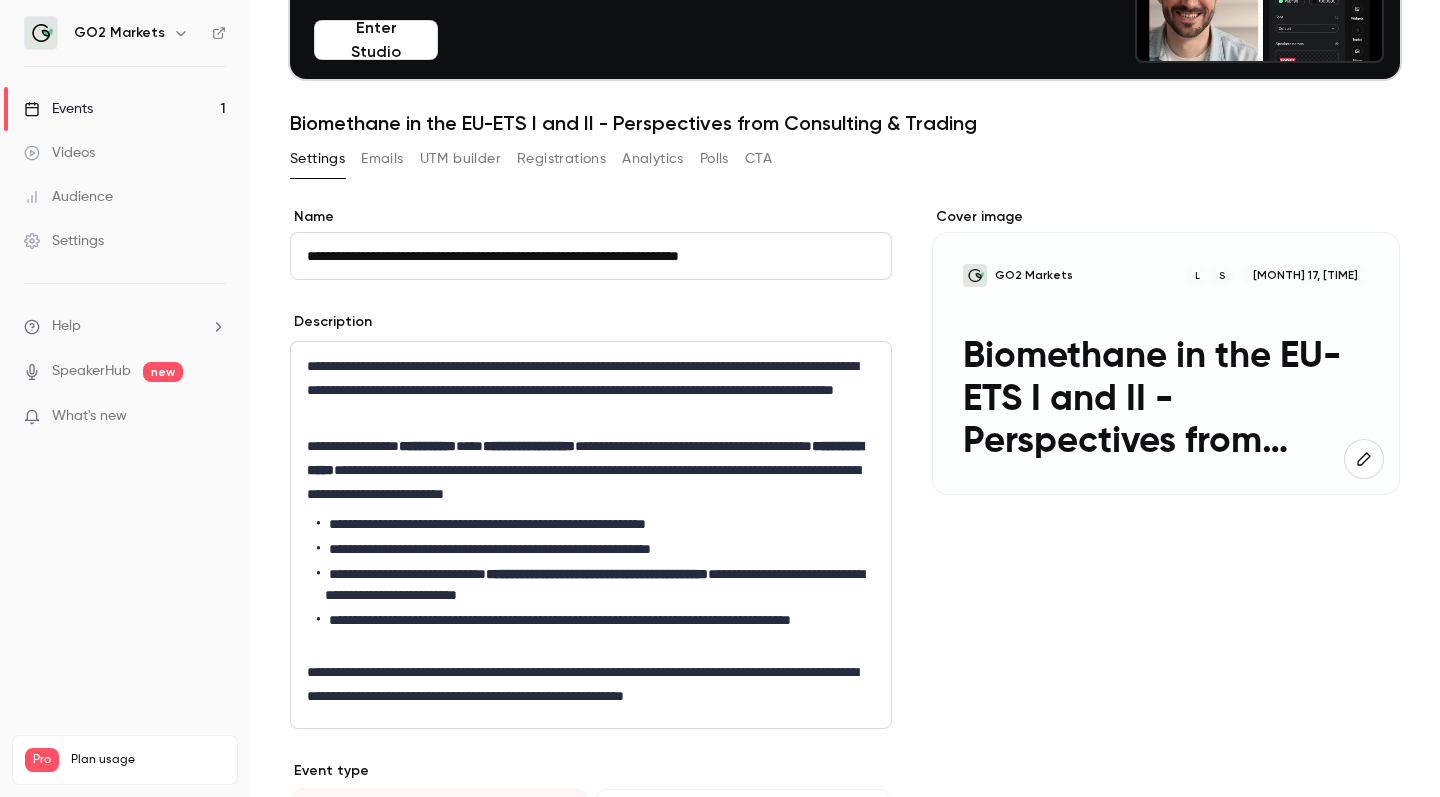 click on "UTM builder" at bounding box center (460, 159) 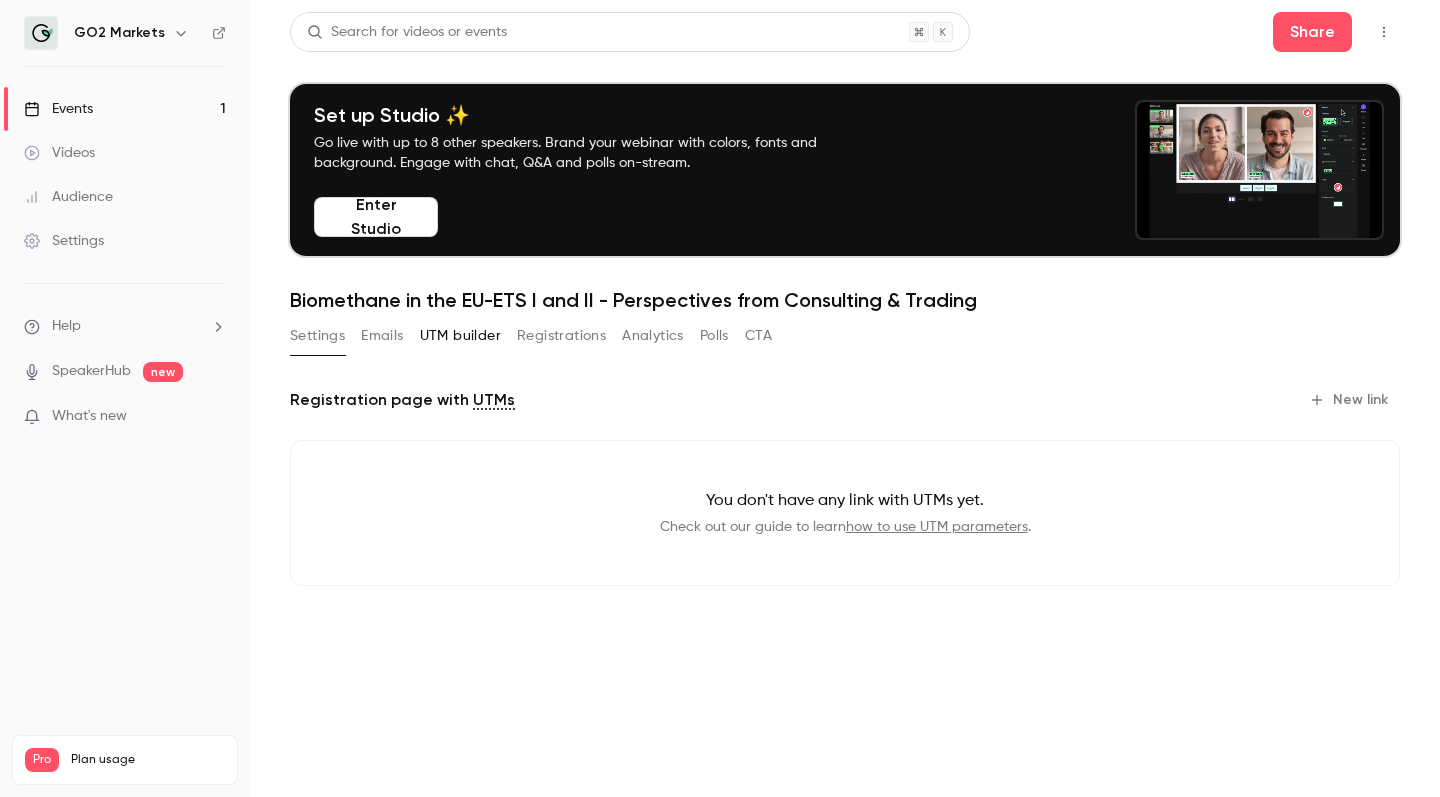 scroll, scrollTop: 0, scrollLeft: 0, axis: both 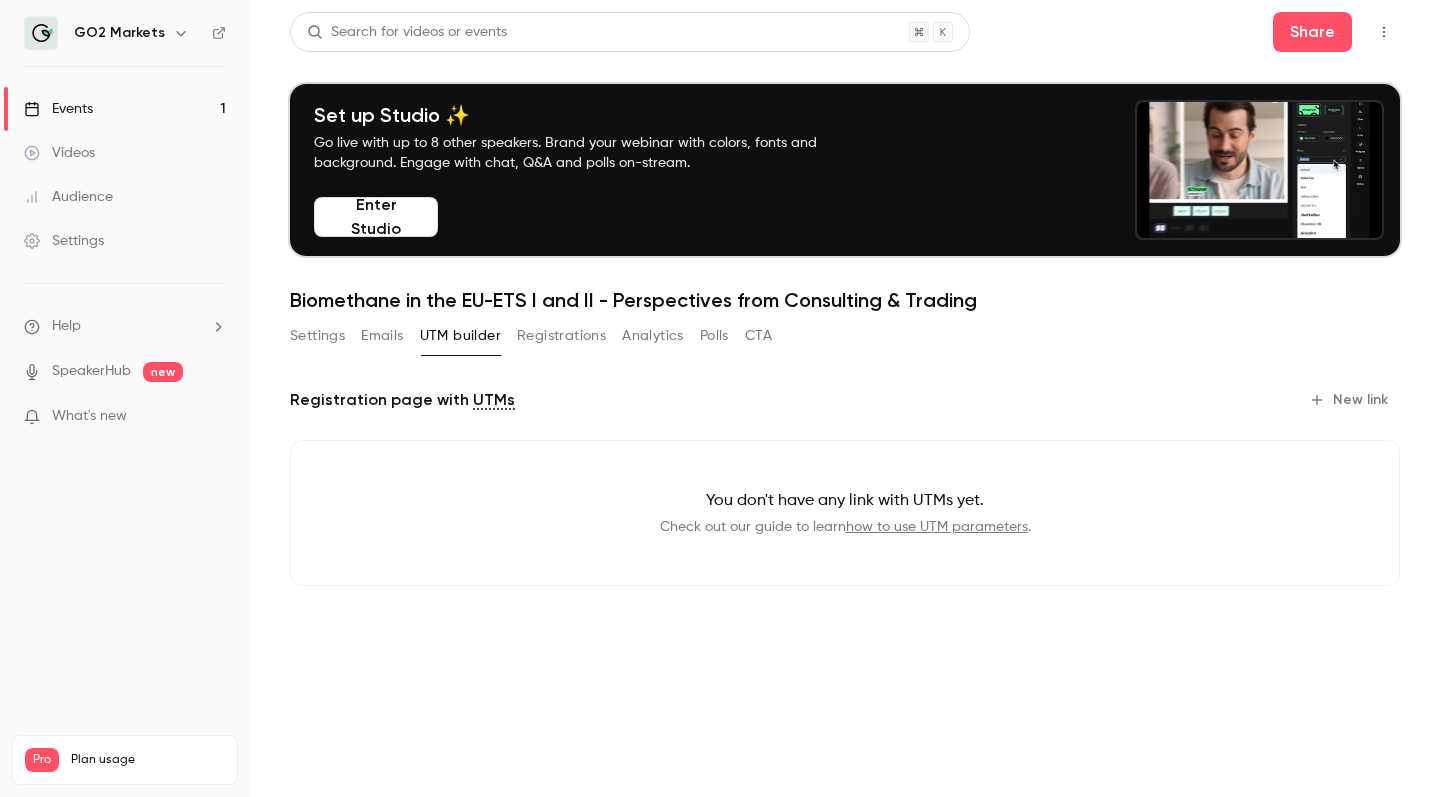 click on "how to use UTM parameters" at bounding box center [937, 527] 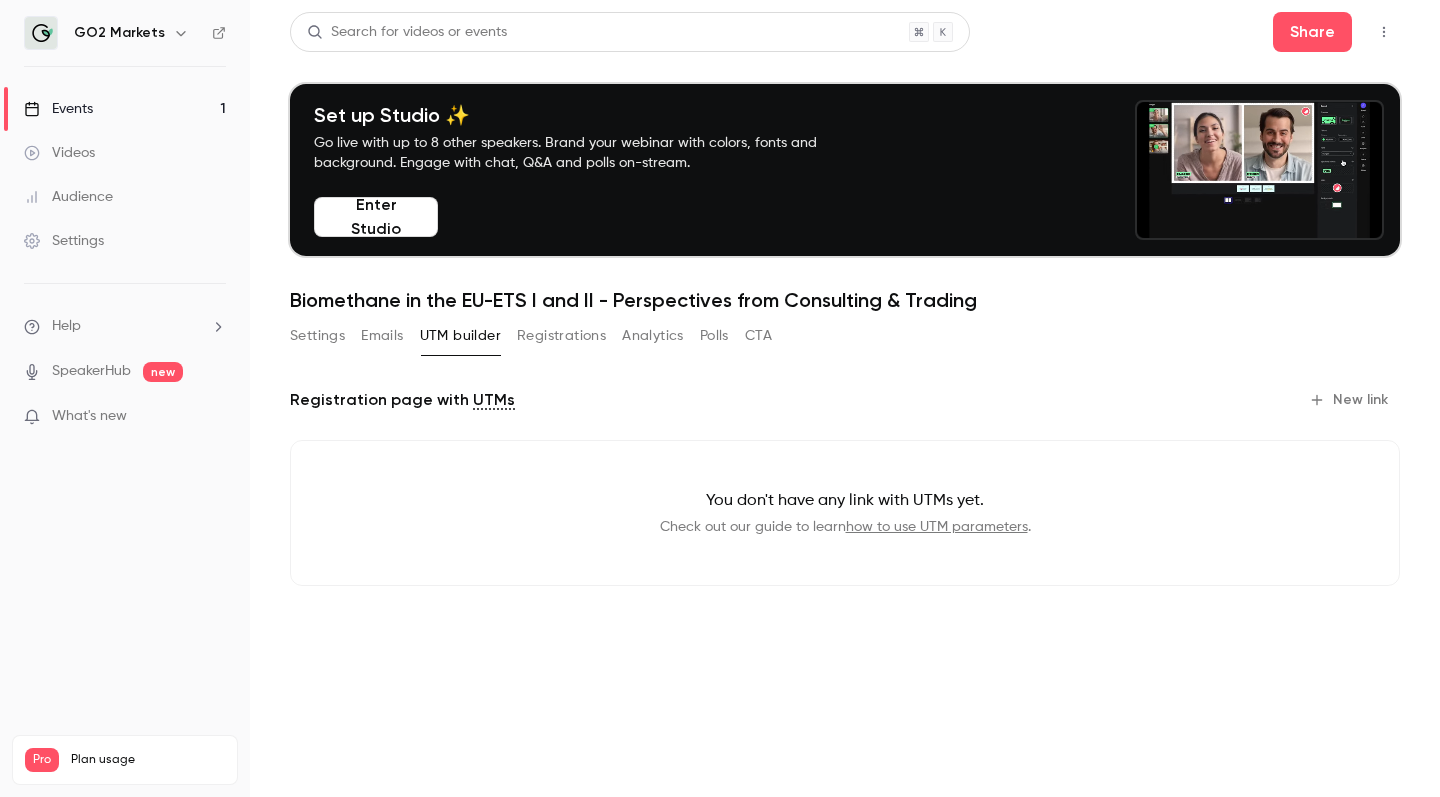 click on "Polls" at bounding box center [714, 336] 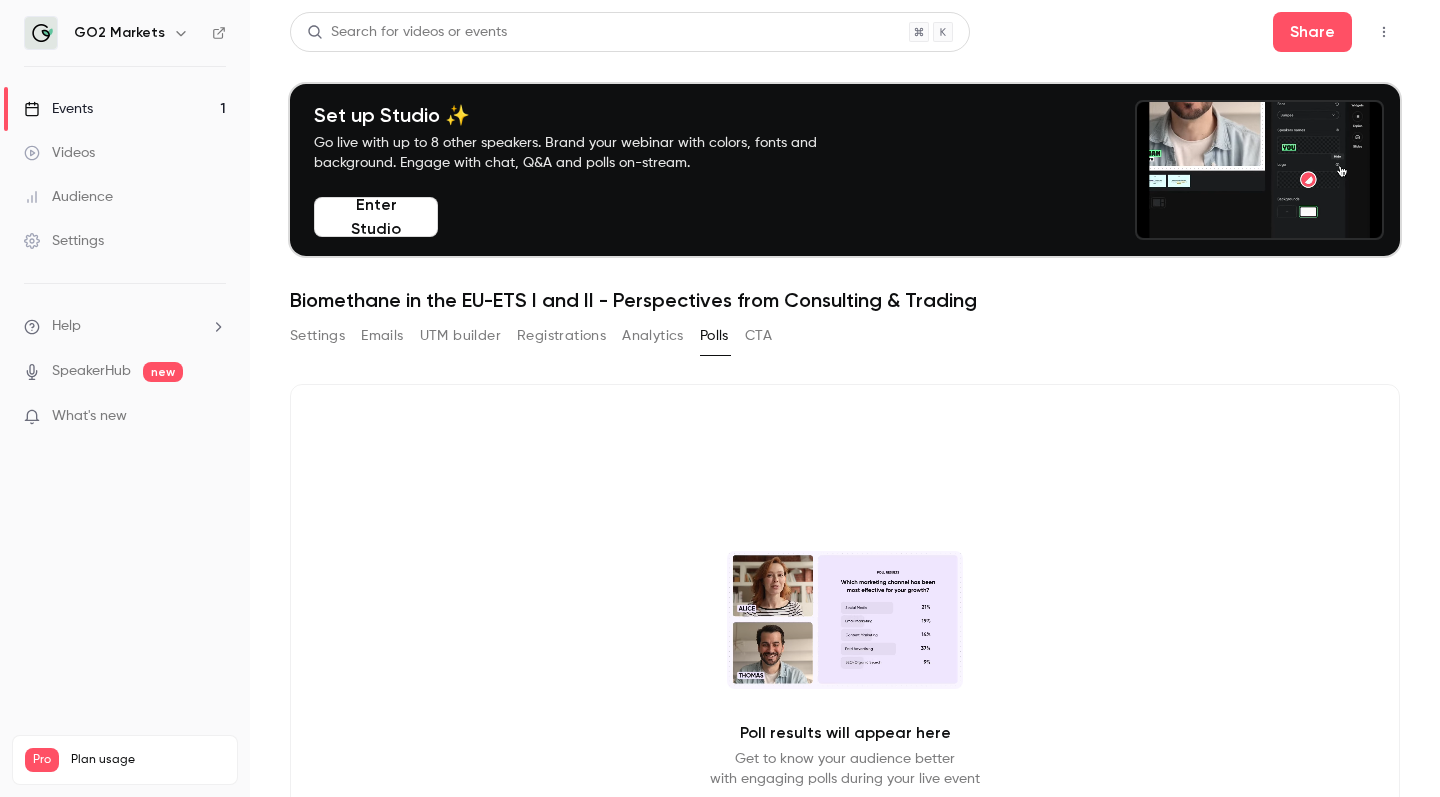 click on "CTA" at bounding box center (758, 336) 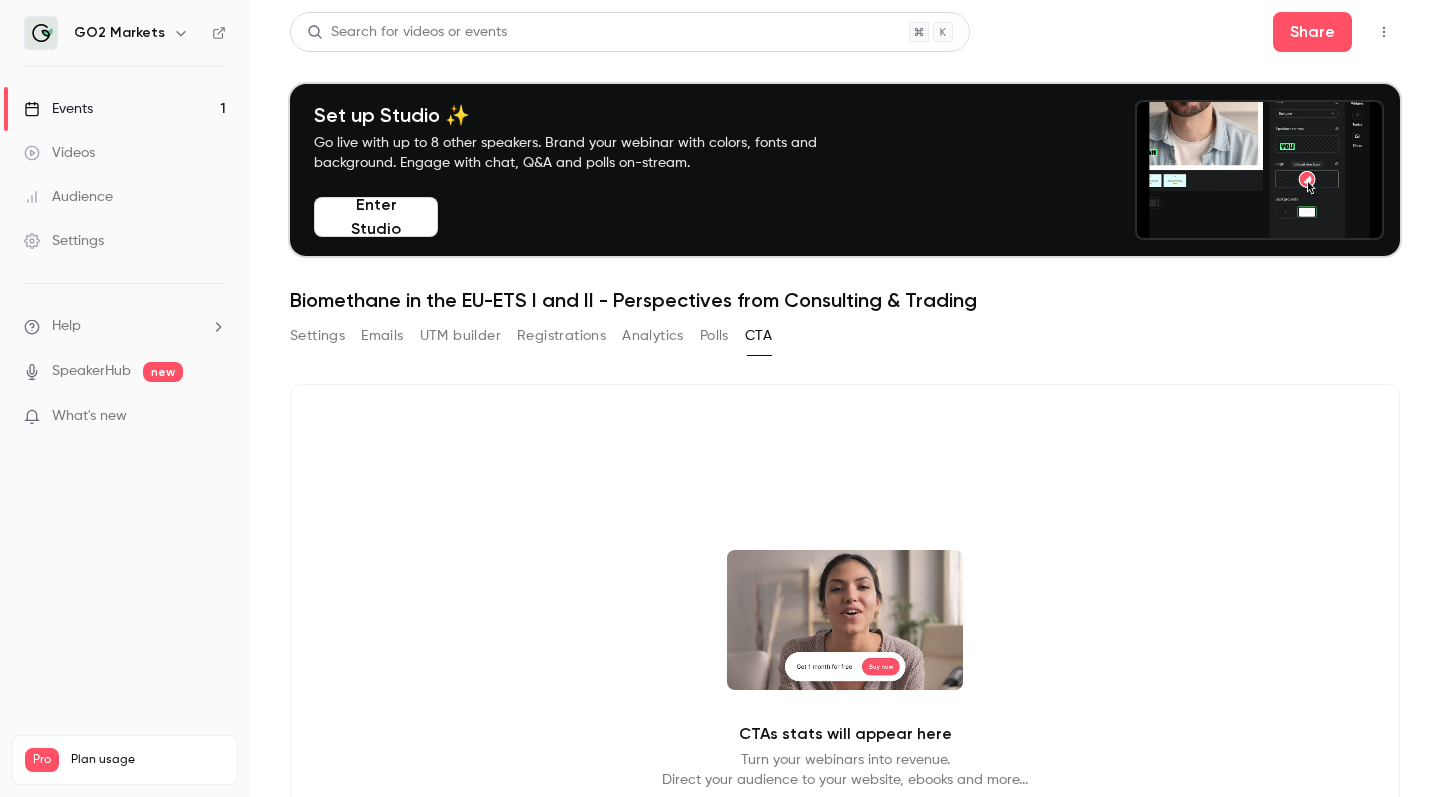 click on "Registrations" at bounding box center [561, 336] 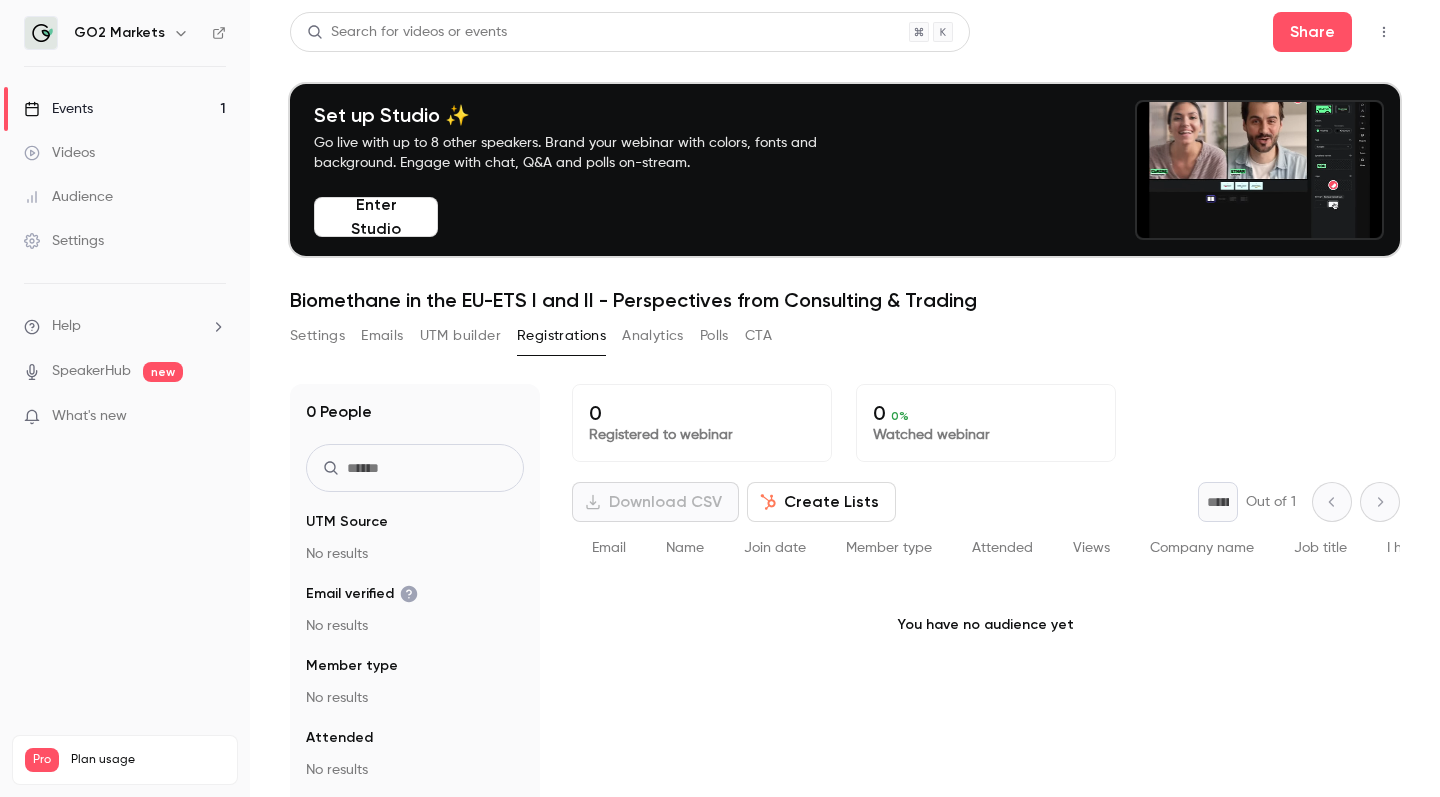 click on "Create Lists" at bounding box center (821, 502) 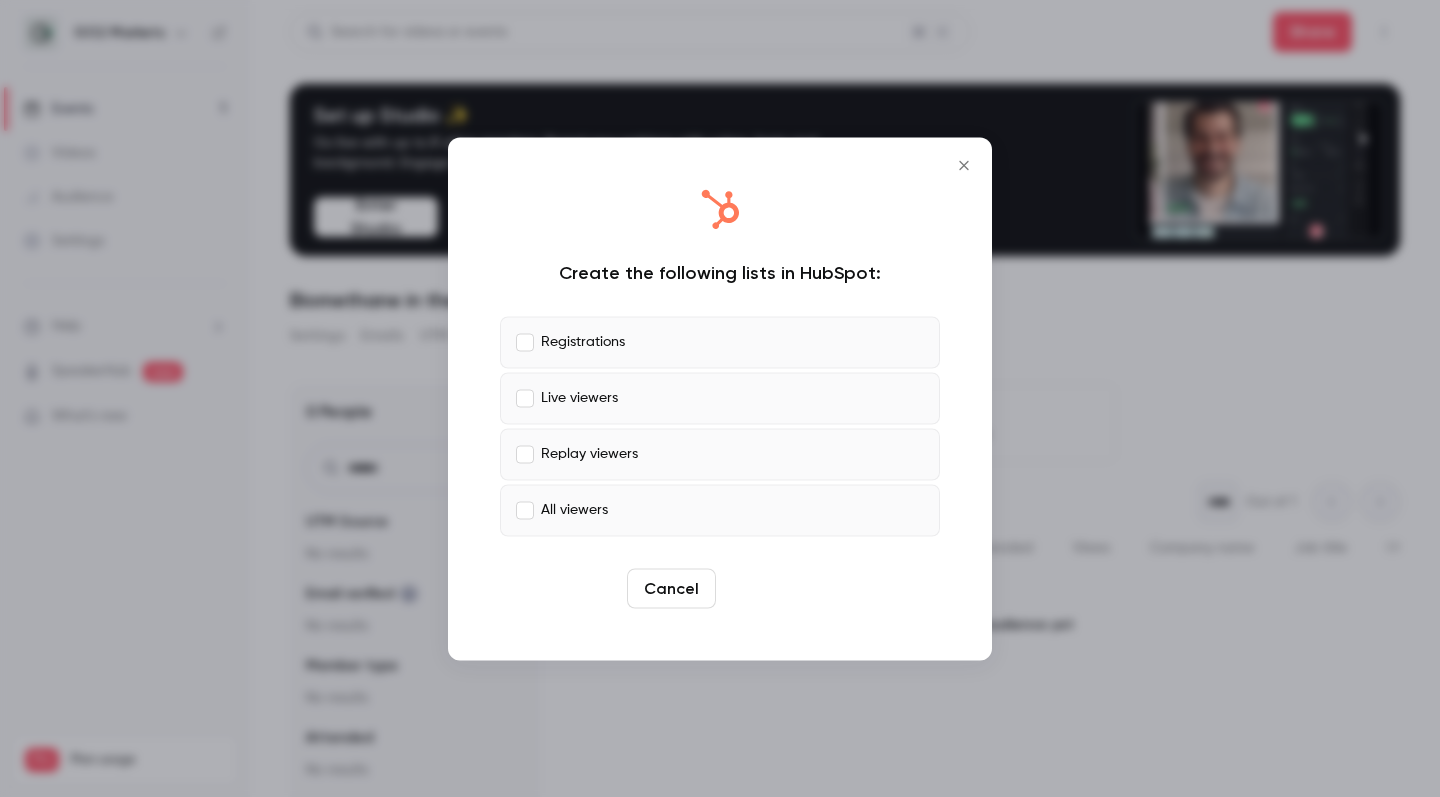 click on "Create" at bounding box center [769, 588] 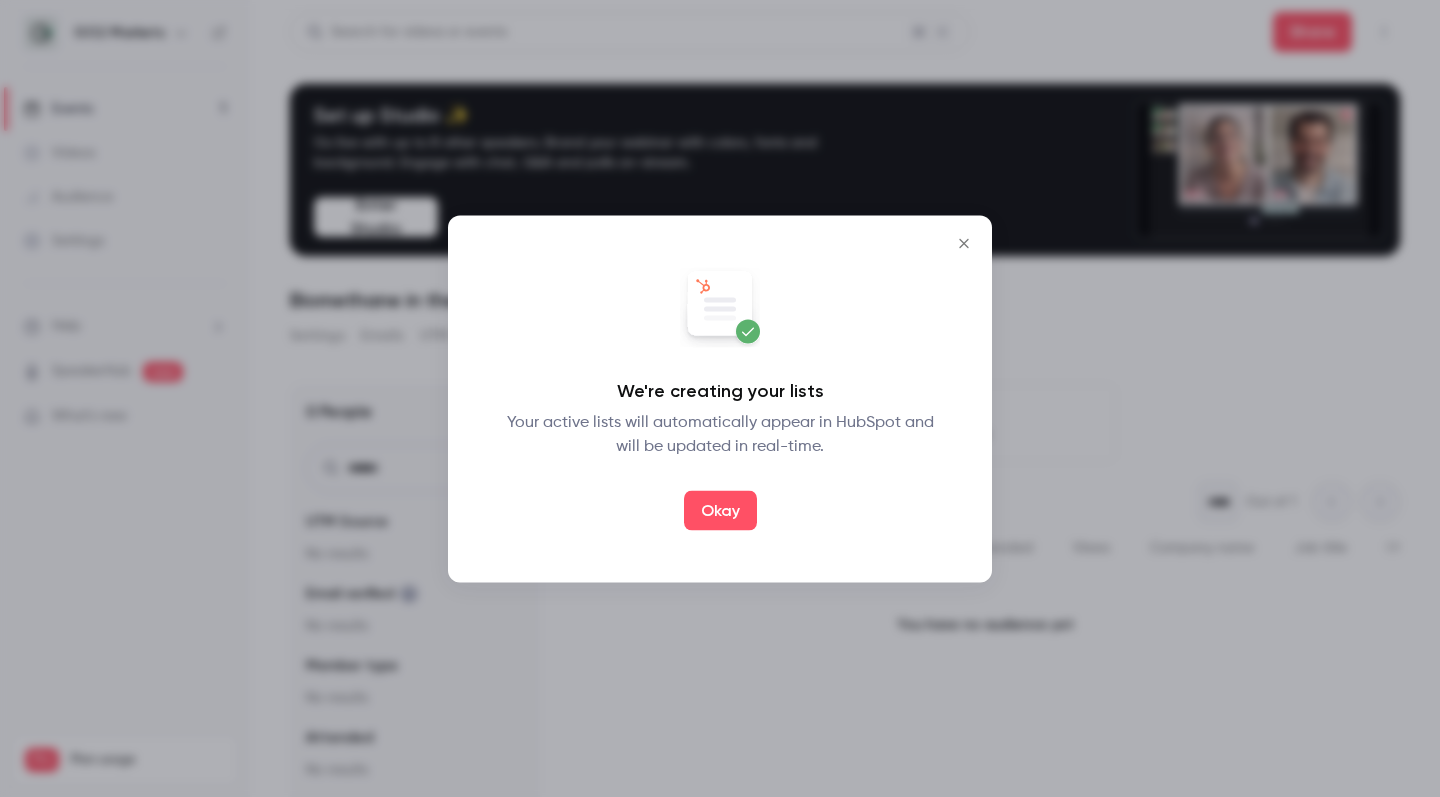 click 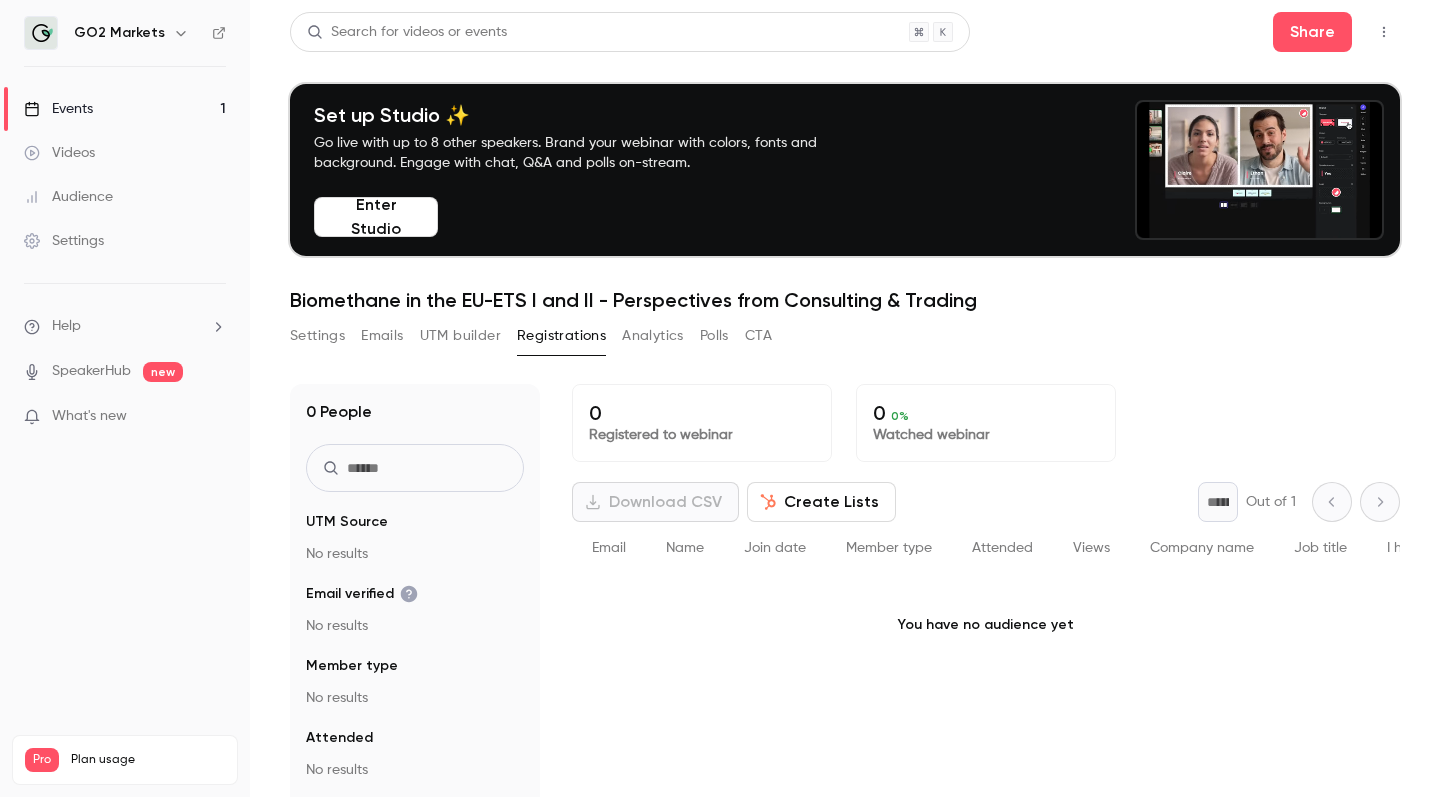 click on "Analytics" at bounding box center [653, 336] 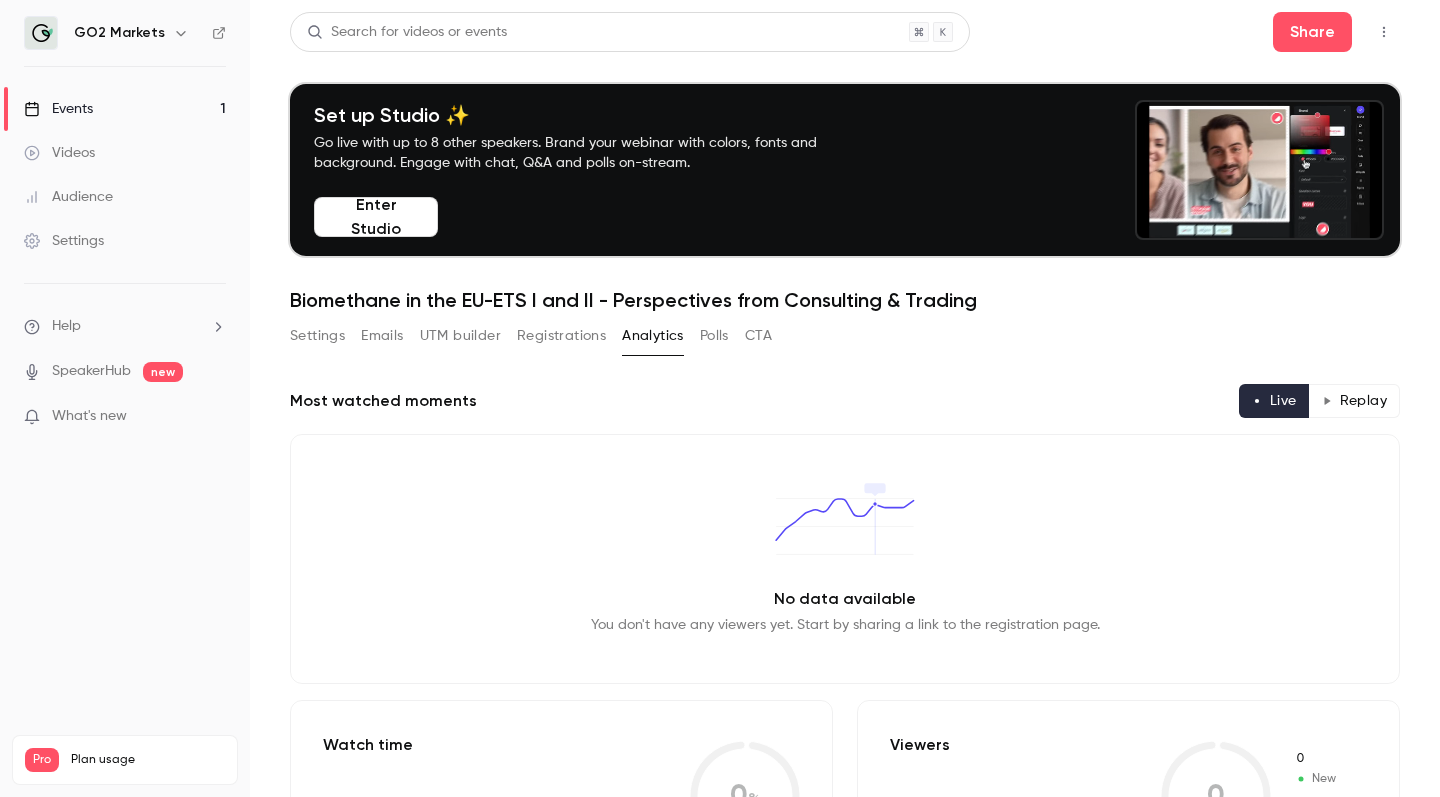 click on "Polls" at bounding box center [714, 336] 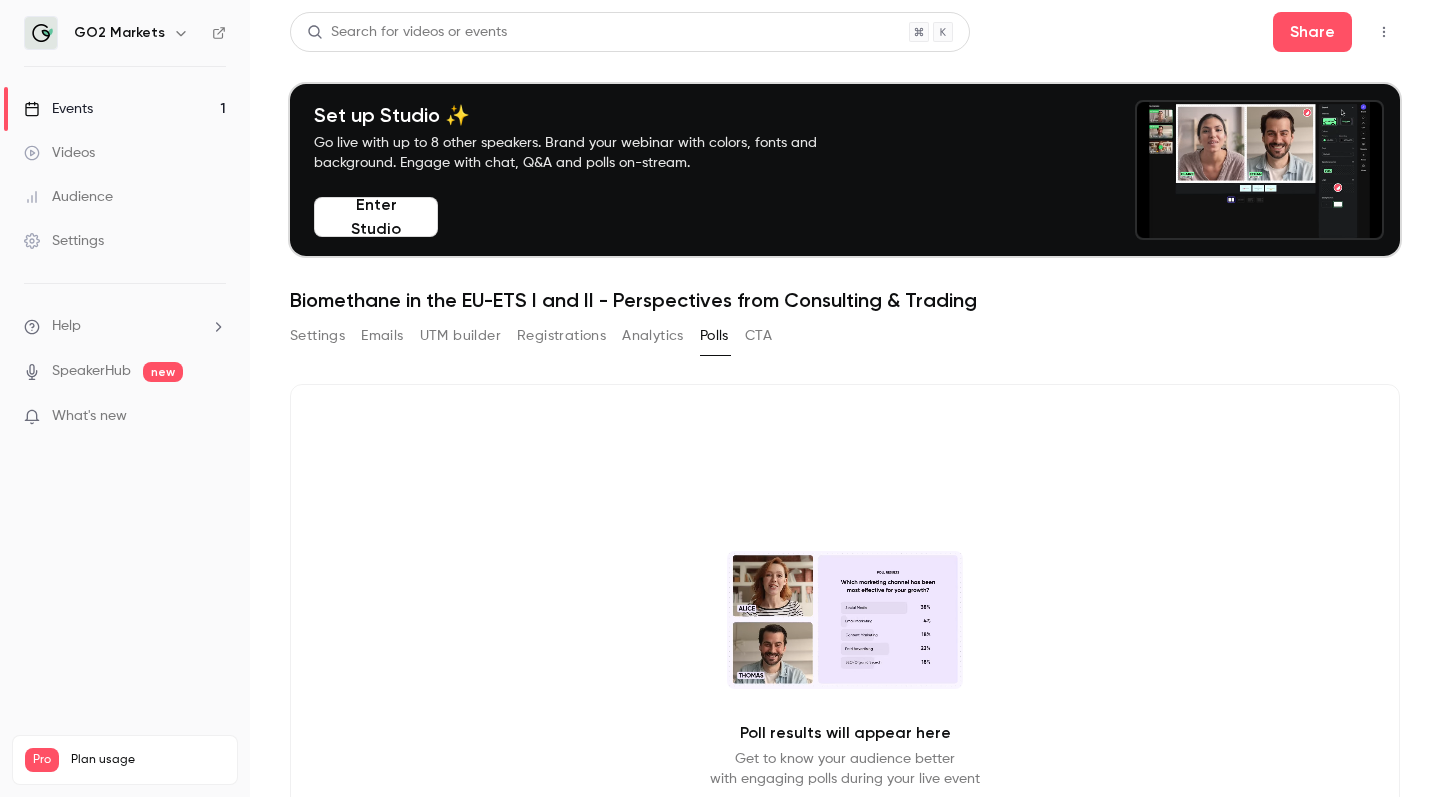 click on "CTA" at bounding box center (758, 336) 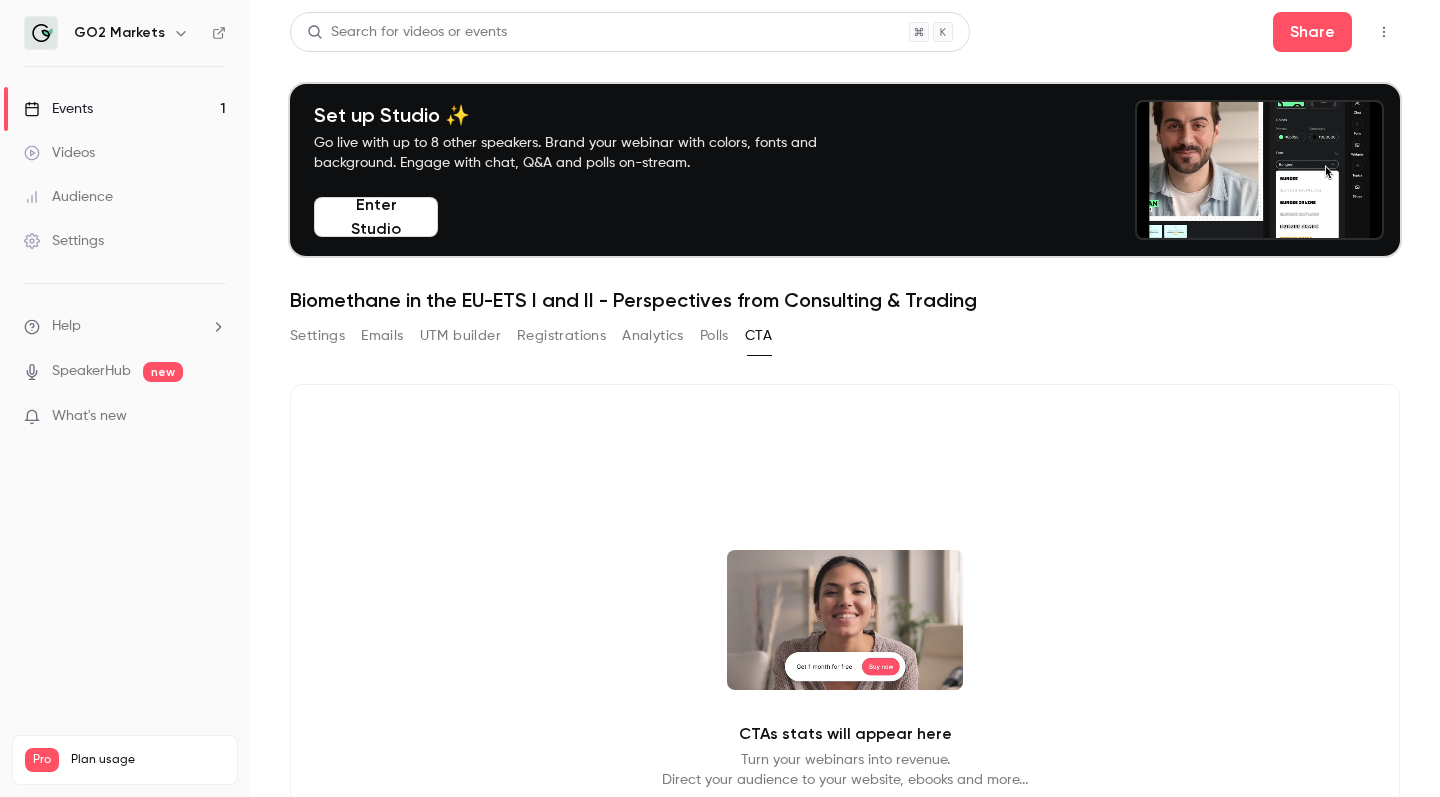 click on "Analytics" at bounding box center (653, 336) 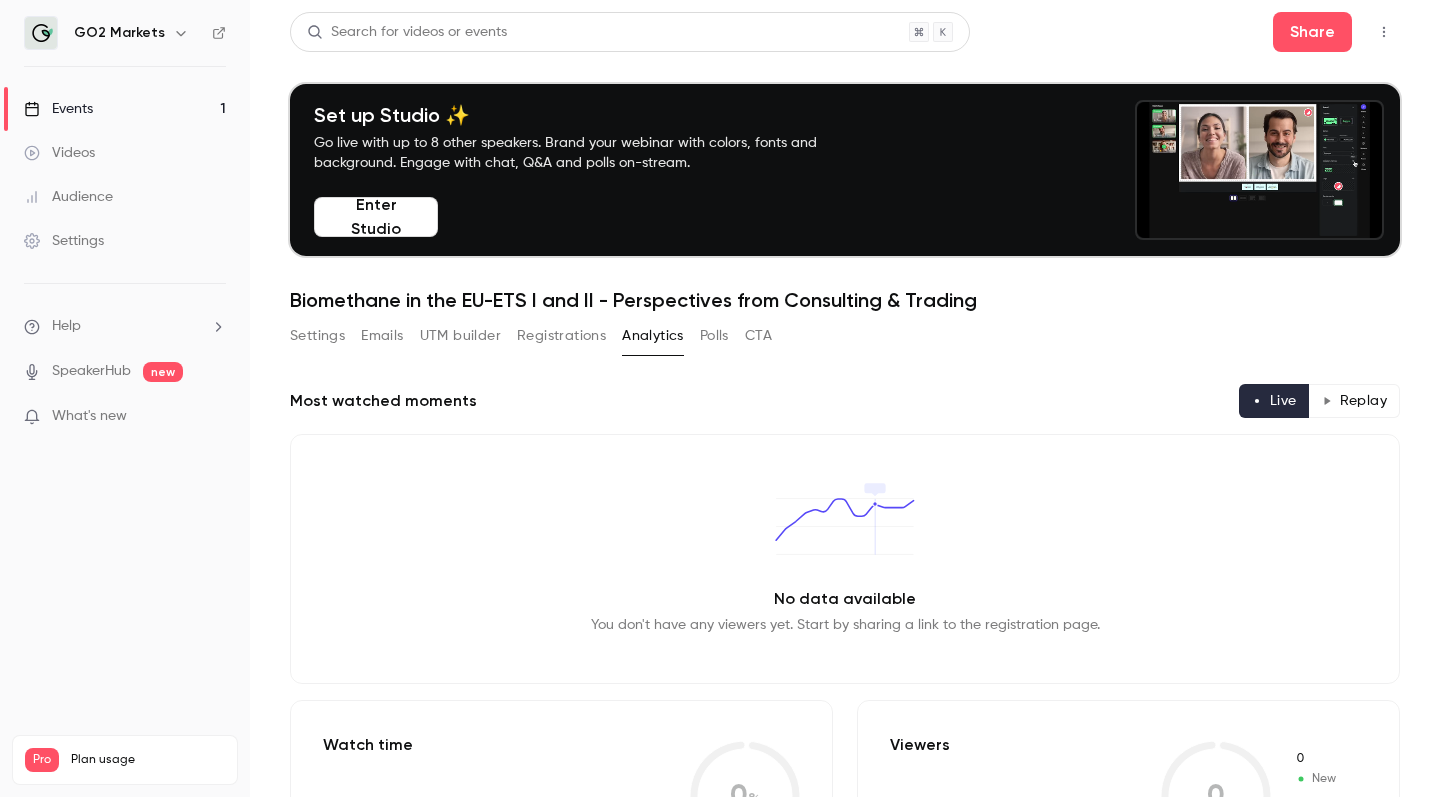 click on "Registrations" at bounding box center (561, 336) 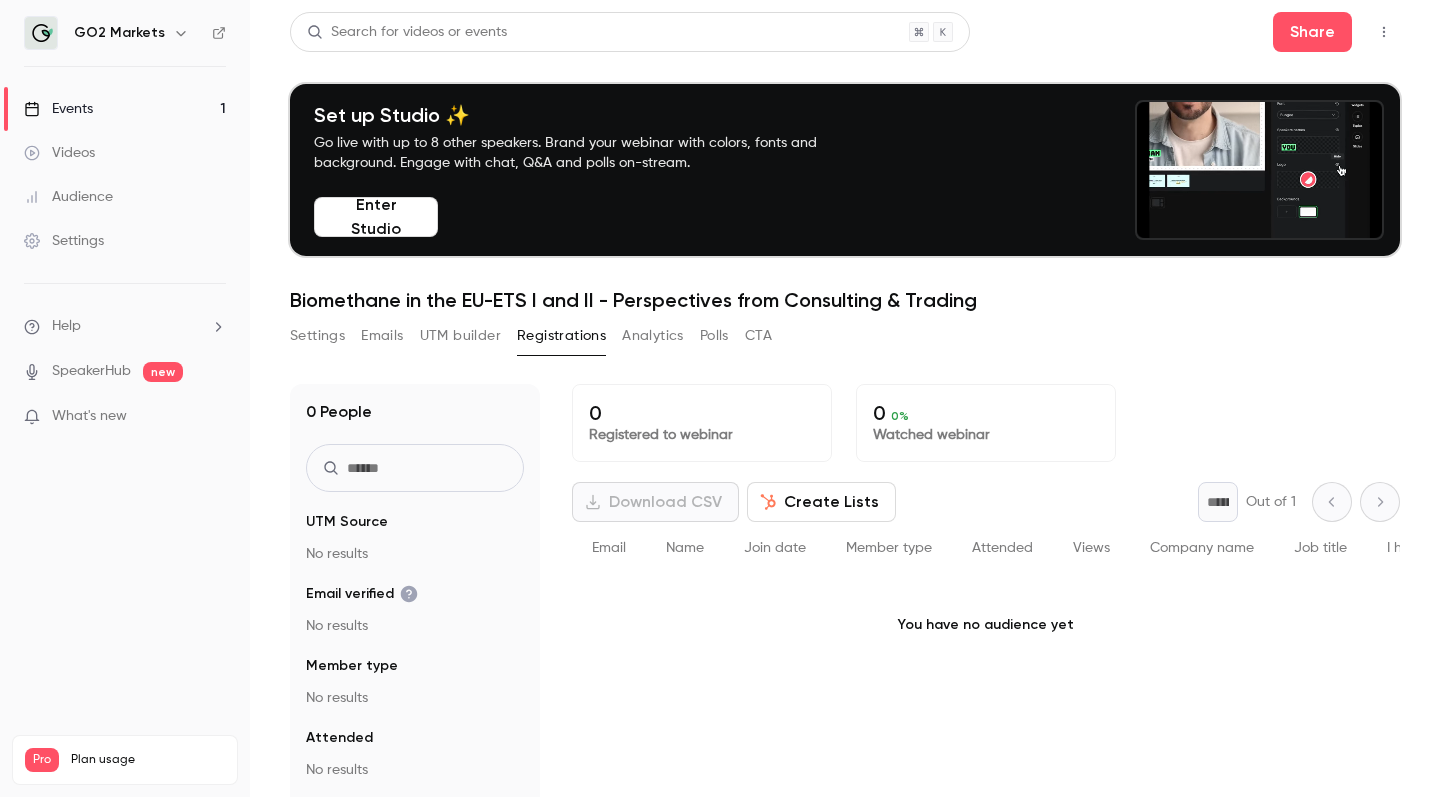 type 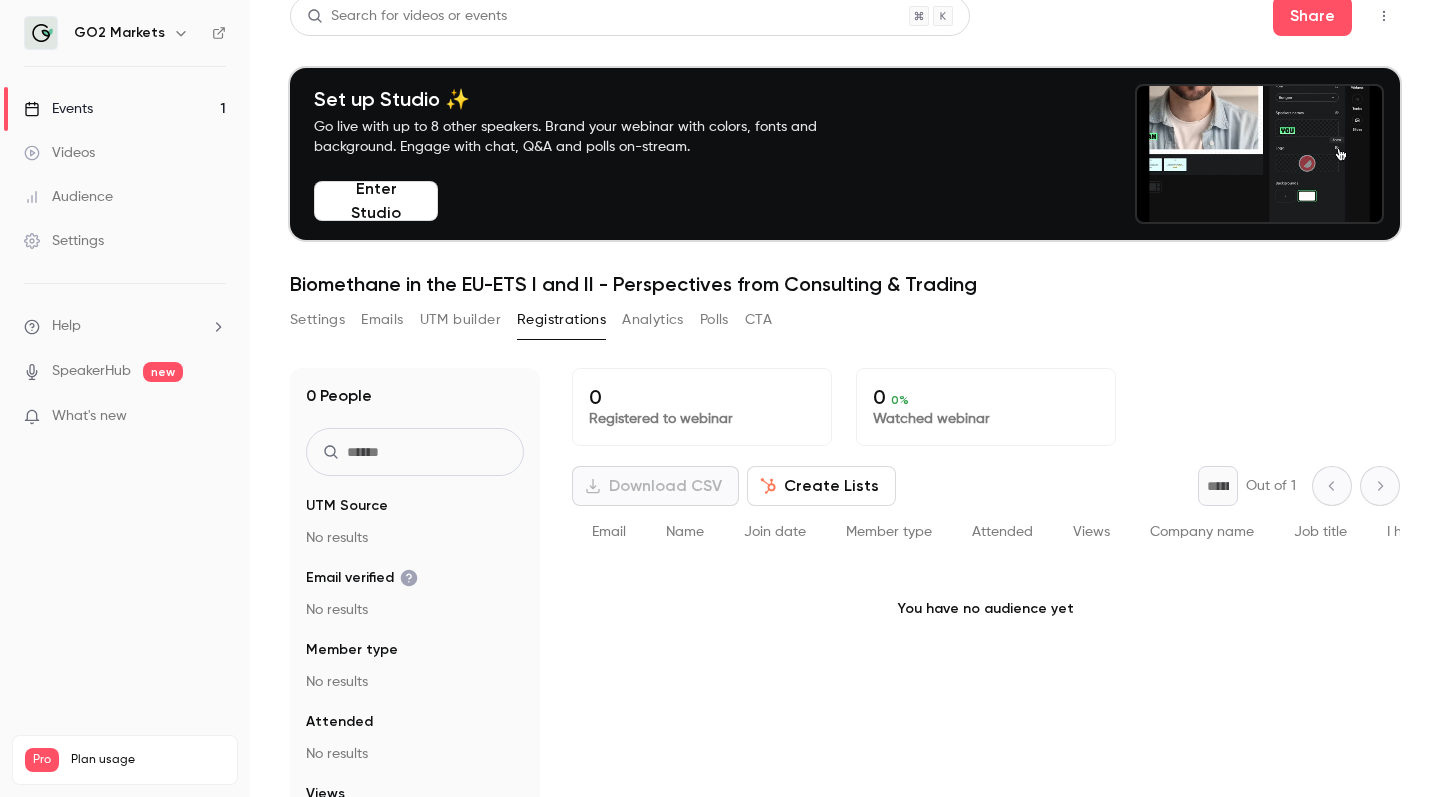scroll, scrollTop: 0, scrollLeft: 0, axis: both 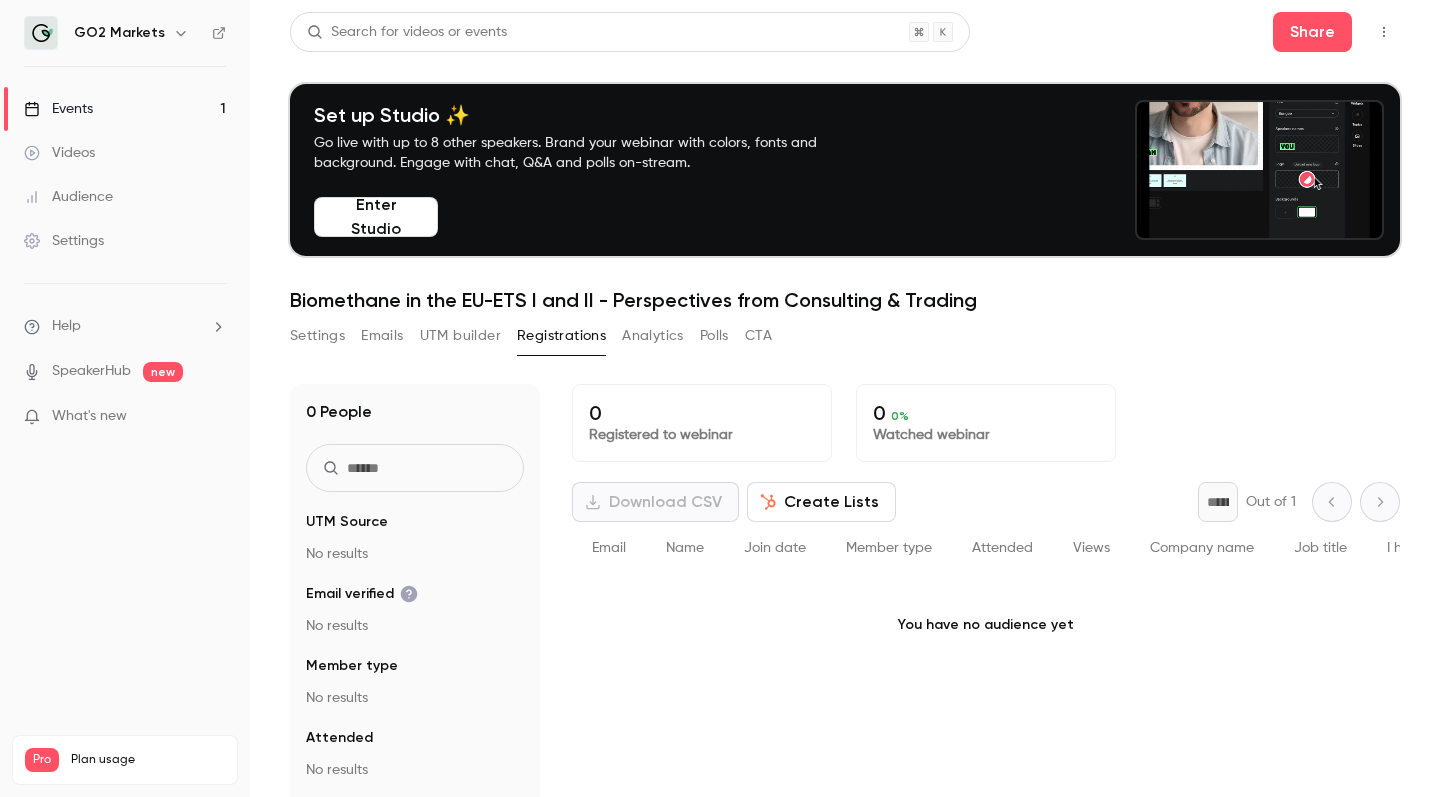 click on "Registered to webinar" at bounding box center (702, 435) 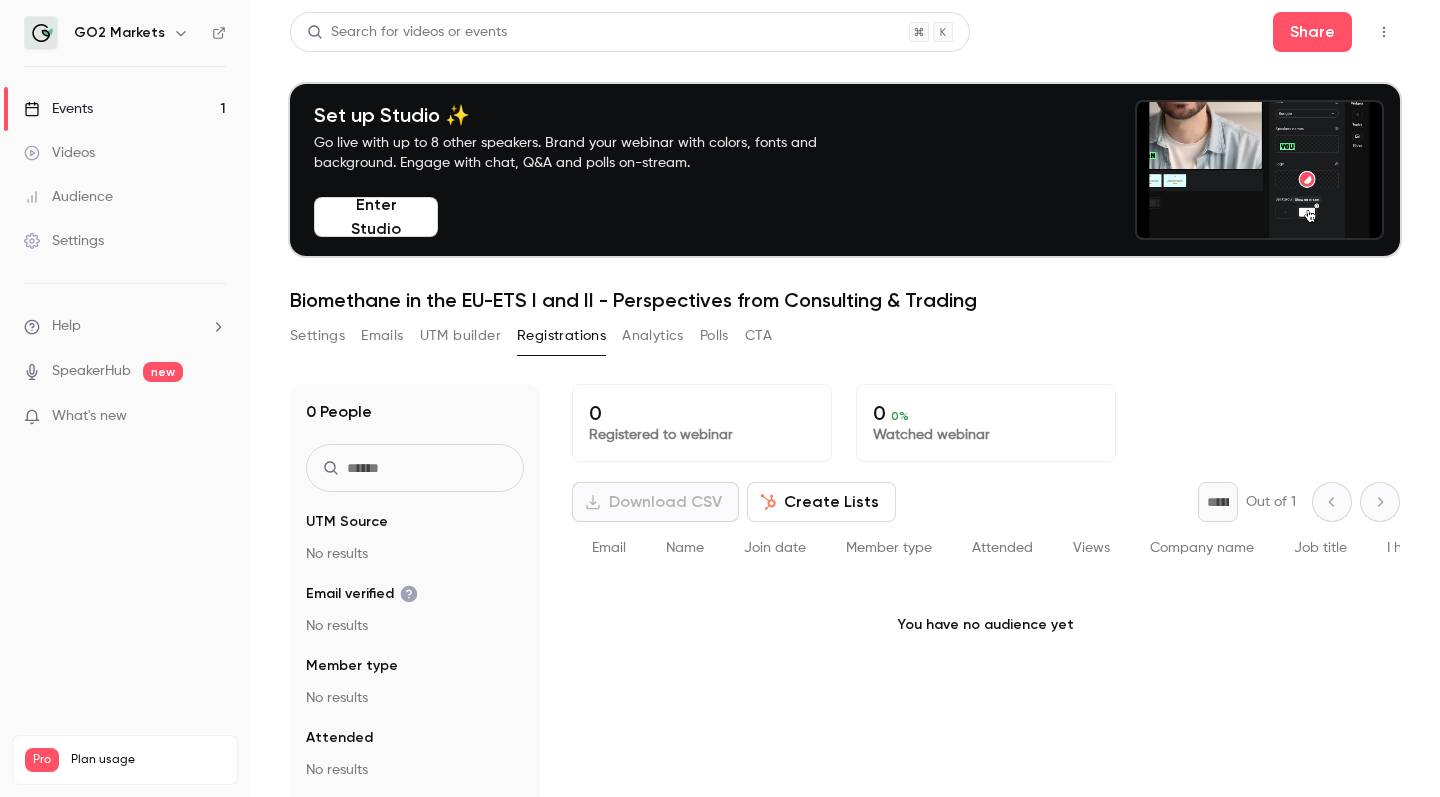 click on "CTA" at bounding box center [758, 336] 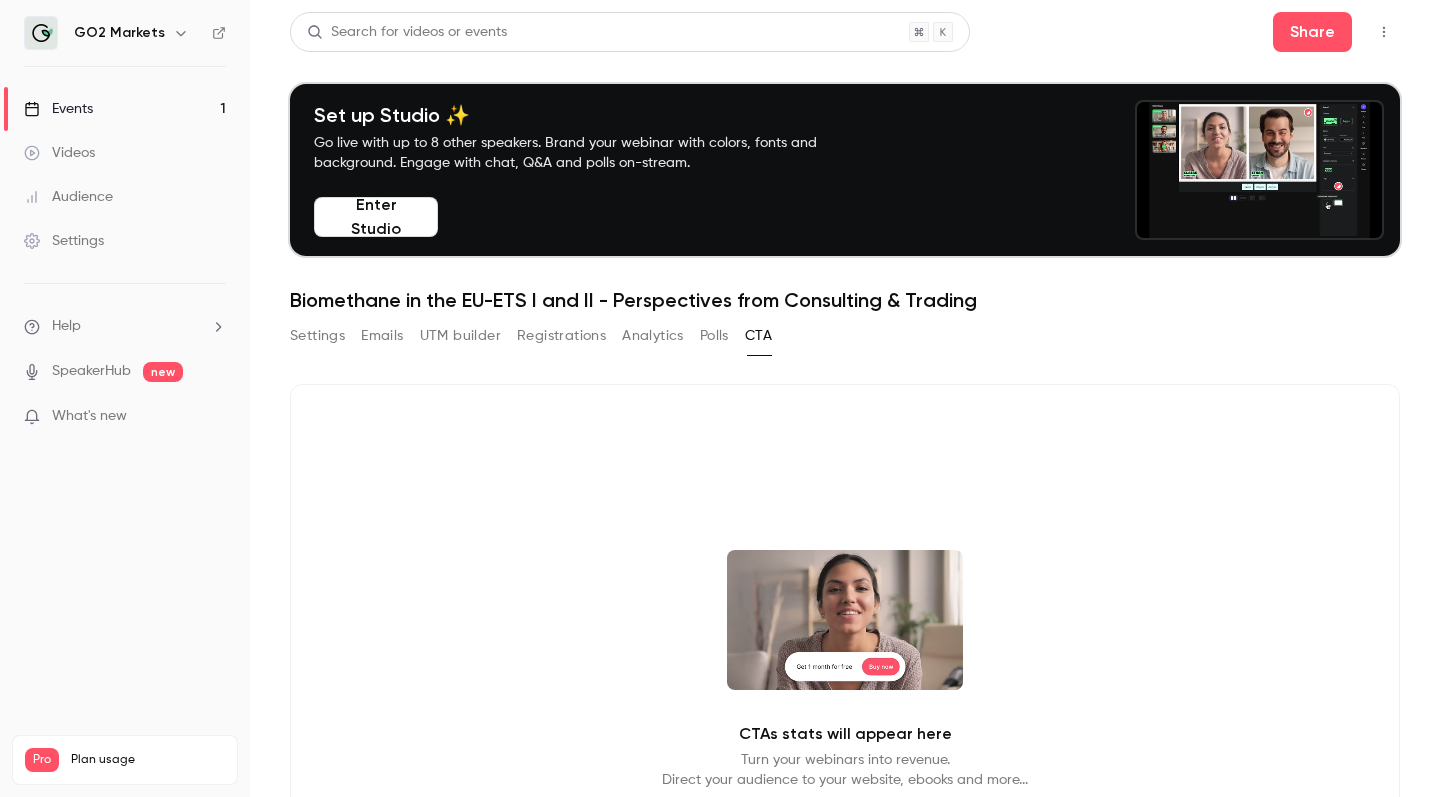 click on "Polls" at bounding box center [714, 336] 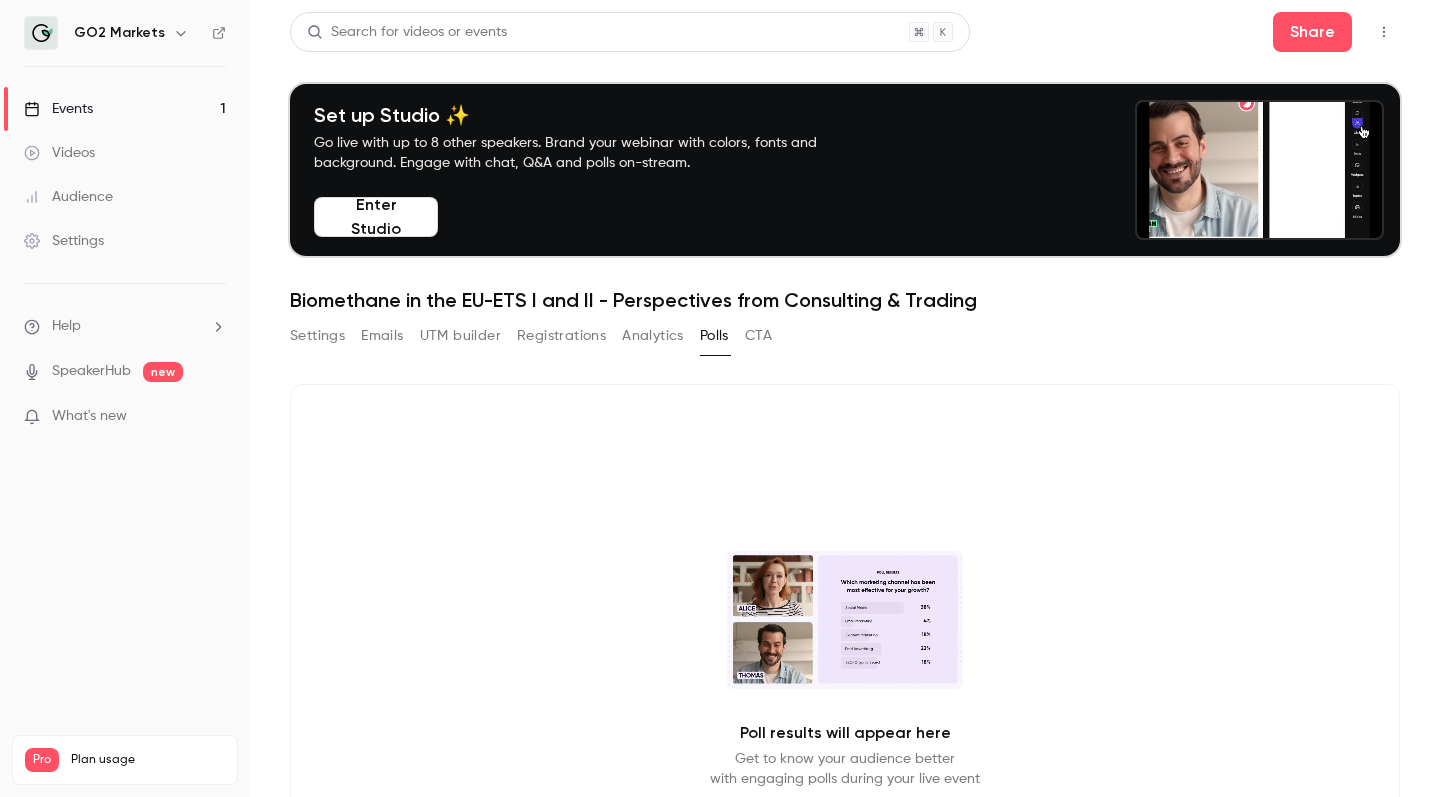 click on "Analytics" at bounding box center (653, 336) 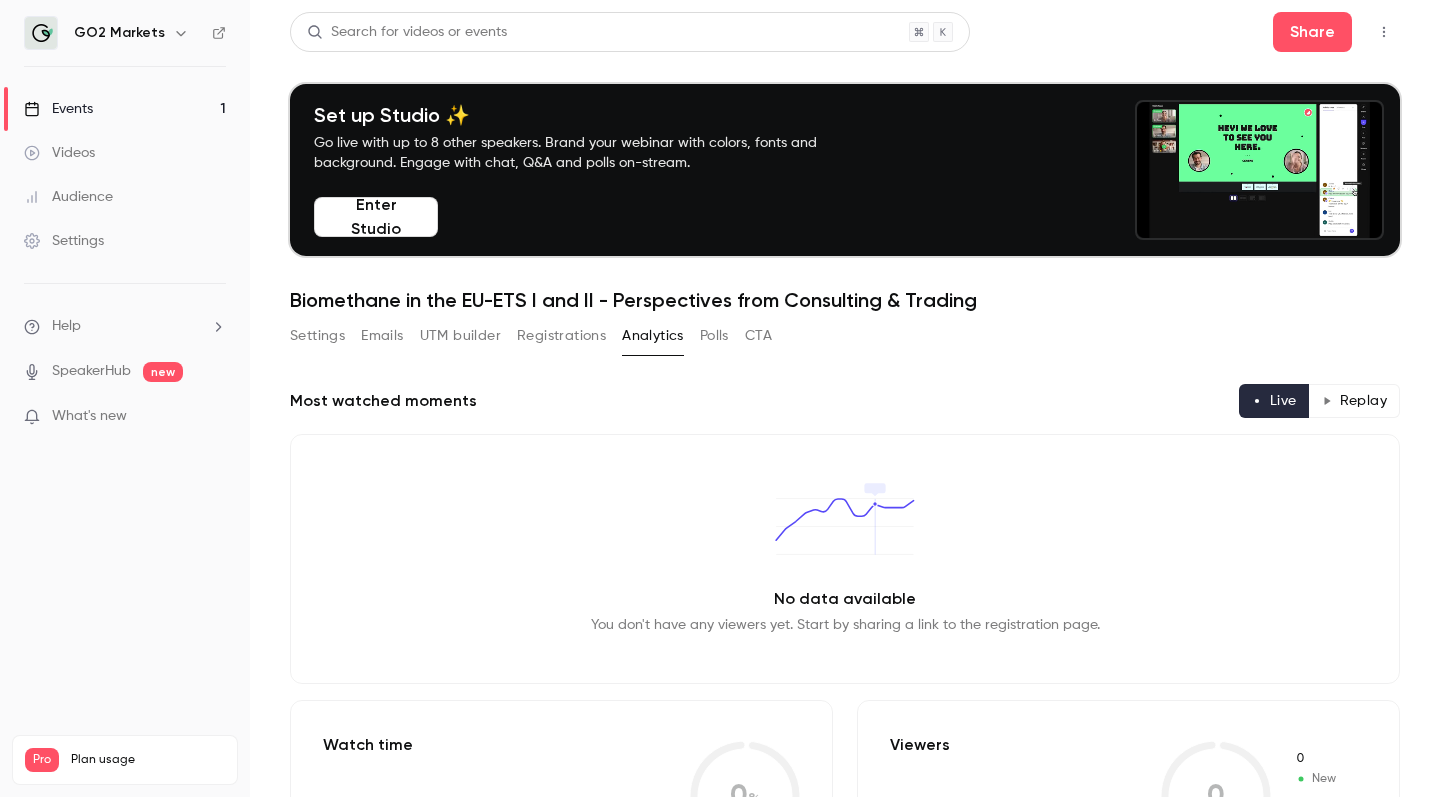 click on "Polls" at bounding box center [714, 336] 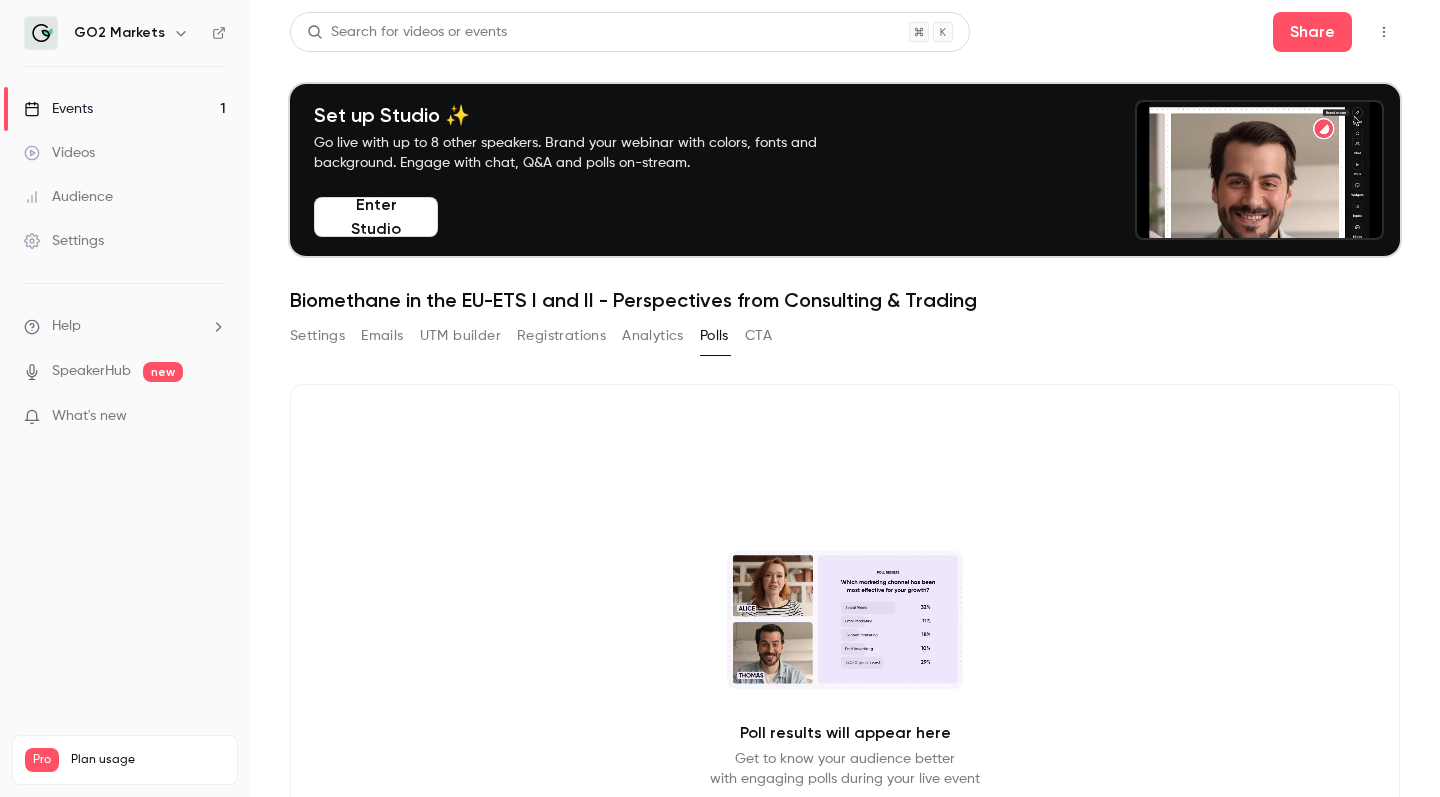 click on "Poll results will appear here Get to know your audience better
with engaging polls during your live event" at bounding box center (845, 670) 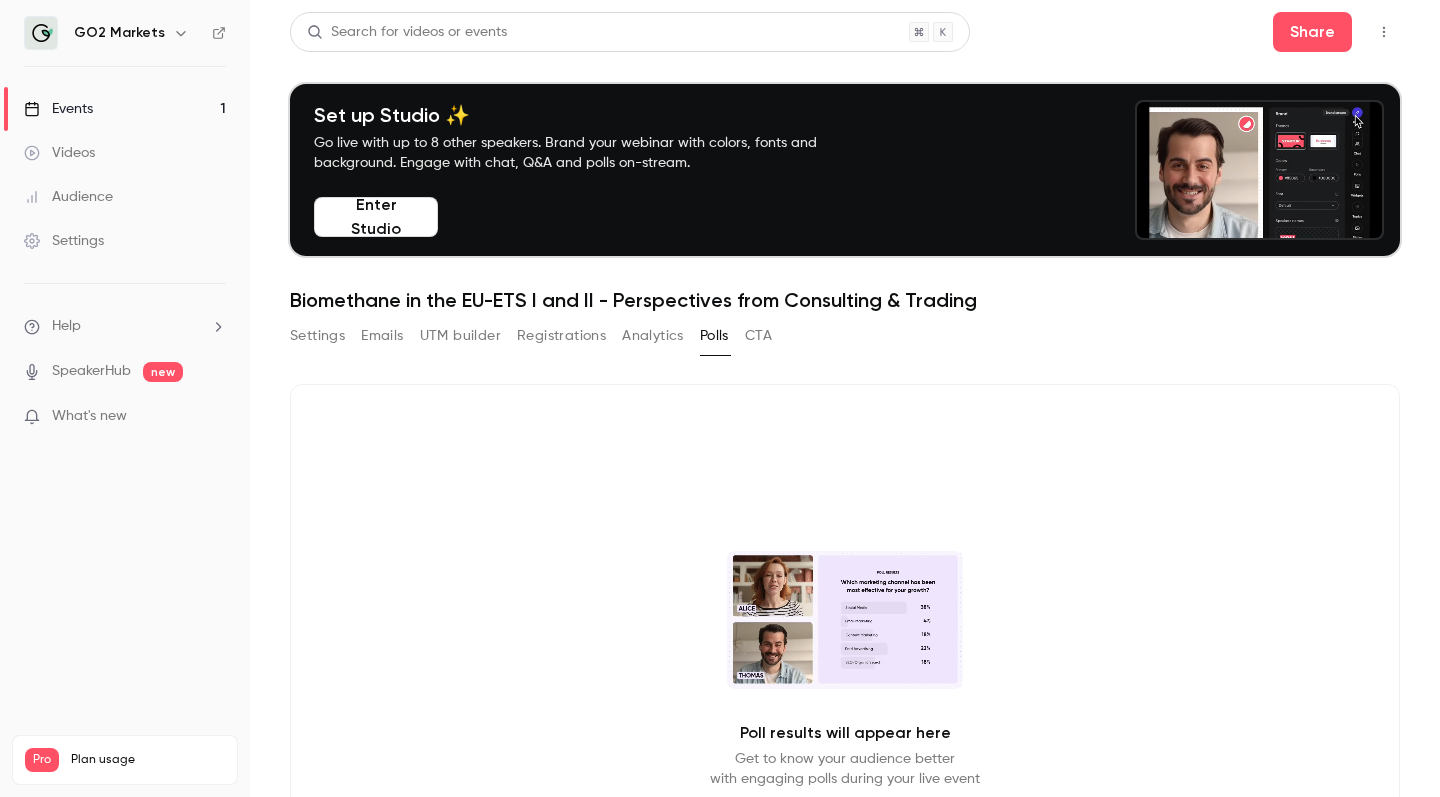 scroll, scrollTop: 0, scrollLeft: 0, axis: both 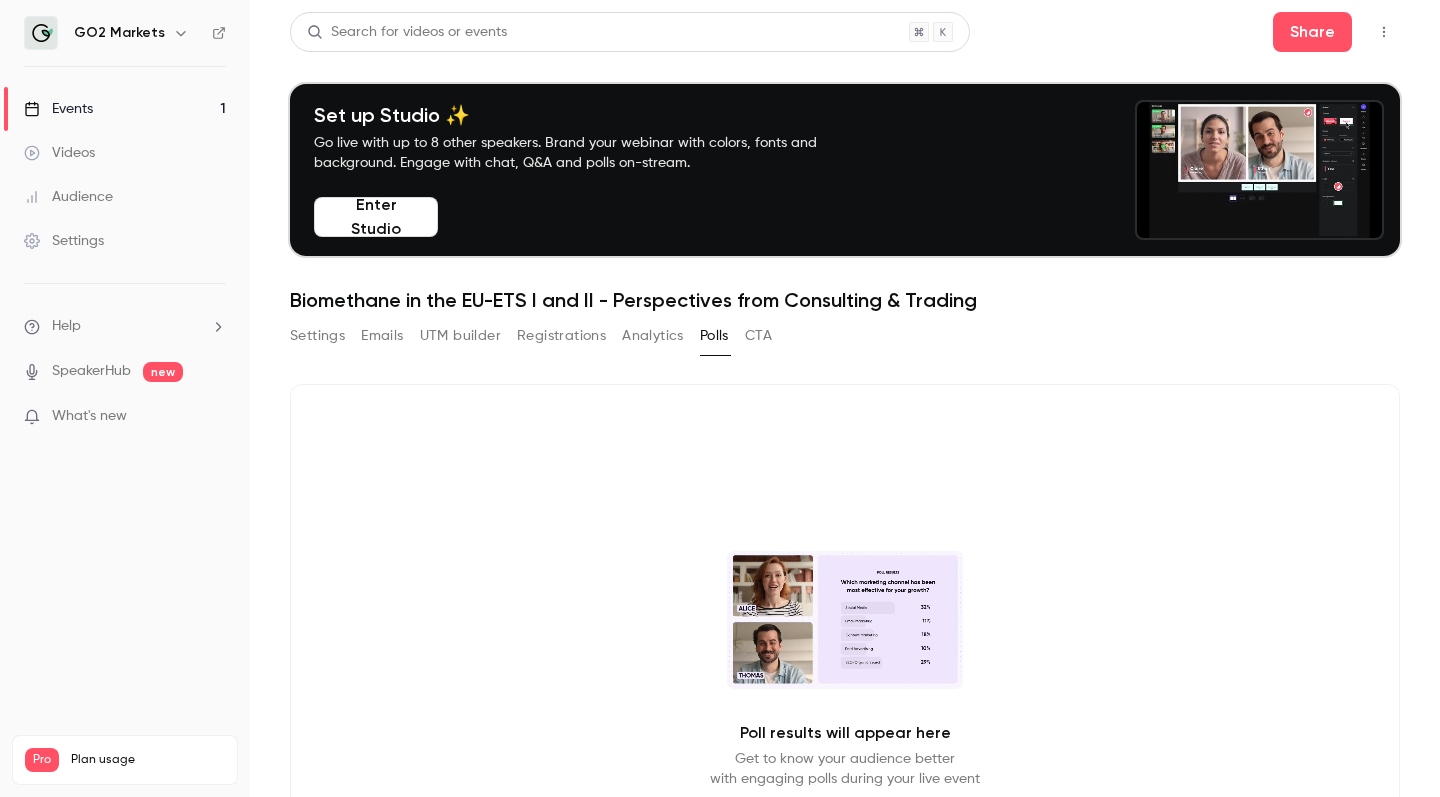 click on "Enter Studio" at bounding box center [376, 217] 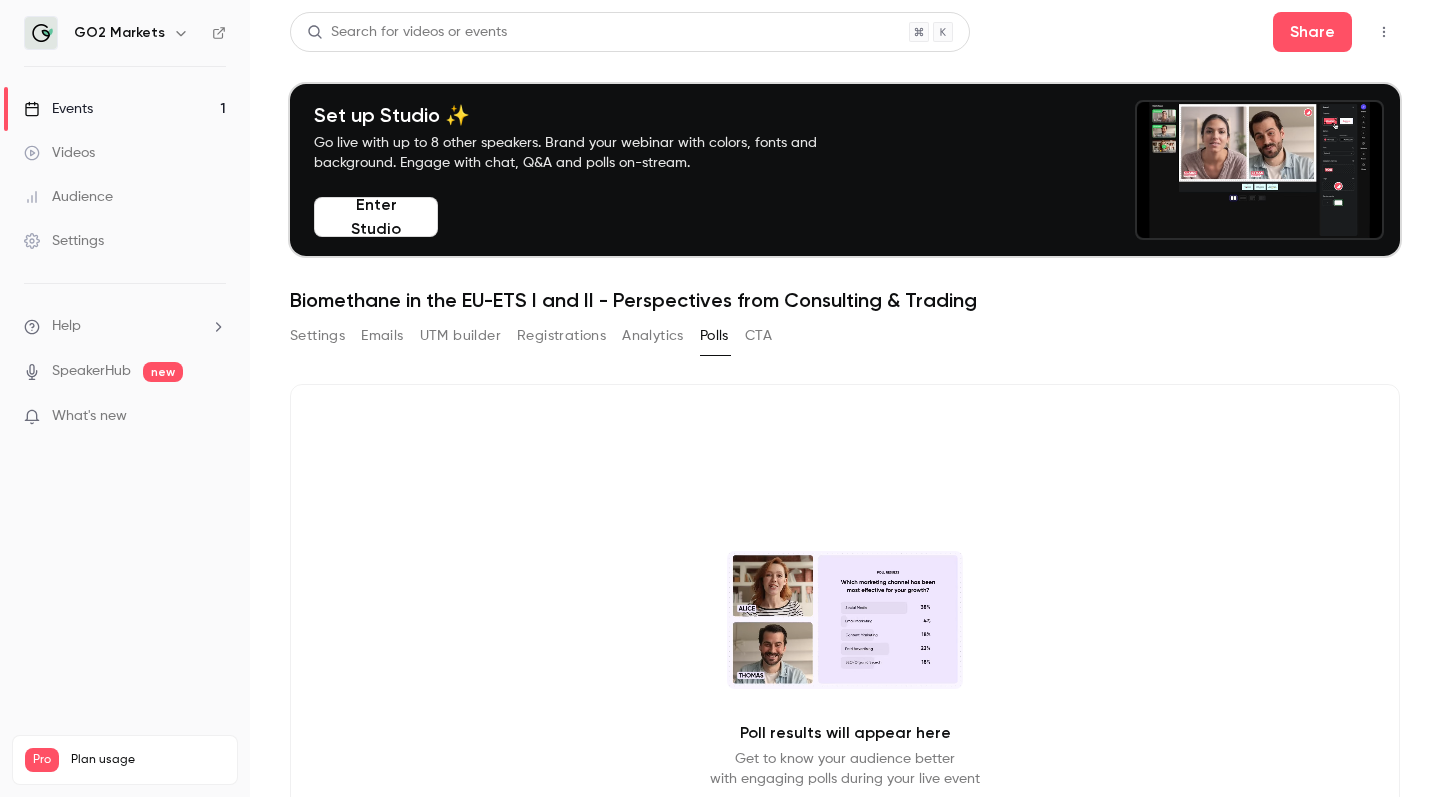 click on "Enter Studio" at bounding box center [376, 217] 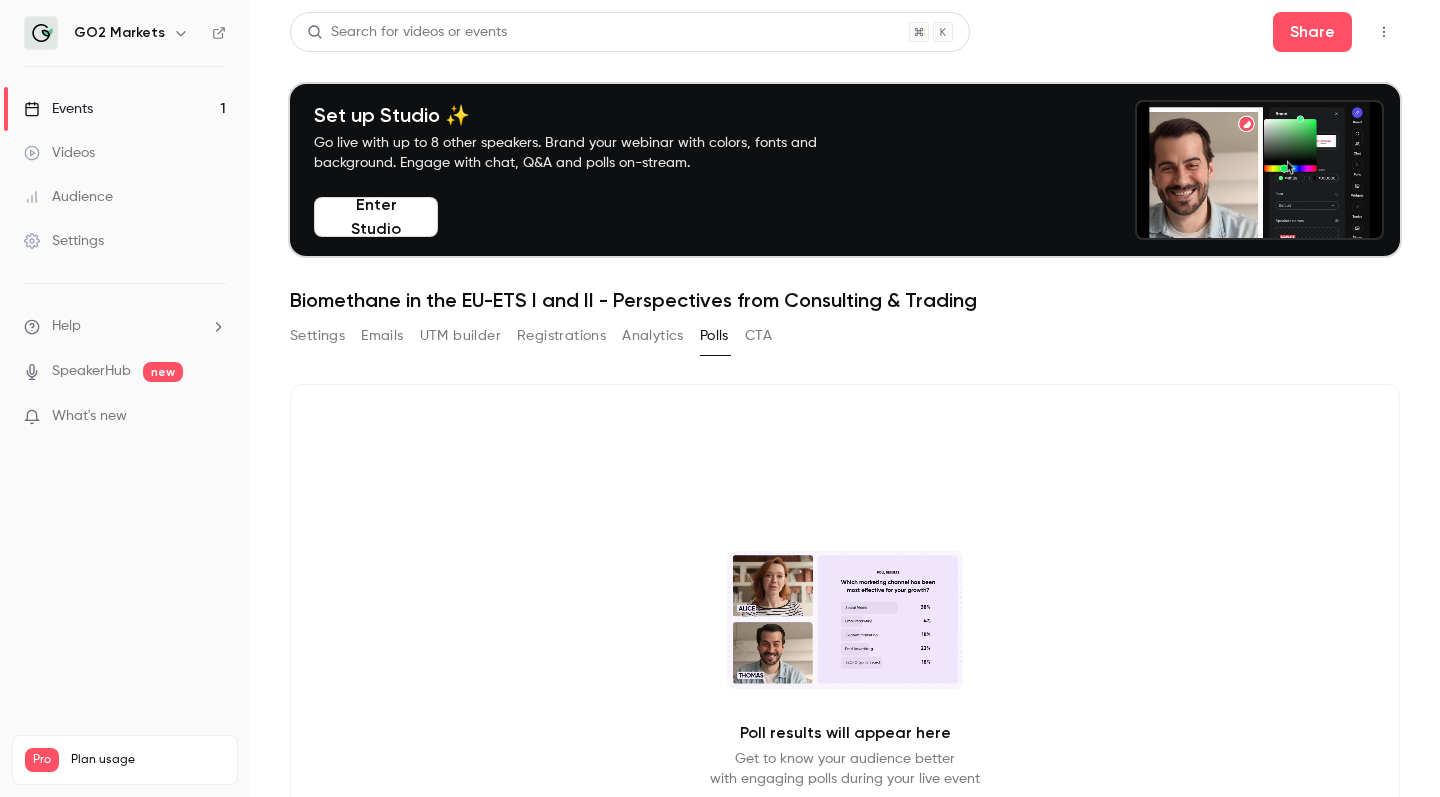 click on "Enter Studio" at bounding box center [376, 217] 